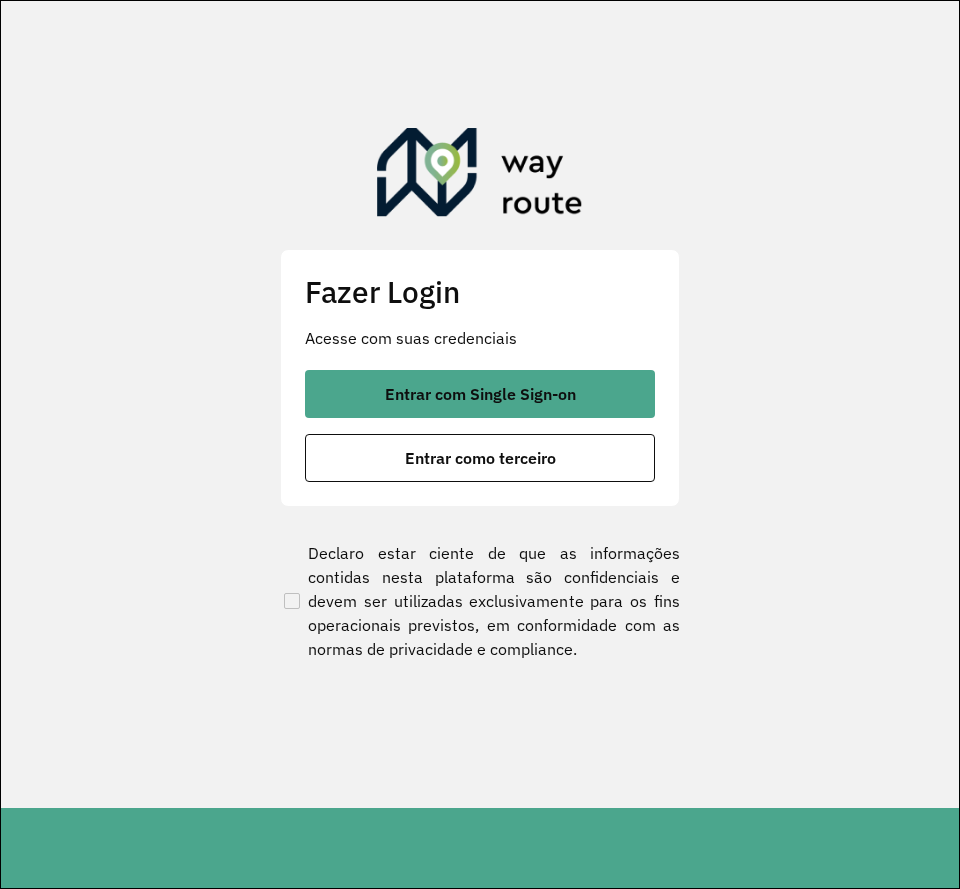 scroll, scrollTop: 0, scrollLeft: 0, axis: both 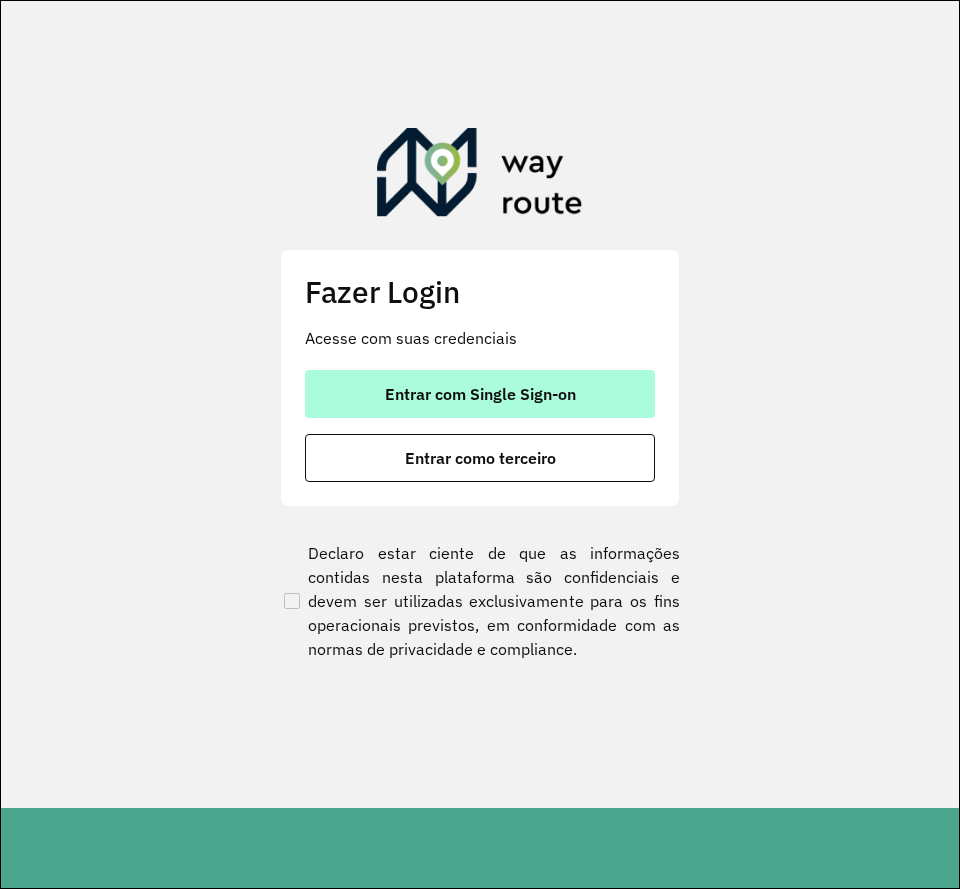 click on "Entrar com Single Sign-on" at bounding box center [480, 394] 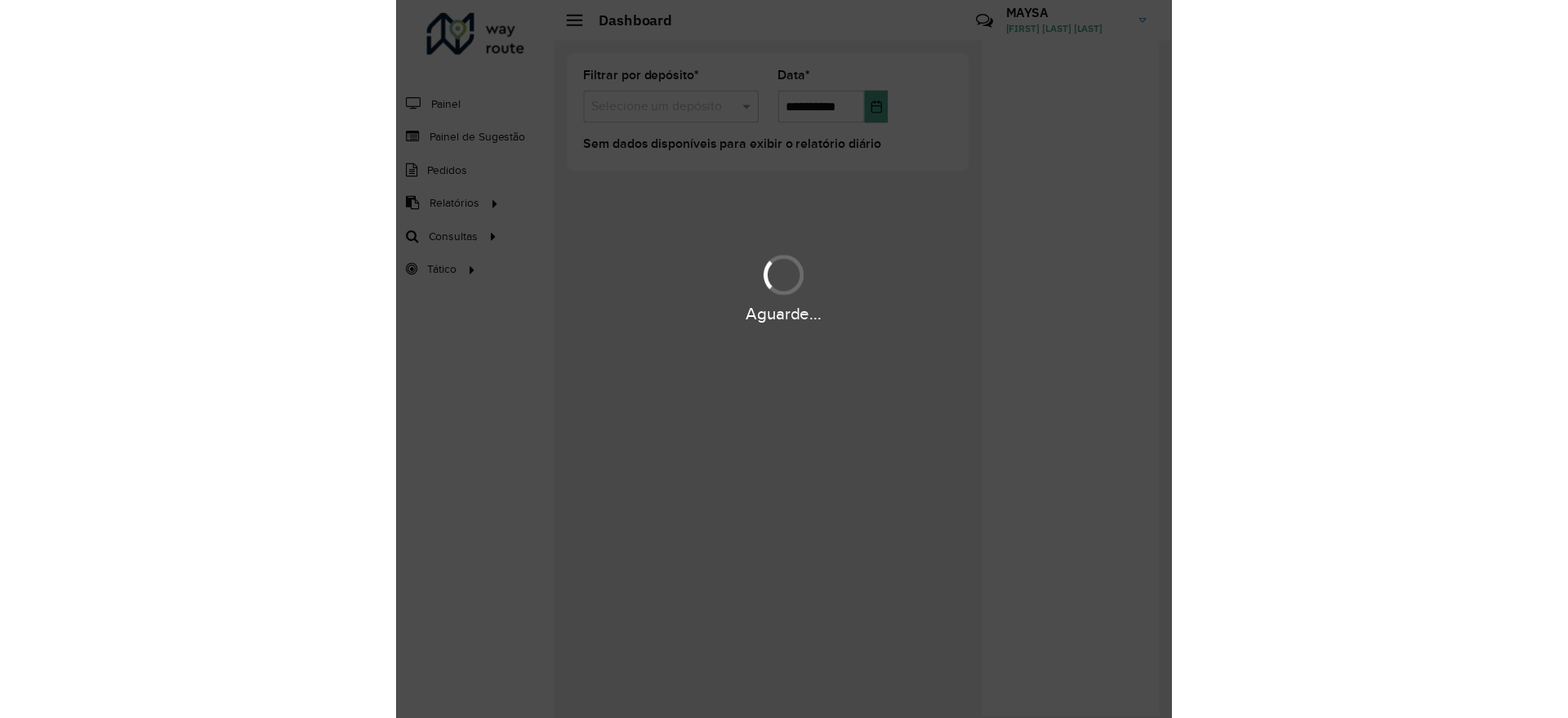 scroll, scrollTop: 0, scrollLeft: 0, axis: both 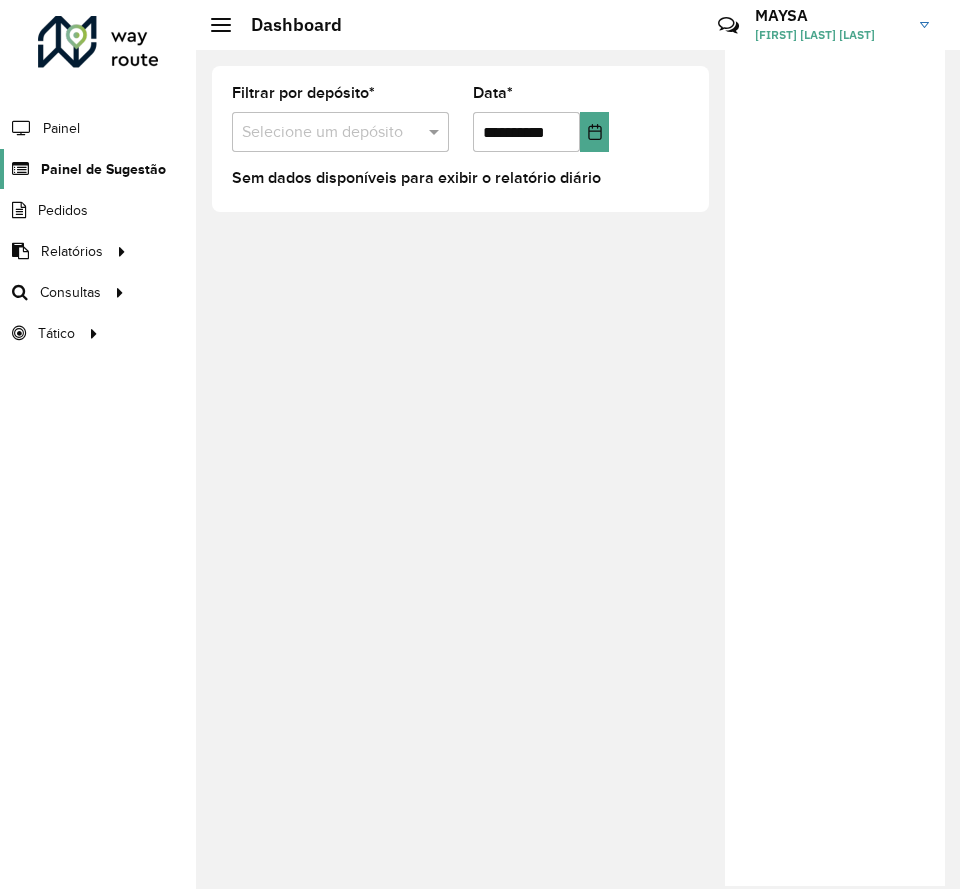 click on "Painel de Sugestão" 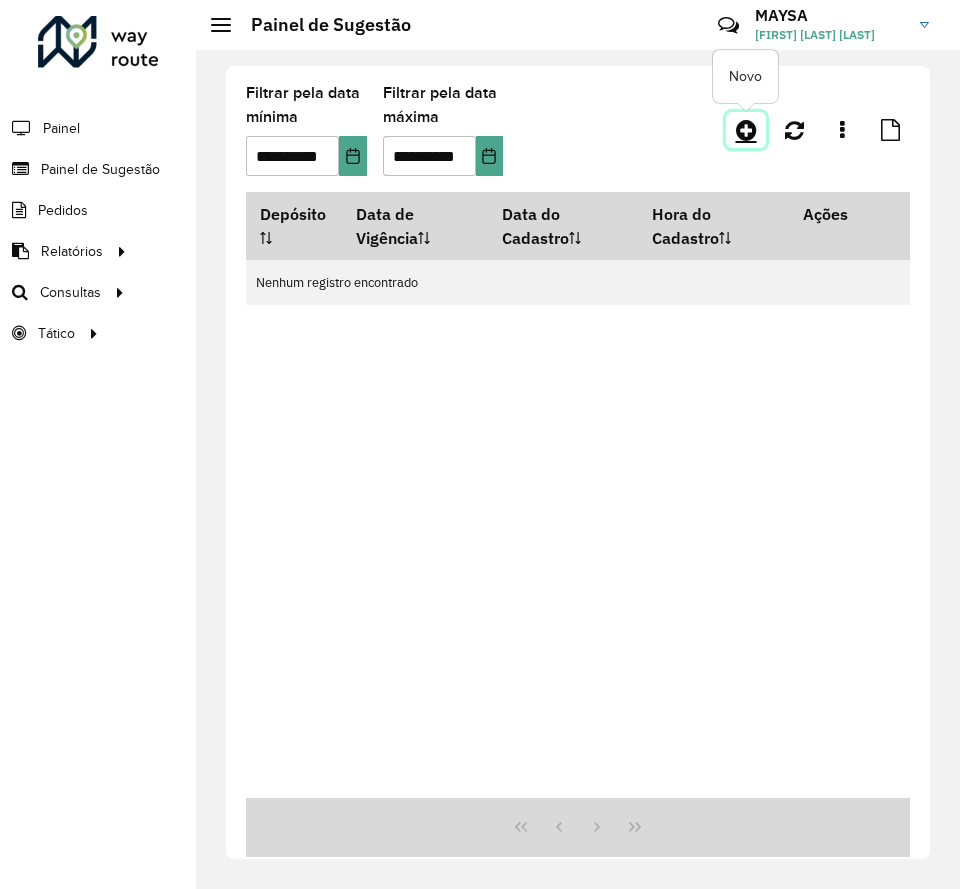 click 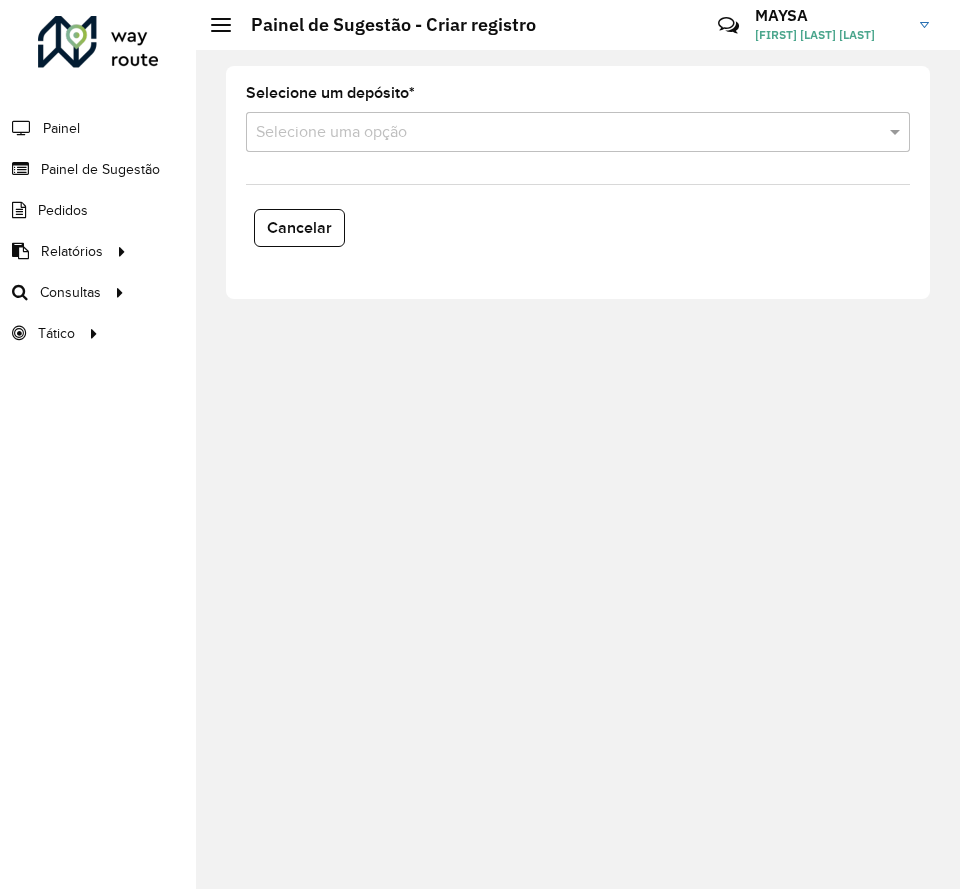 click at bounding box center [558, 133] 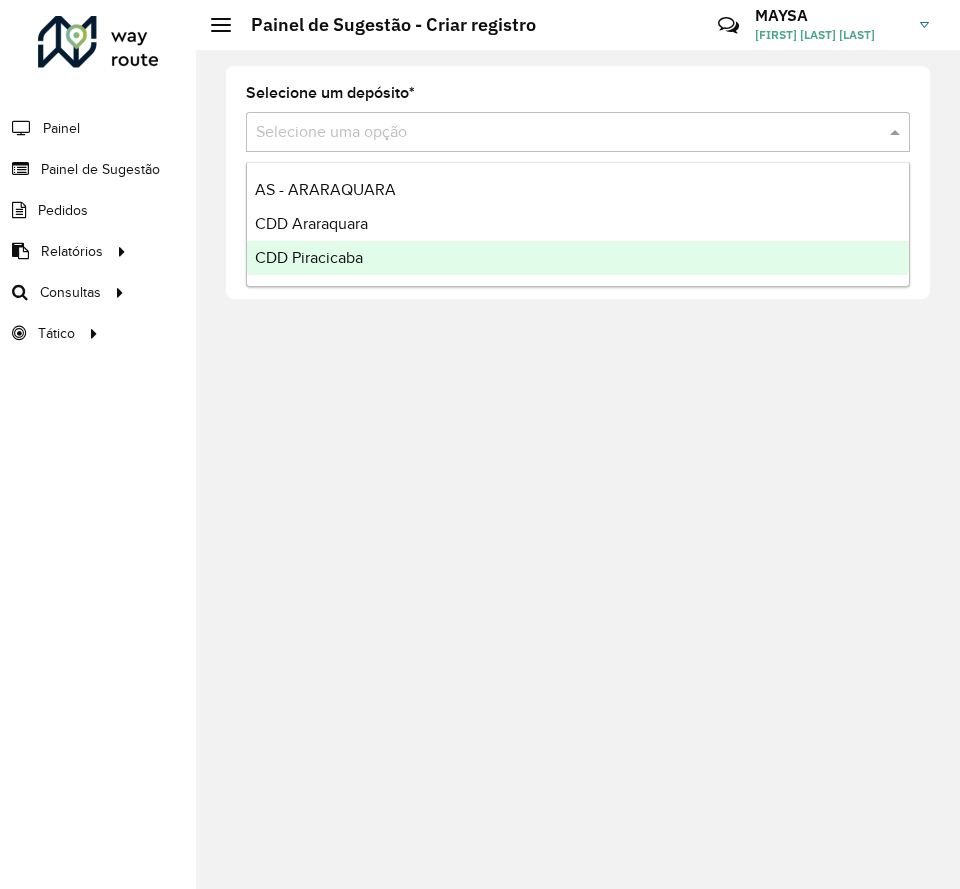 click on "CDD Piracicaba" at bounding box center (309, 257) 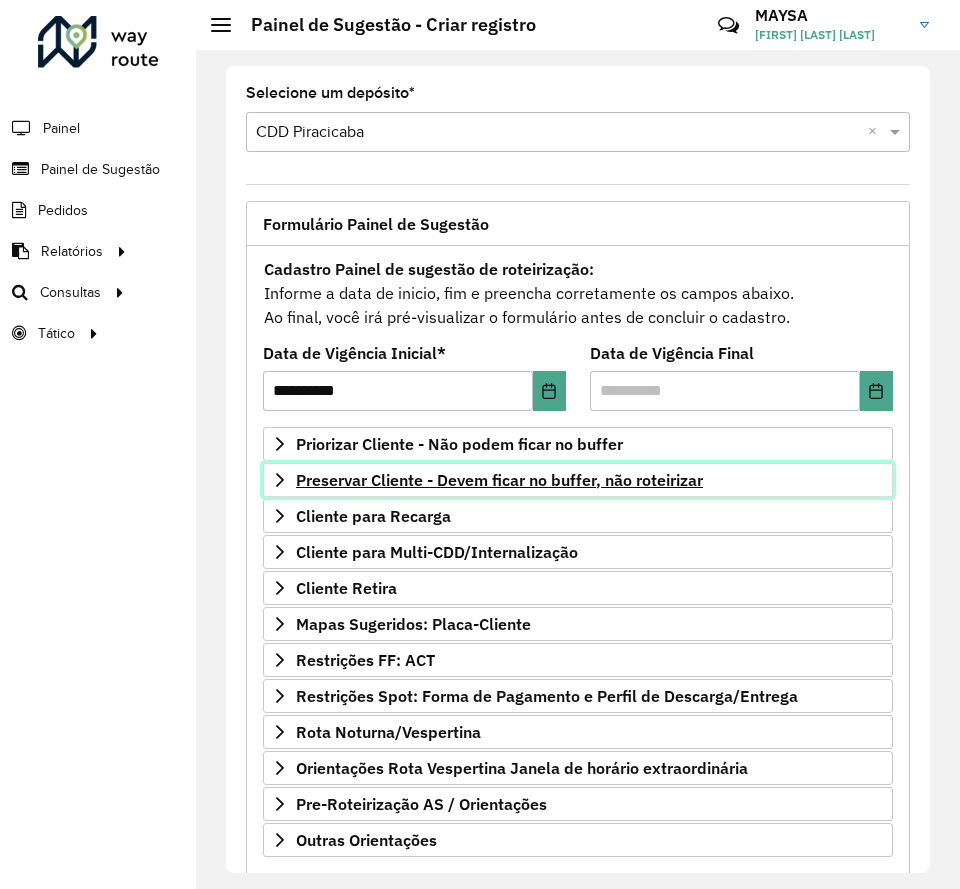click on "Preservar Cliente - Devem ficar no buffer, não roteirizar" at bounding box center [499, 480] 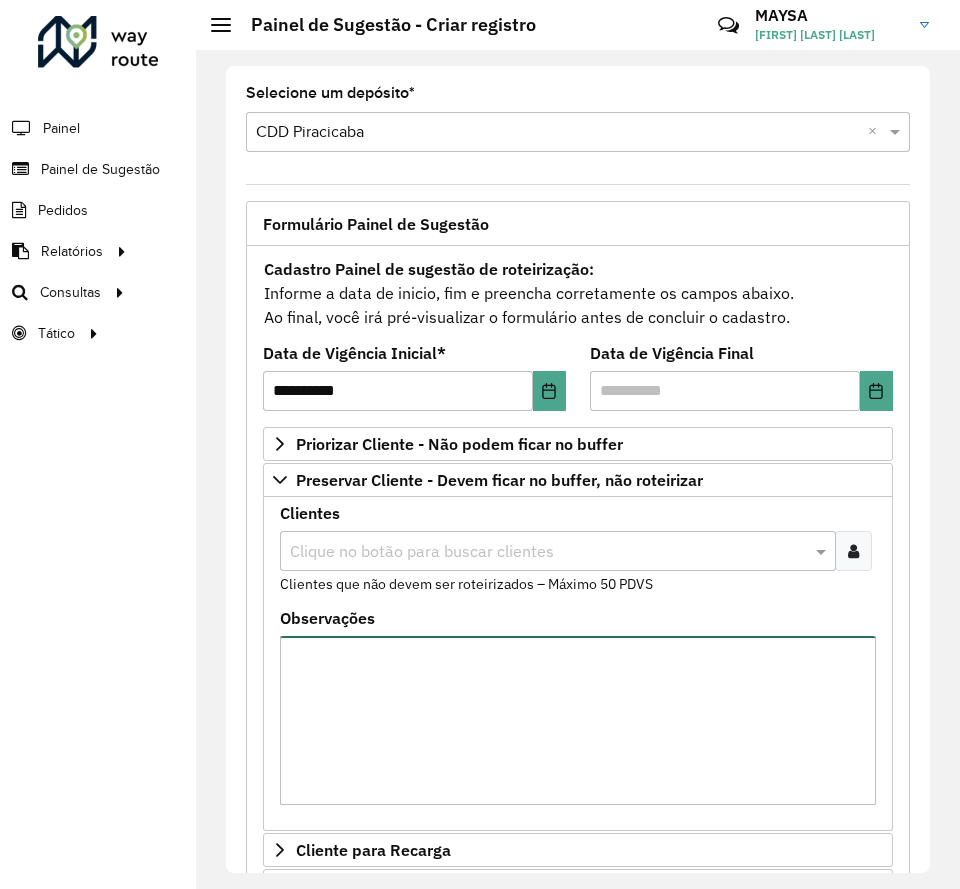 click on "Observações" at bounding box center [578, 720] 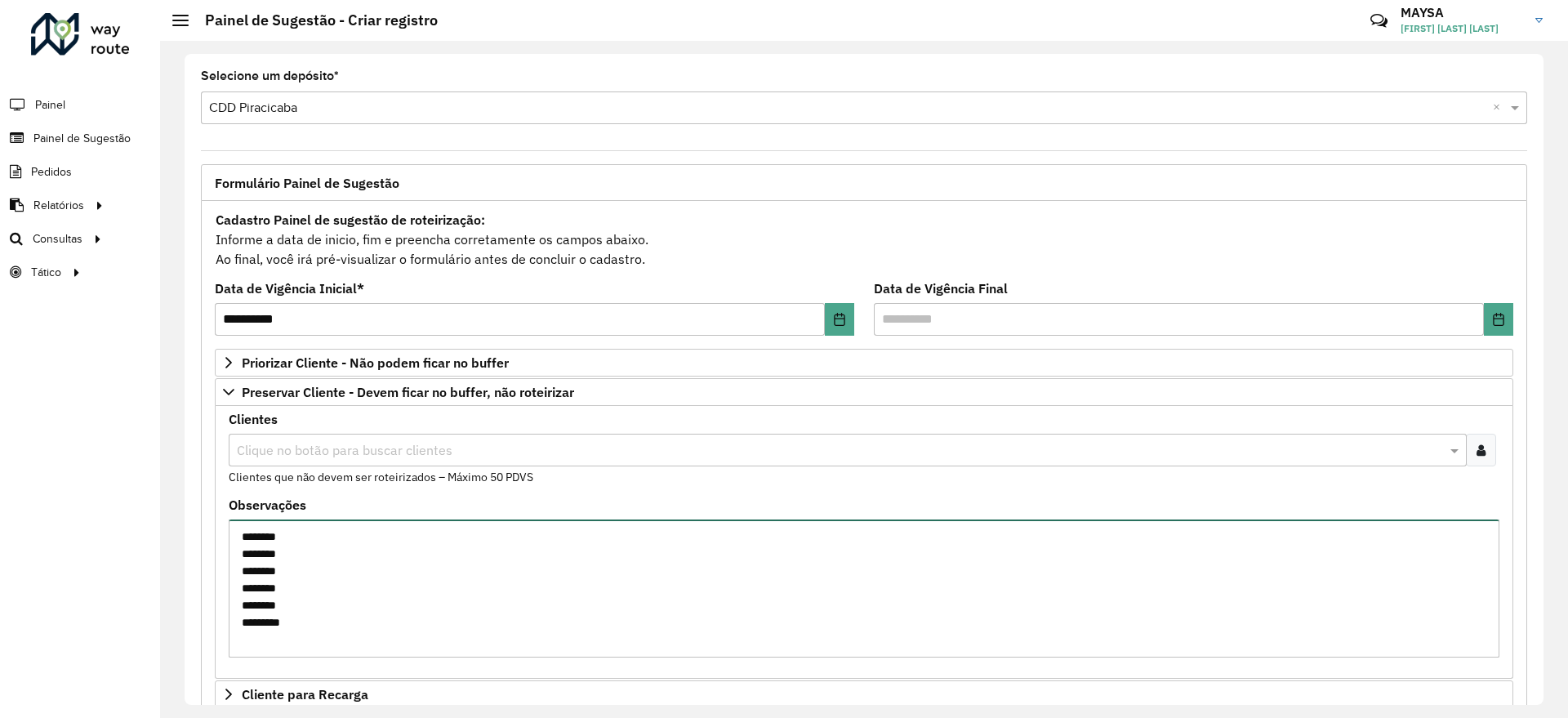 paste on "********" 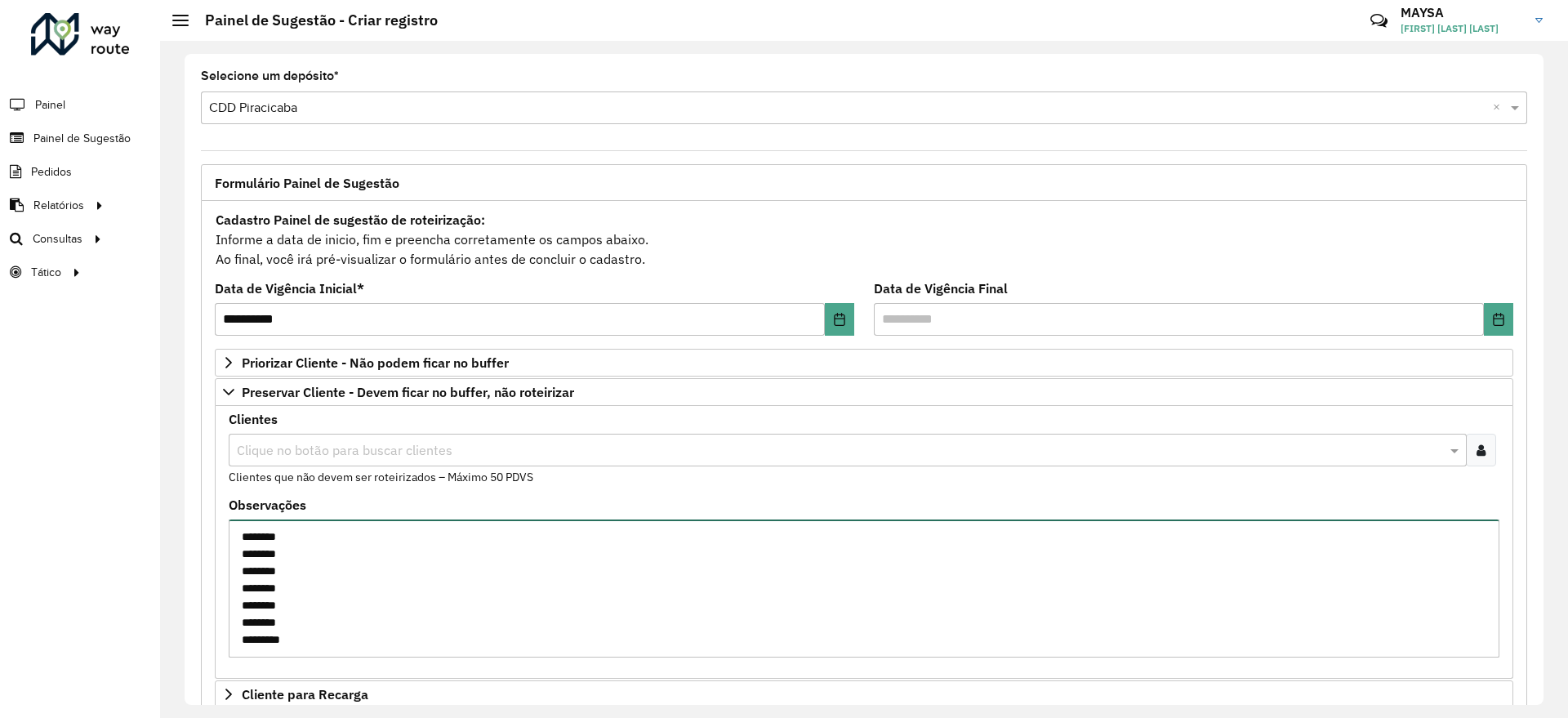 scroll, scrollTop: 7, scrollLeft: 0, axis: vertical 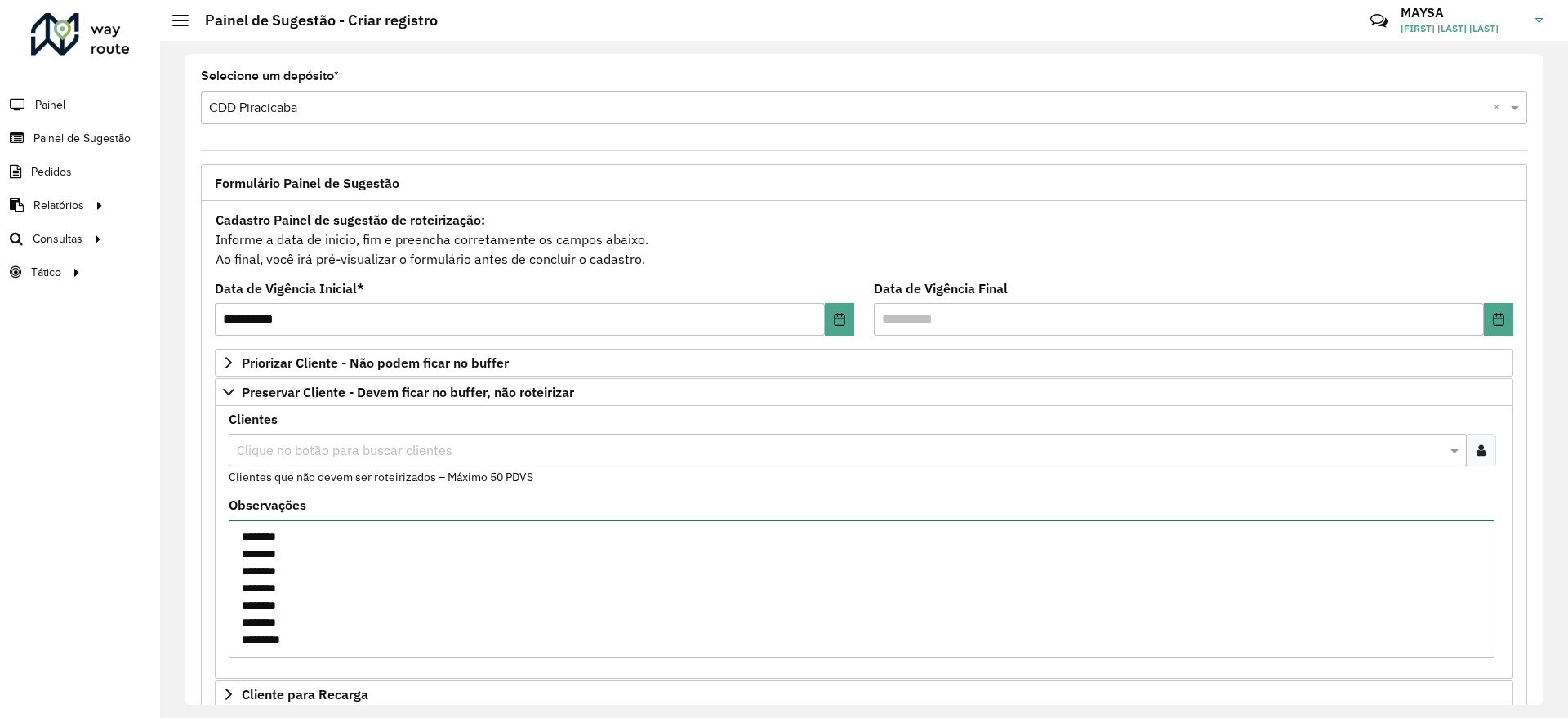 paste on "********
********
********
********
********
********
********
********
********
********
********
********" 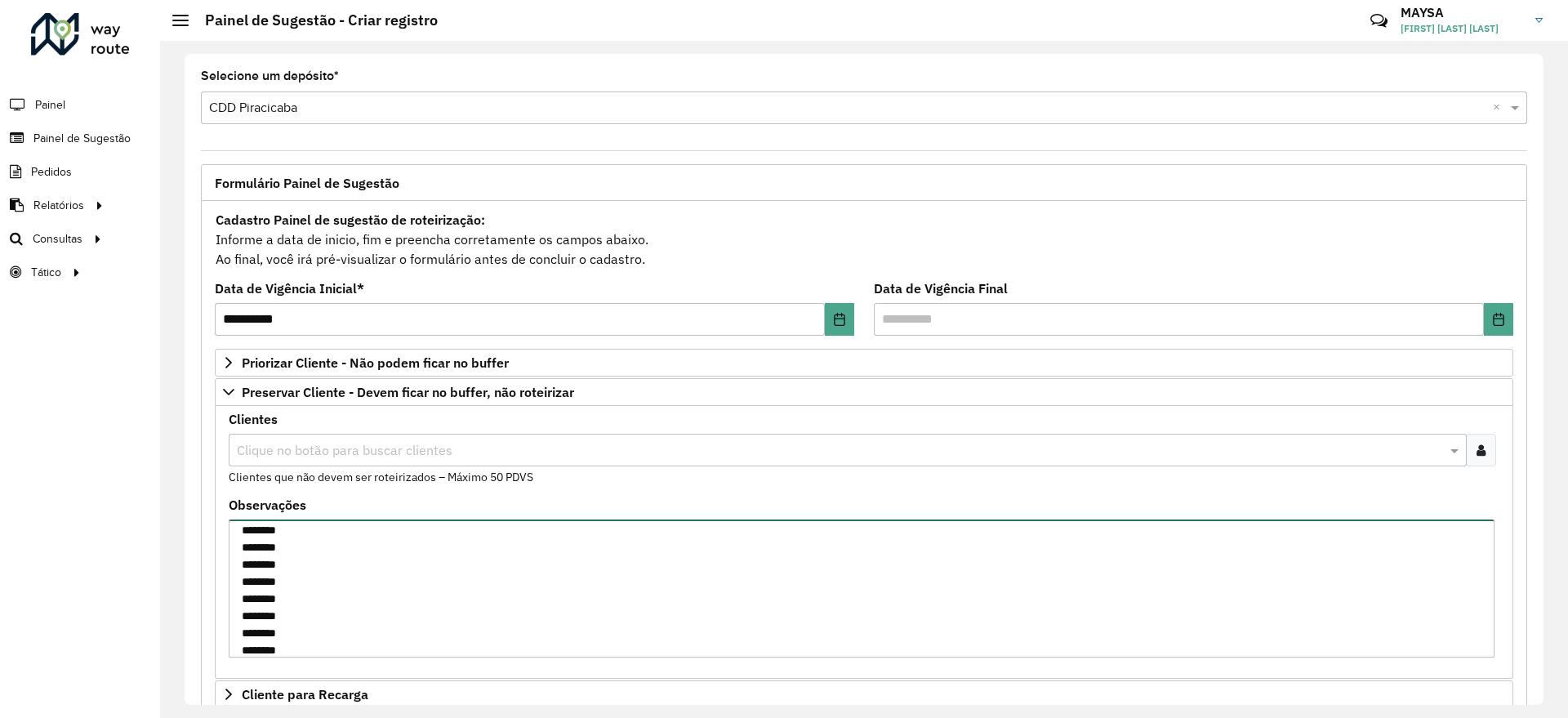 scroll, scrollTop: 223, scrollLeft: 0, axis: vertical 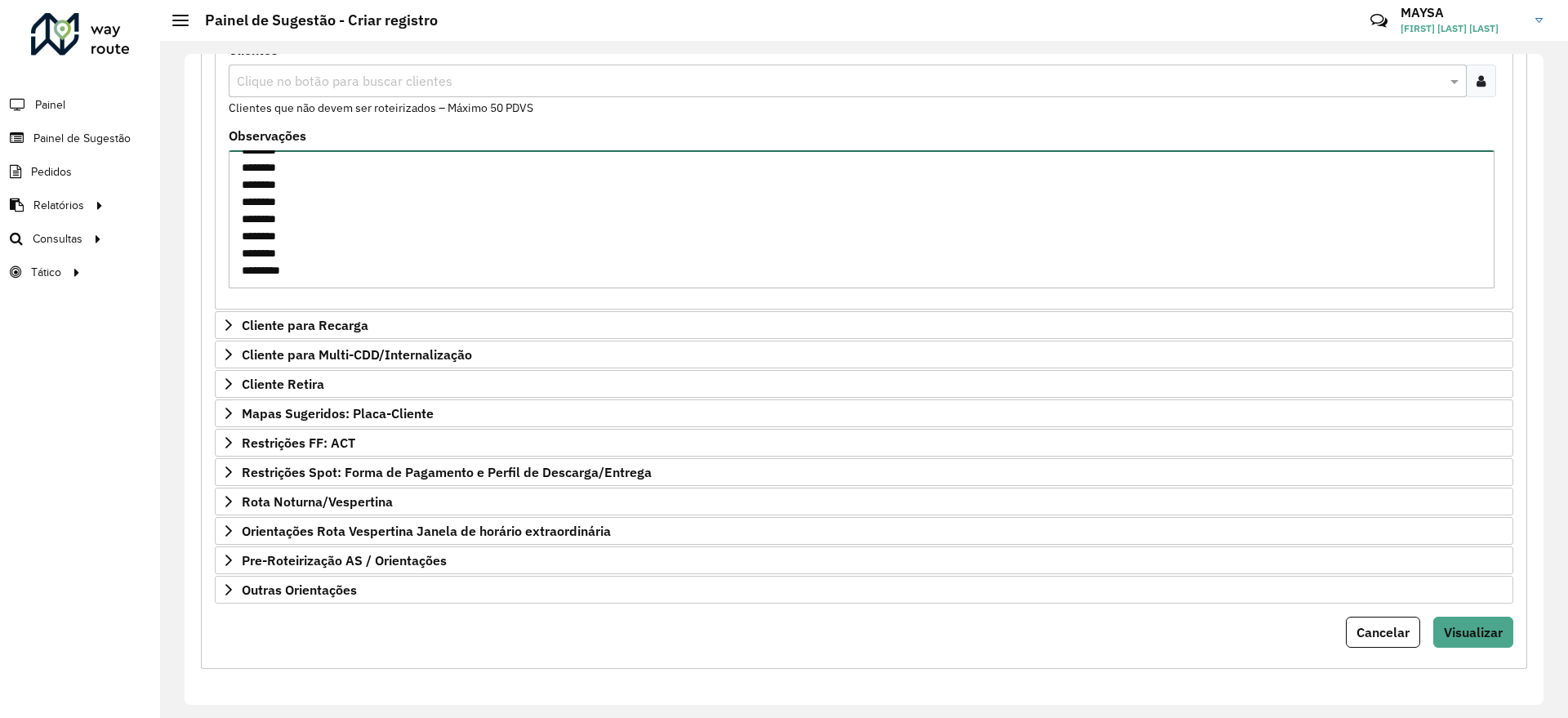 type on "********
********
********
********
********
********
********
********
********
********
********
********
********
********
********
********
********
********
********" 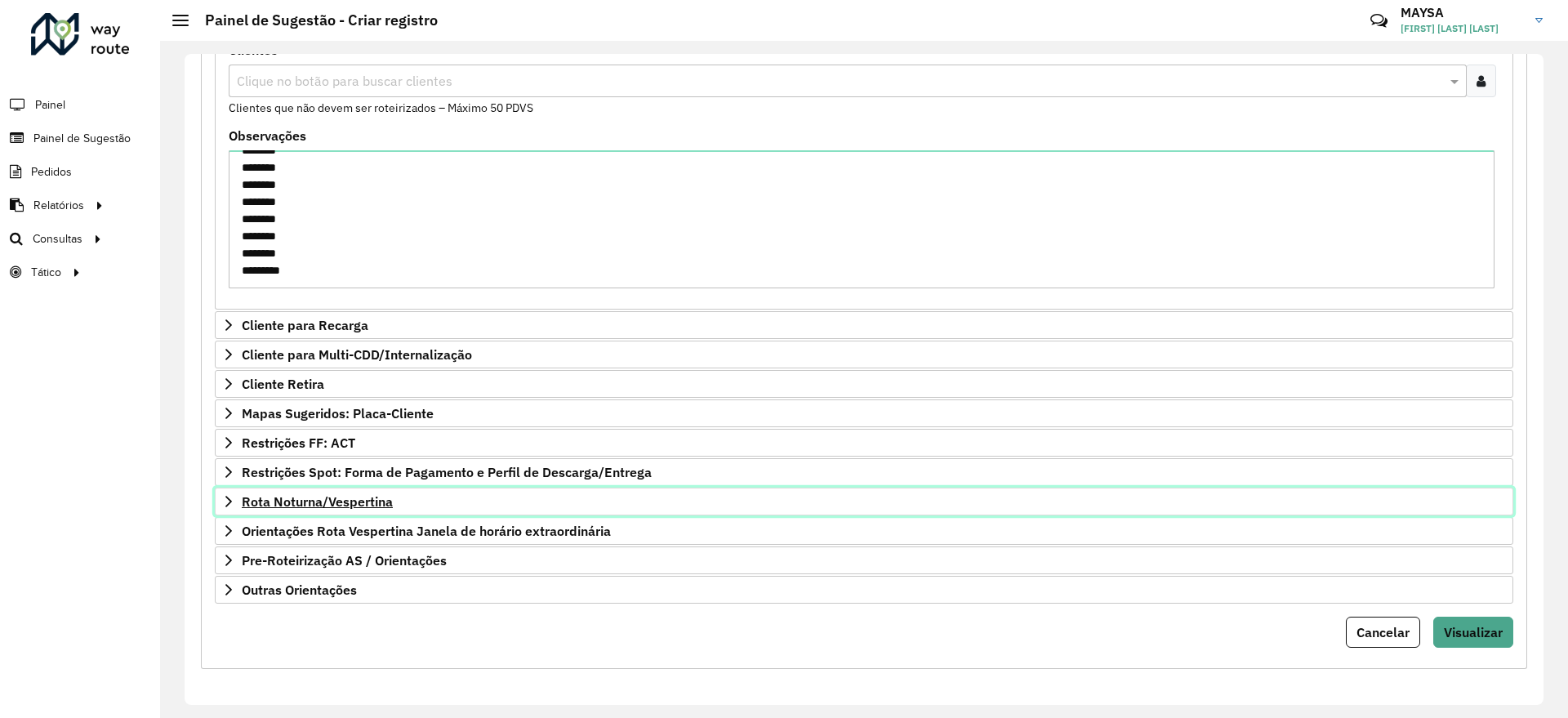 click on "Rota Noturna/Vespertina" at bounding box center (864, 502) 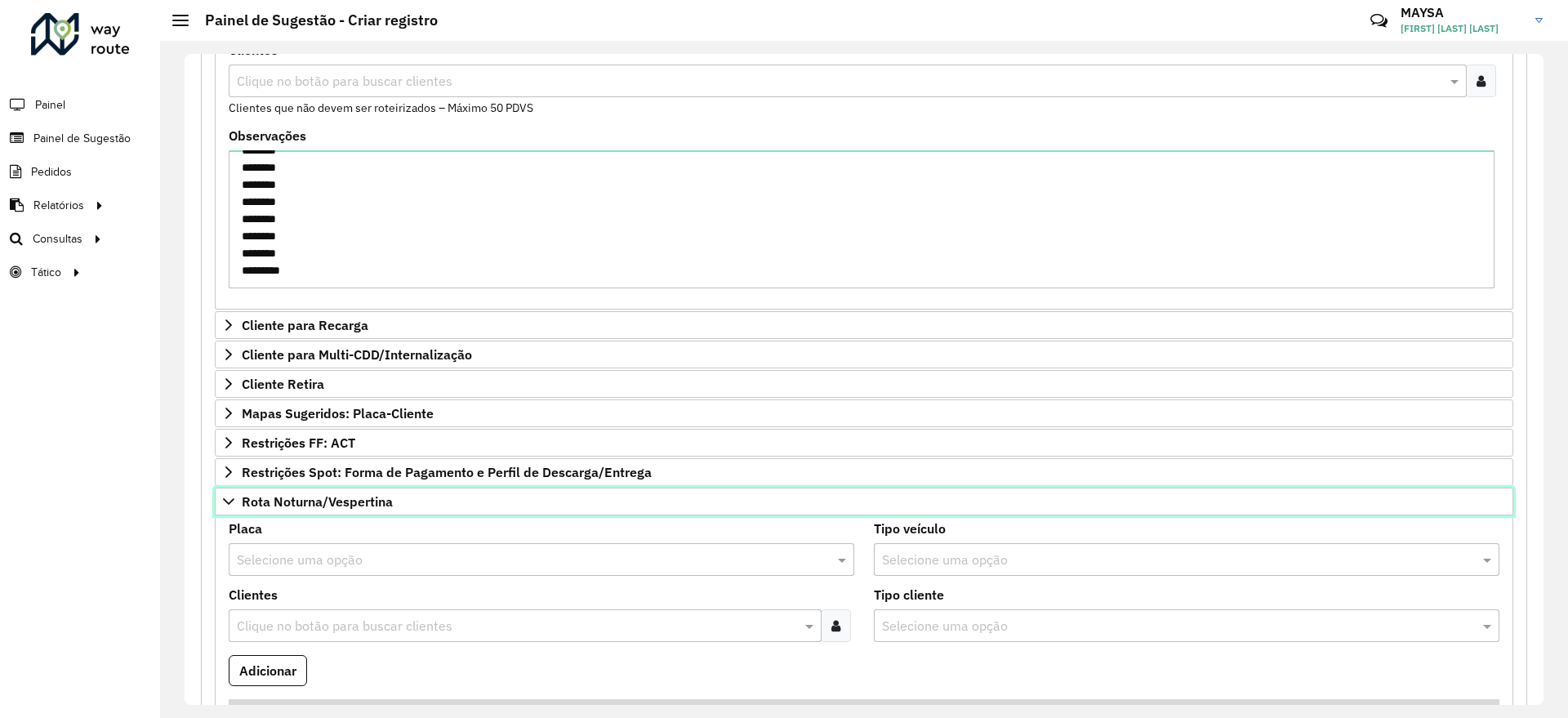 scroll, scrollTop: 573, scrollLeft: 0, axis: vertical 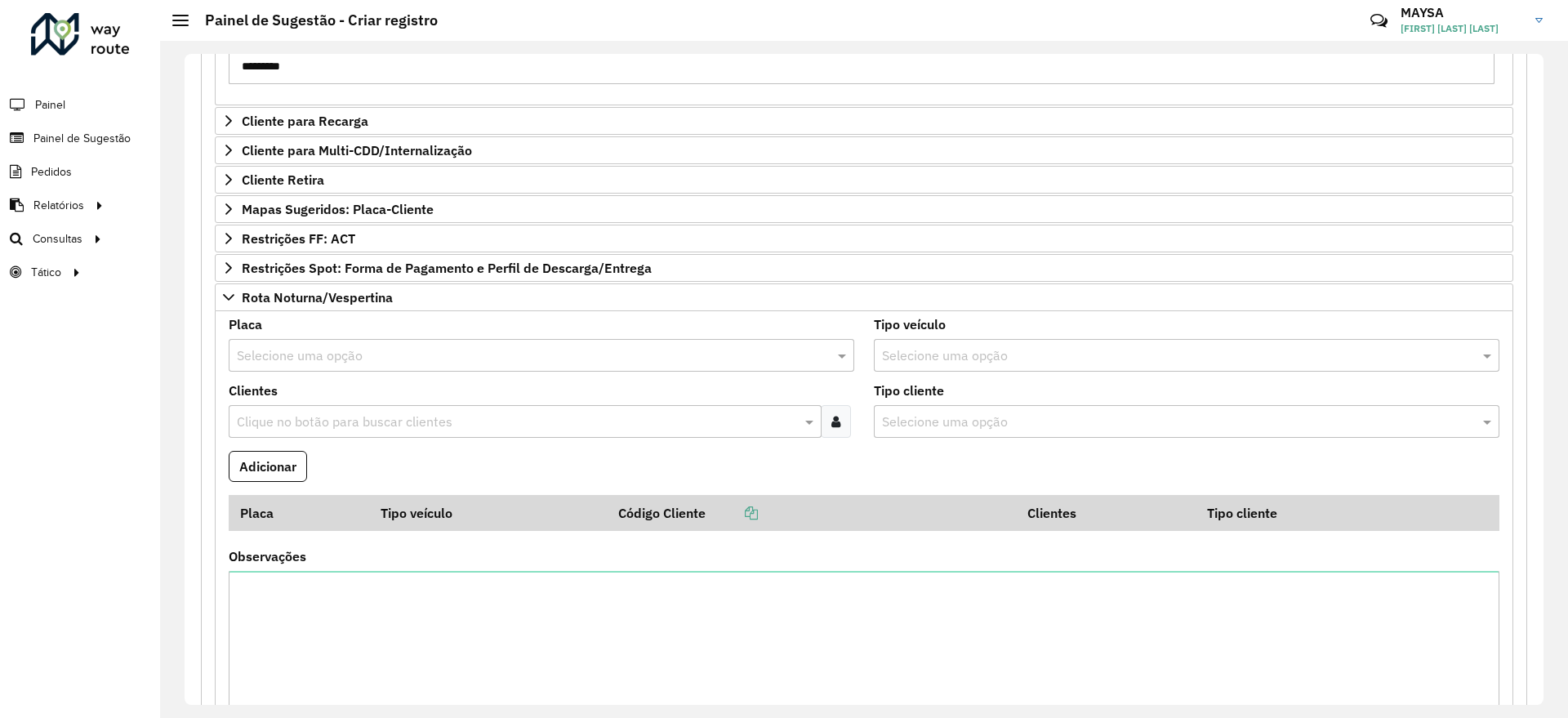 click at bounding box center (835, 421) 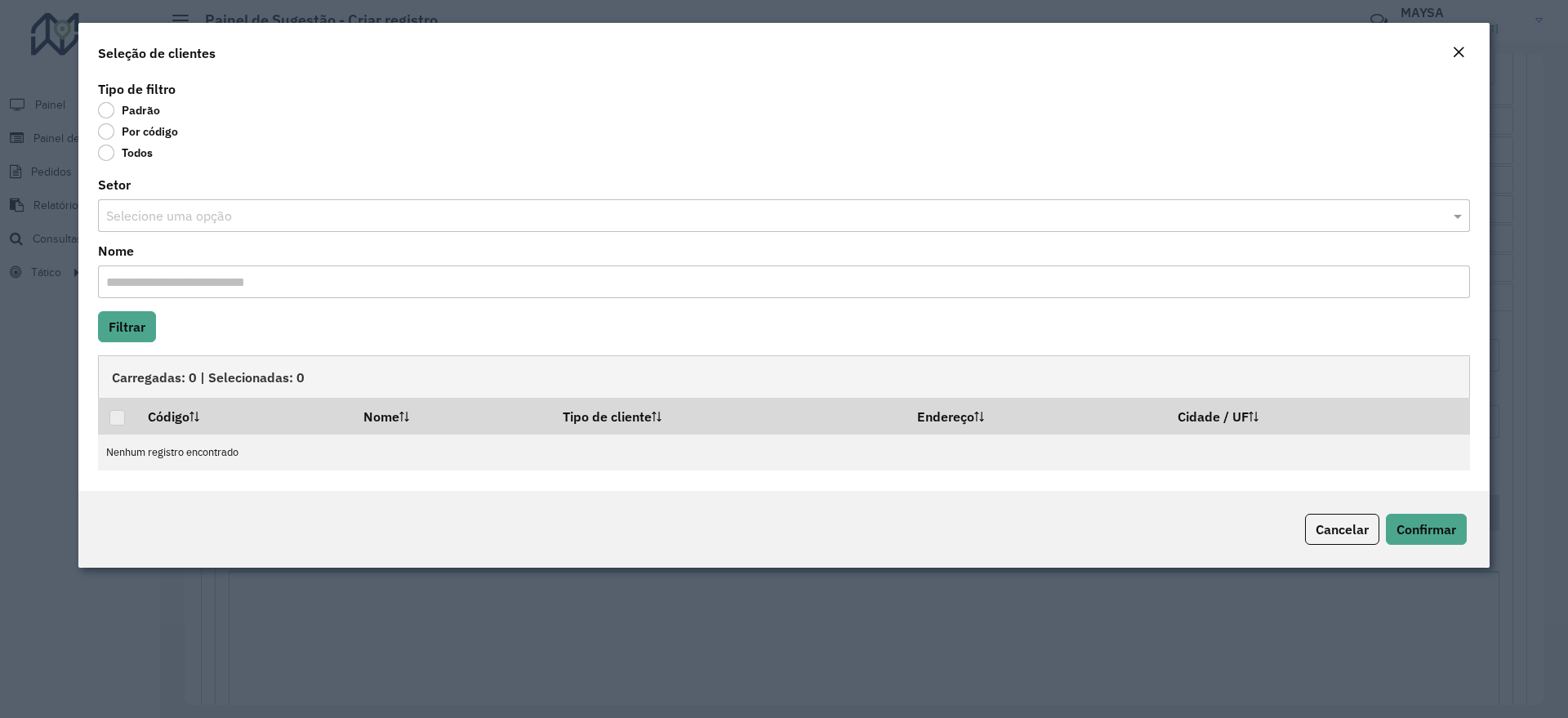 click on "Por código" 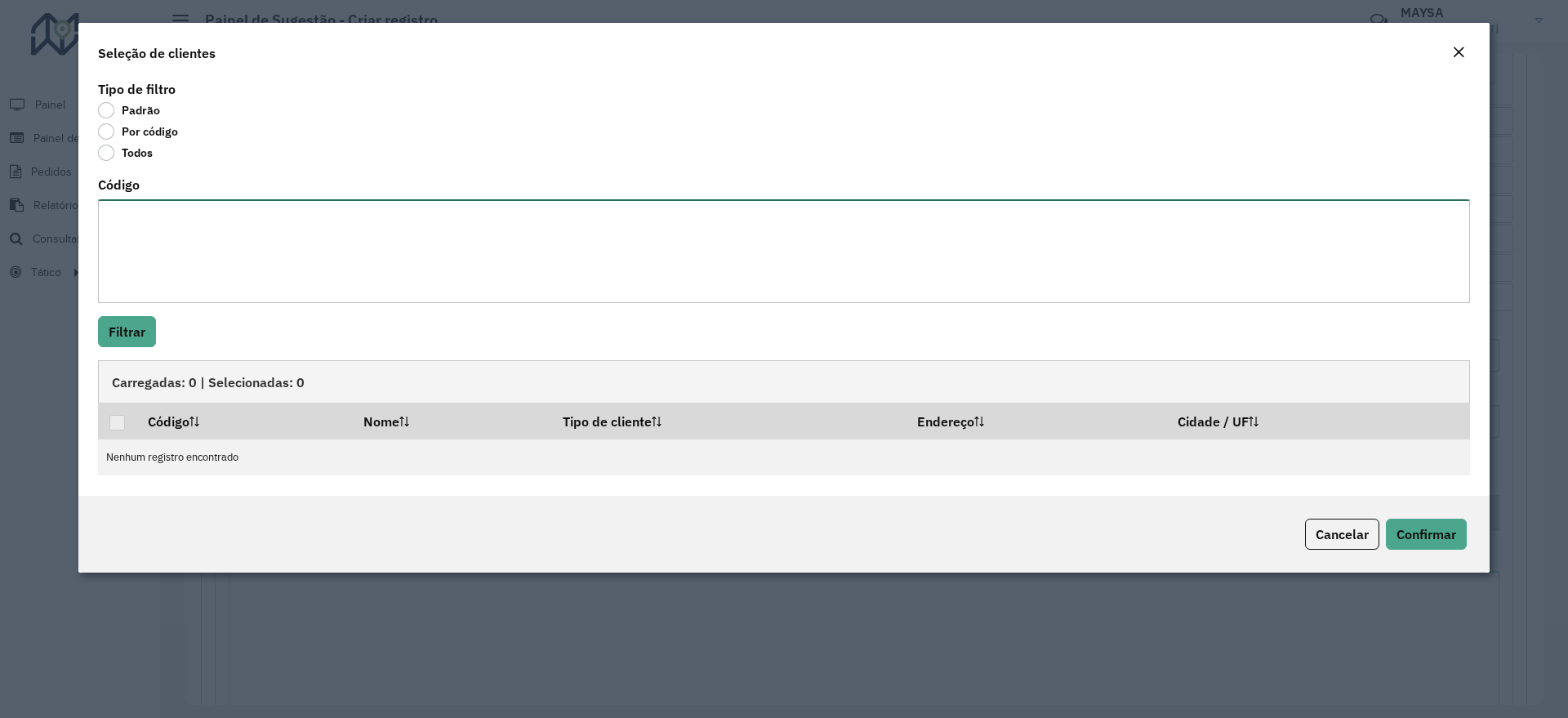 click on "Código" at bounding box center [784, 251] 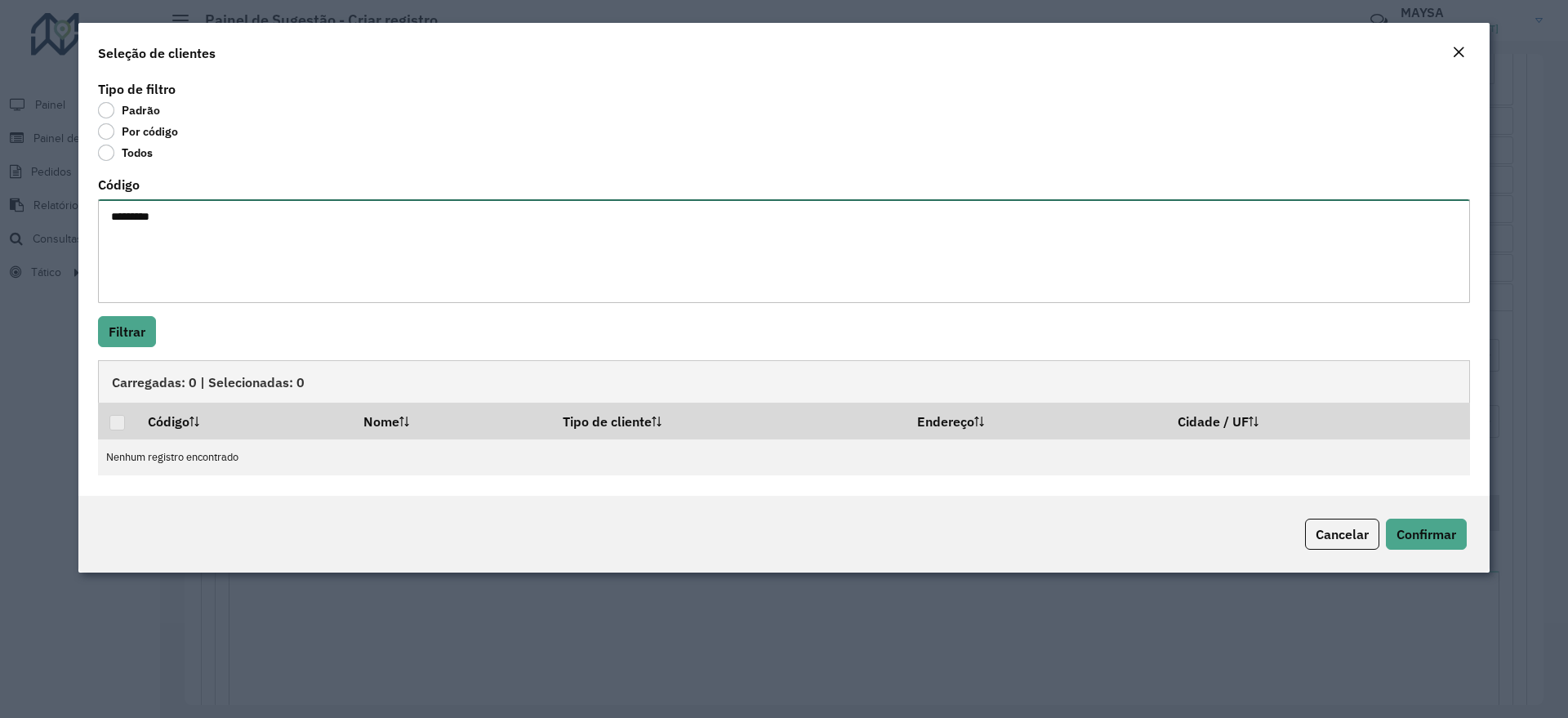 paste on "********
********
********
********
********
********
********
********
********" 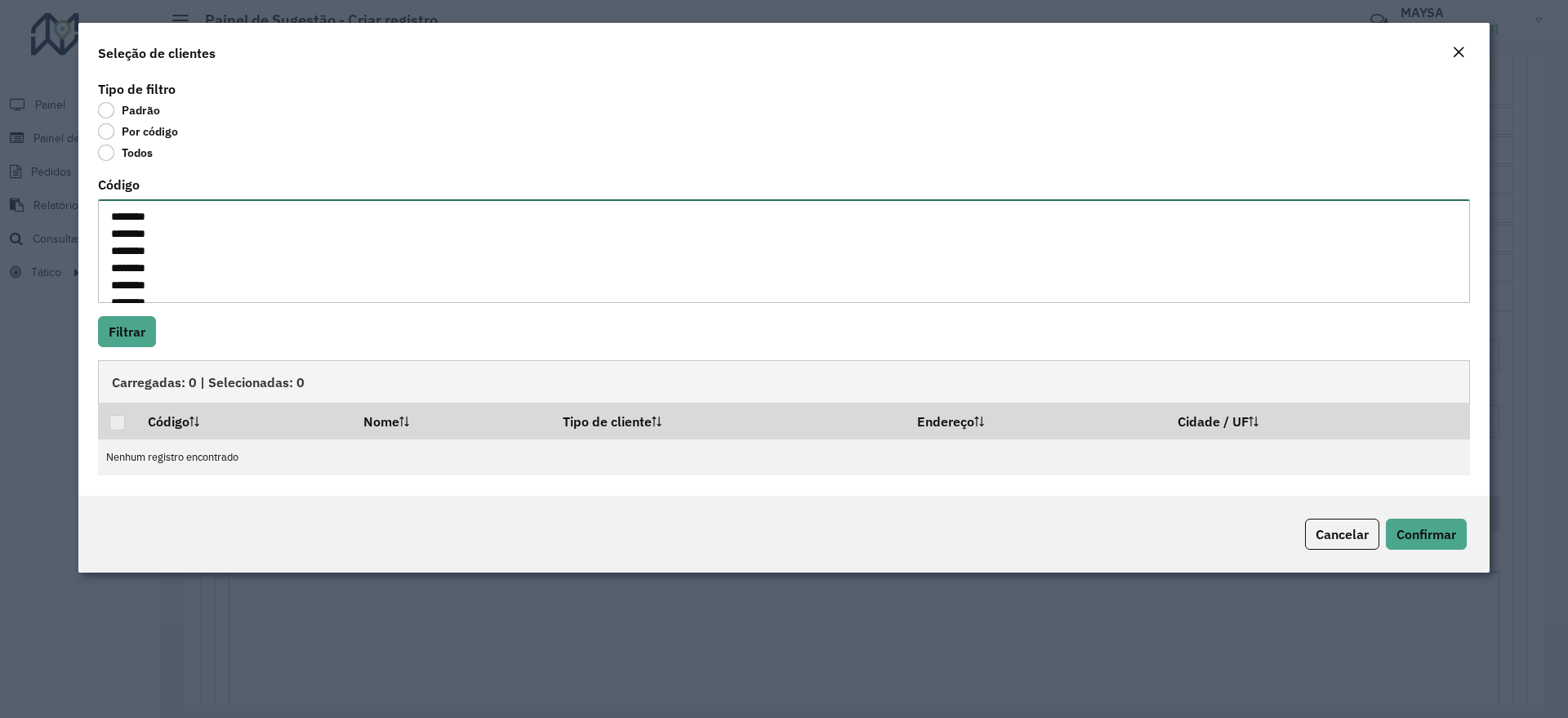scroll, scrollTop: 92, scrollLeft: 0, axis: vertical 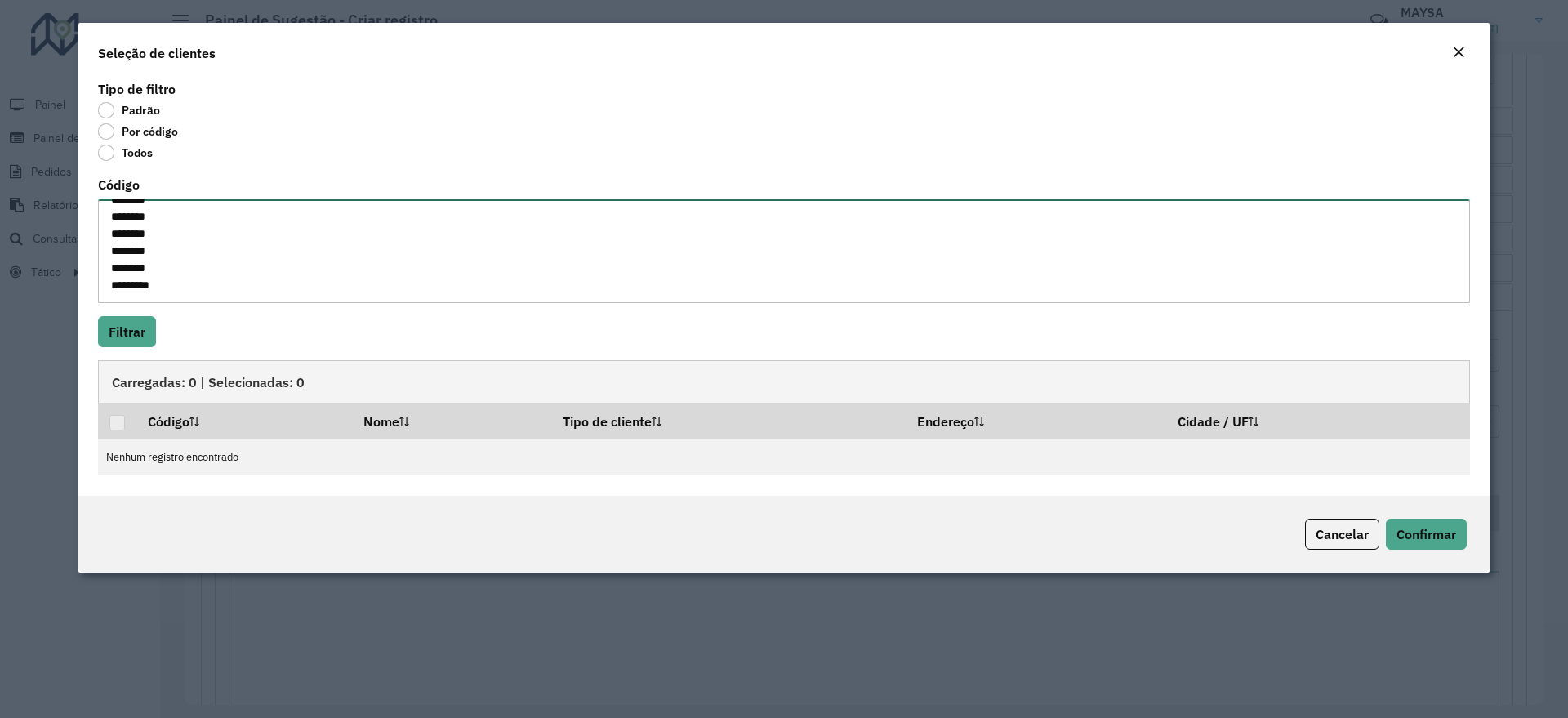 paste on "********" 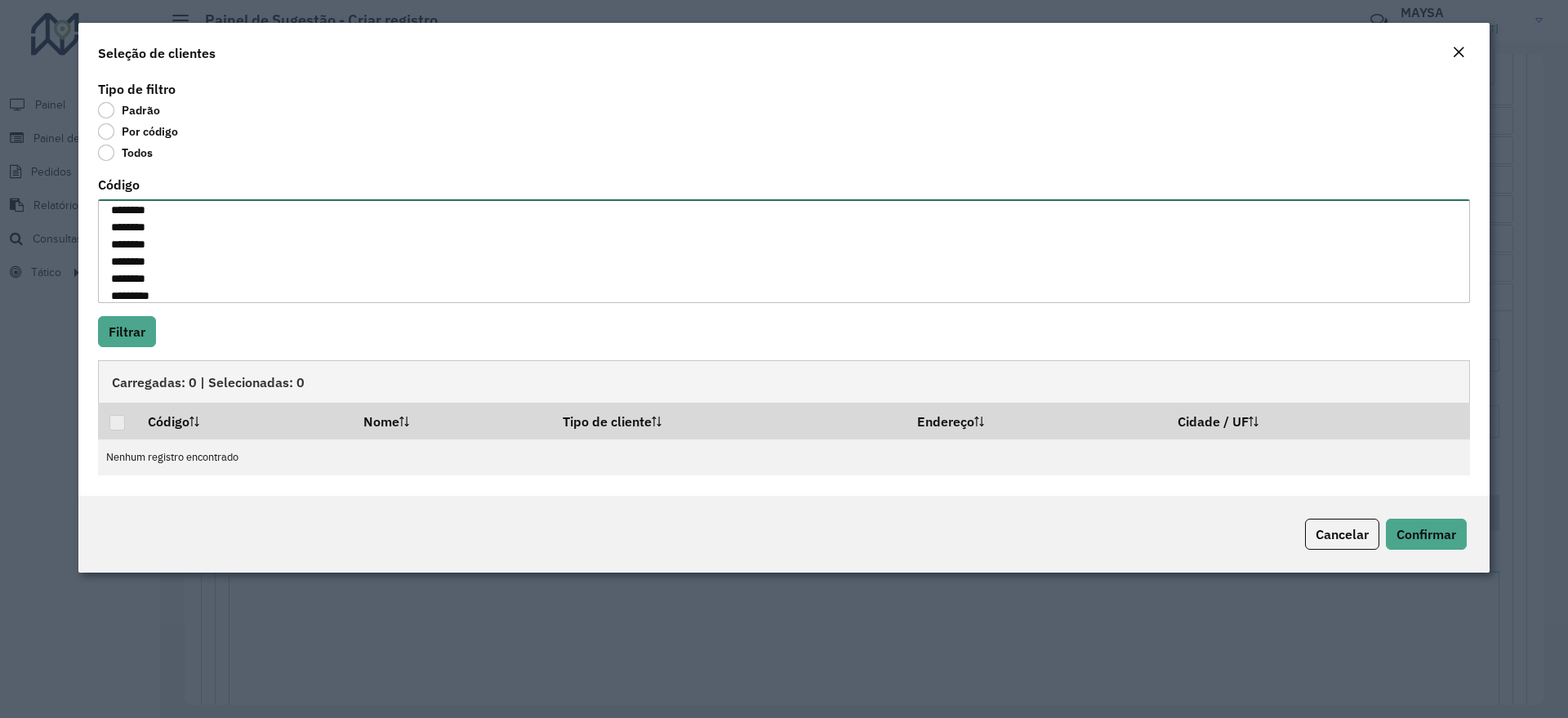 paste on "********" 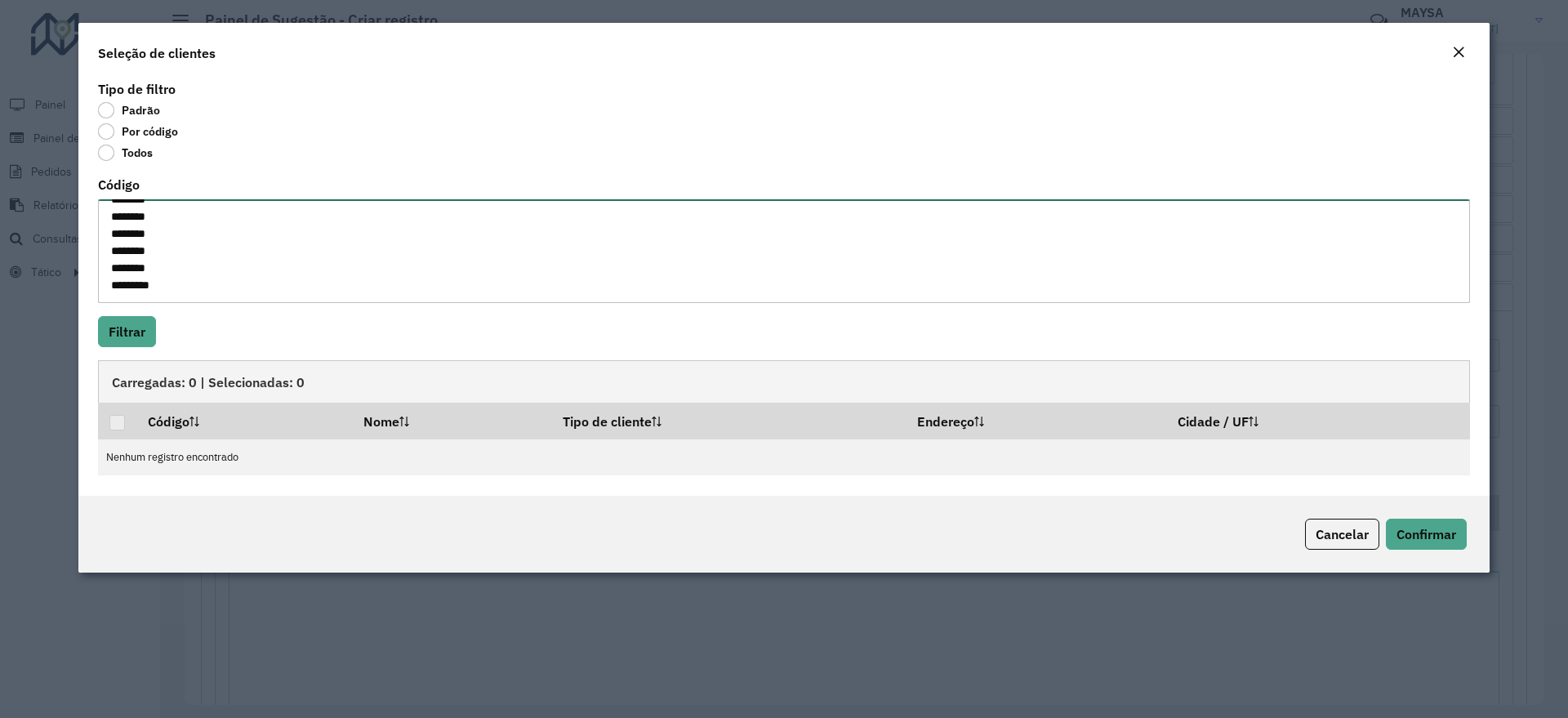 click on "********
********
********
********
********
********
********
********
********
********
********
********" at bounding box center [784, 251] 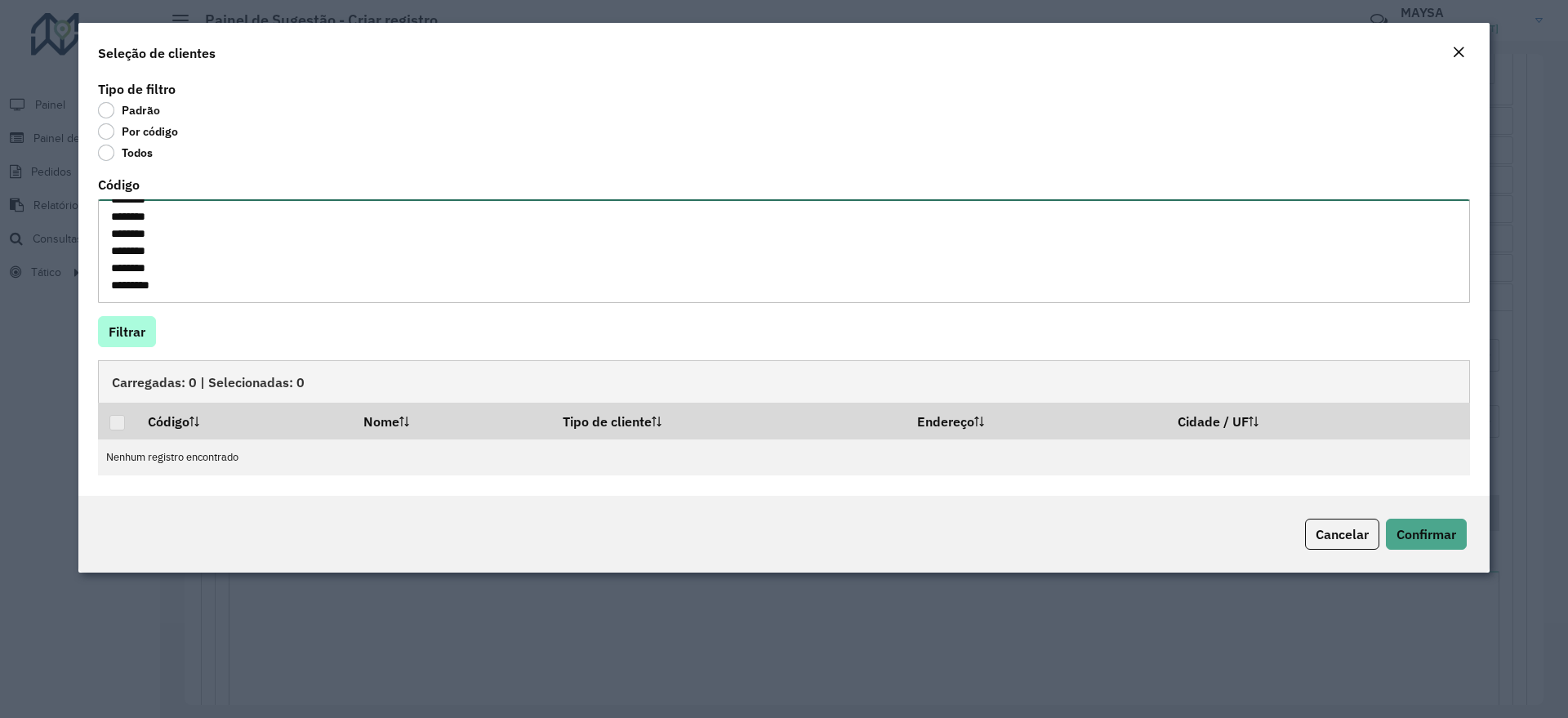 type on "********
********
********
********
********
********
********
********
********
********
********
********
********" 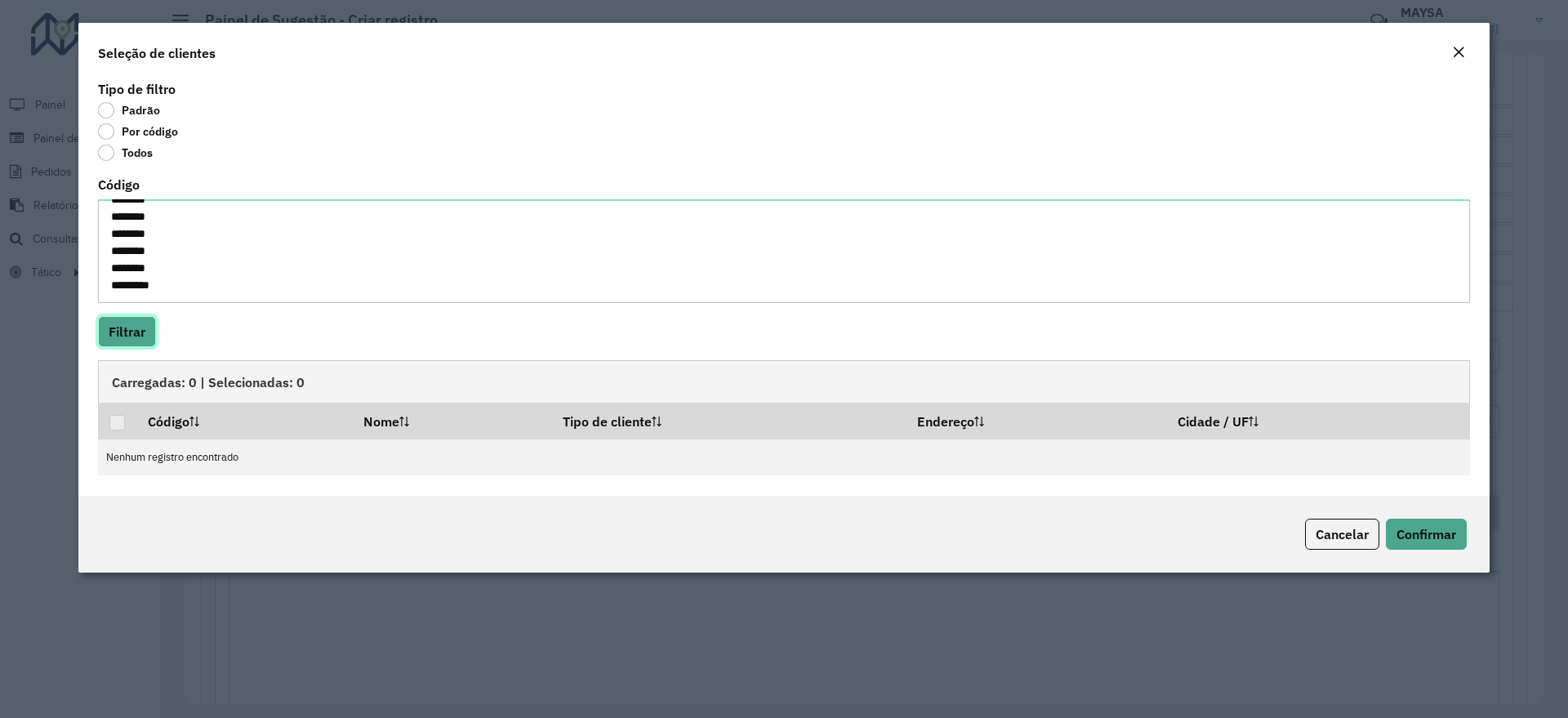 click on "Filtrar" 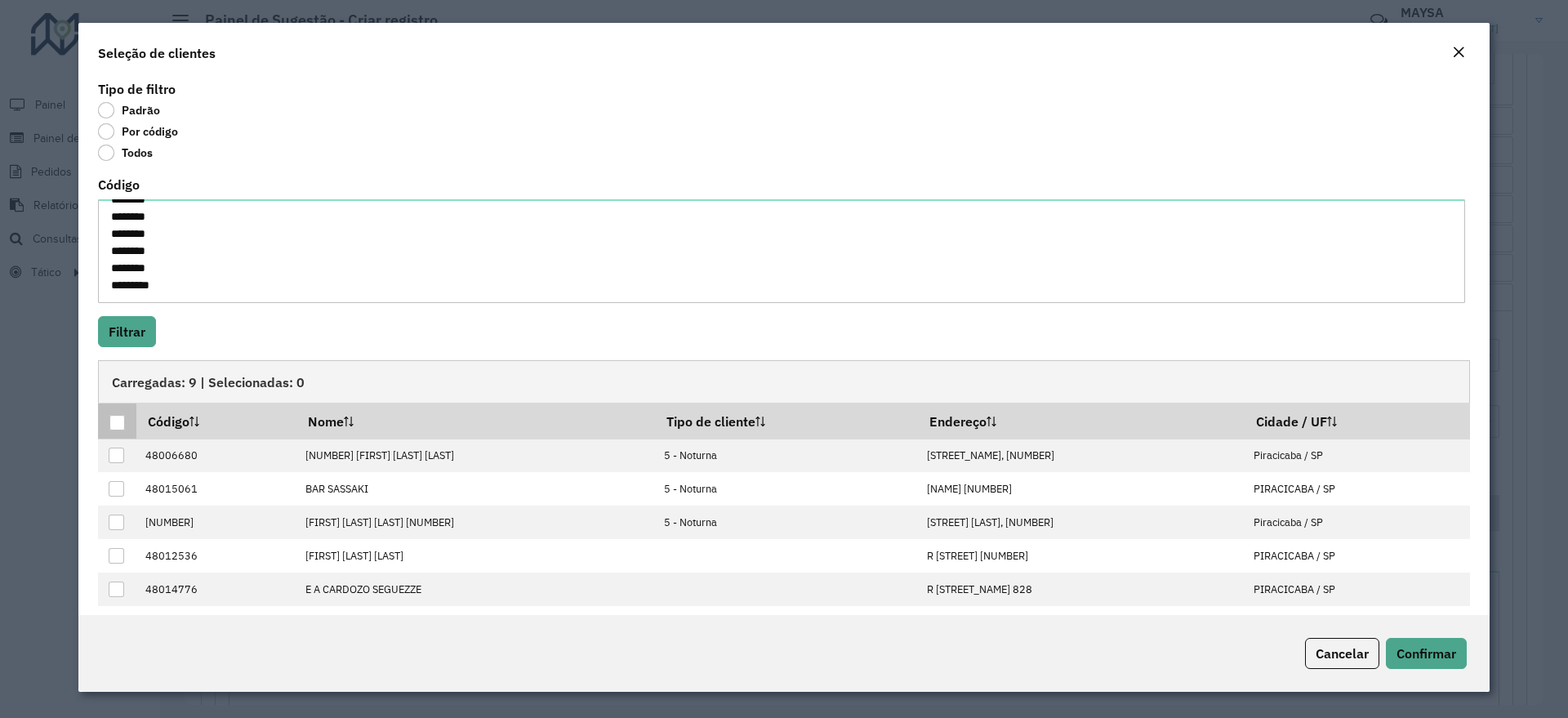 click at bounding box center (117, 422) 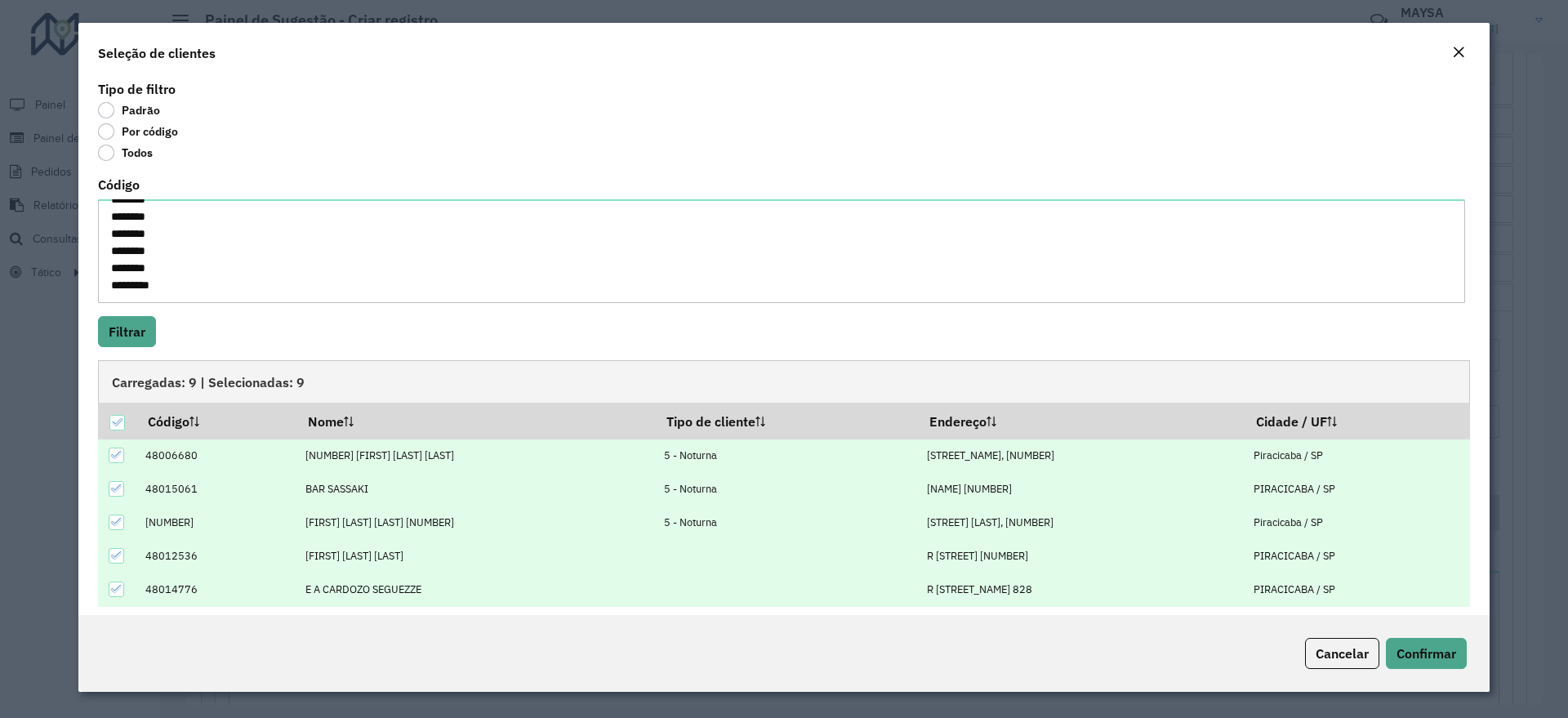 scroll, scrollTop: 133, scrollLeft: 0, axis: vertical 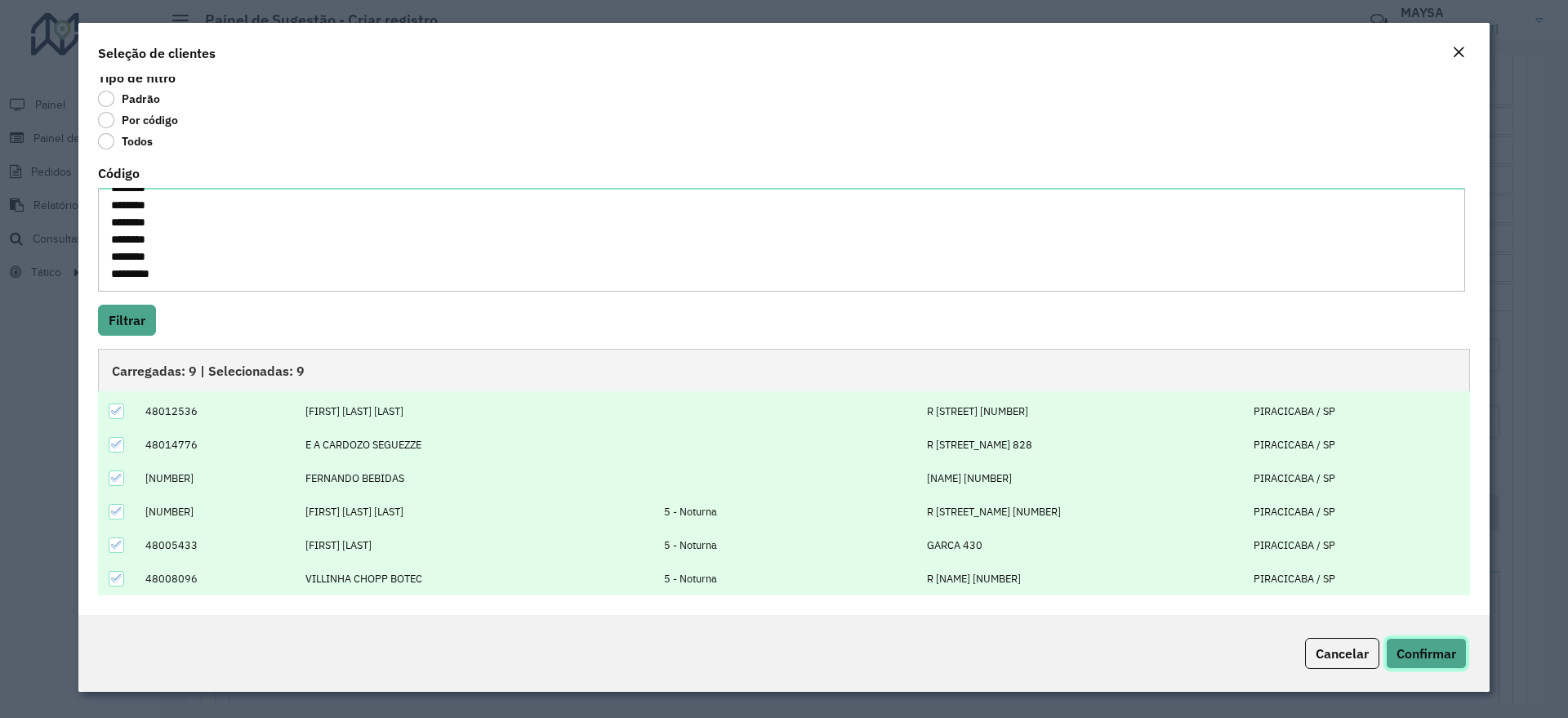 click on "Confirmar" 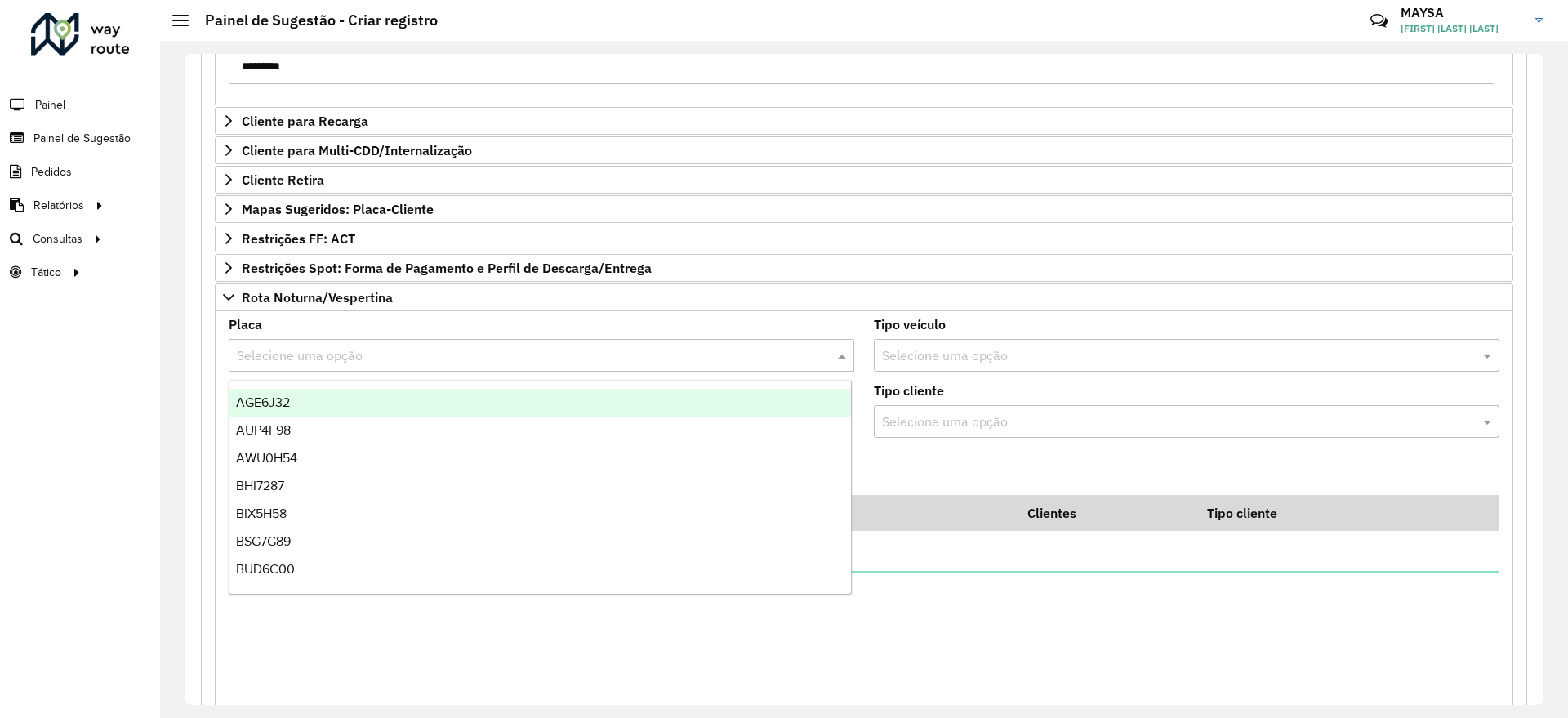 click at bounding box center (525, 356) 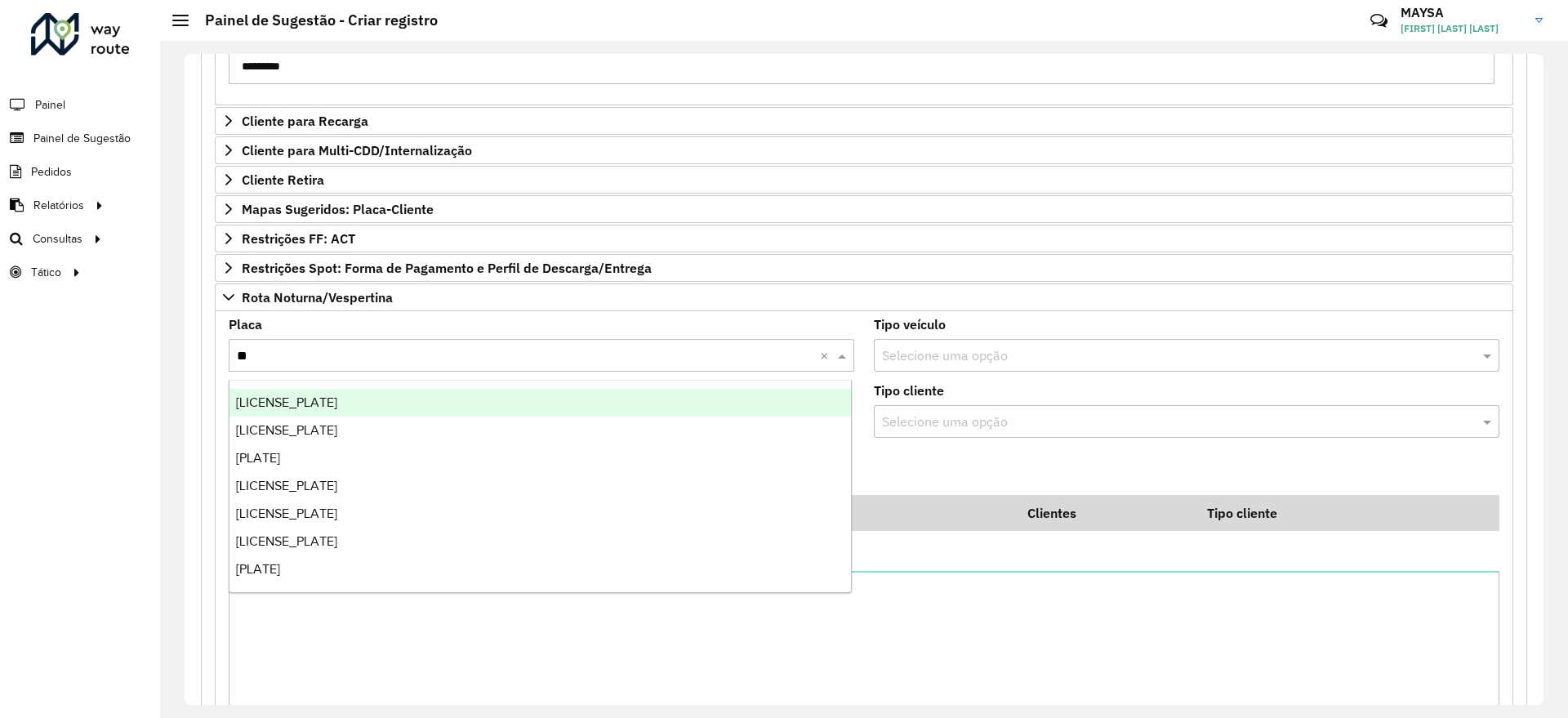 type on "***" 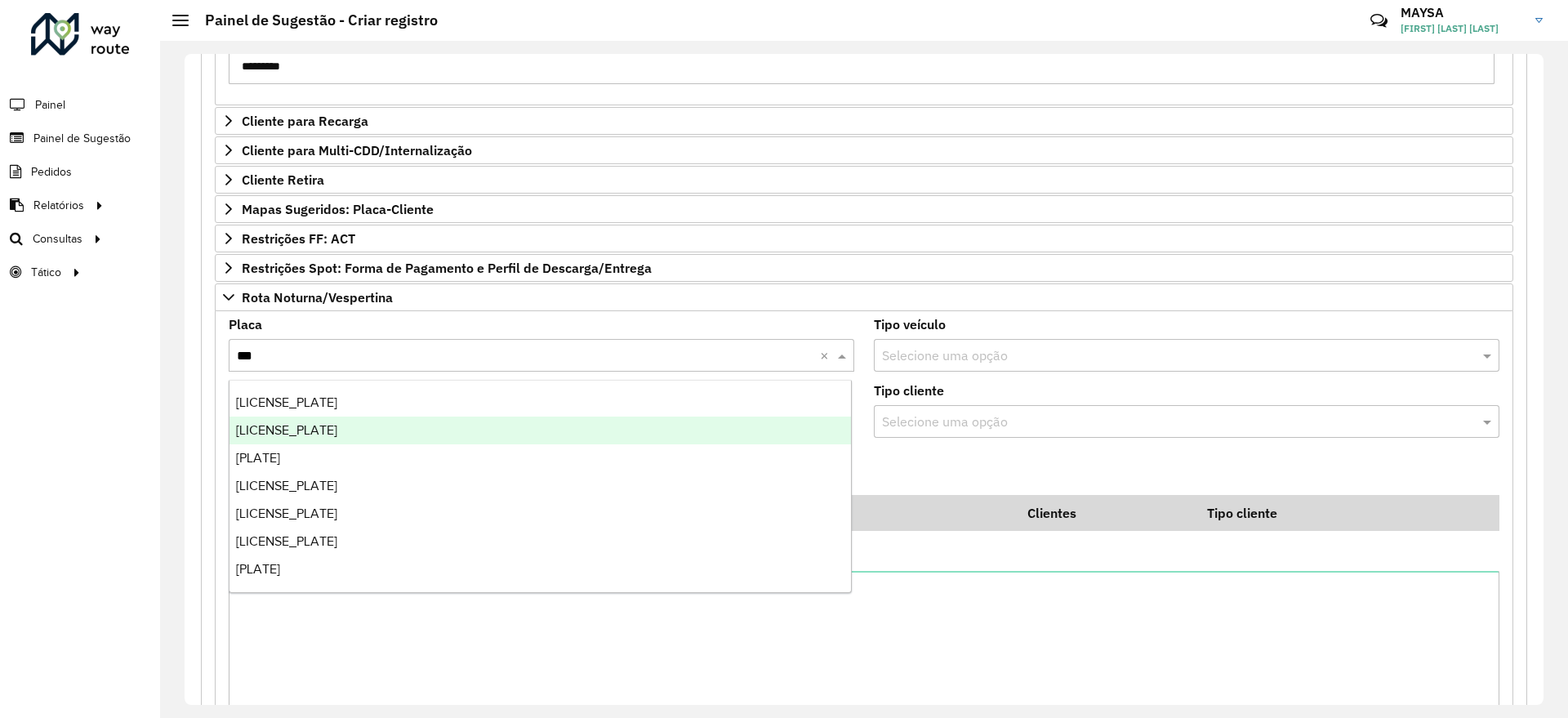 click on "[LICENSE_PLATE]" at bounding box center (540, 430) 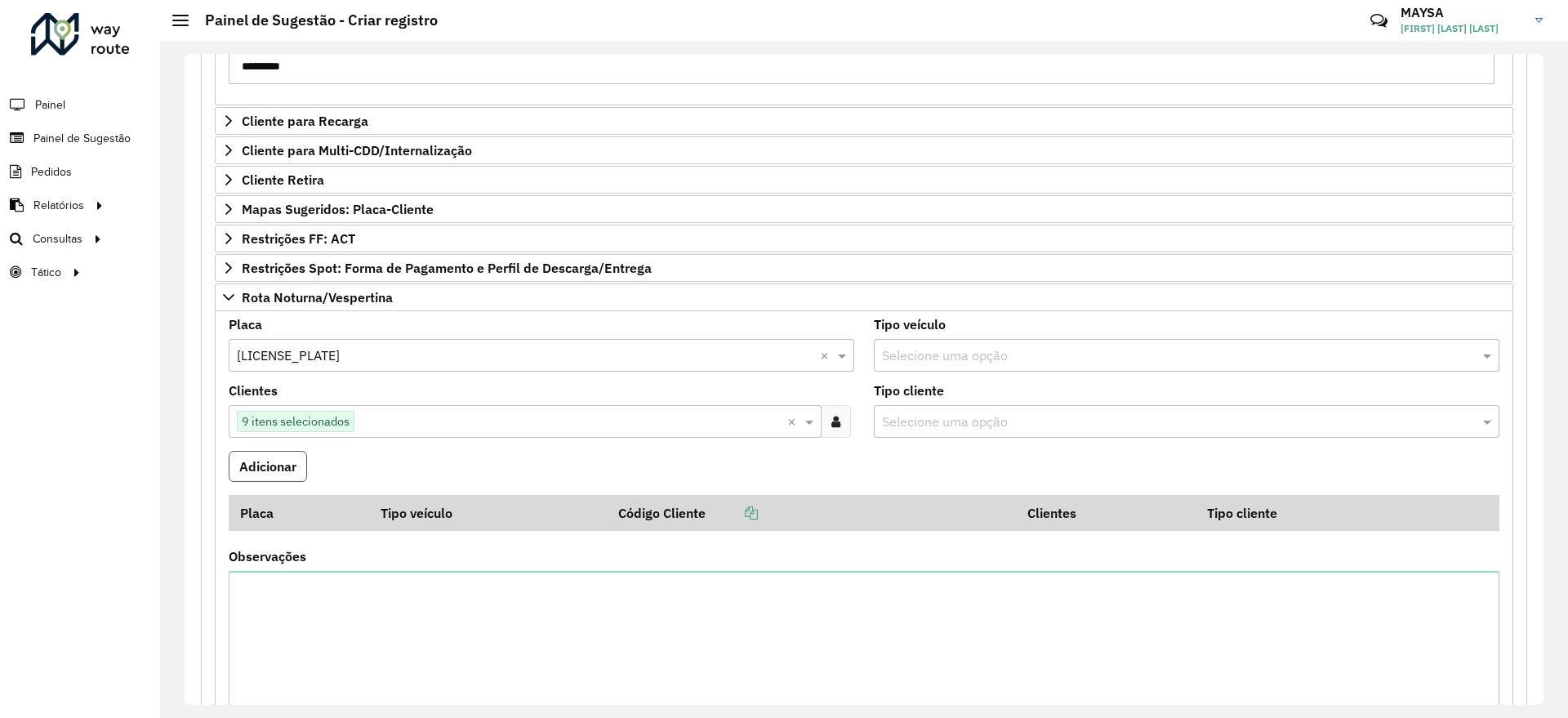 click on "Adicionar" at bounding box center (268, 466) 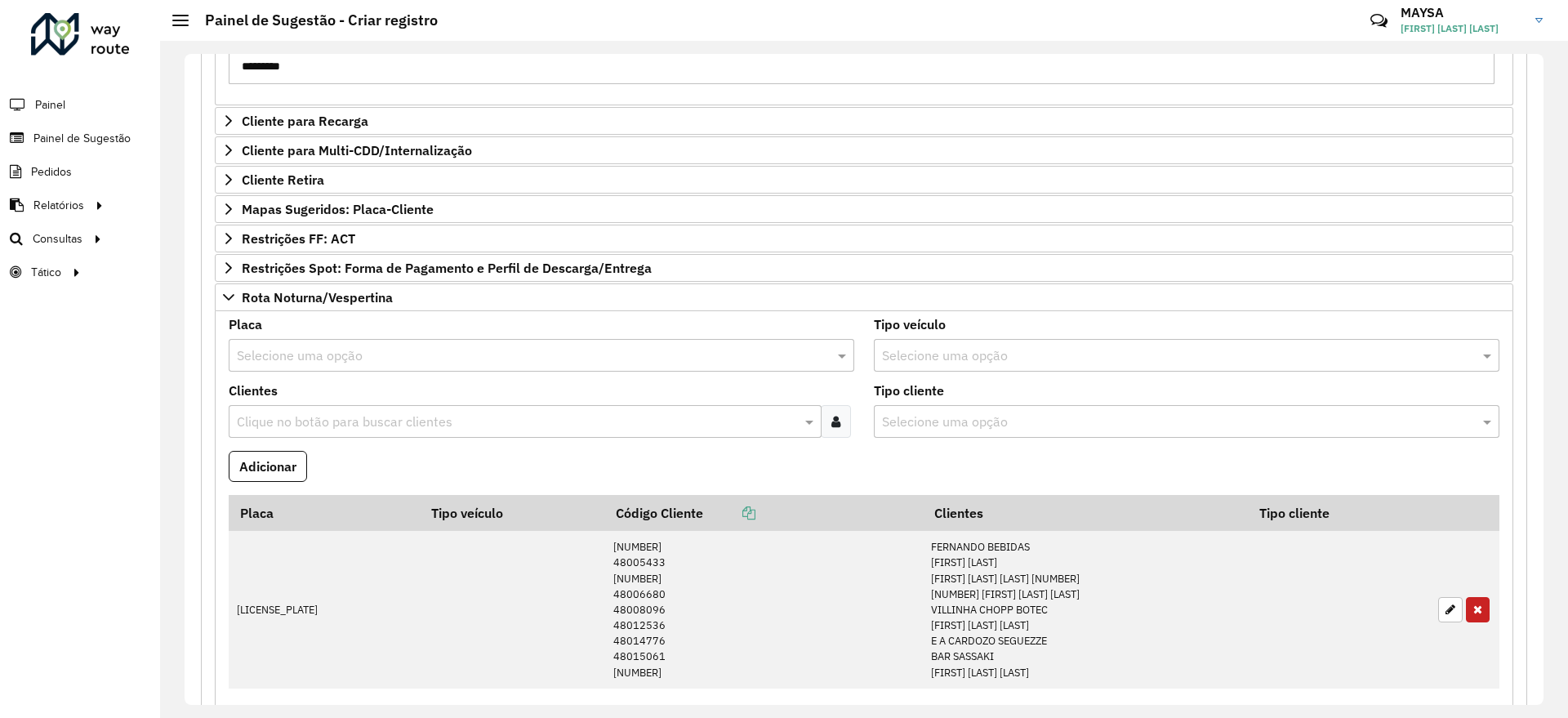 click at bounding box center (835, 421) 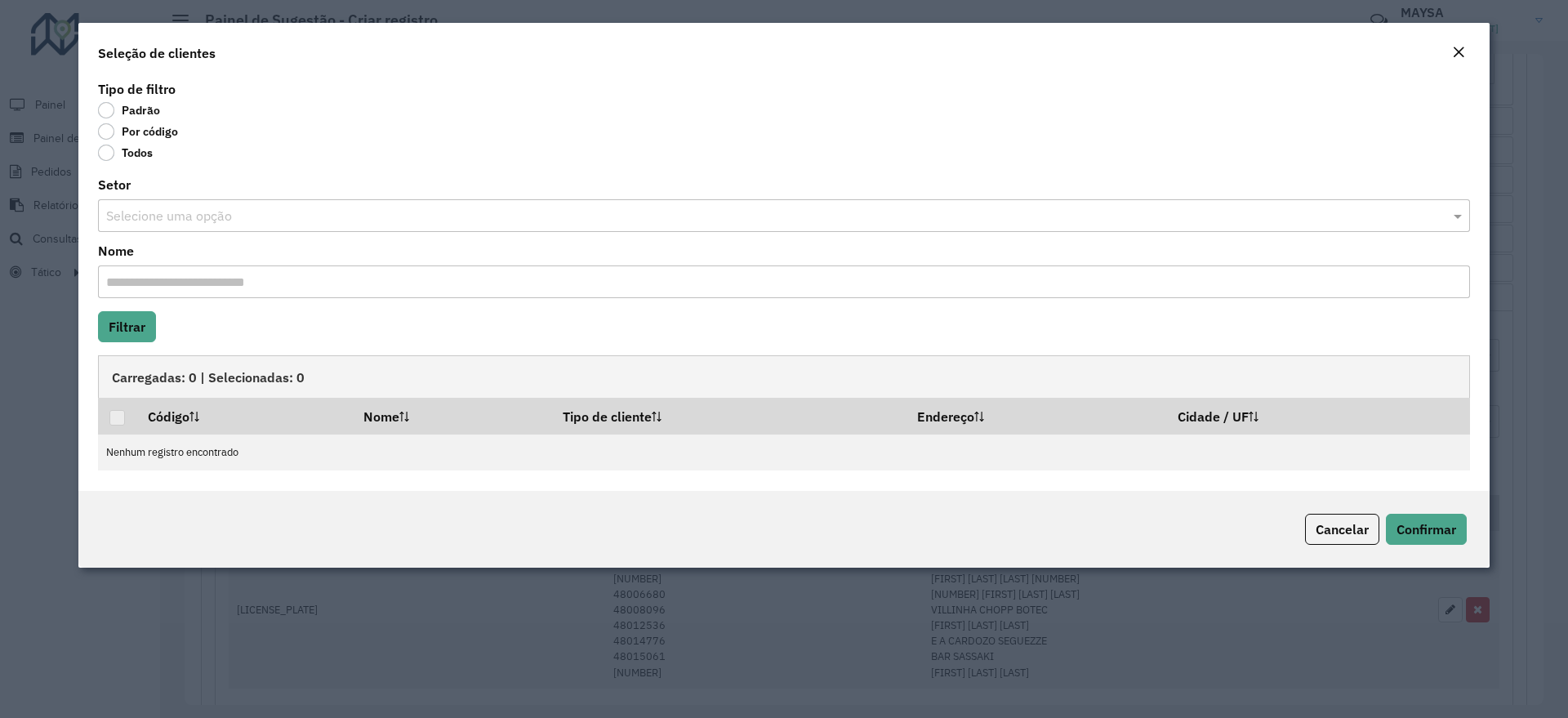 click at bounding box center [768, 216] 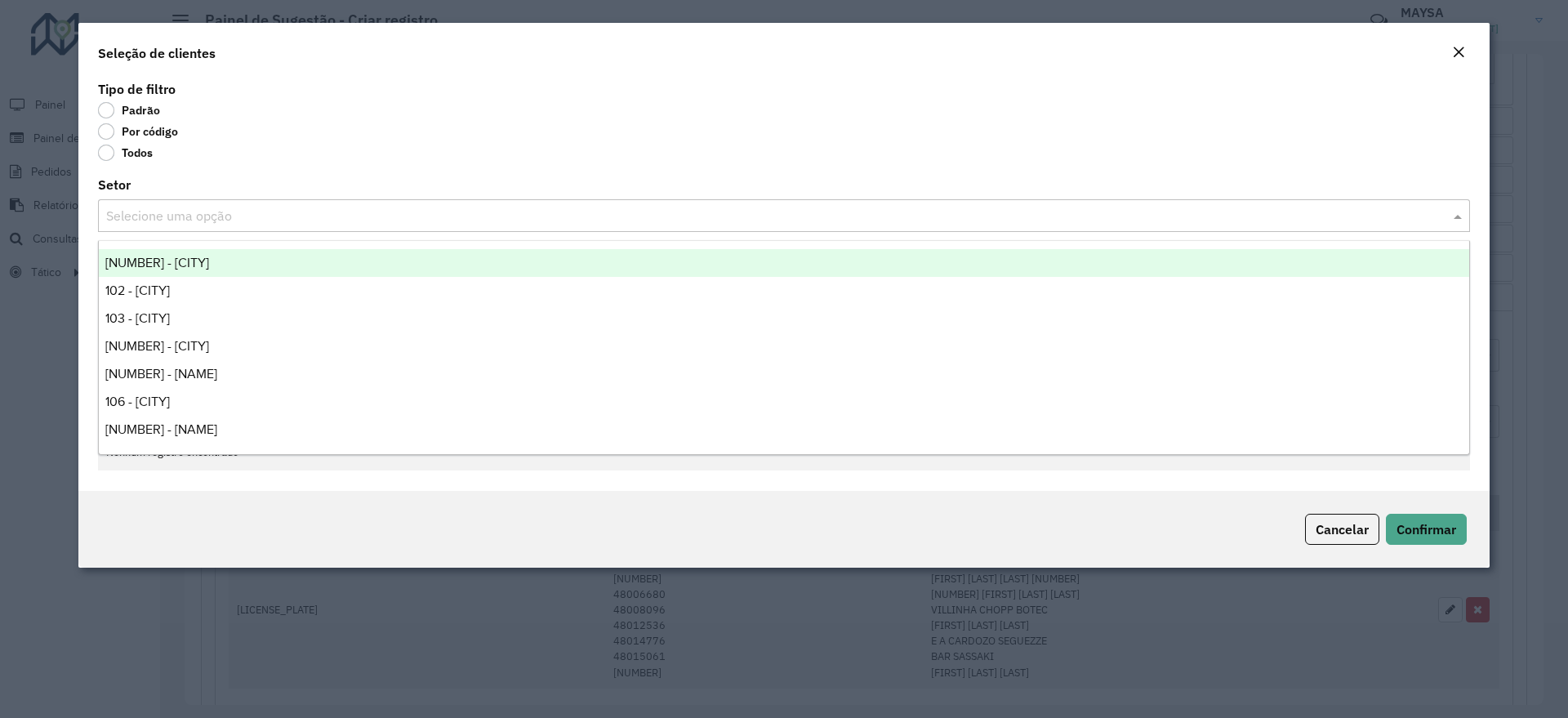 click on "Por código" 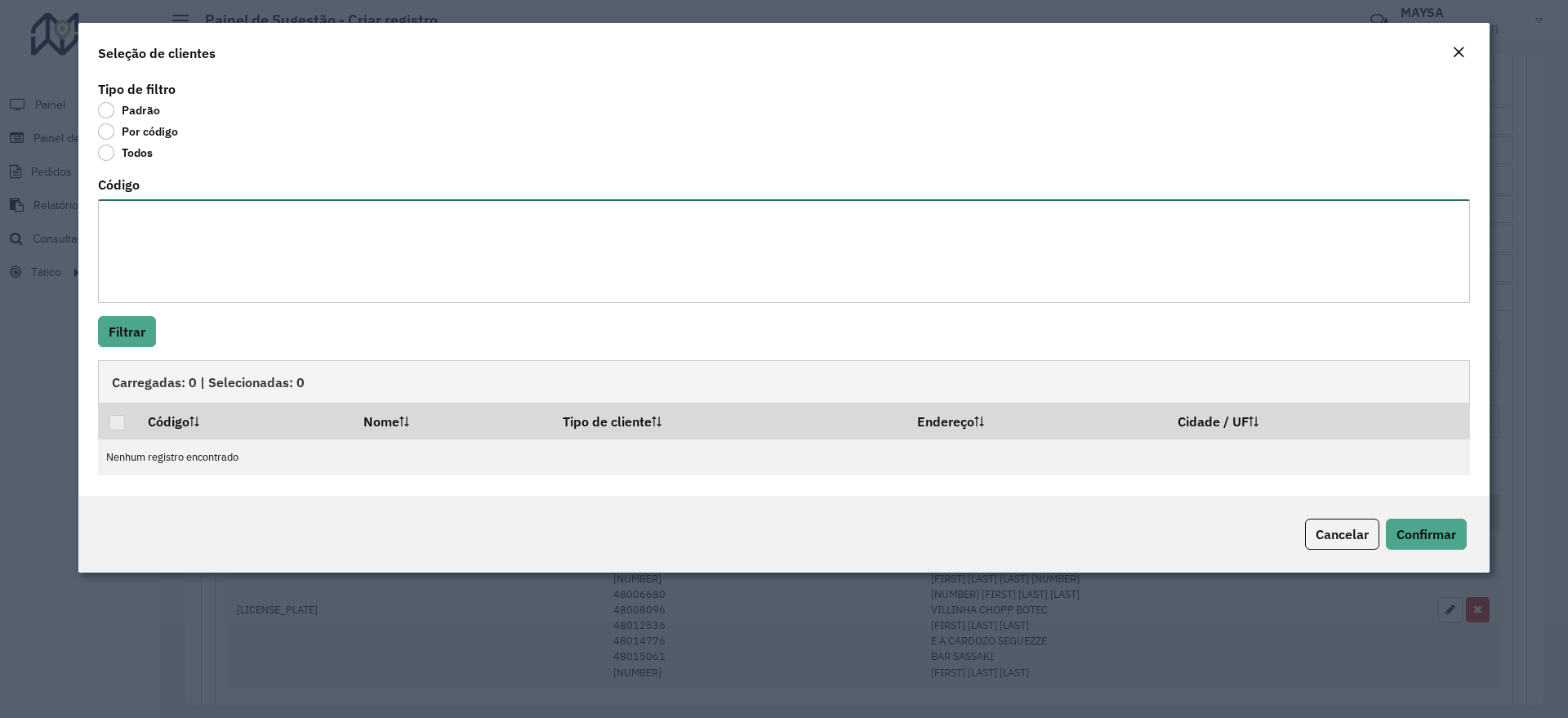 click on "Código" at bounding box center [784, 251] 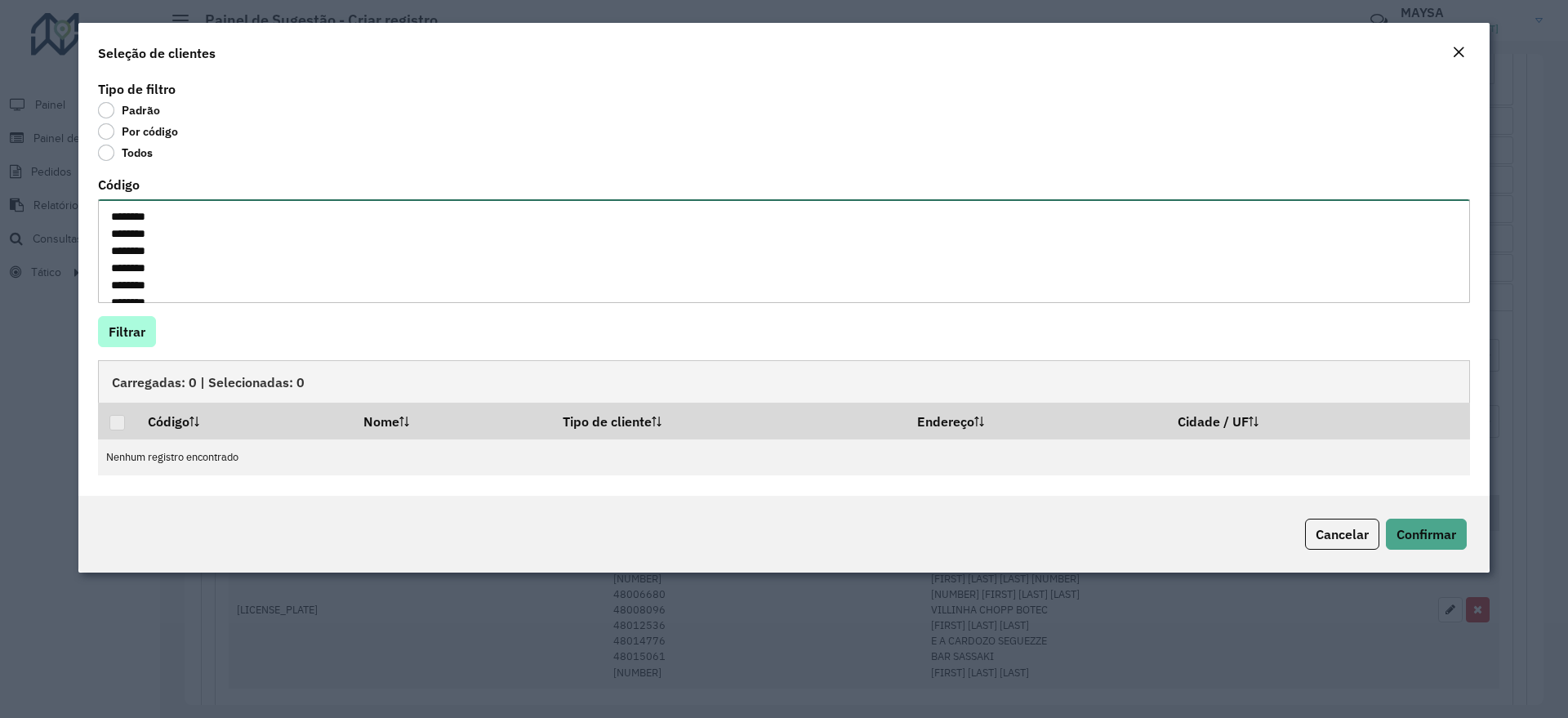 scroll, scrollTop: 41, scrollLeft: 0, axis: vertical 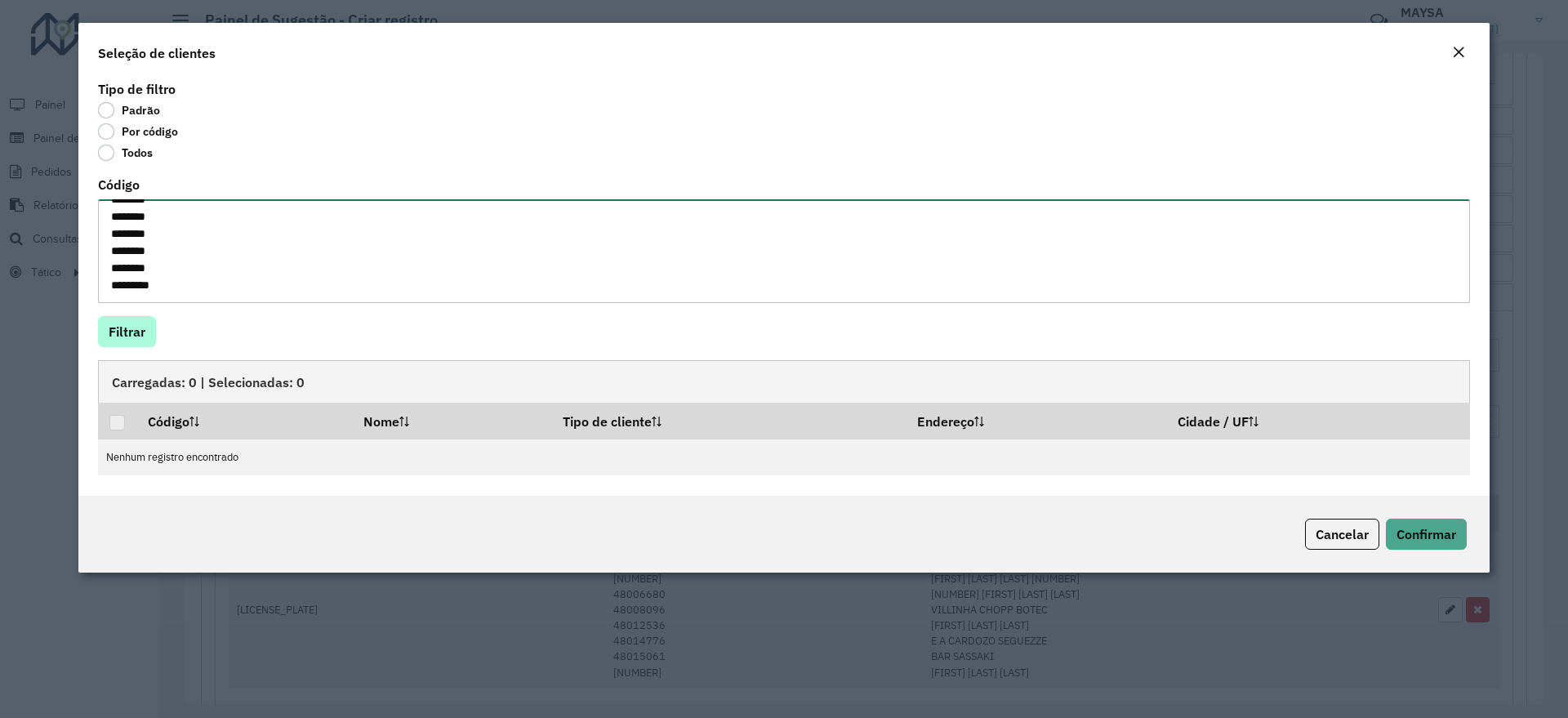 type on "********
********
********
********
********
********
********" 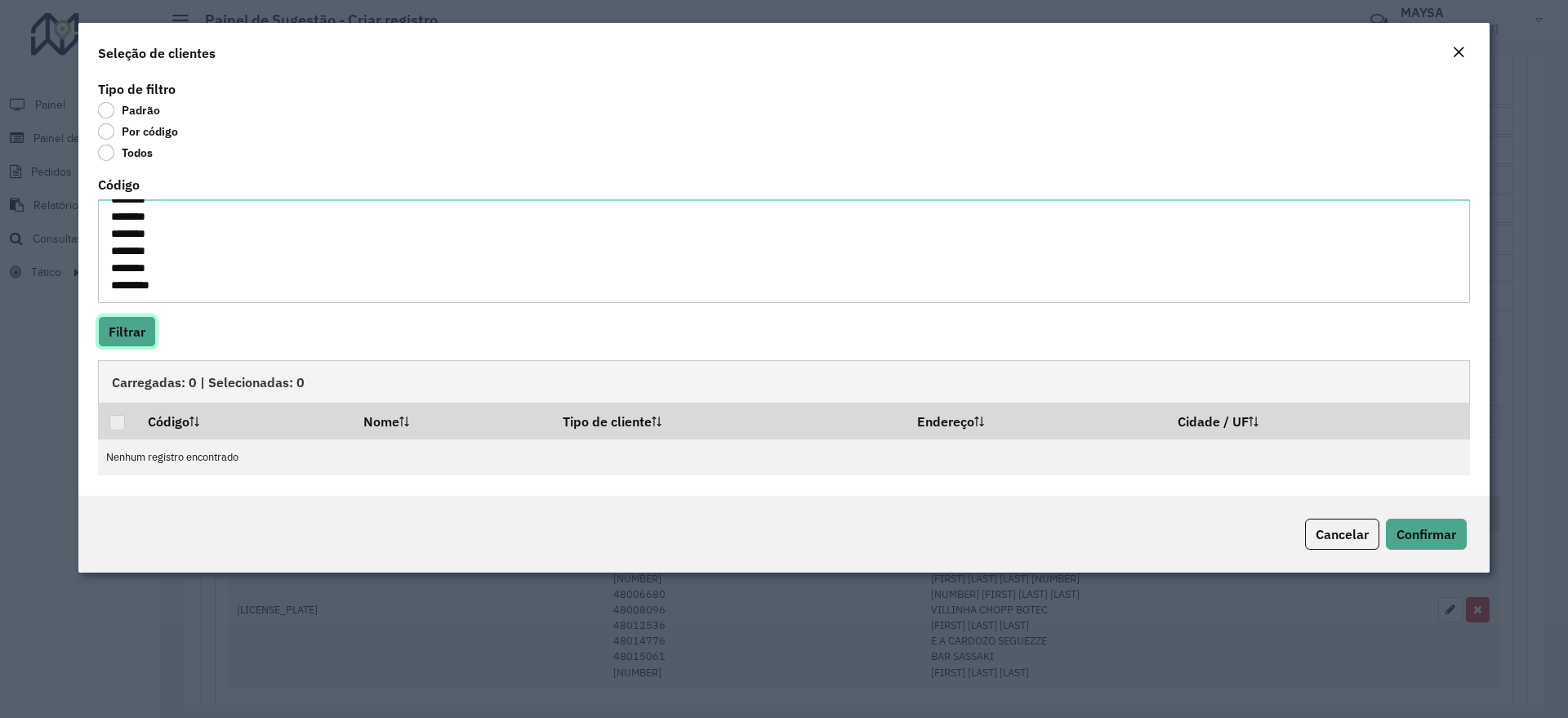 click on "Filtrar" 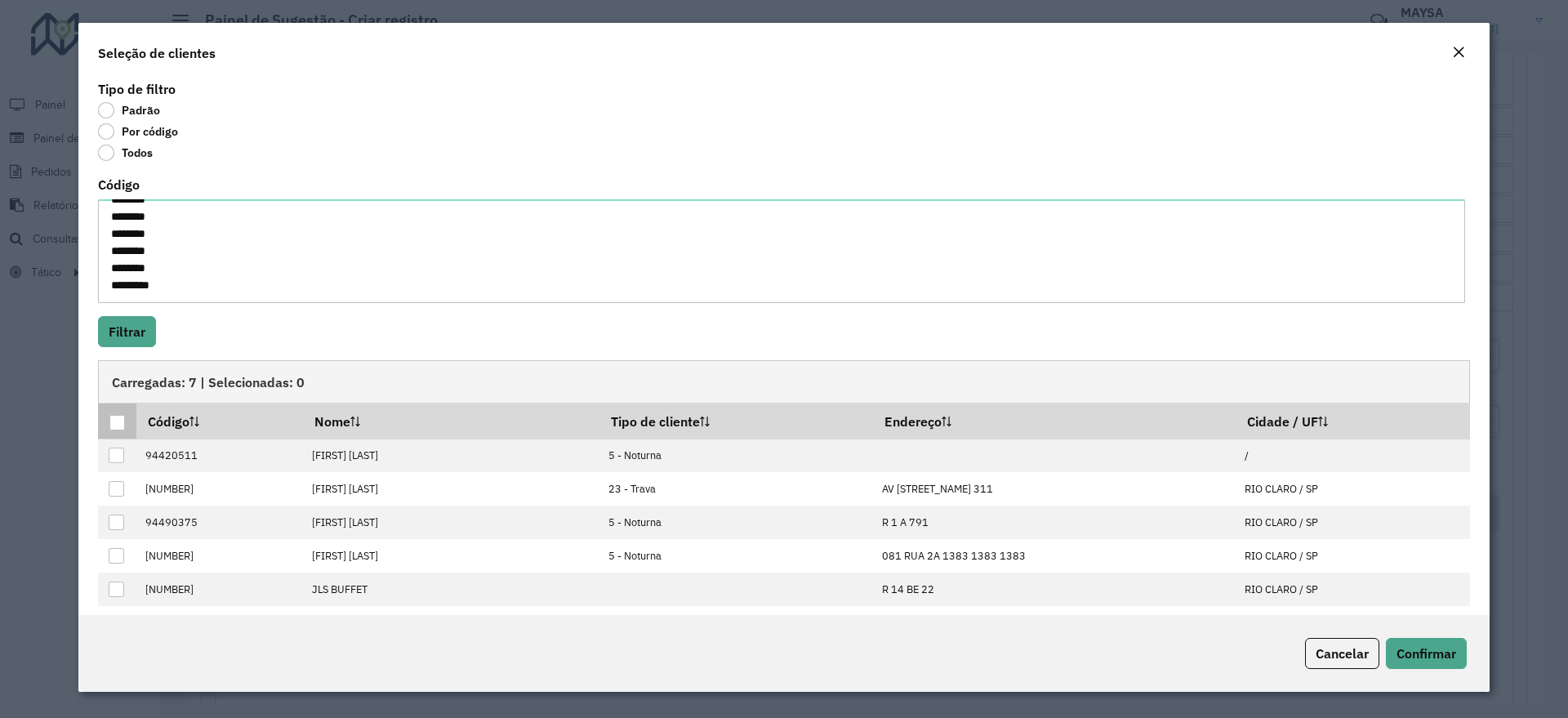 click at bounding box center (117, 422) 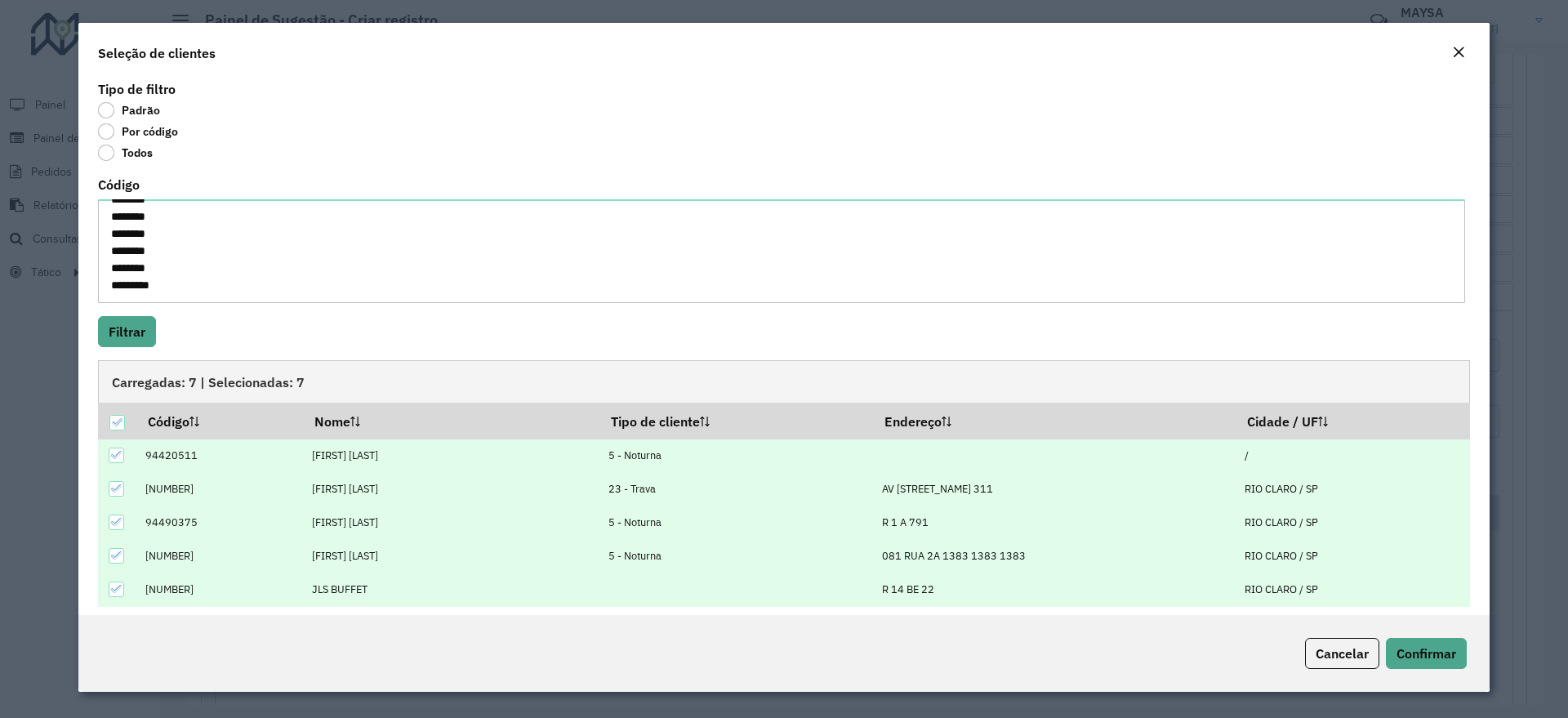 scroll, scrollTop: 66, scrollLeft: 0, axis: vertical 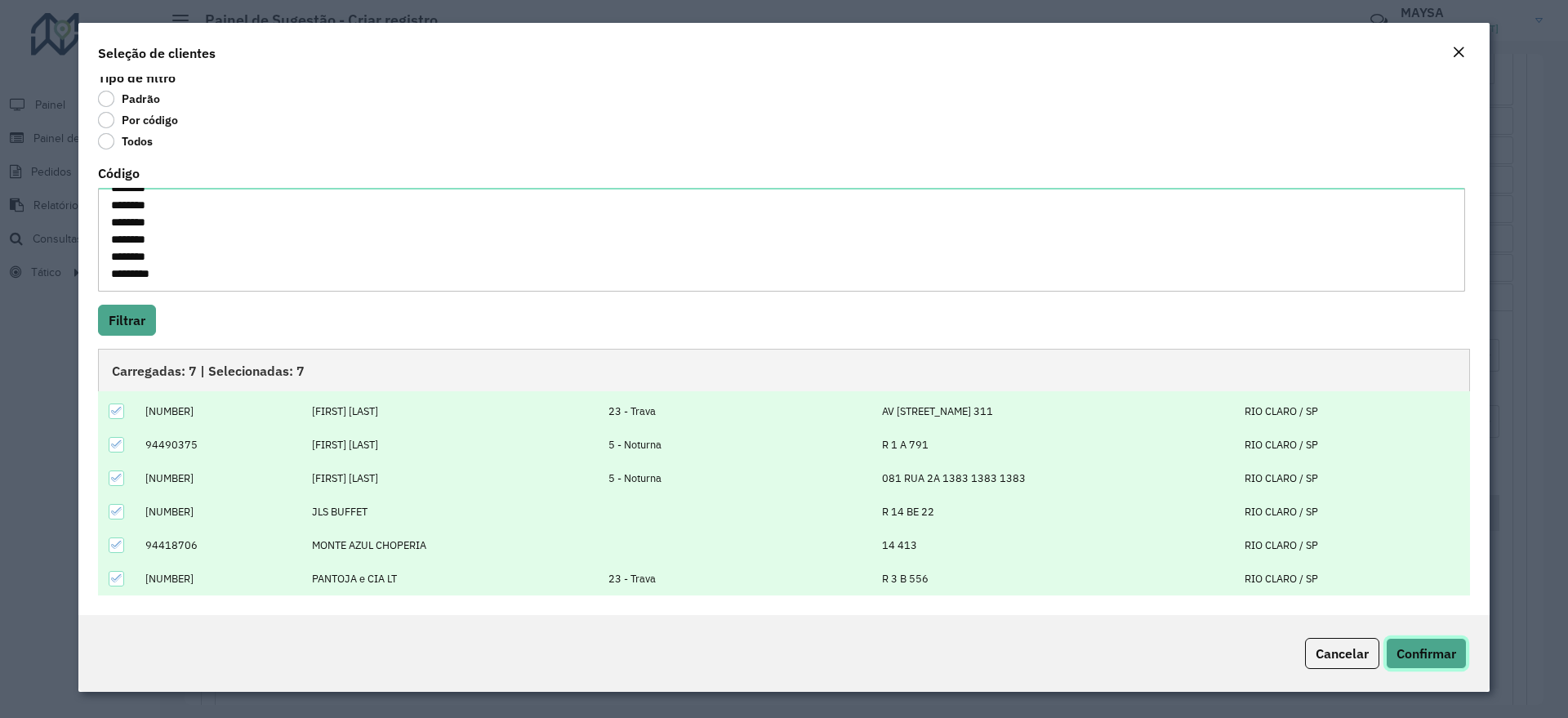 click on "Confirmar" 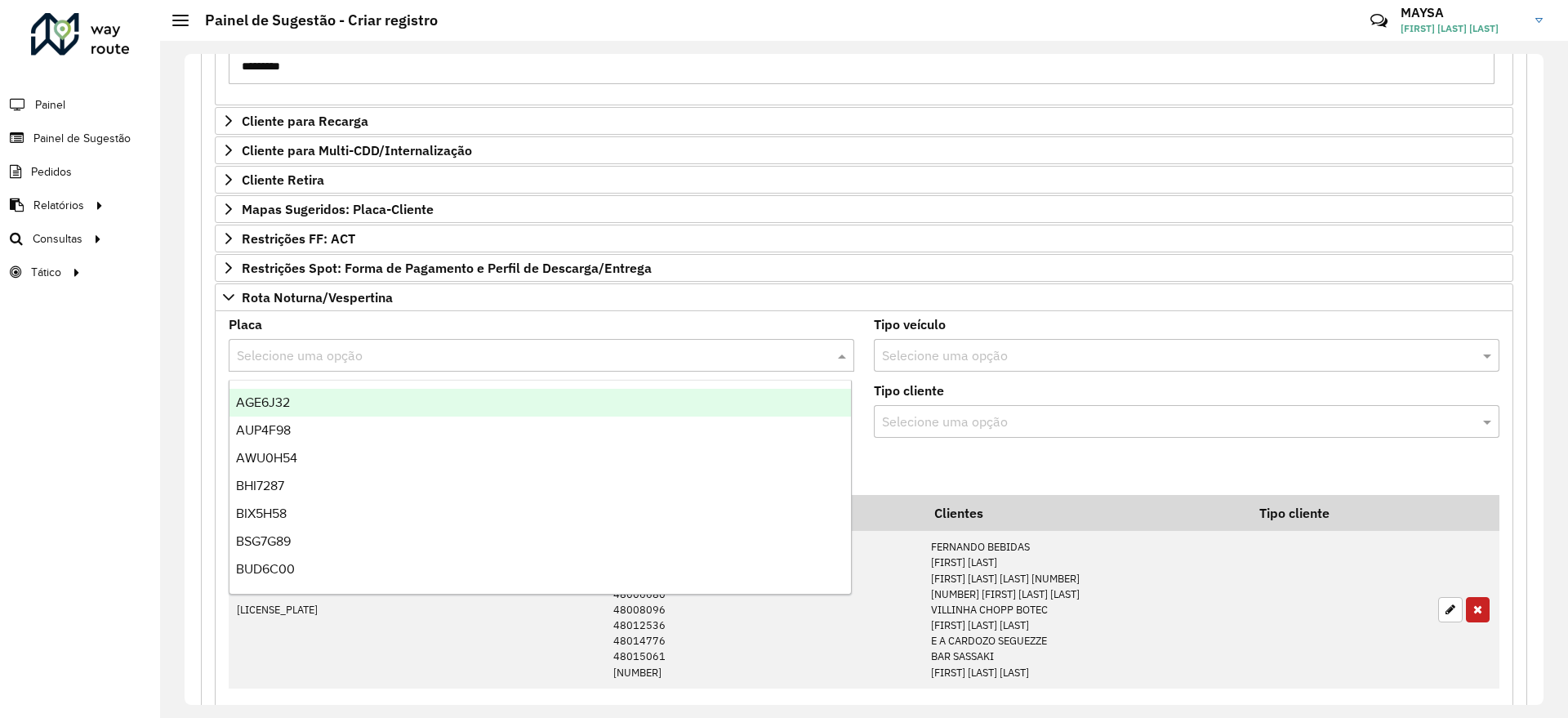 click at bounding box center (525, 356) 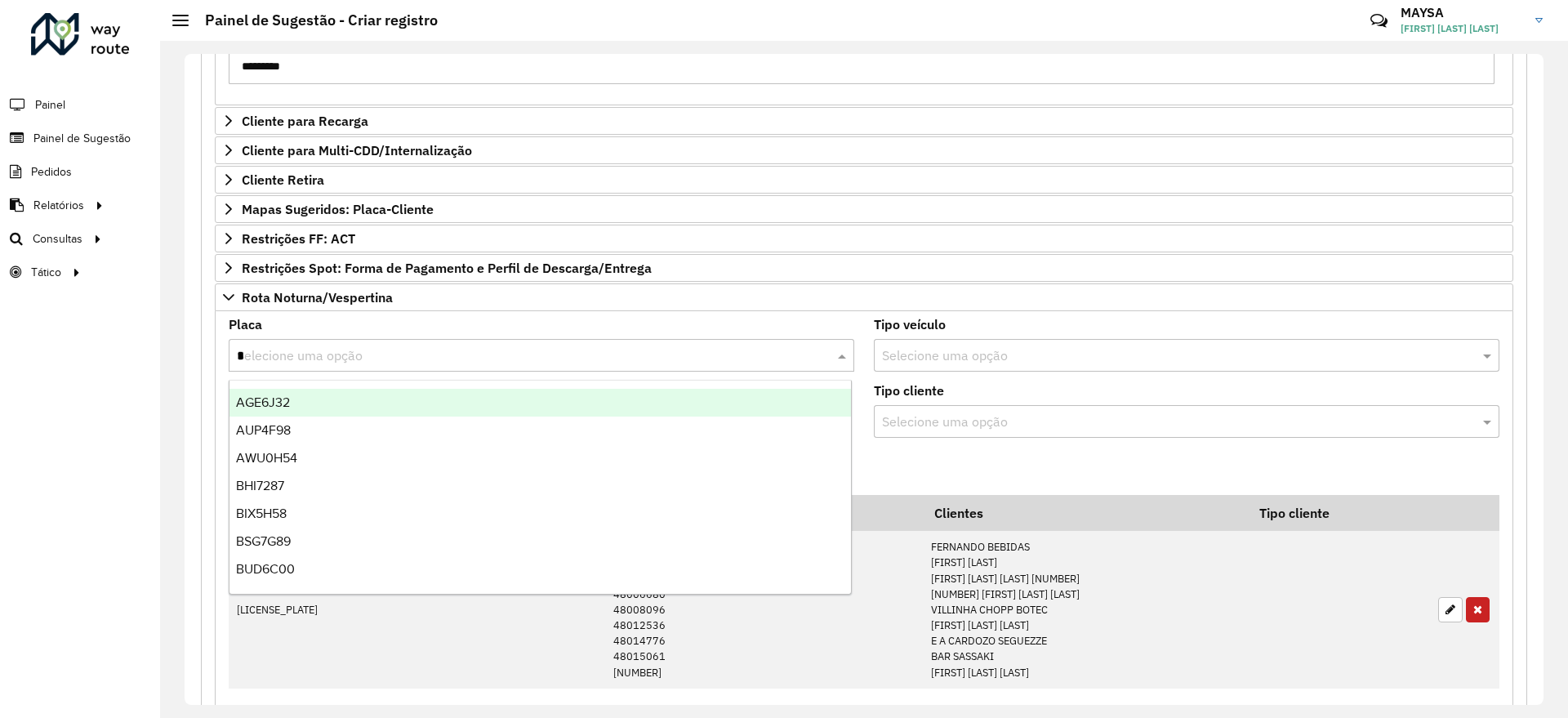 type on "**" 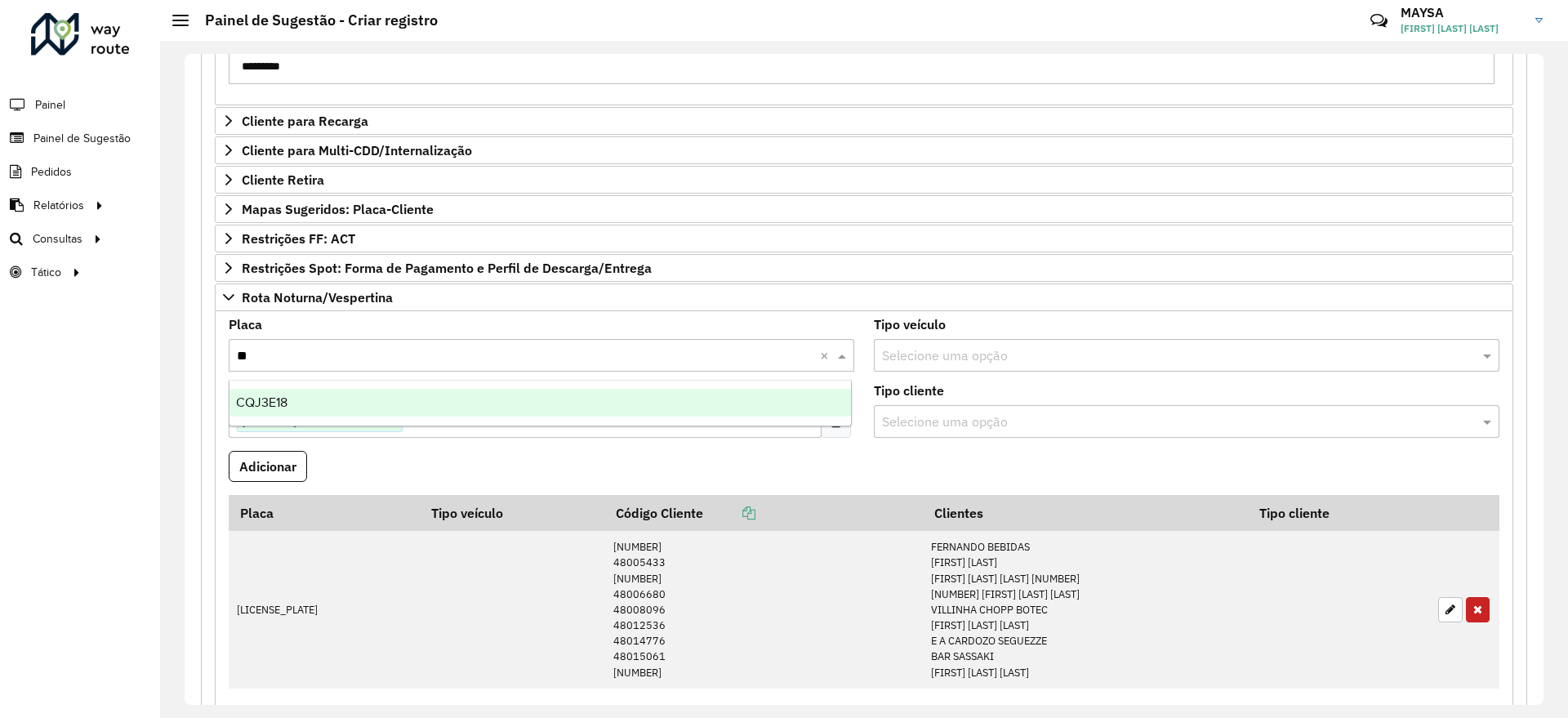 click on "CQJ3E18" at bounding box center (540, 403) 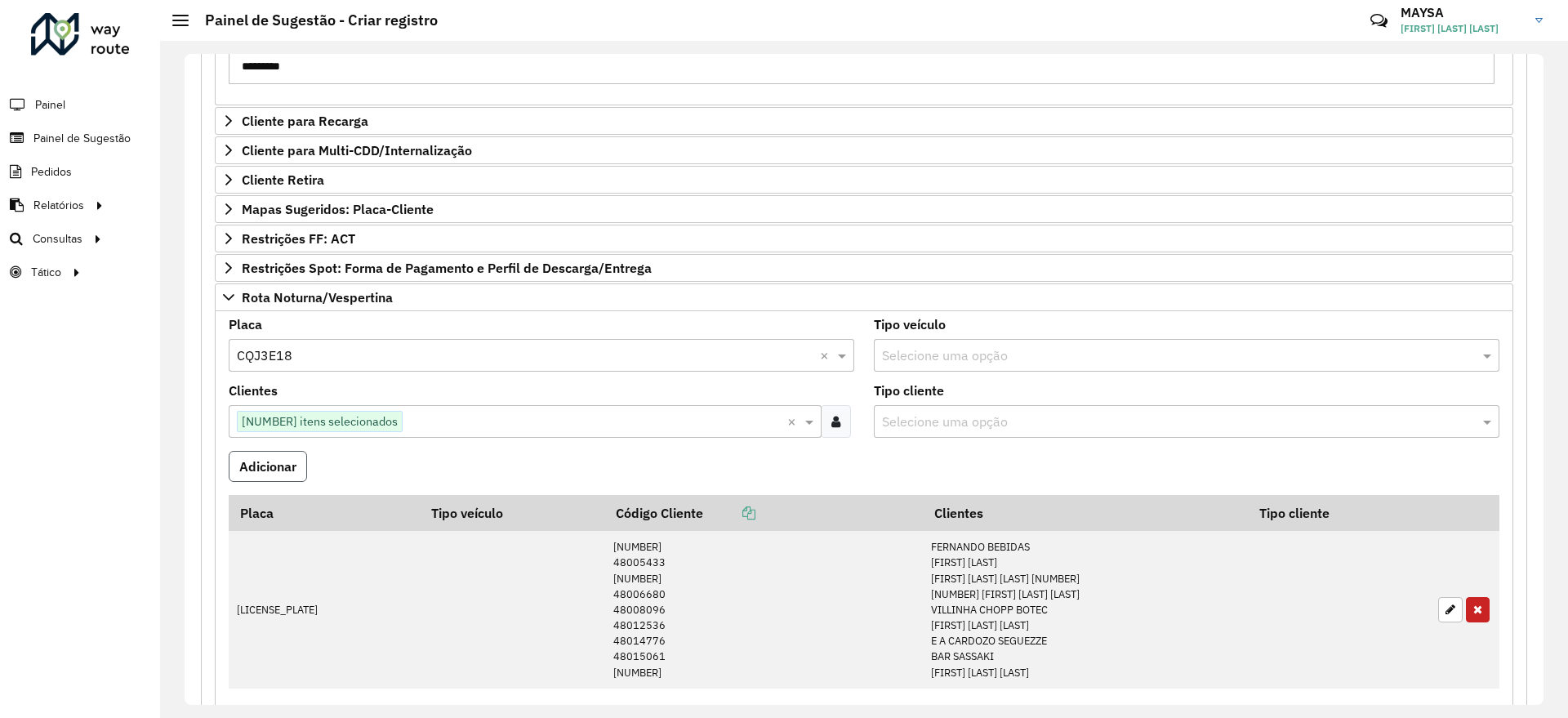 click on "Adicionar" at bounding box center (268, 466) 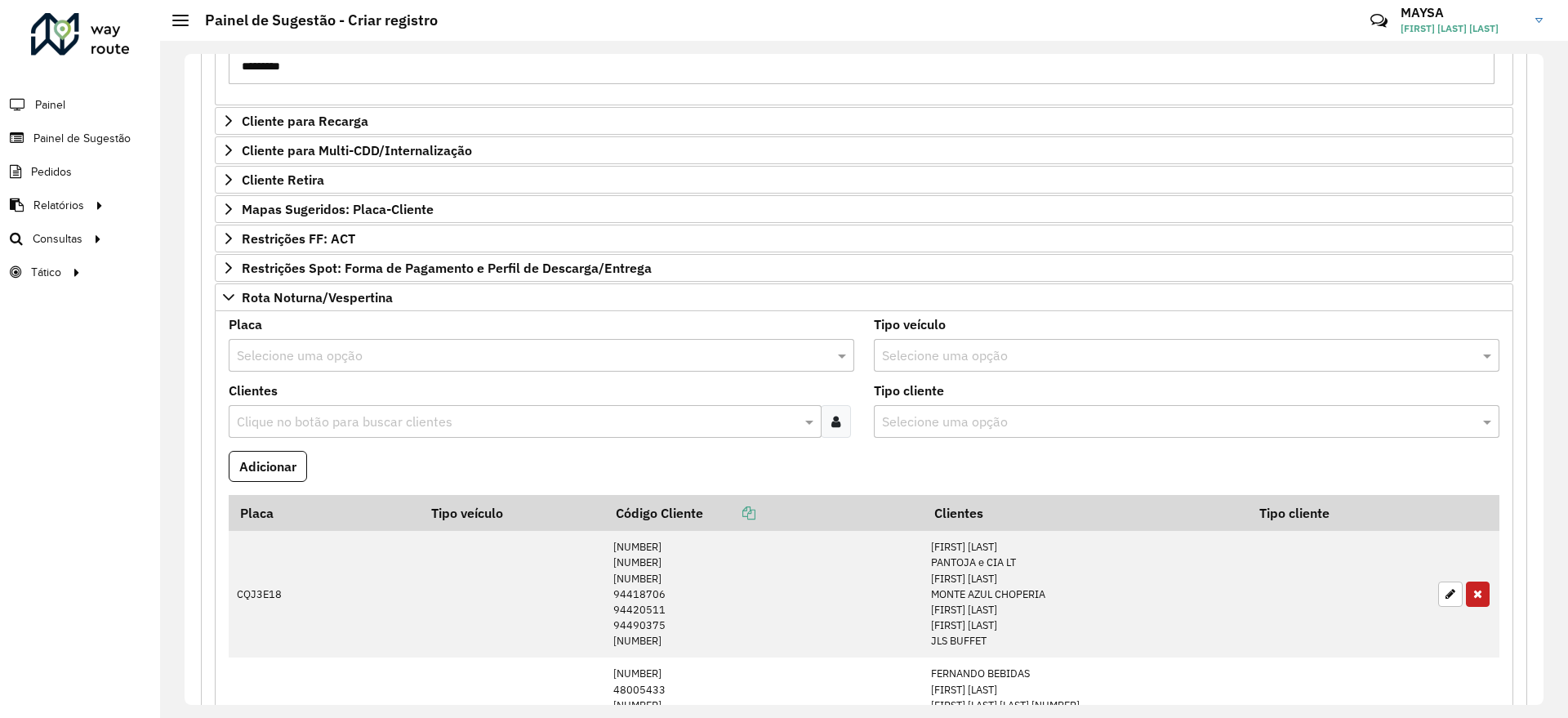 scroll, scrollTop: 676, scrollLeft: 0, axis: vertical 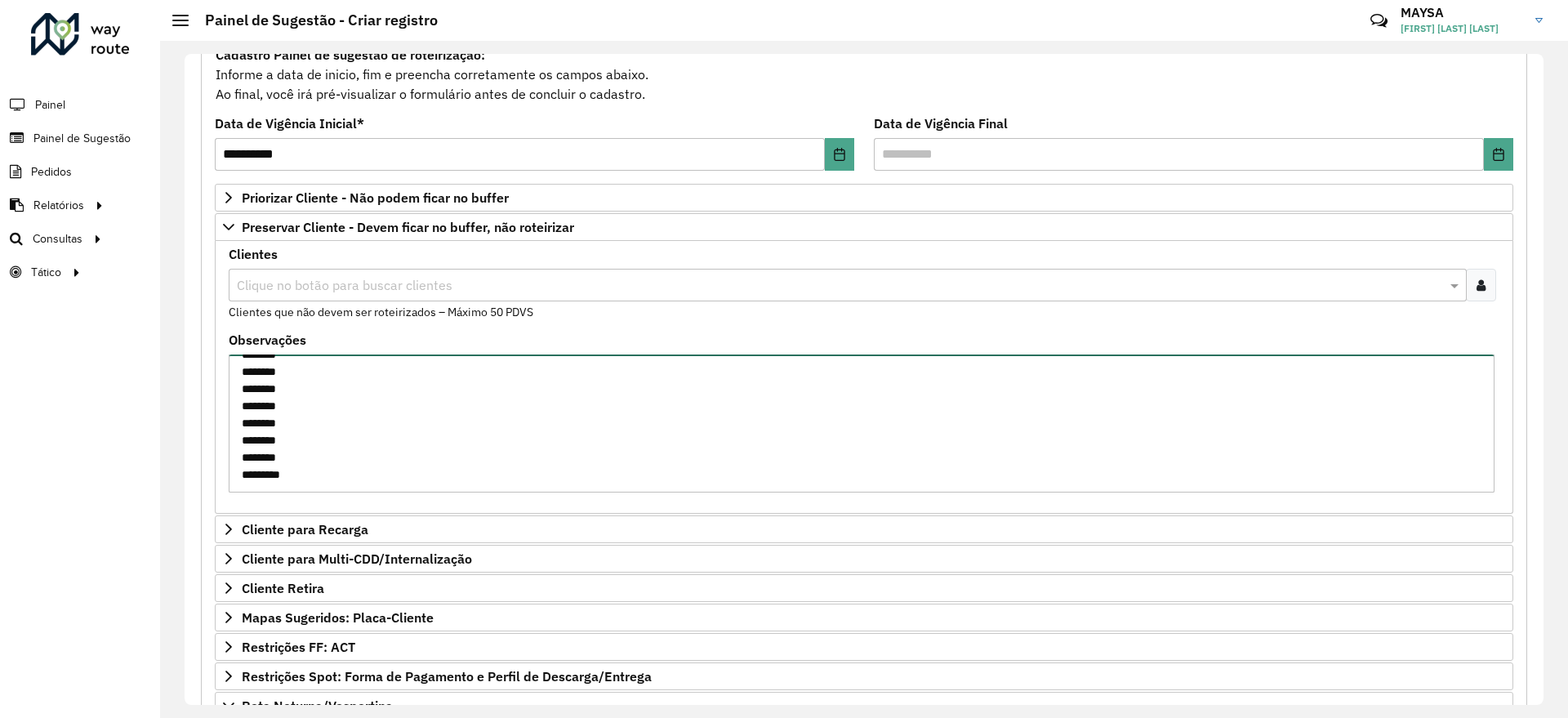 click on "********
********
********
********
********
********
********
********
********
********
********
********
********
********
********
********
********
********
********" at bounding box center [862, 423] 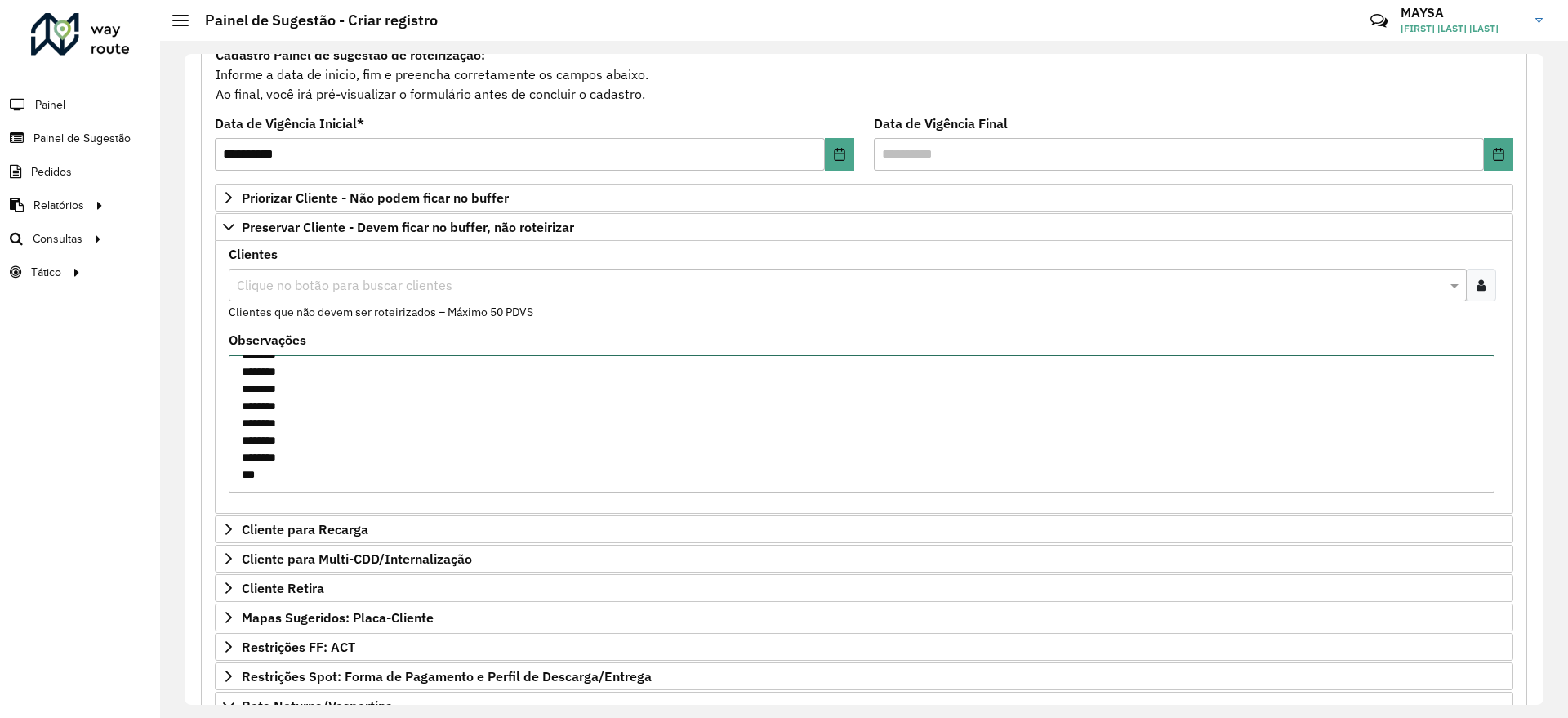 paste on "****" 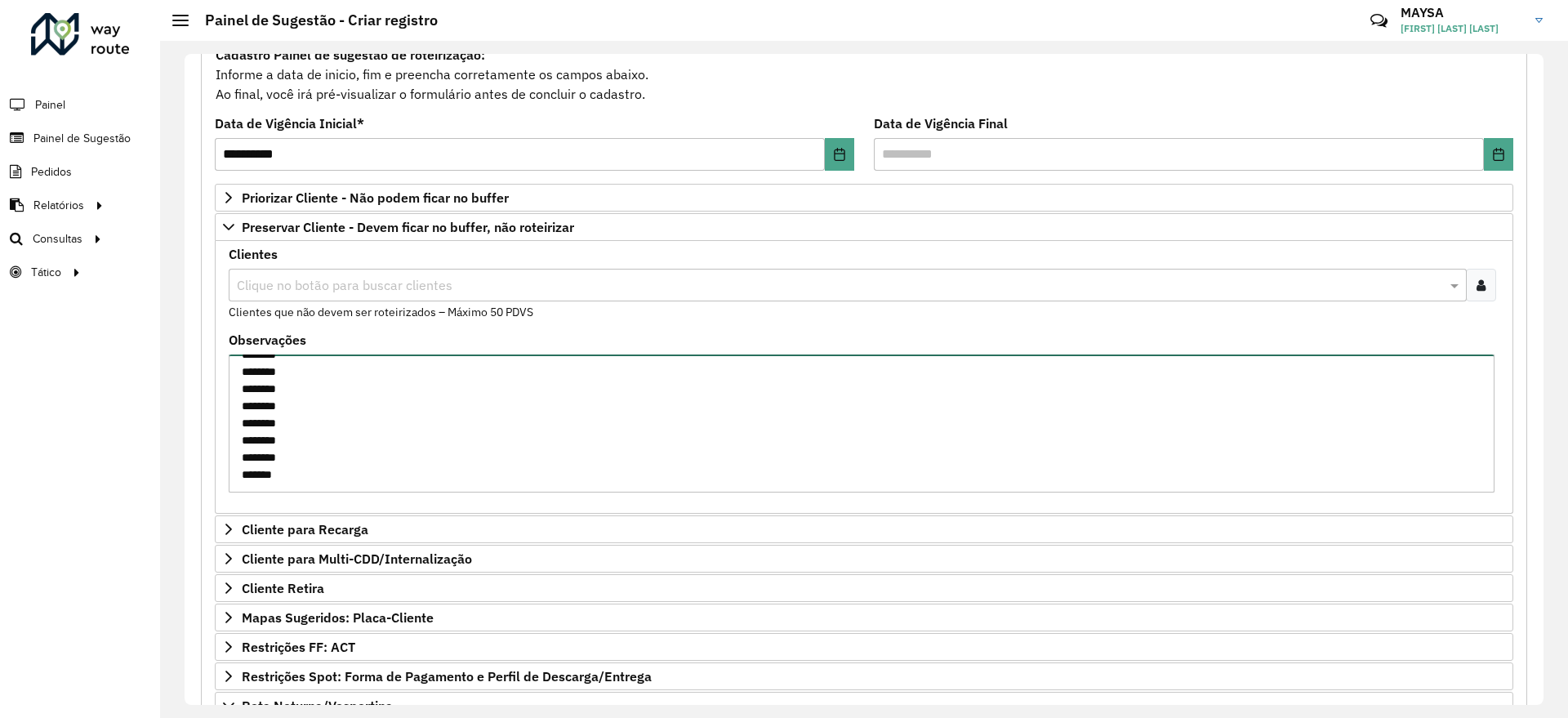click on "********
********
********
********
********
********
********
********
********
********
********
********
********
********
********
********
********
********
********
*******" at bounding box center [862, 423] 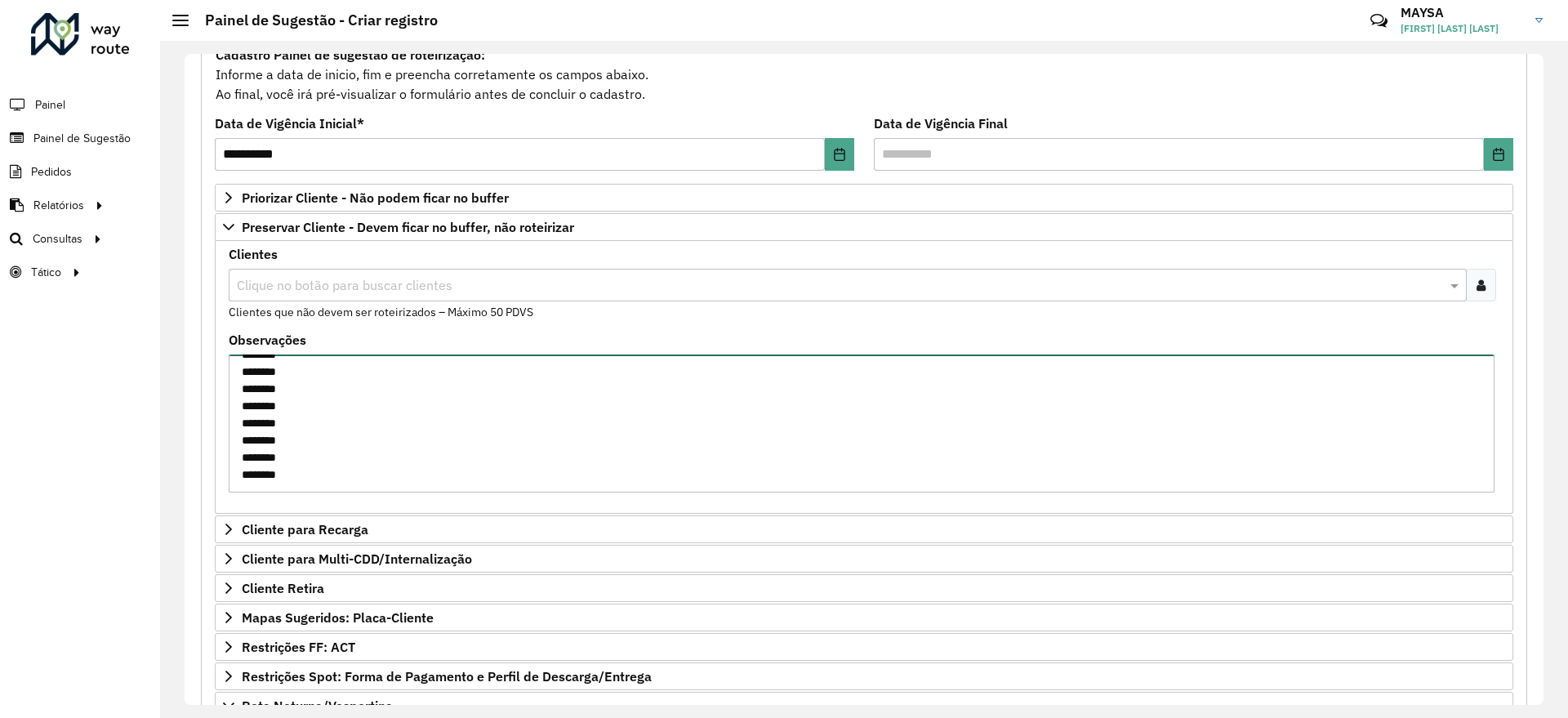 type on "********
********
********
********
********
********
********
********
********
********
********
********
********
********
********
********
********
********
********
********" 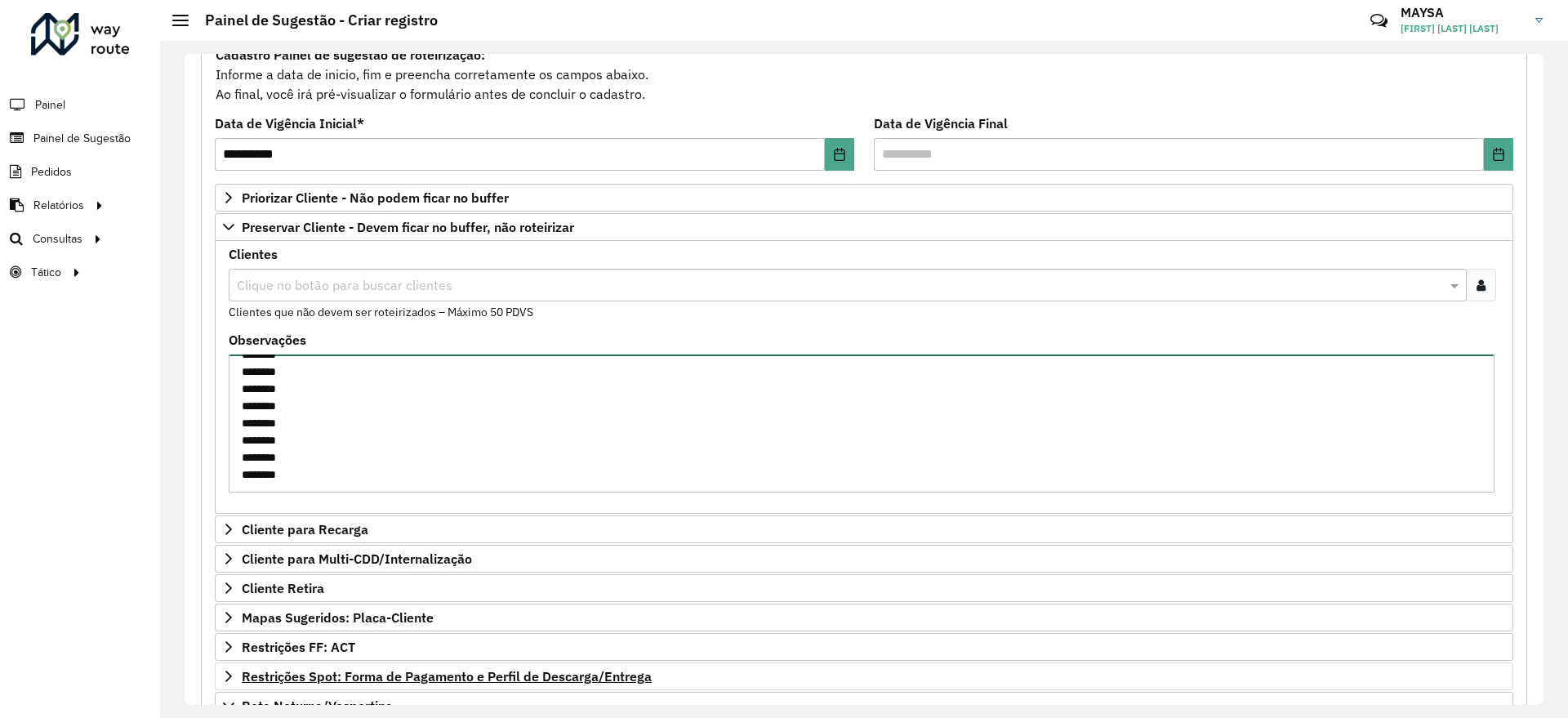 scroll, scrollTop: 369, scrollLeft: 0, axis: vertical 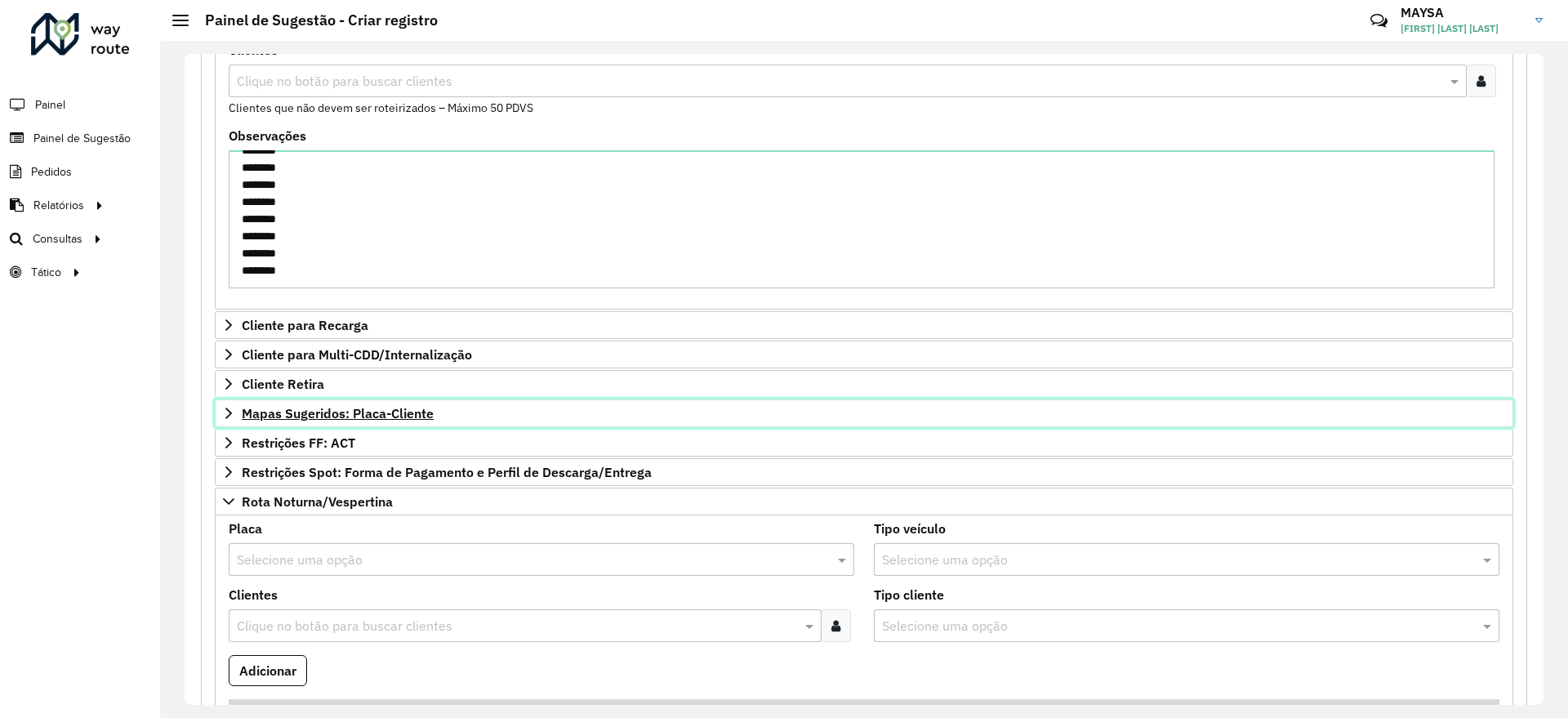 click on "Mapas Sugeridos: Placa-Cliente" at bounding box center (864, 413) 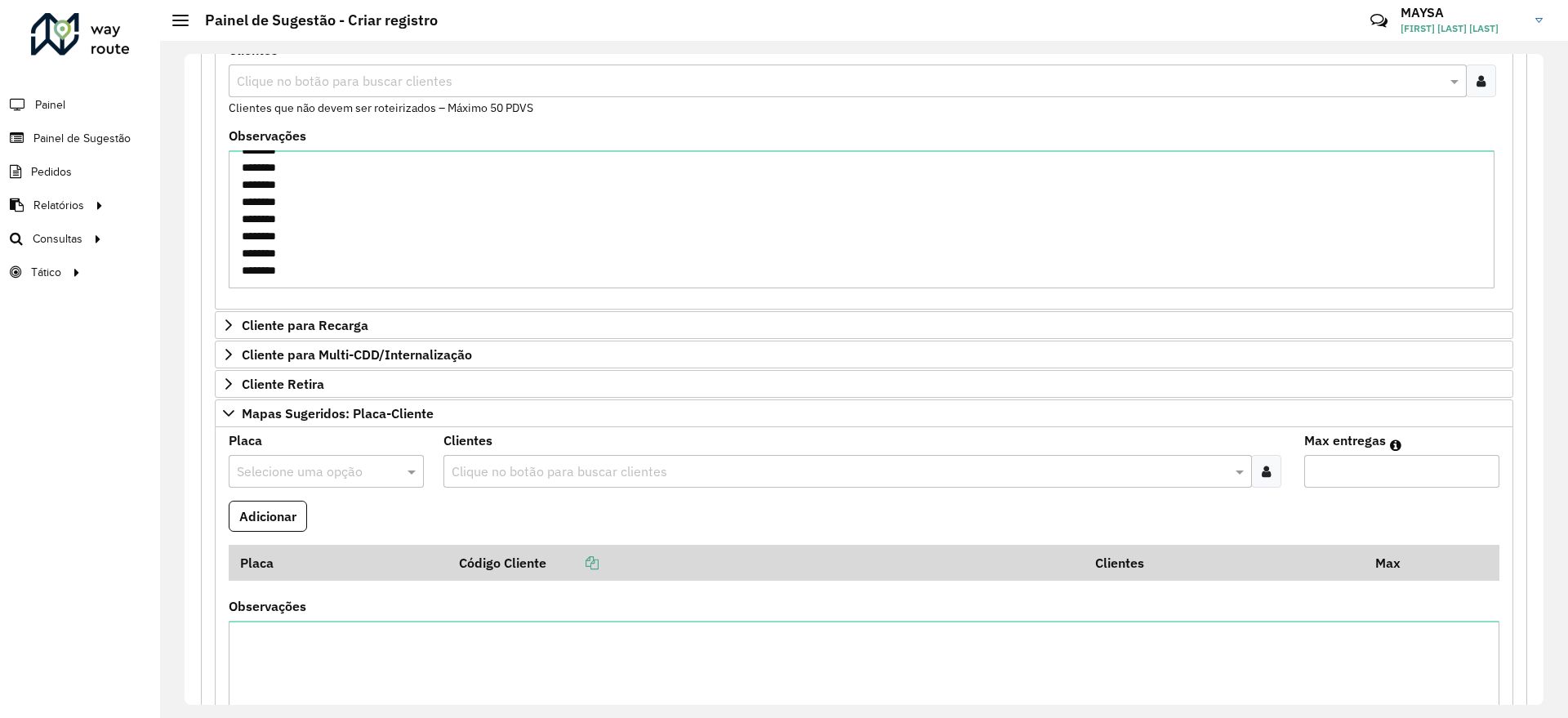 click at bounding box center (310, 472) 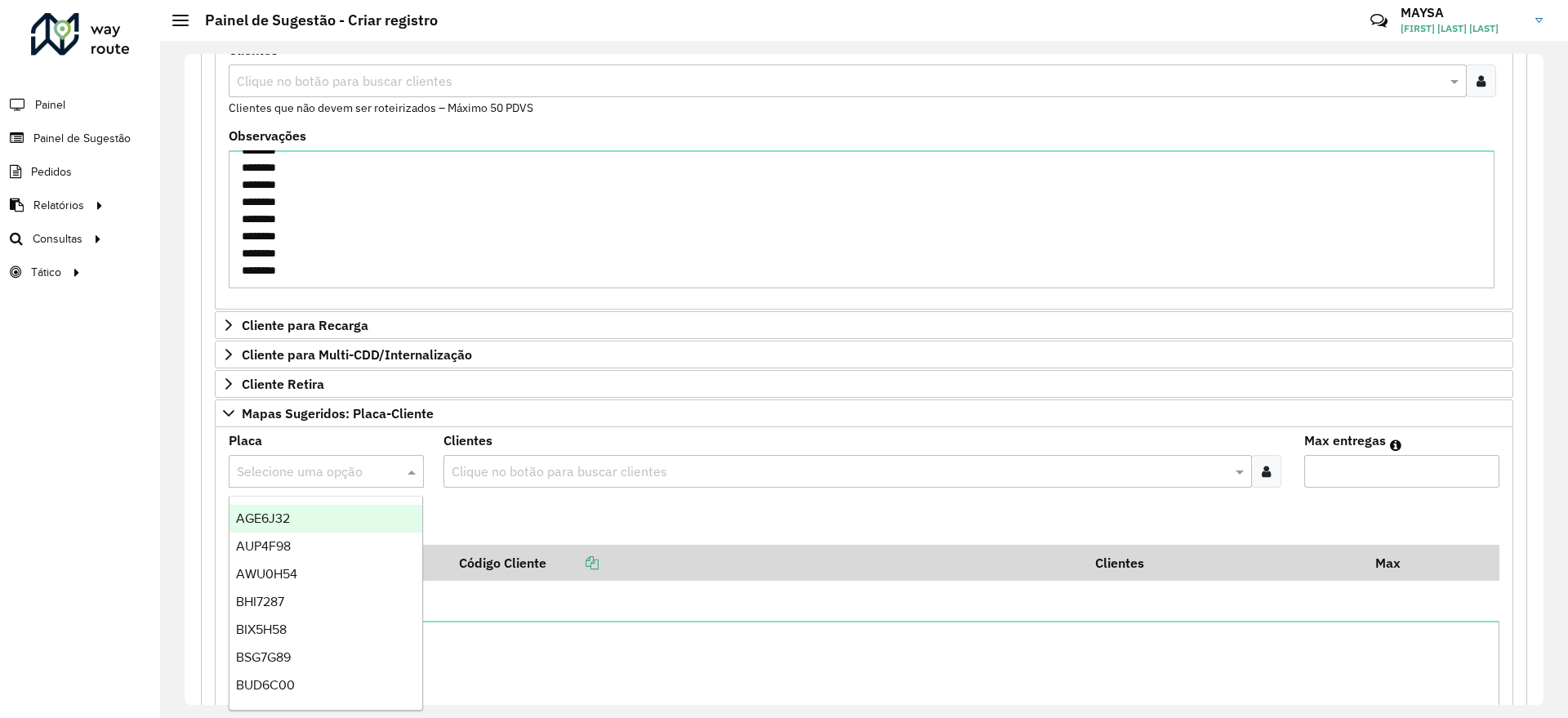 paste on "*******" 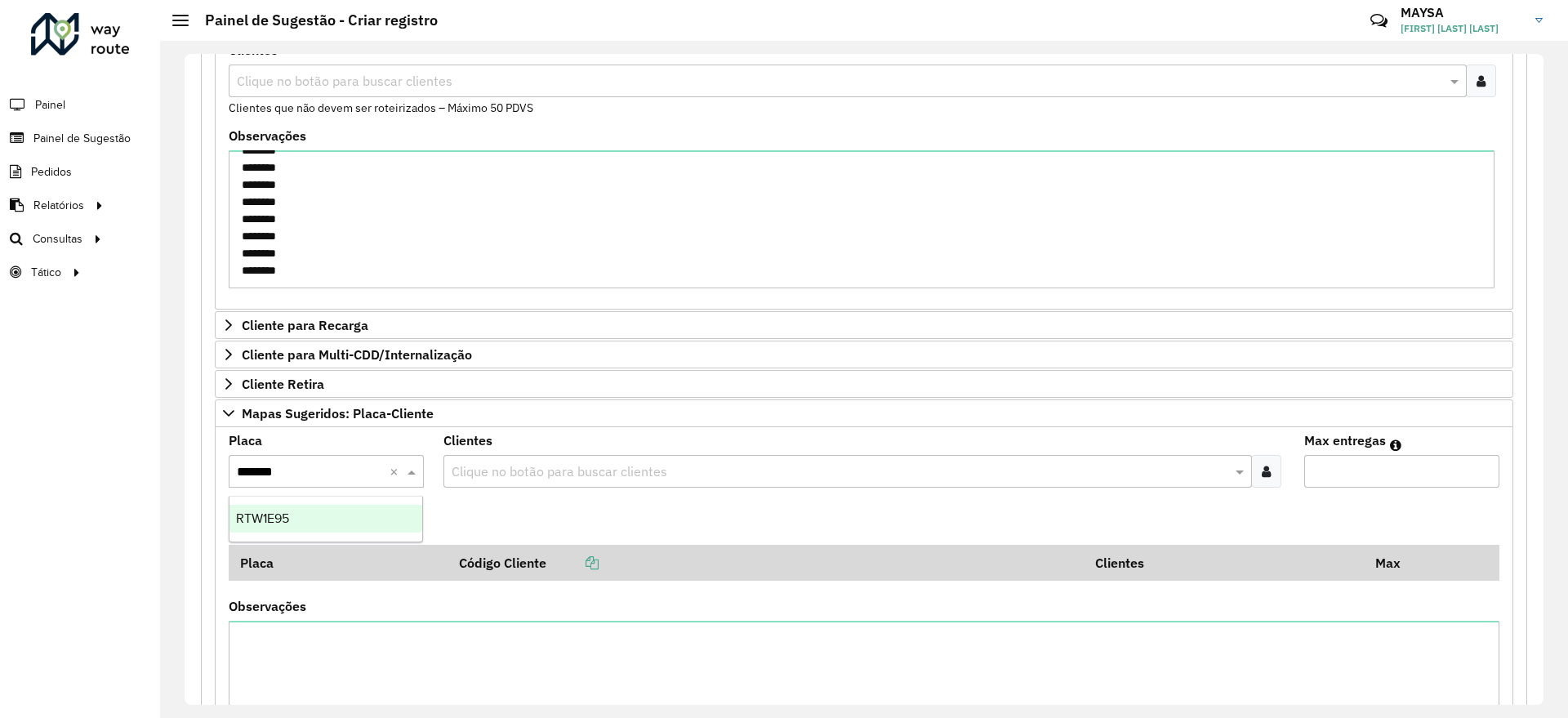 click on "RTW1E95" at bounding box center [326, 519] 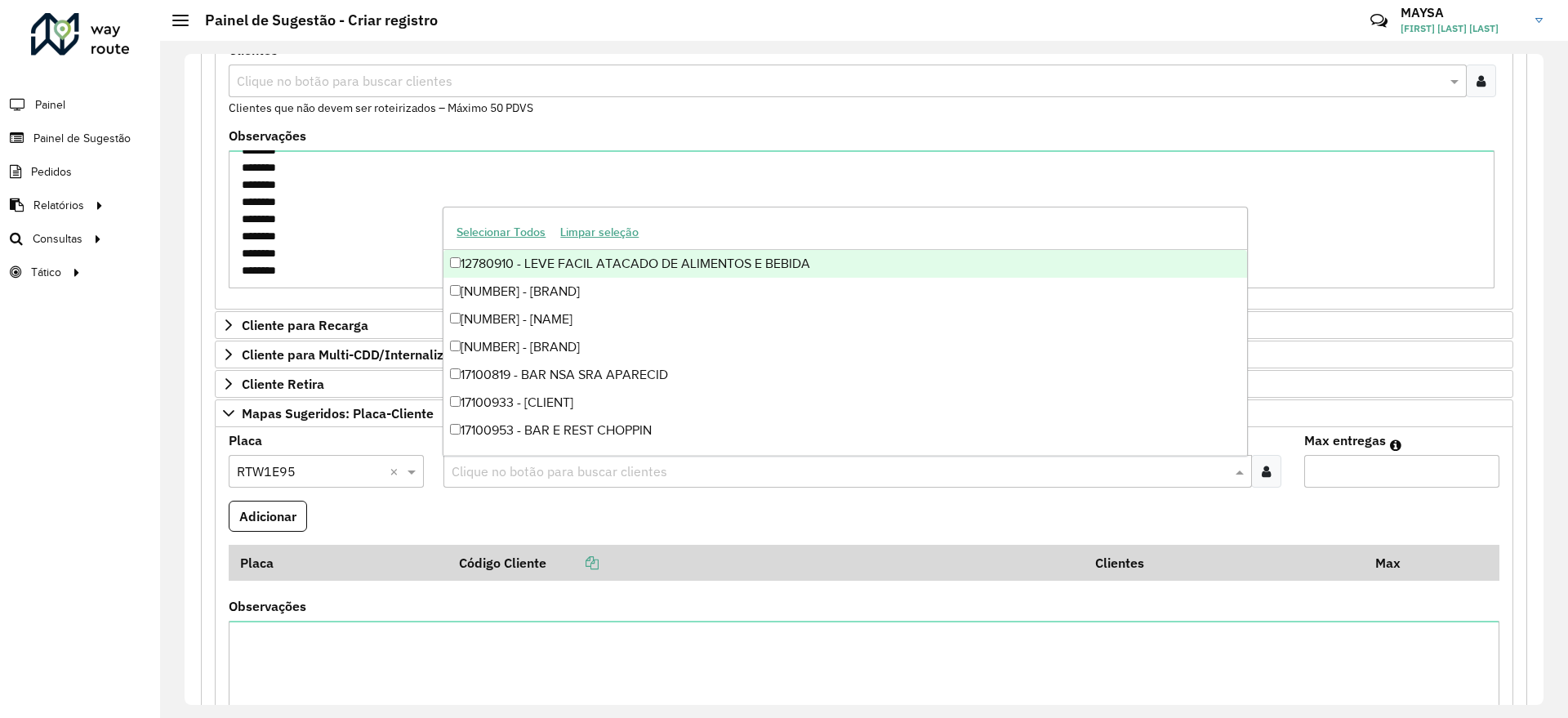 click at bounding box center (839, 472) 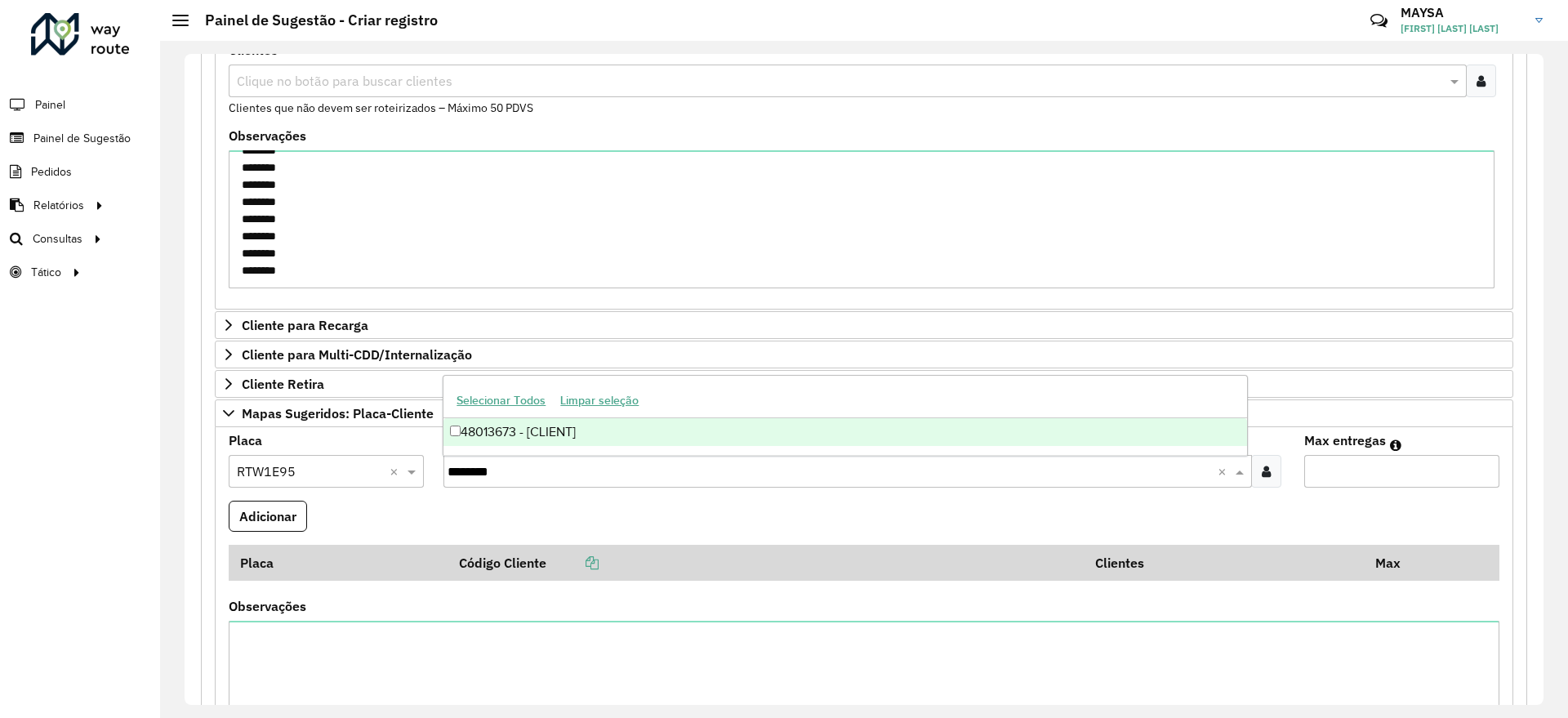 type on "********" 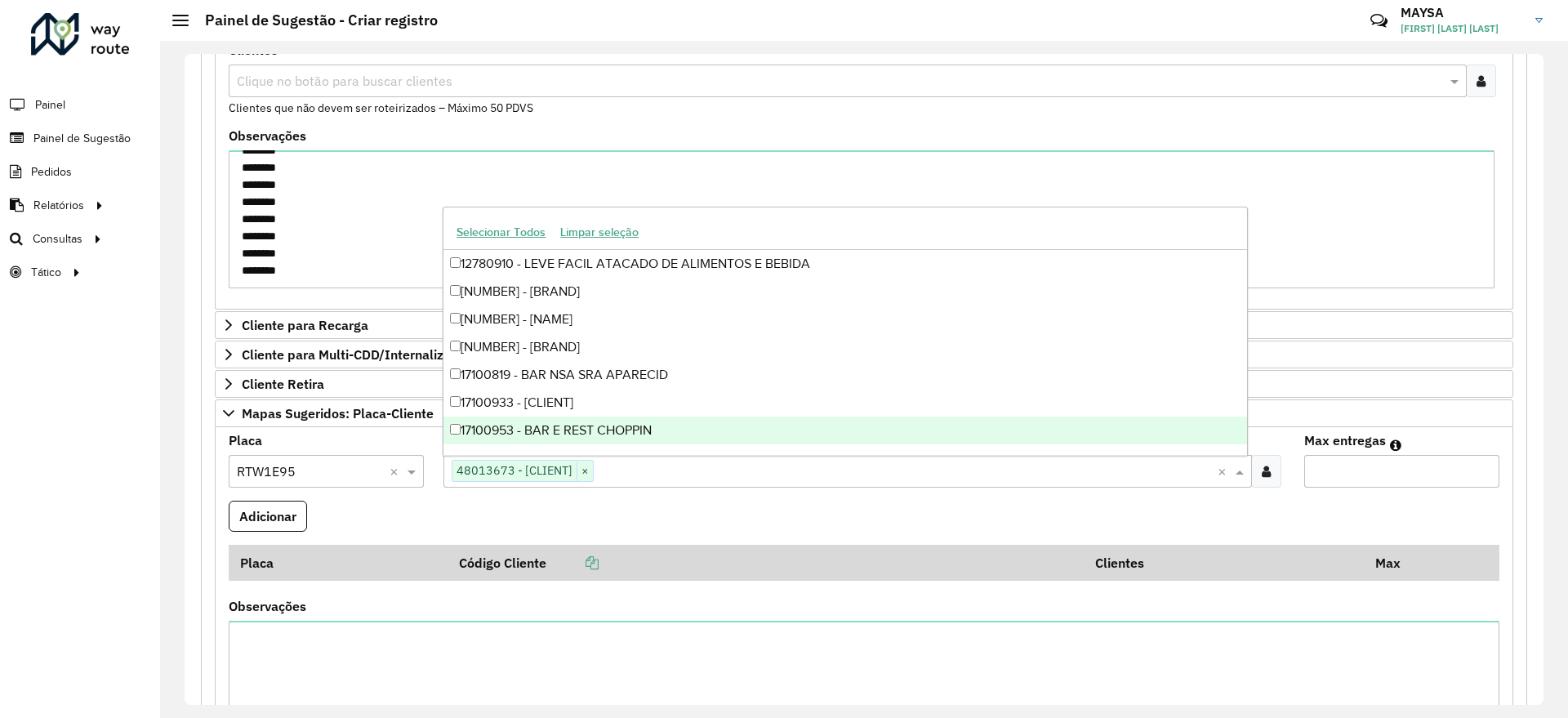 click on "Max entregas" at bounding box center (1401, 471) 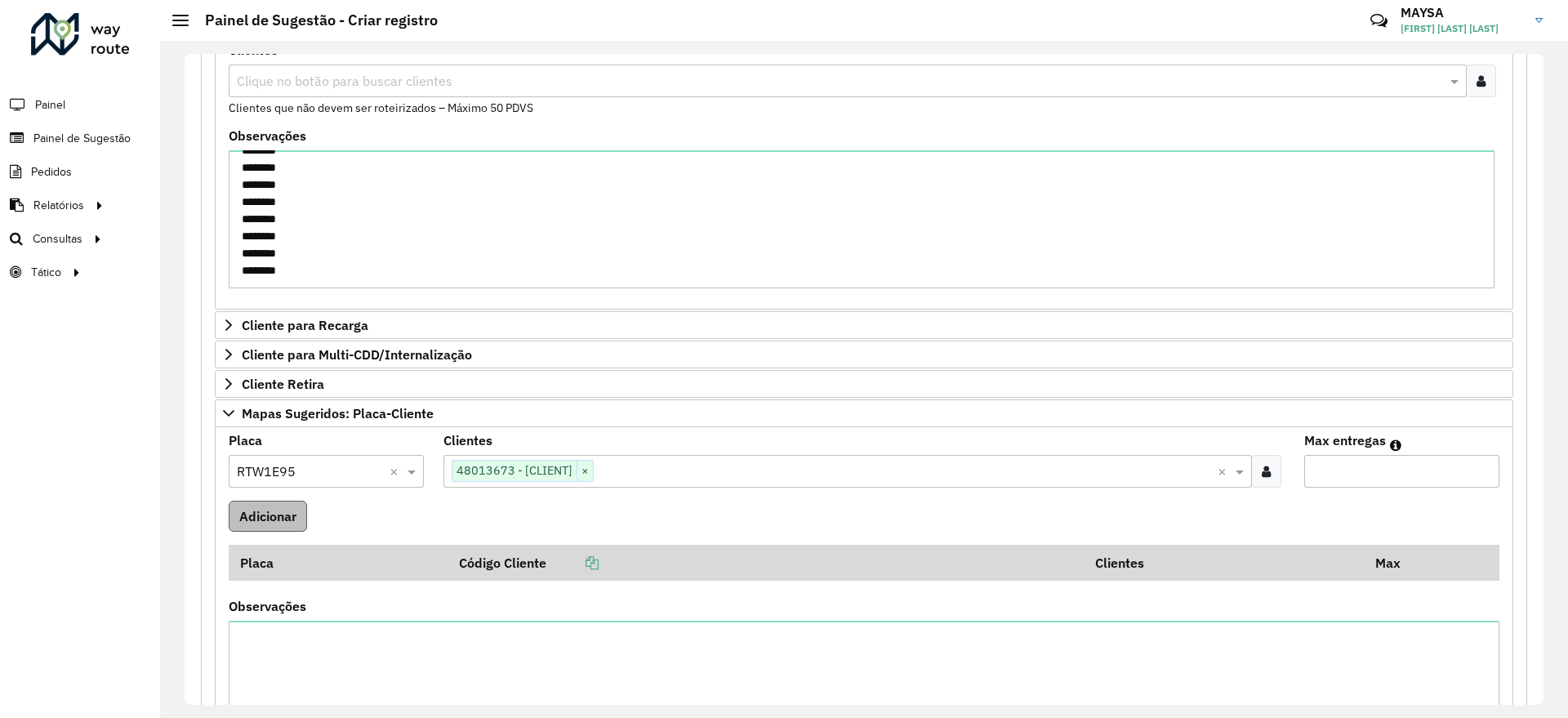 type on "*" 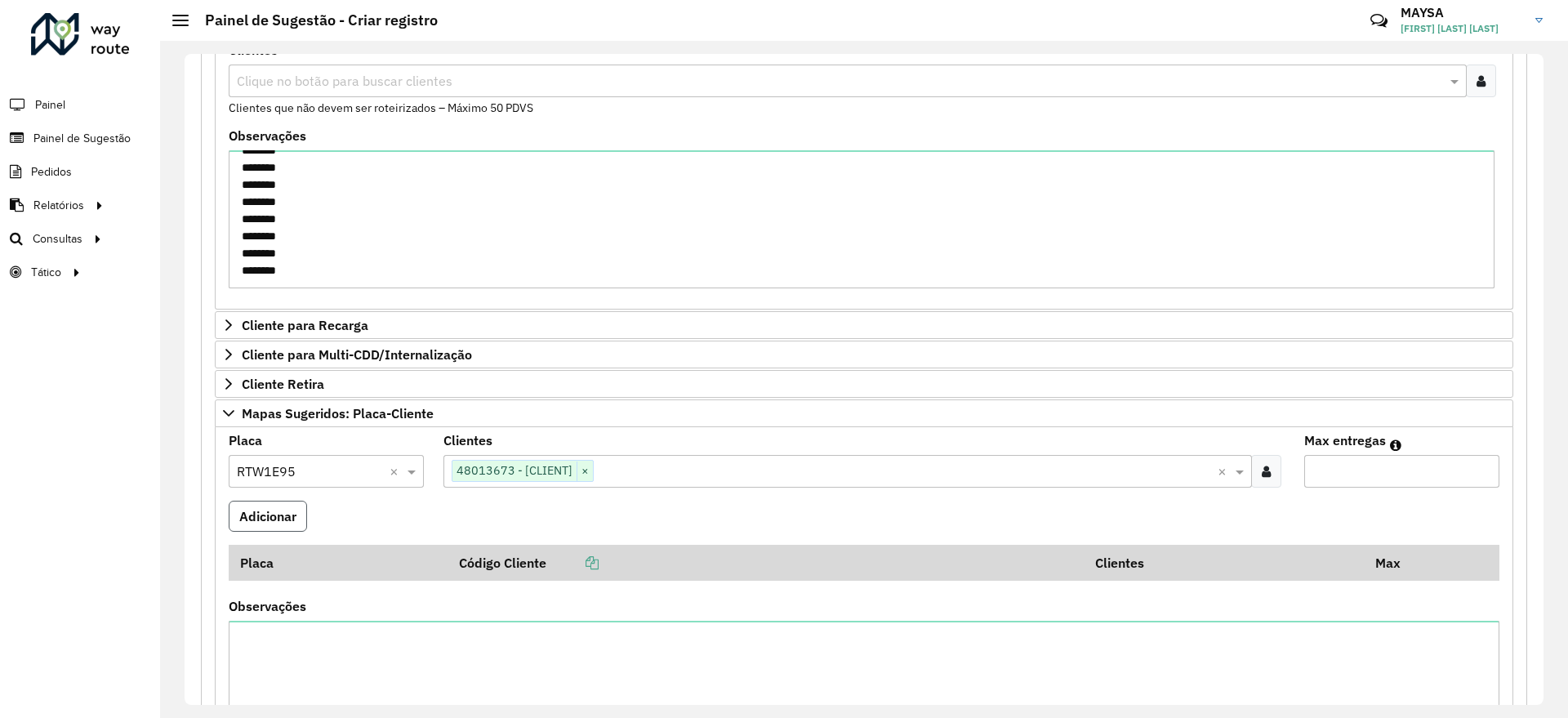 click on "Adicionar" at bounding box center (268, 516) 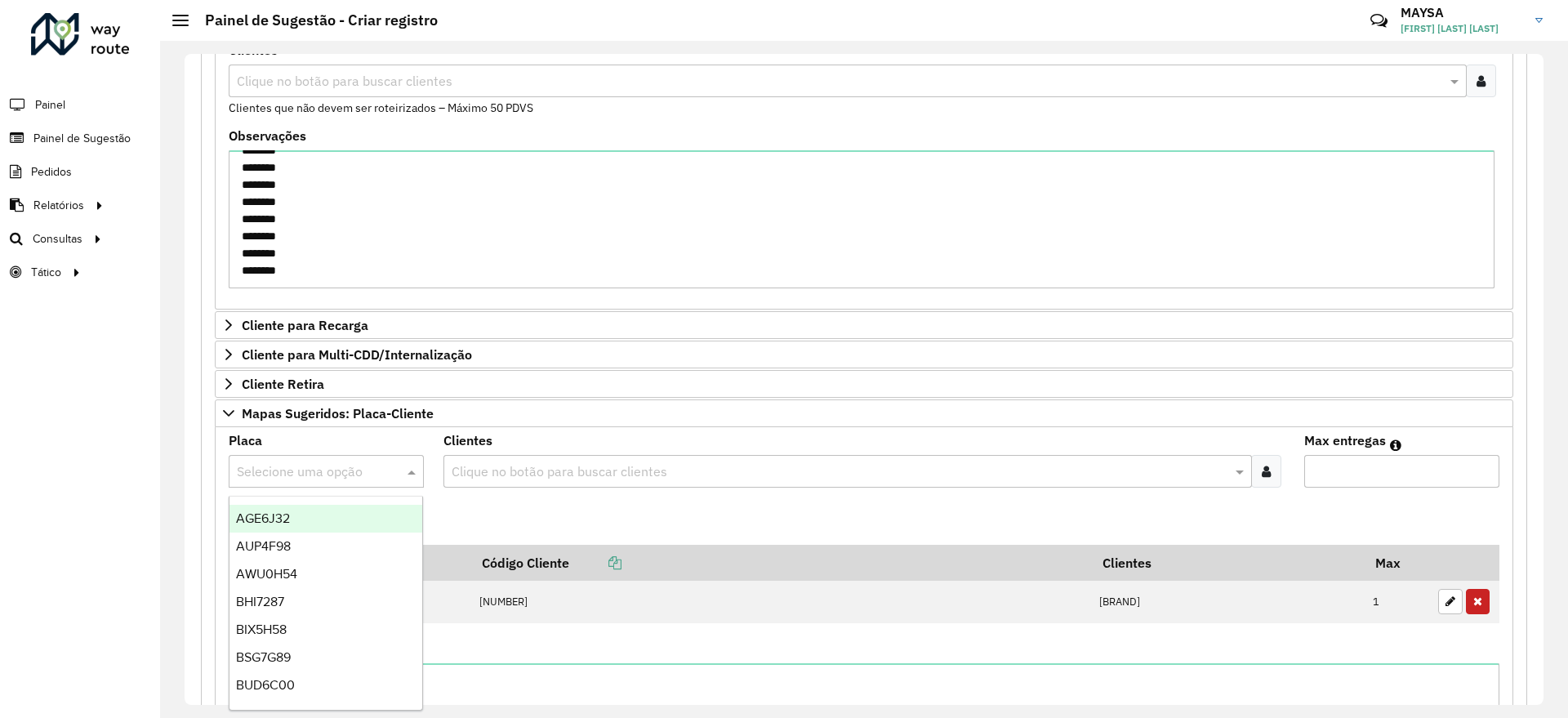 click at bounding box center (310, 472) 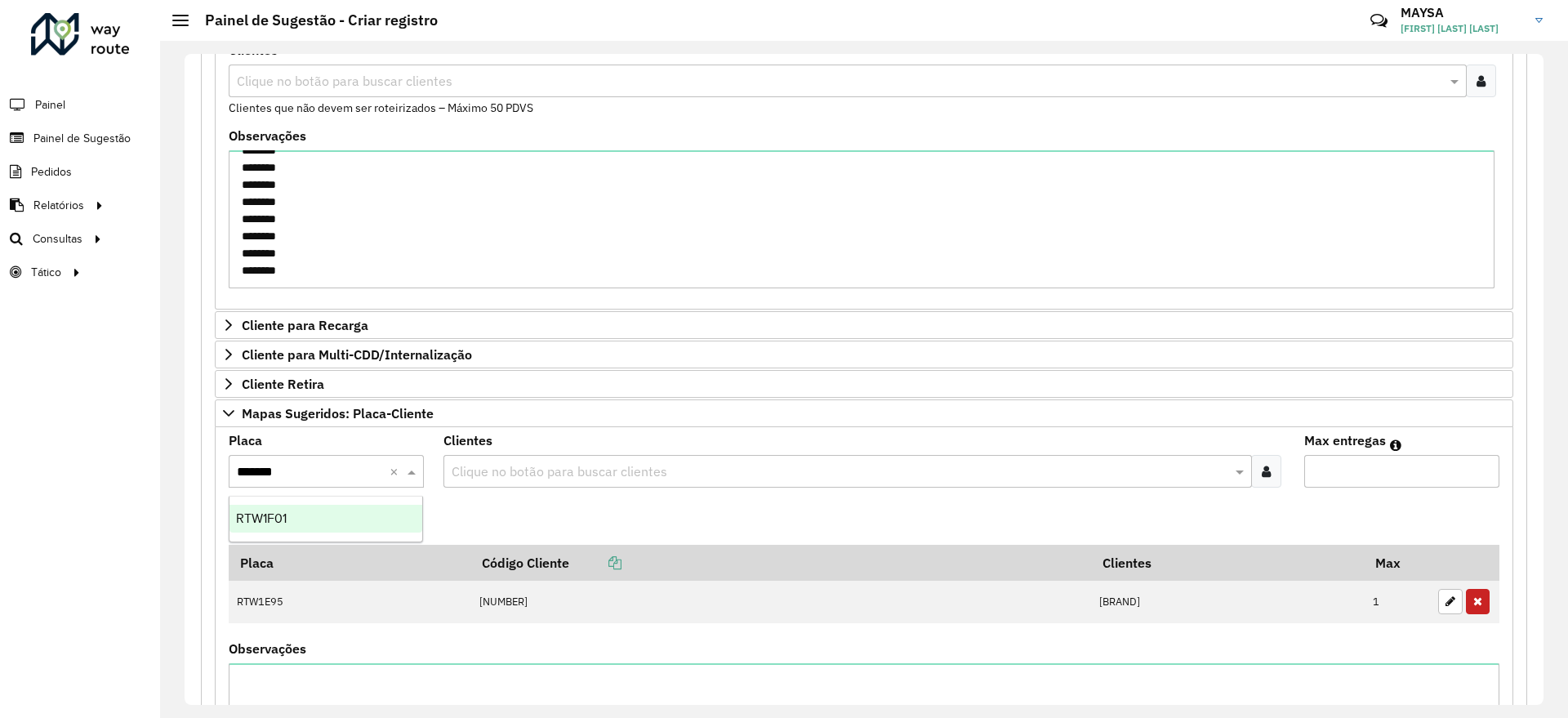 click on "RTW1F01" at bounding box center [326, 519] 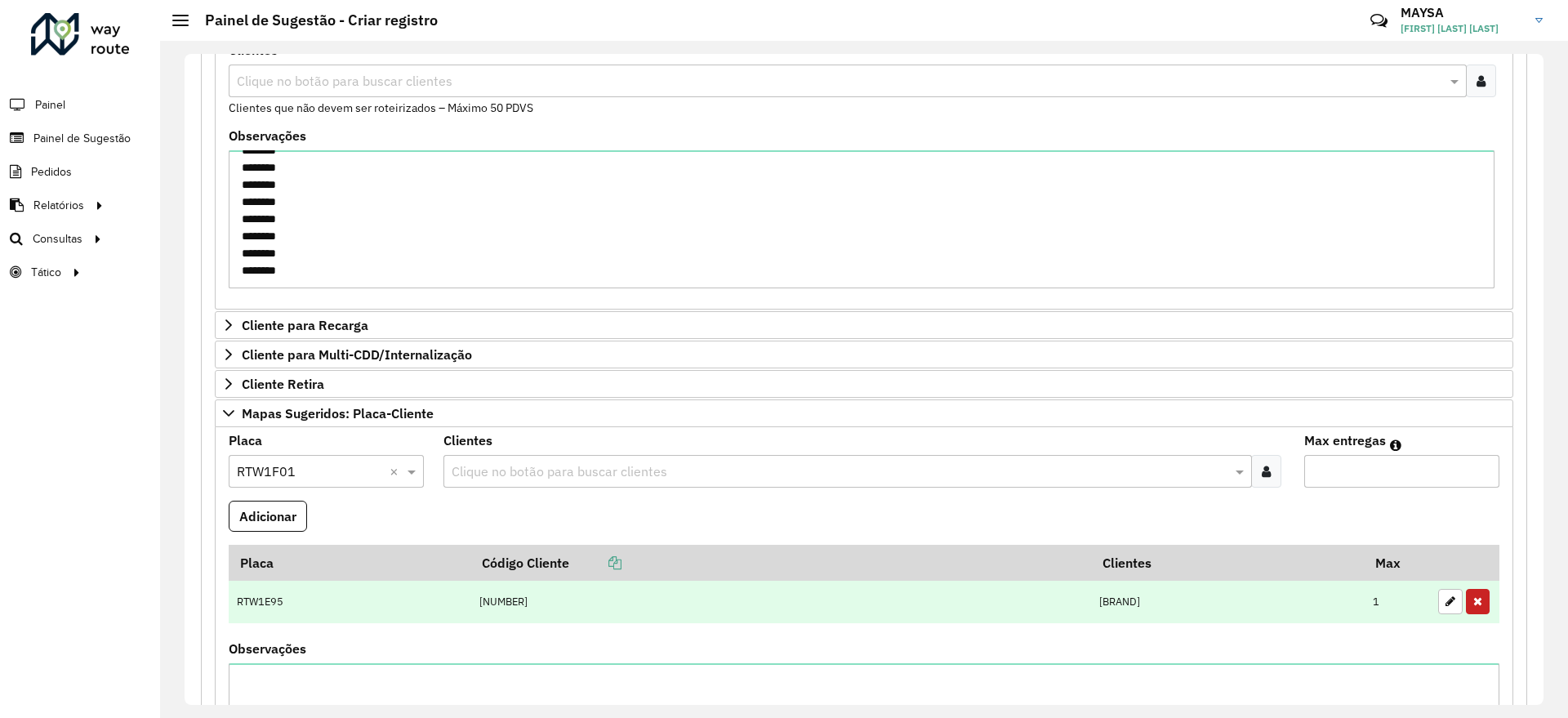 click on "[NUMBER]" at bounding box center [781, 602] 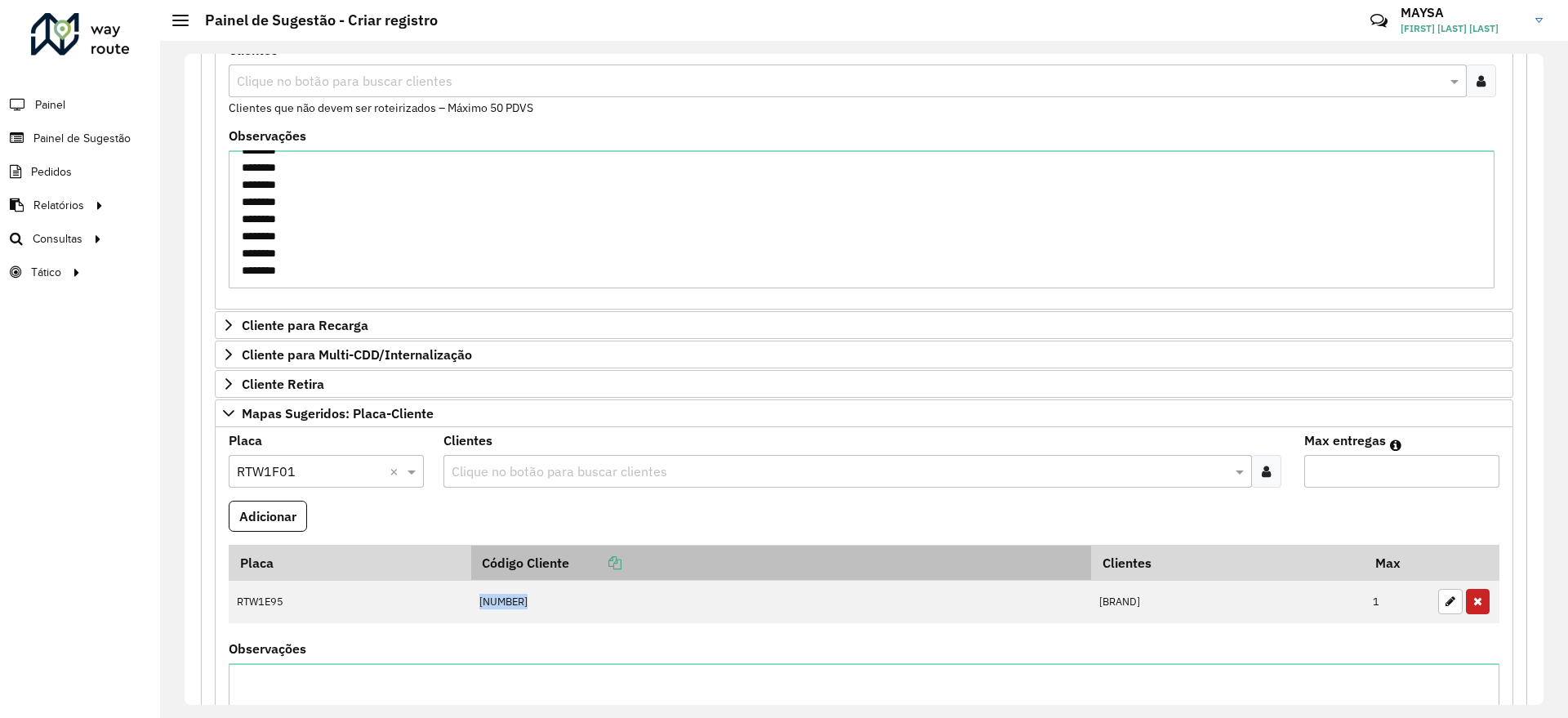 copy on "[NUMBER]" 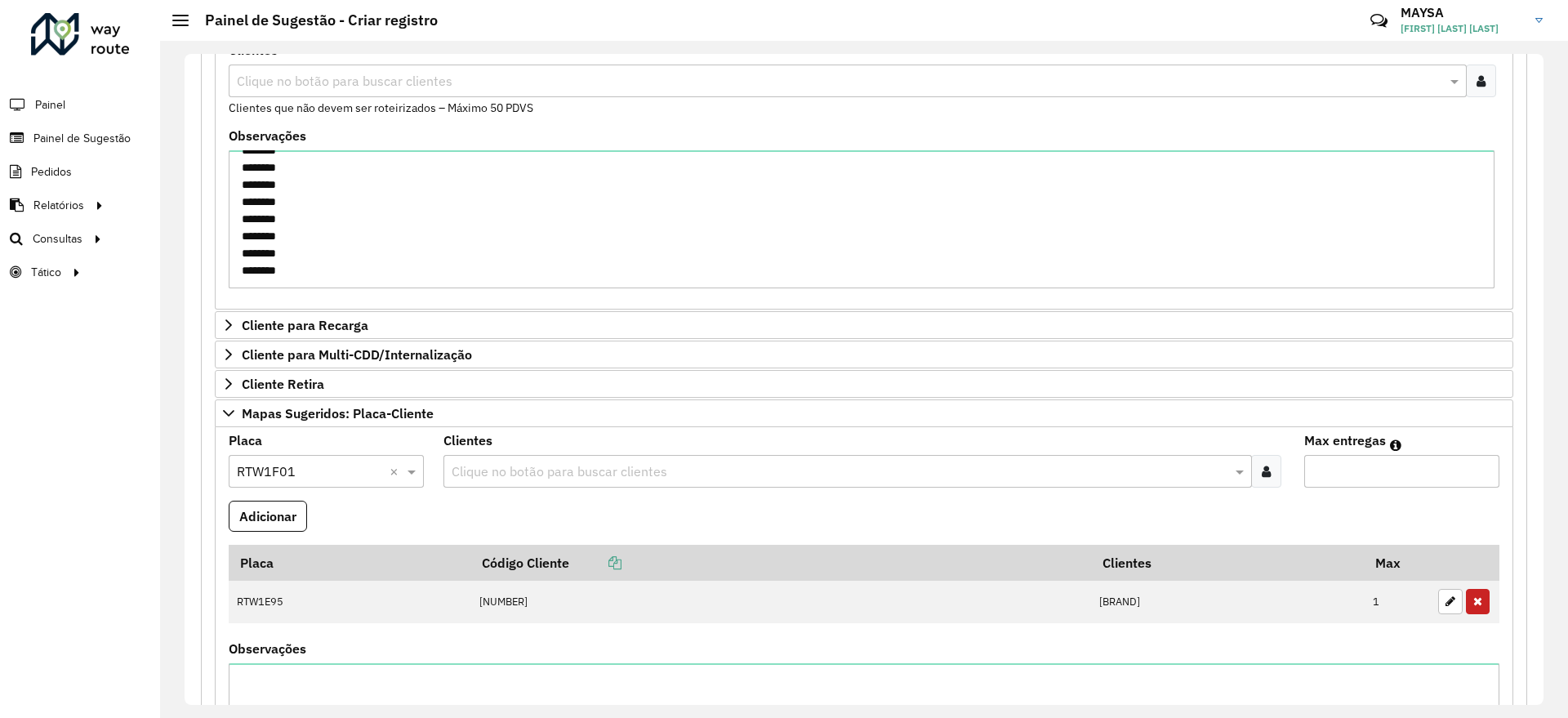 click at bounding box center (839, 472) 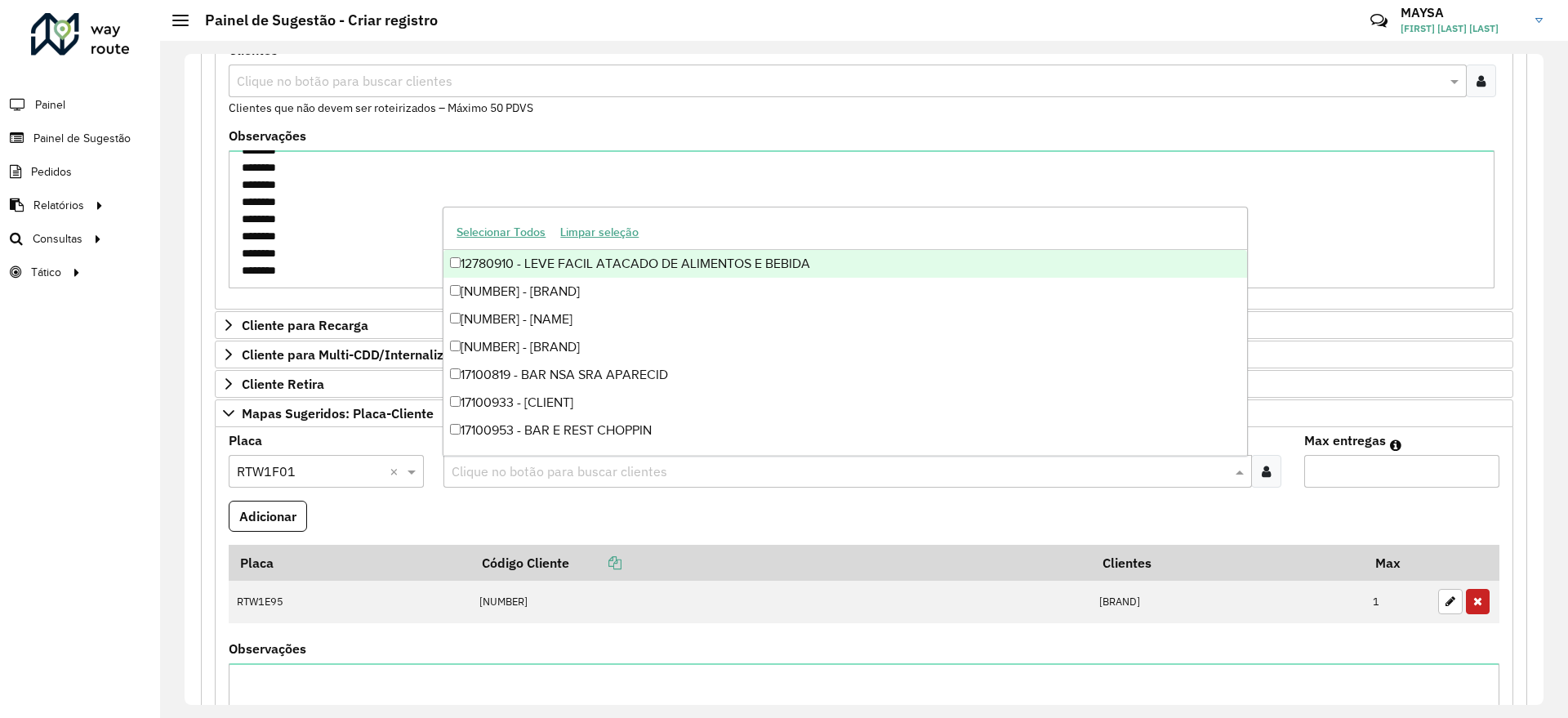 paste on "********" 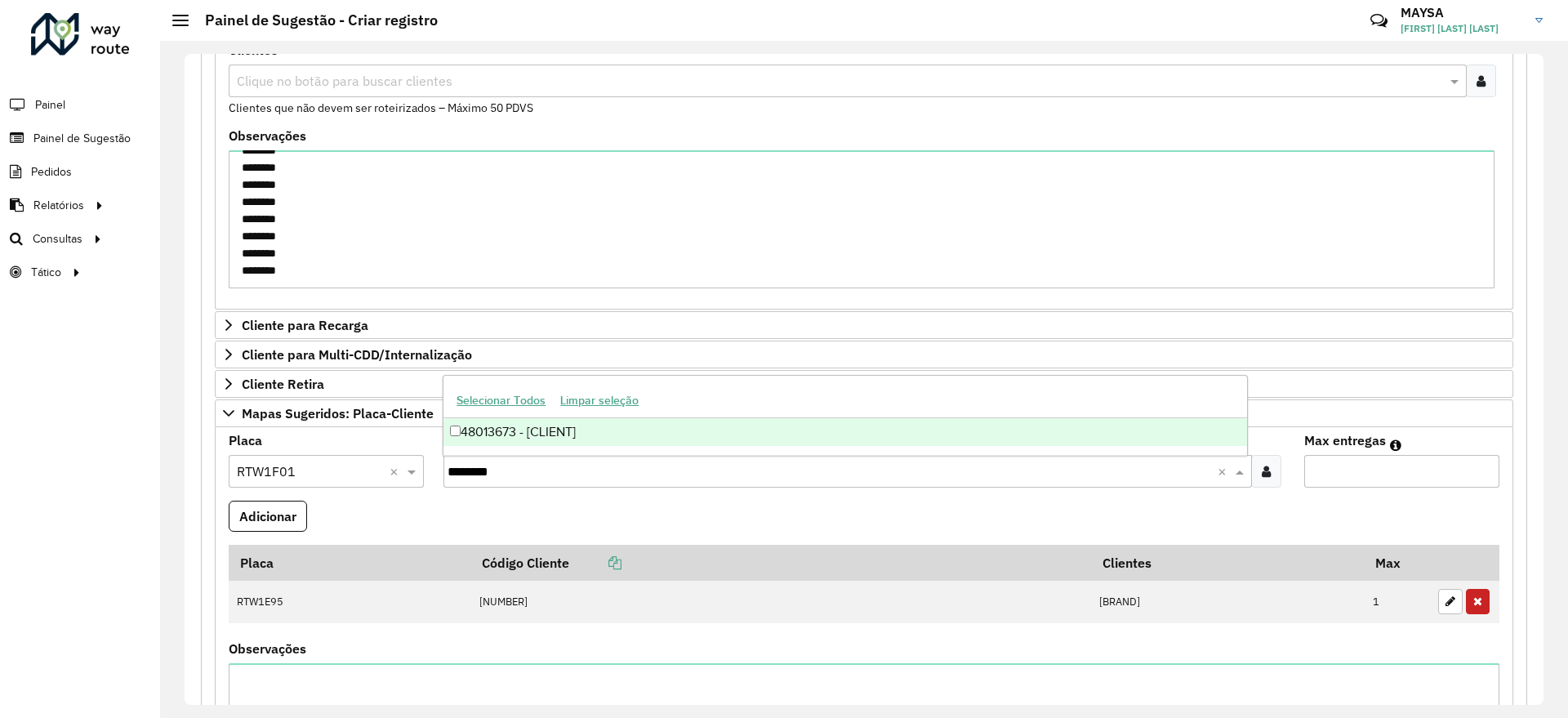 type on "********" 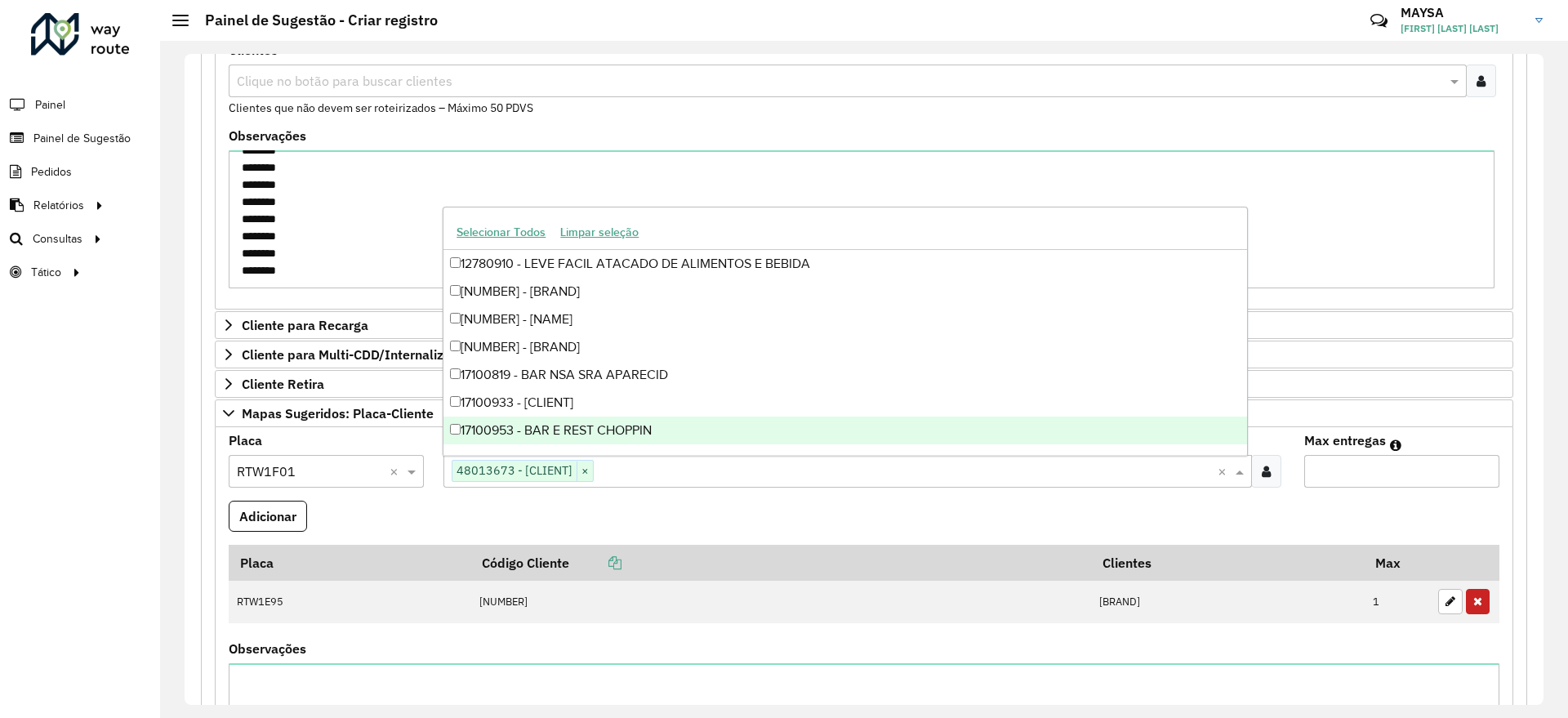 click on "Max entregas" at bounding box center (1401, 471) 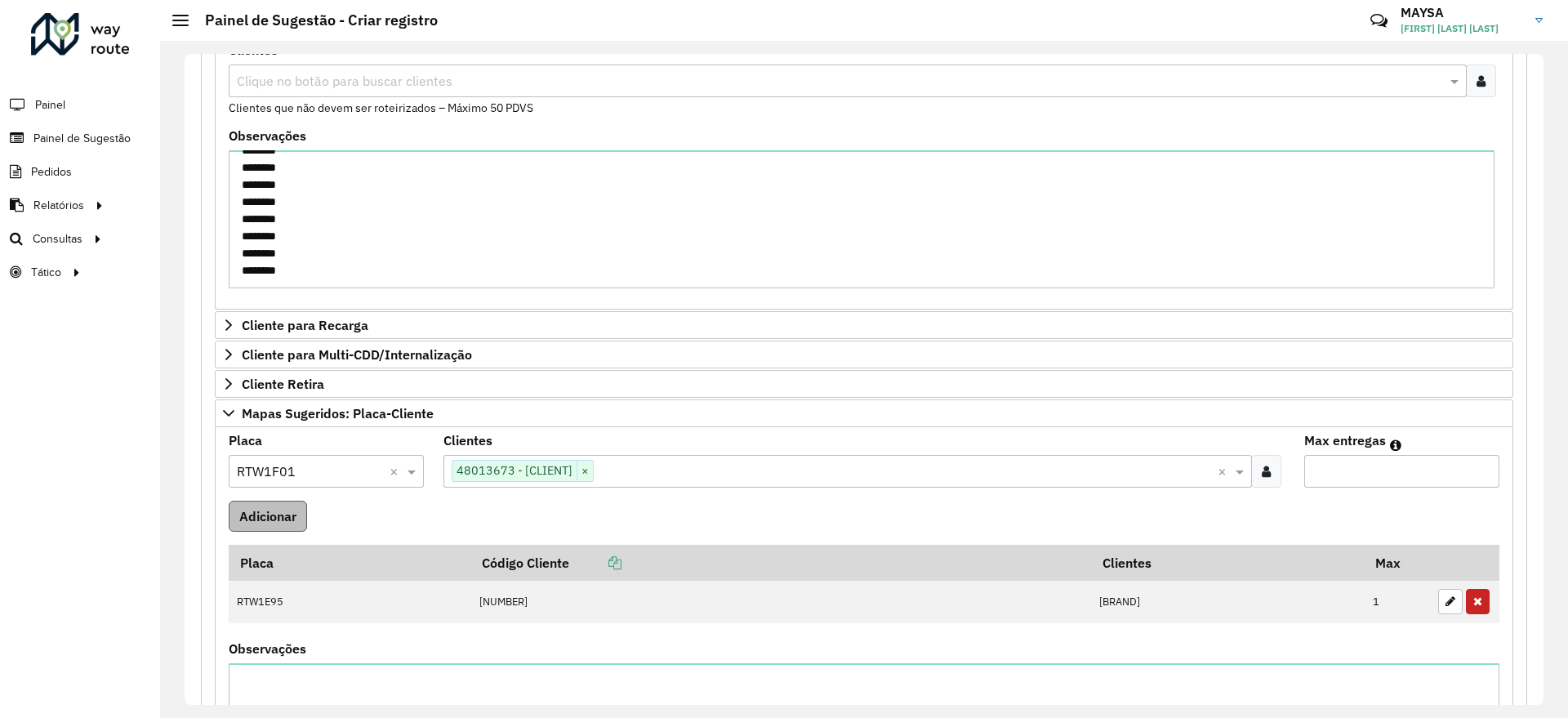 type on "*" 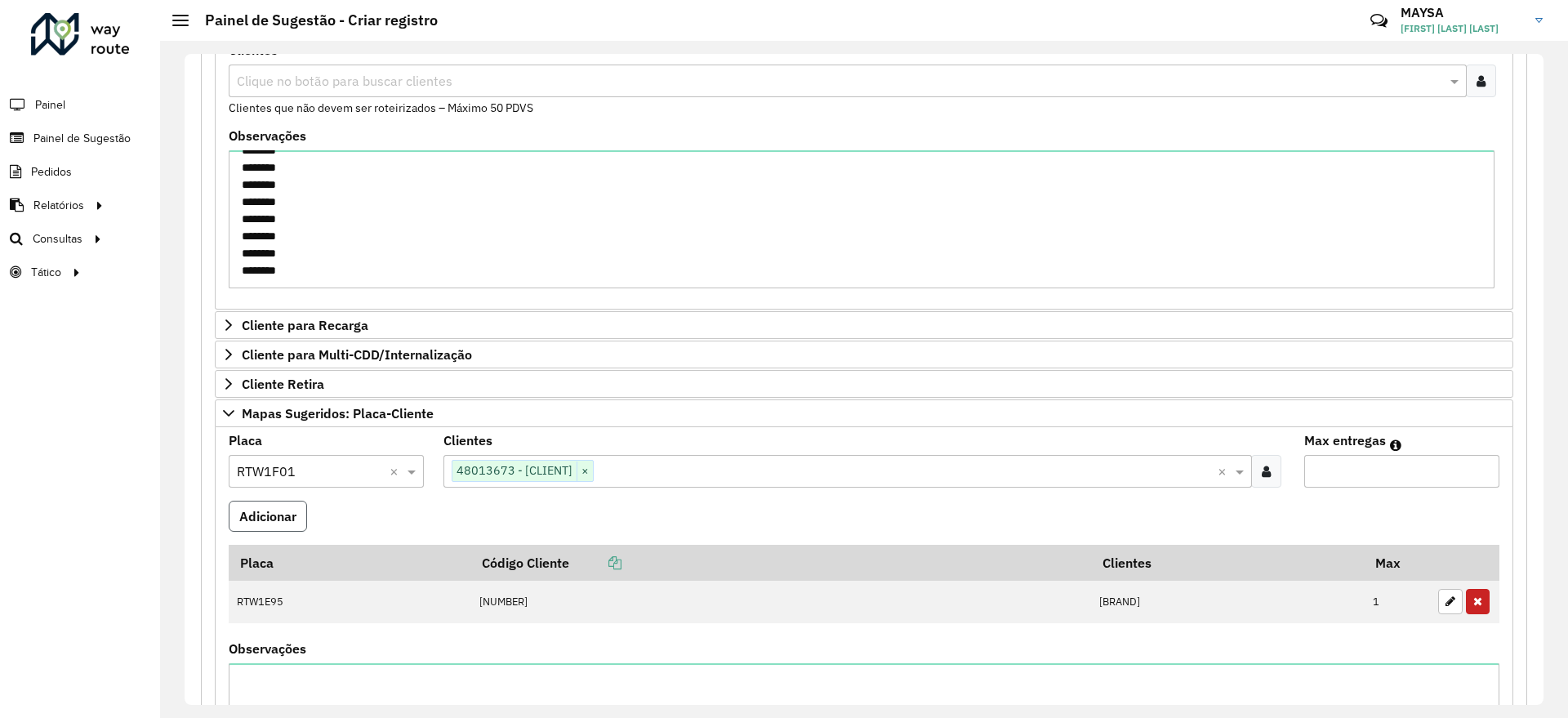 click on "Adicionar" at bounding box center [268, 516] 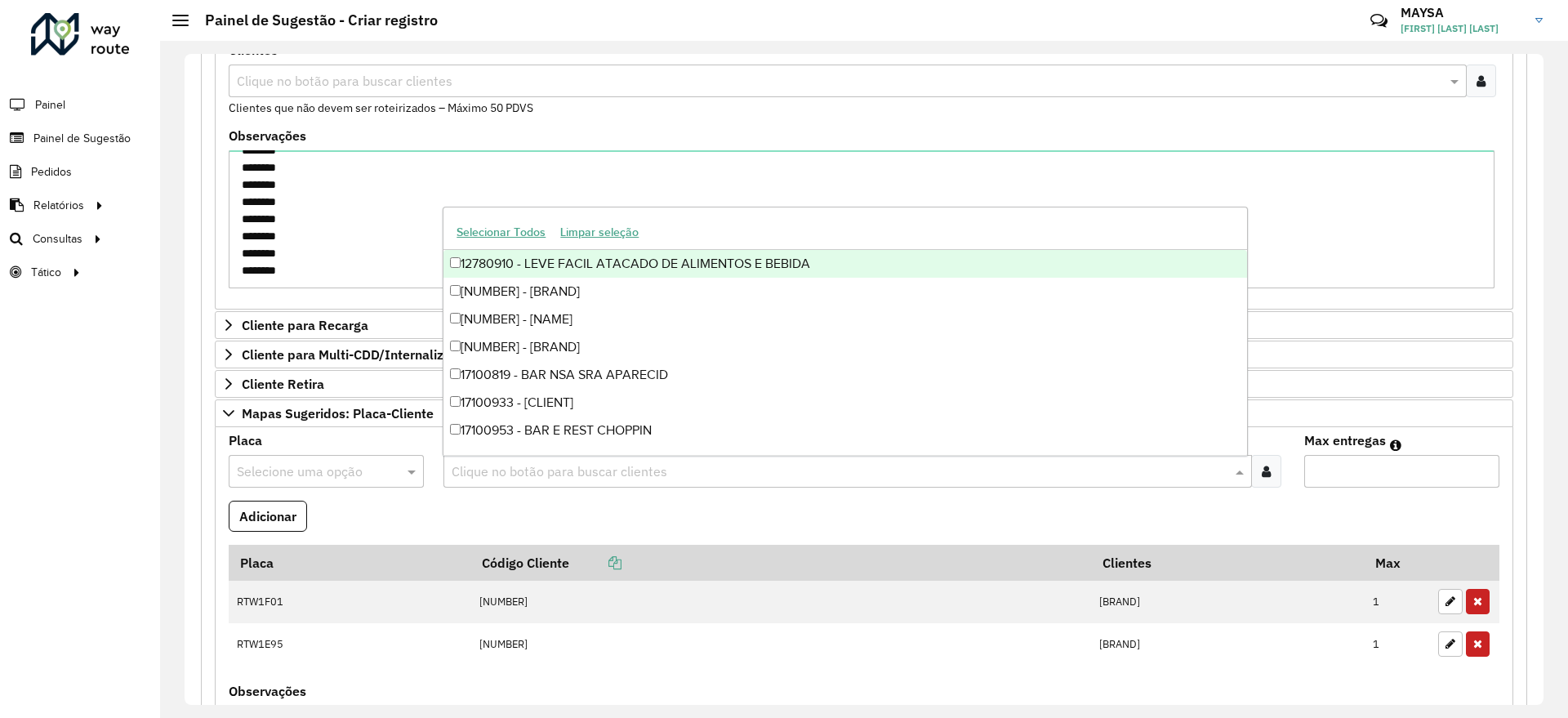 click at bounding box center [839, 472] 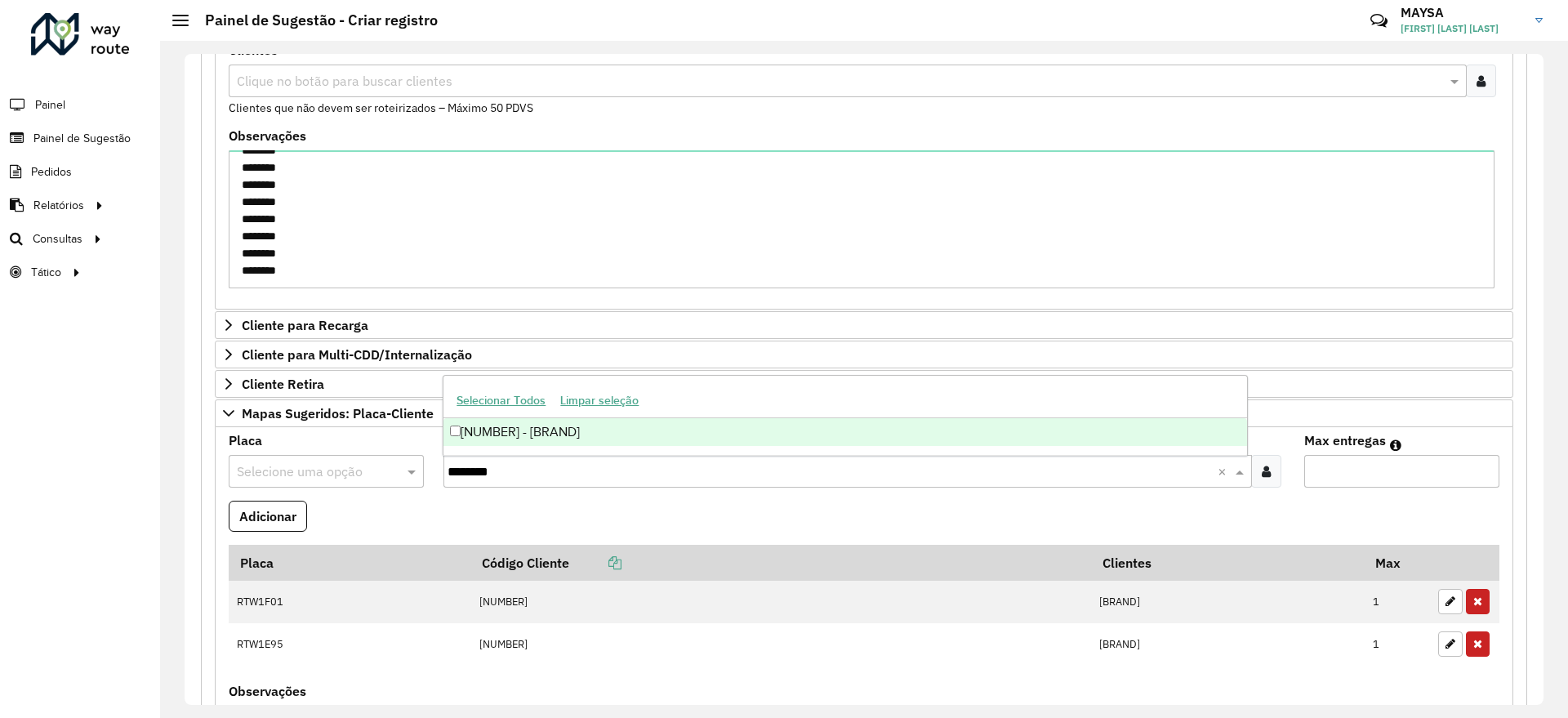 type on "********" 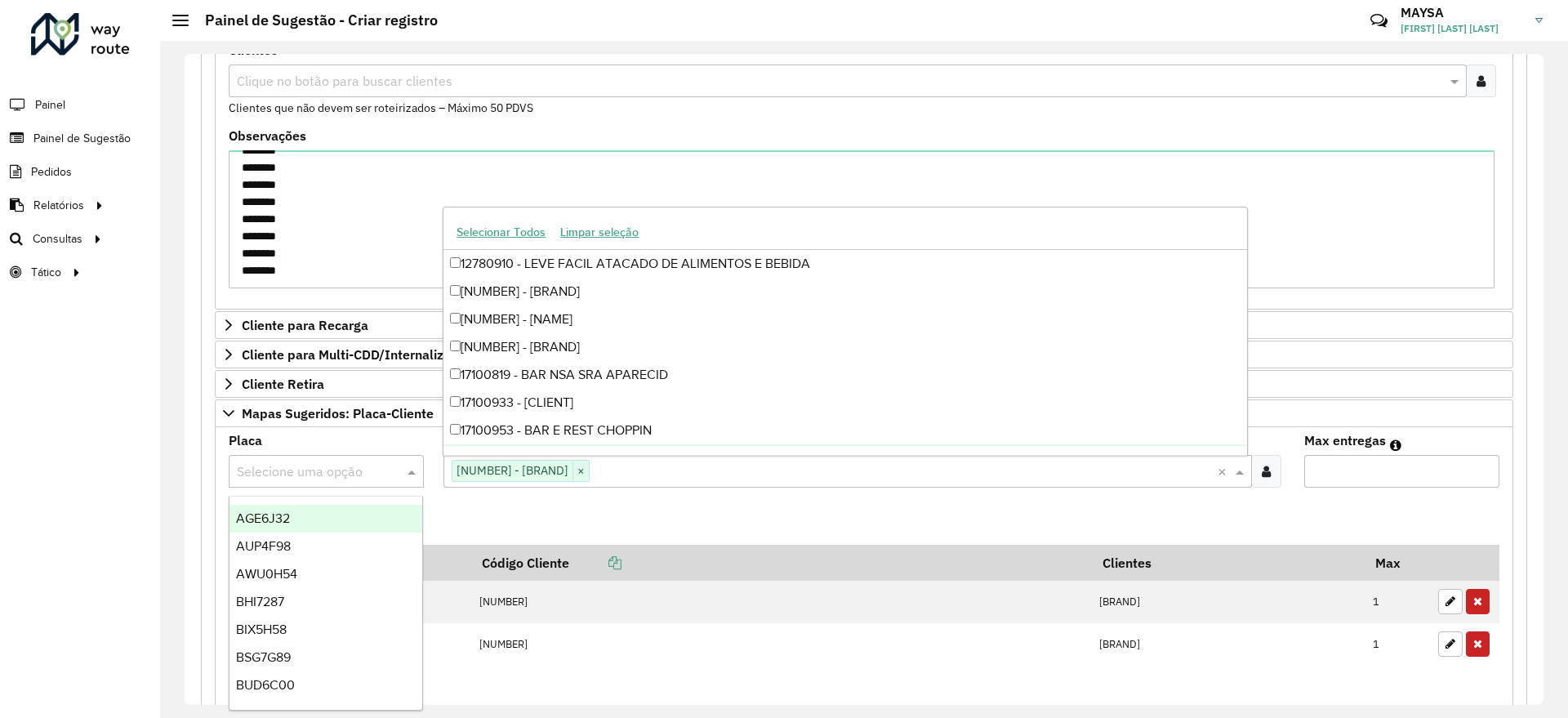 click at bounding box center [310, 472] 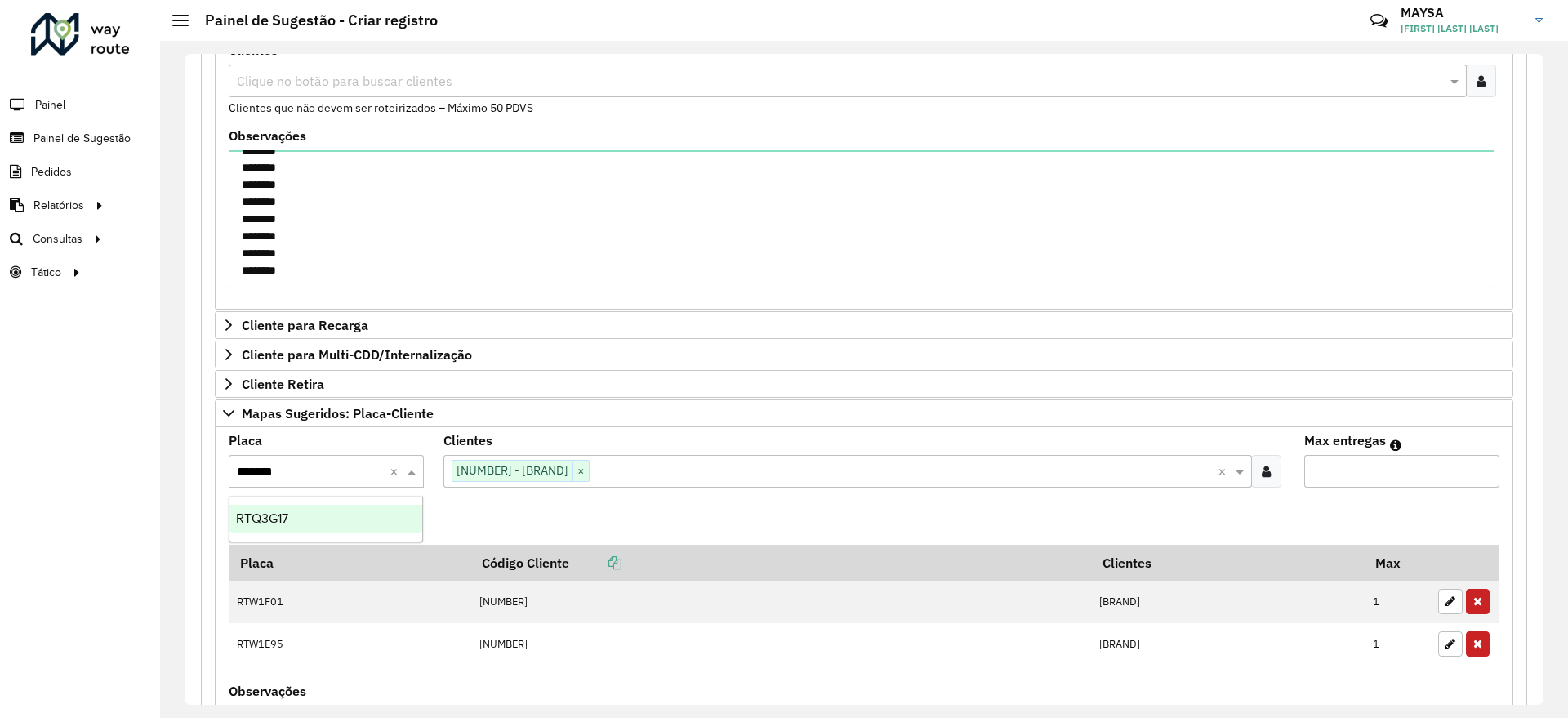 click on "RTQ3G17" at bounding box center (326, 519) 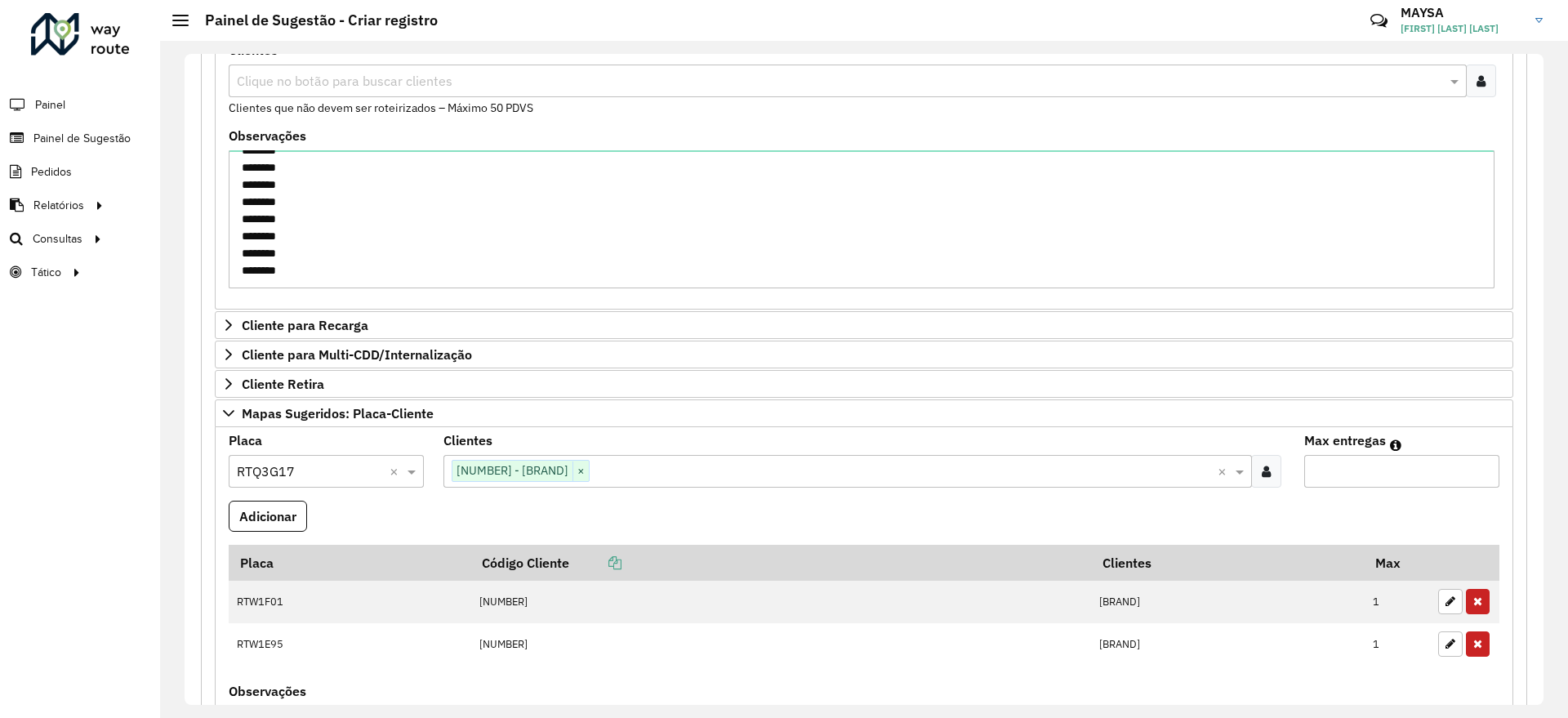 click on "Max entregas" at bounding box center [1401, 471] 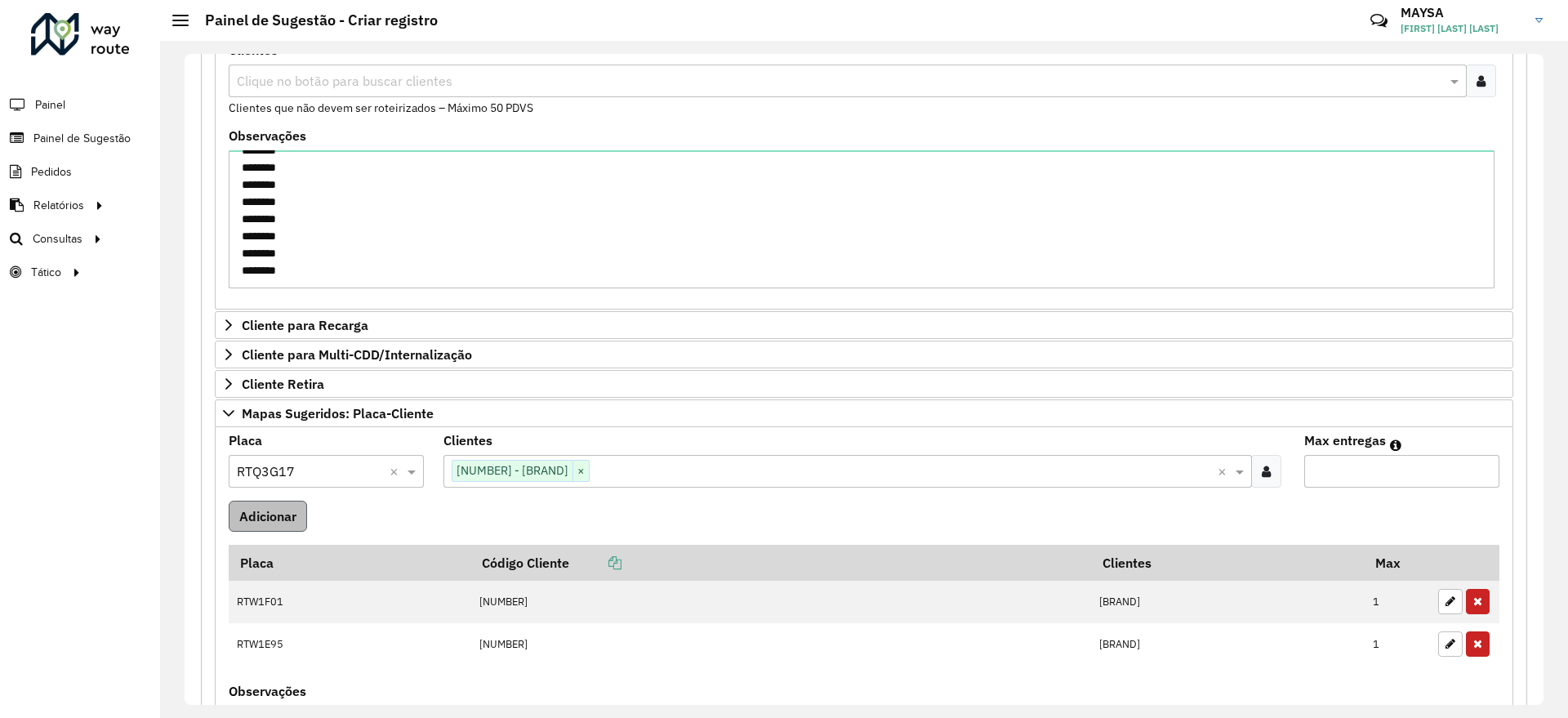 type on "*" 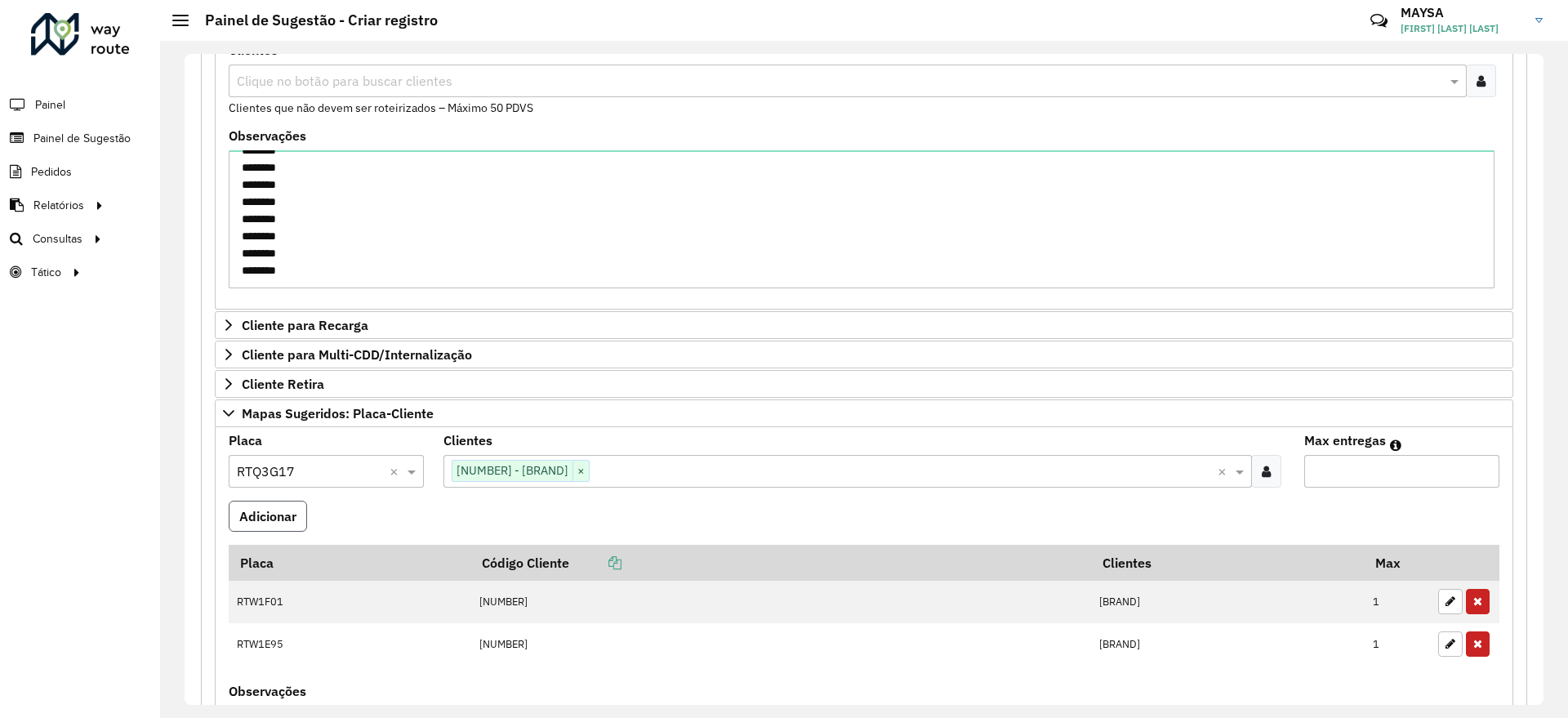 click on "Adicionar" at bounding box center [268, 516] 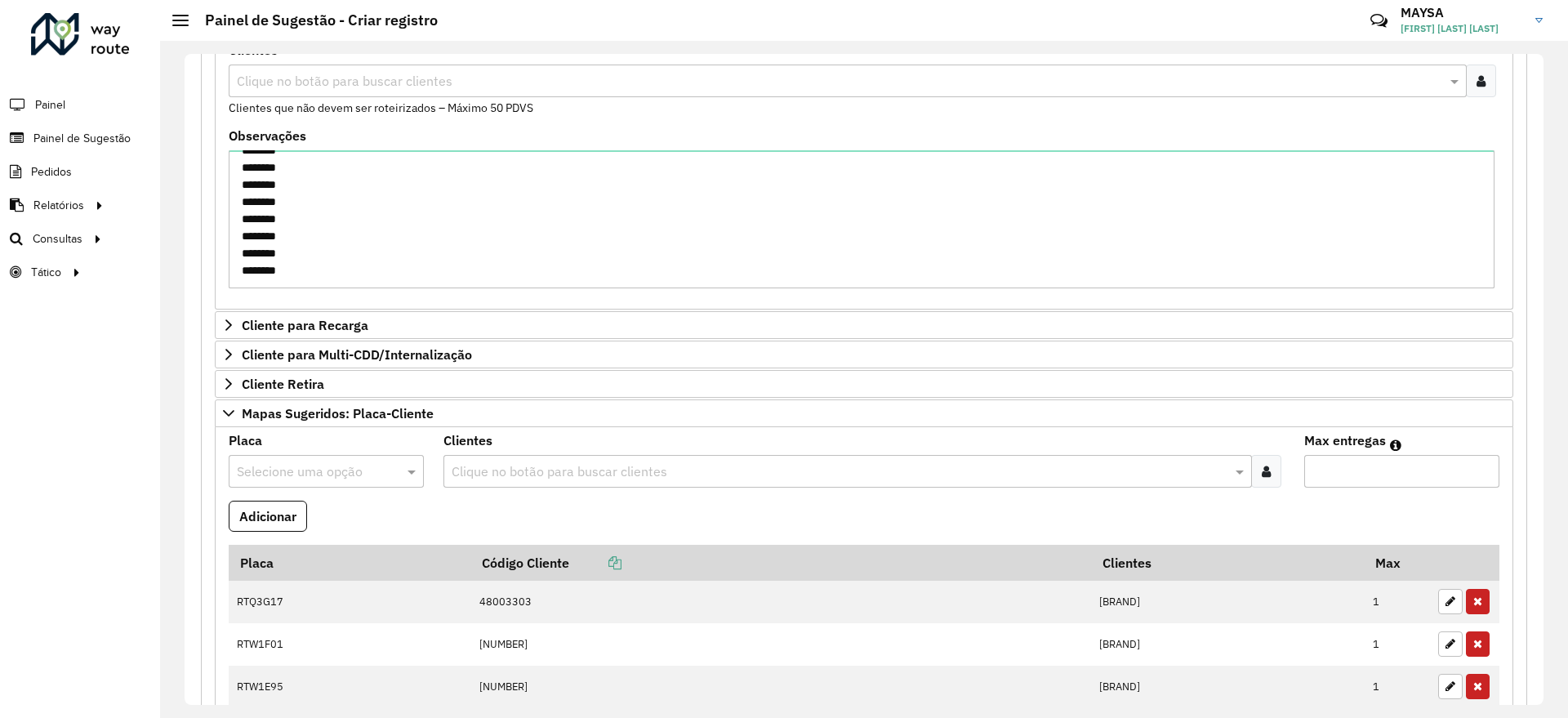 click at bounding box center [839, 472] 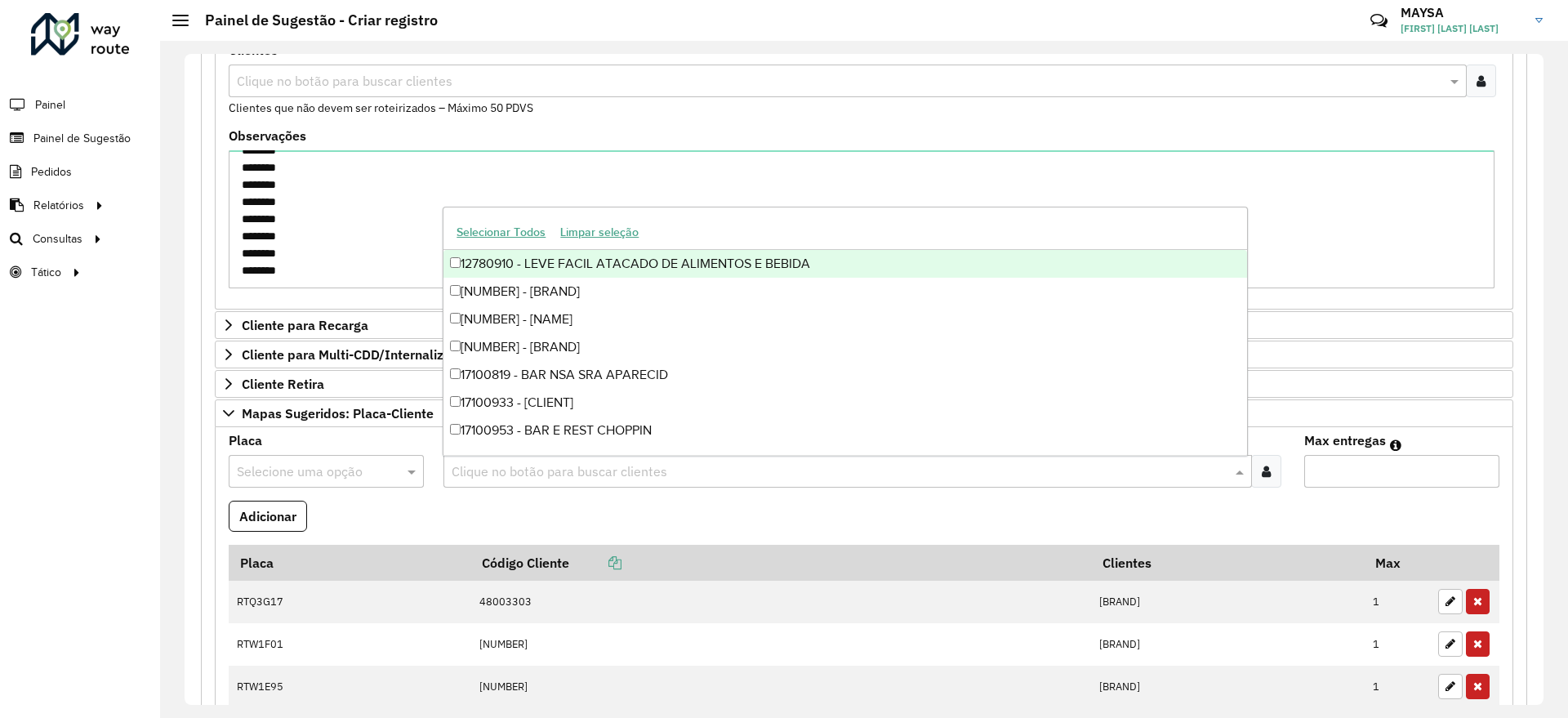 paste on "********" 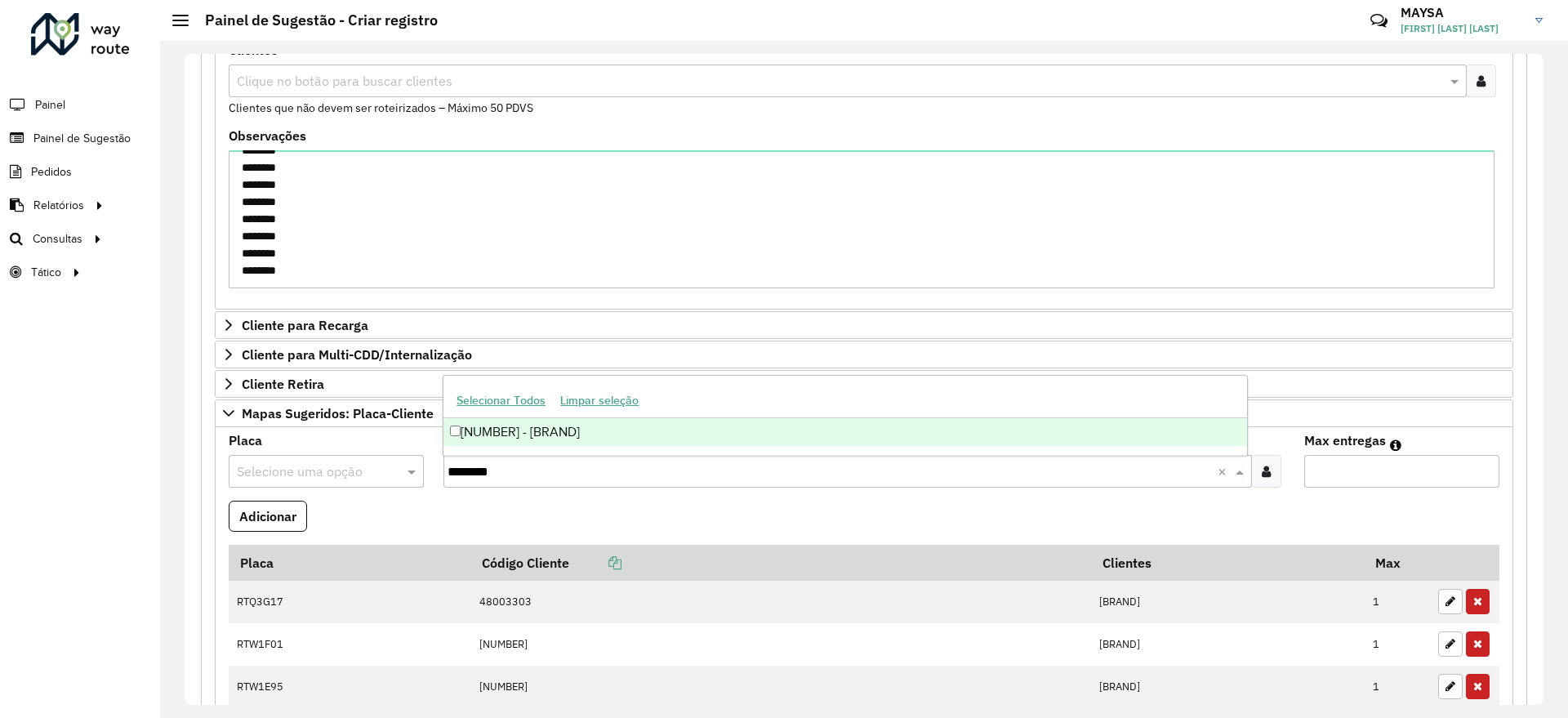 type on "********" 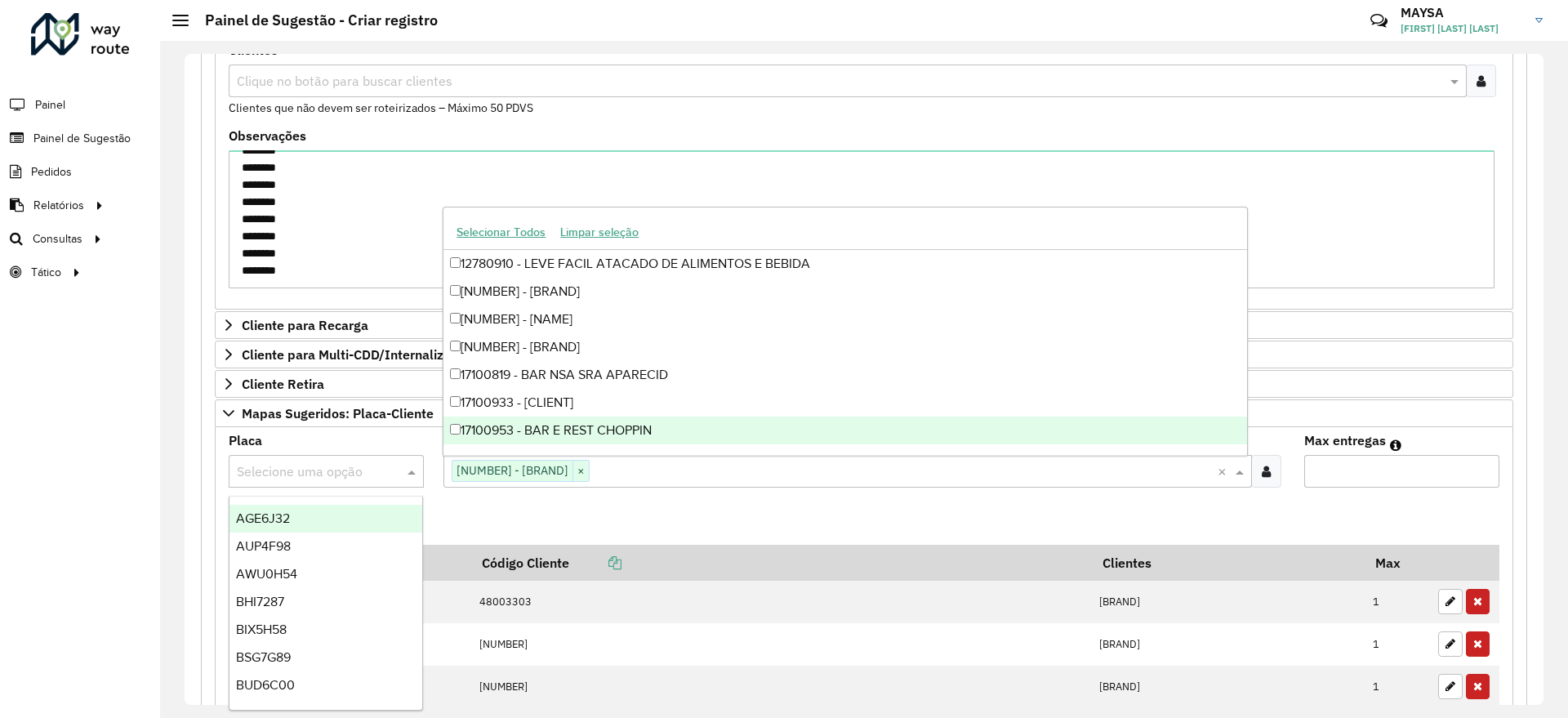 click at bounding box center [310, 472] 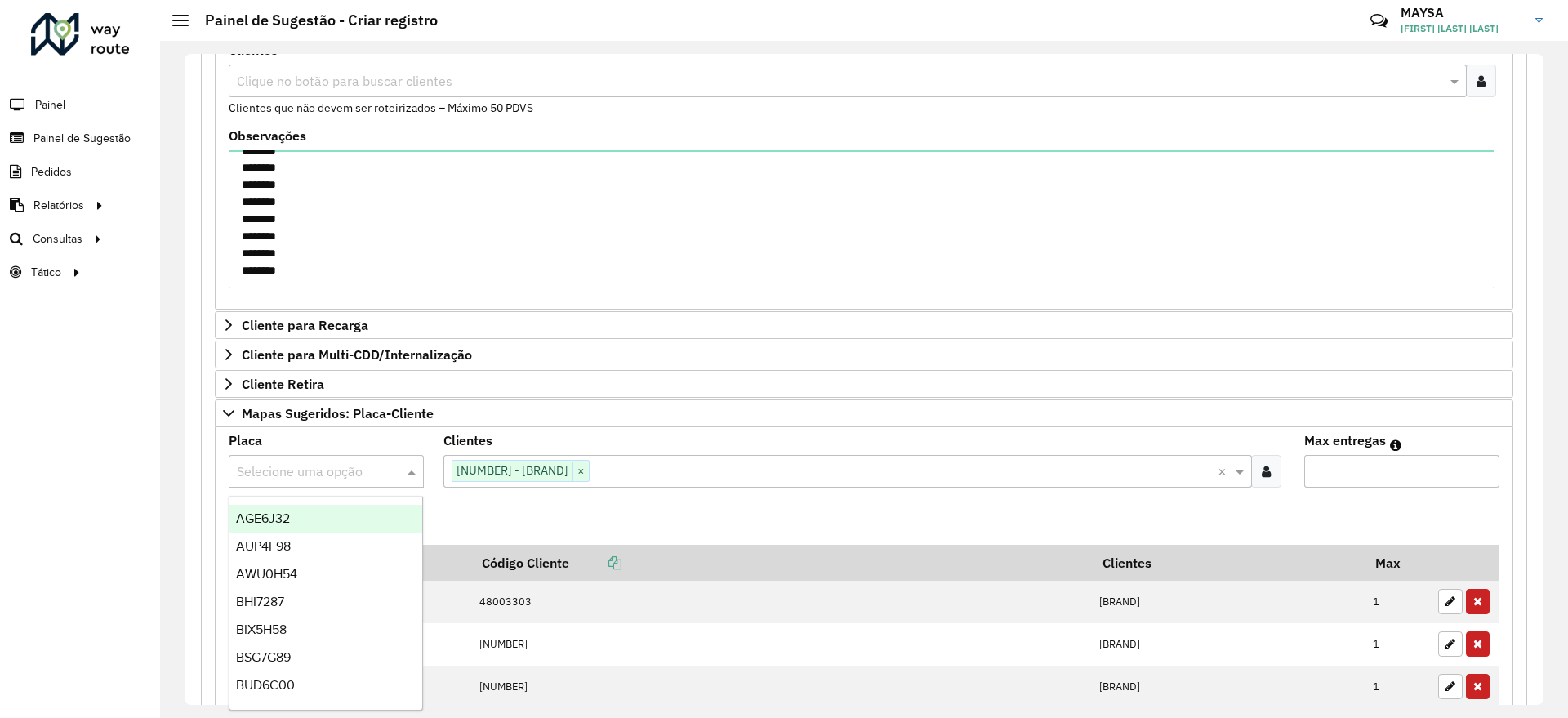 click on "Adicionar" at bounding box center [864, 523] 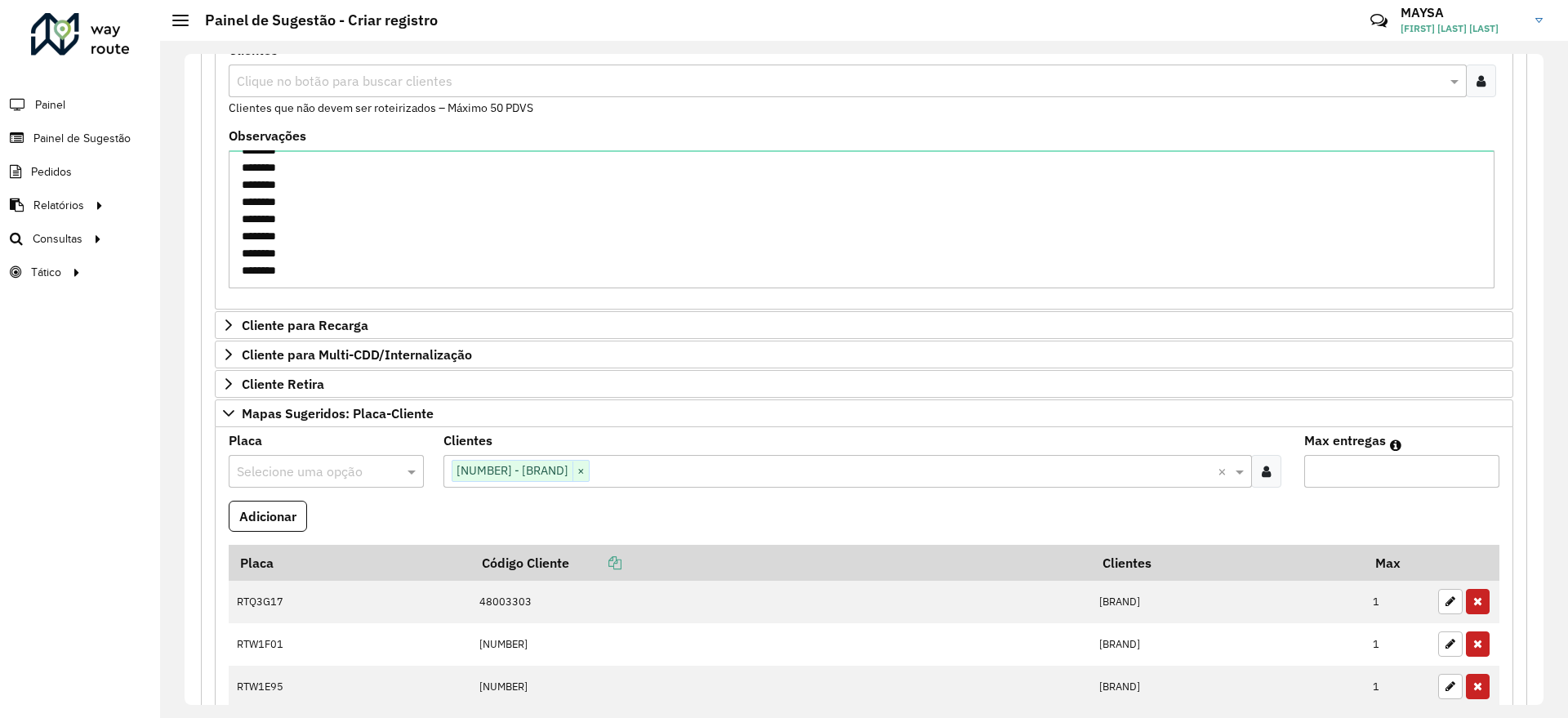 click at bounding box center [310, 472] 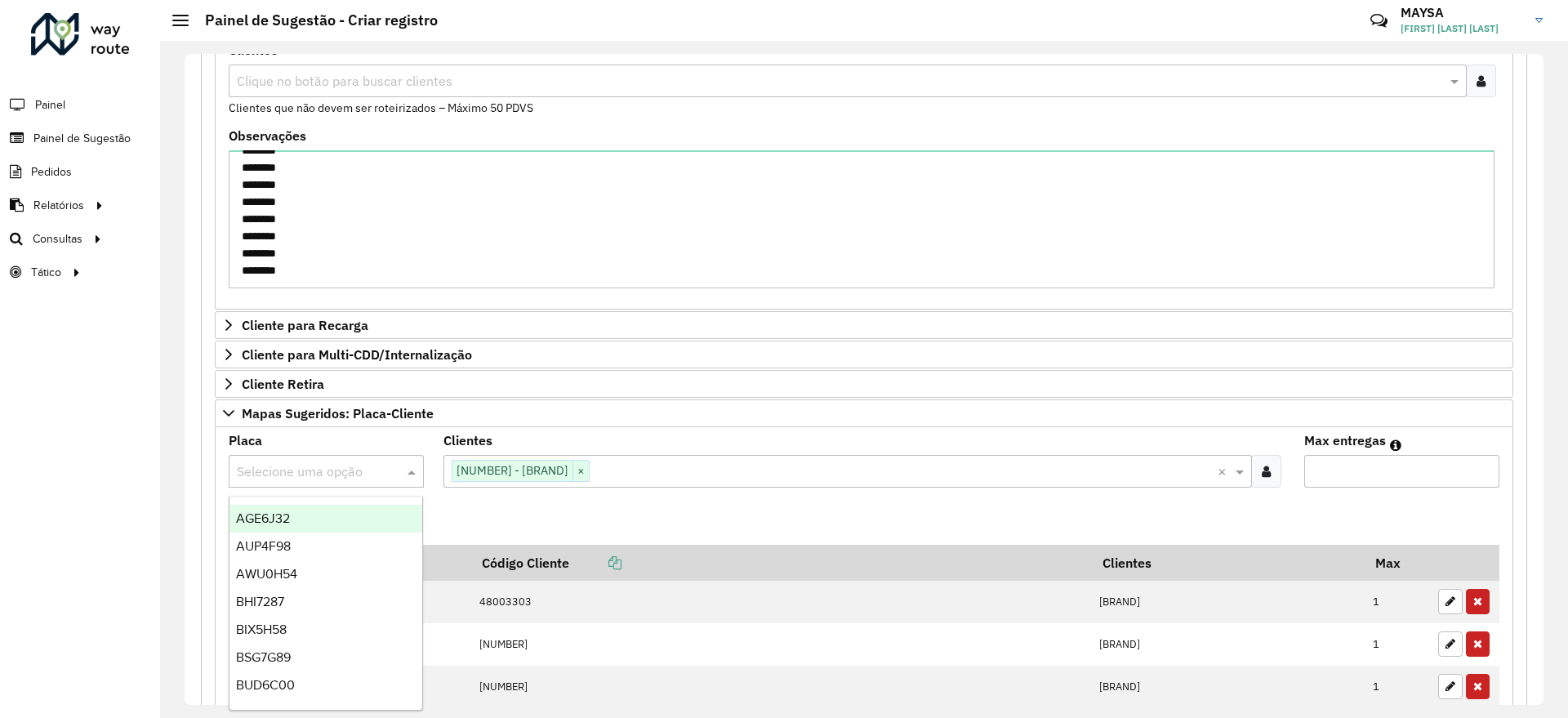 paste on "*******" 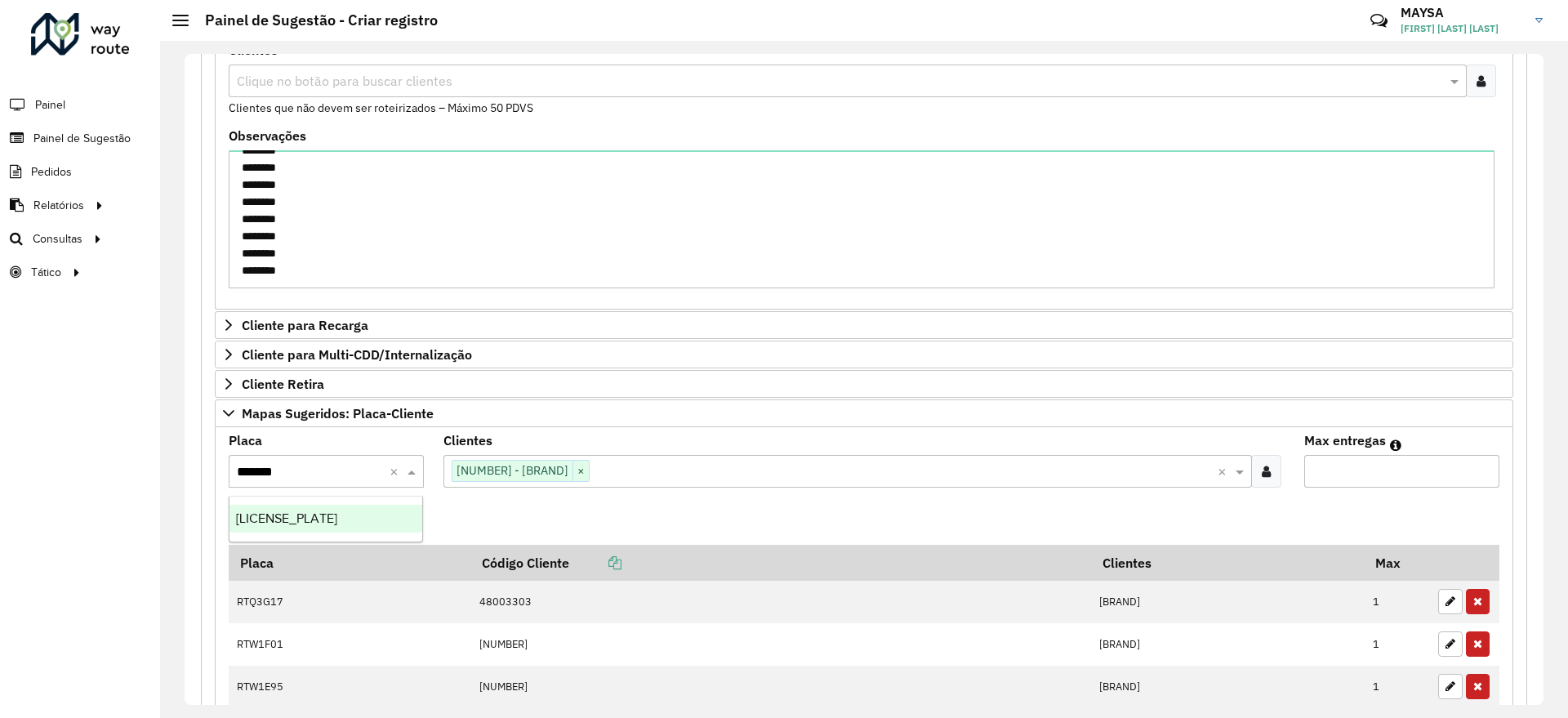 click on "[LICENSE_PLATE]" at bounding box center (326, 519) 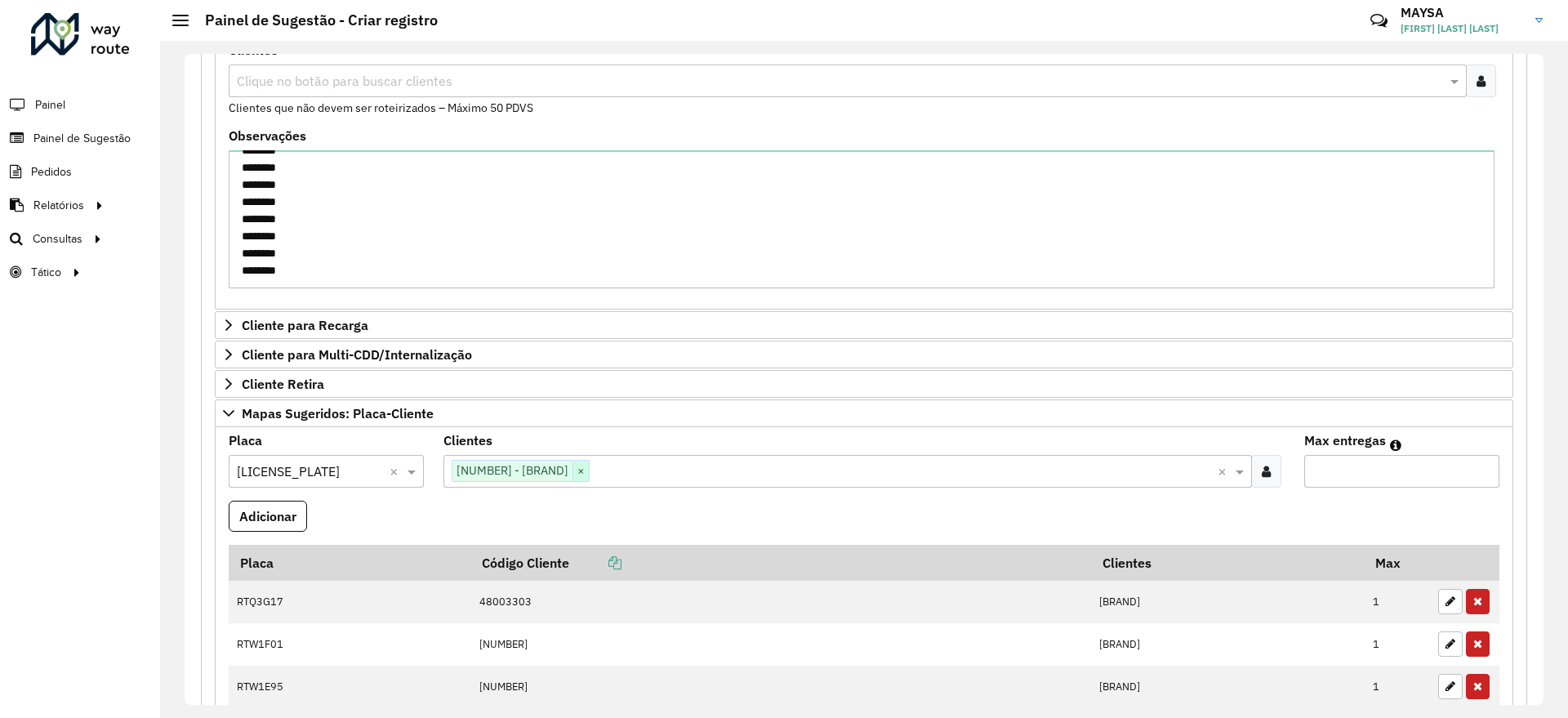 click on "×" at bounding box center [581, 471] 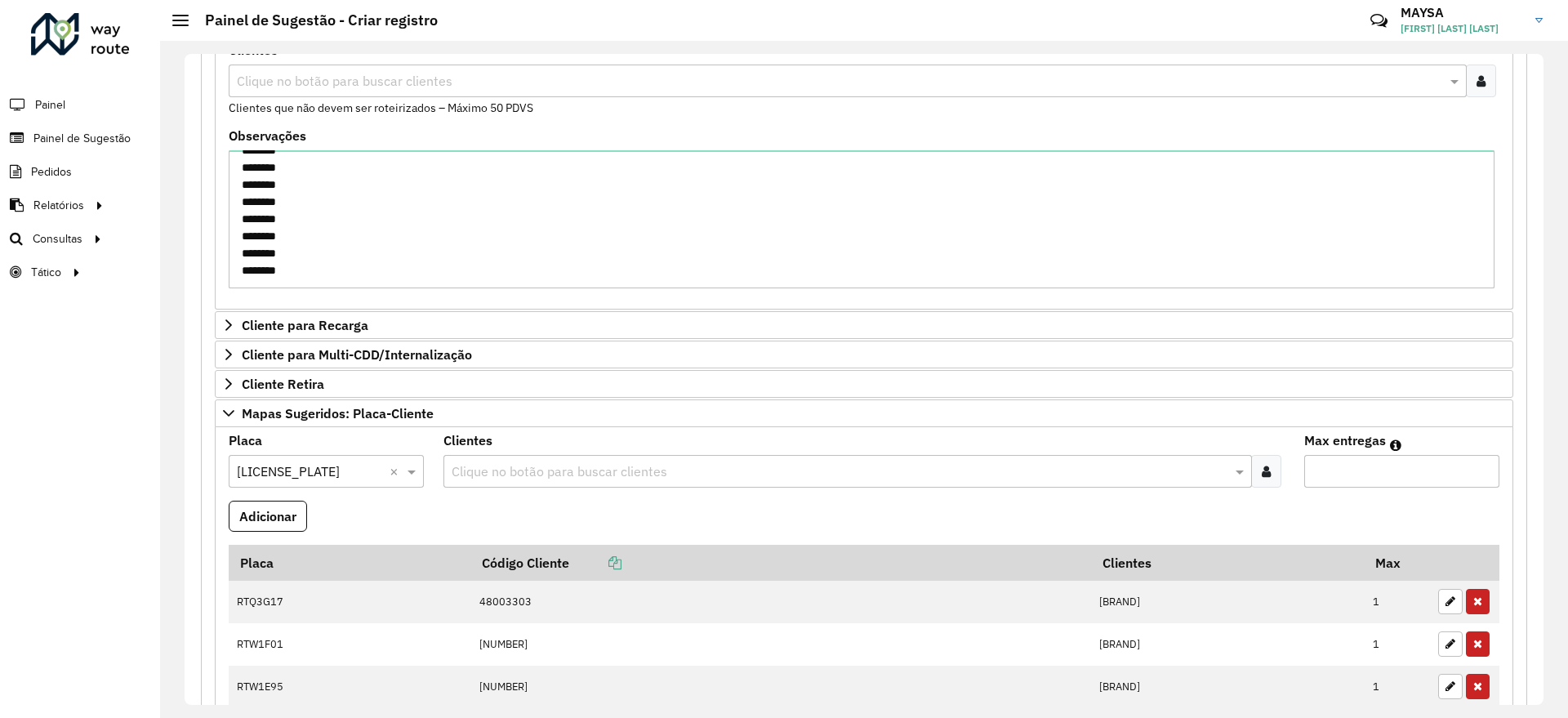 paste on "********" 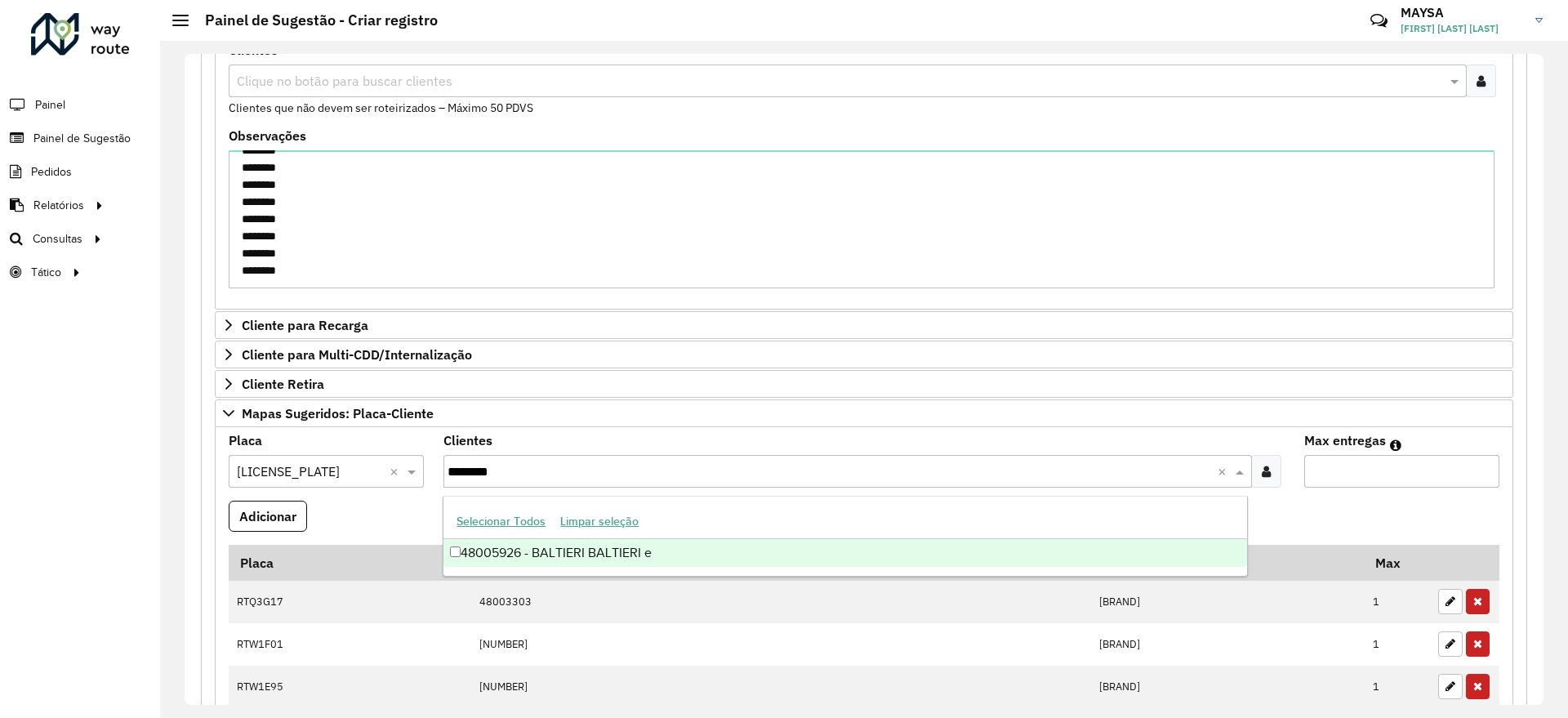 type on "********" 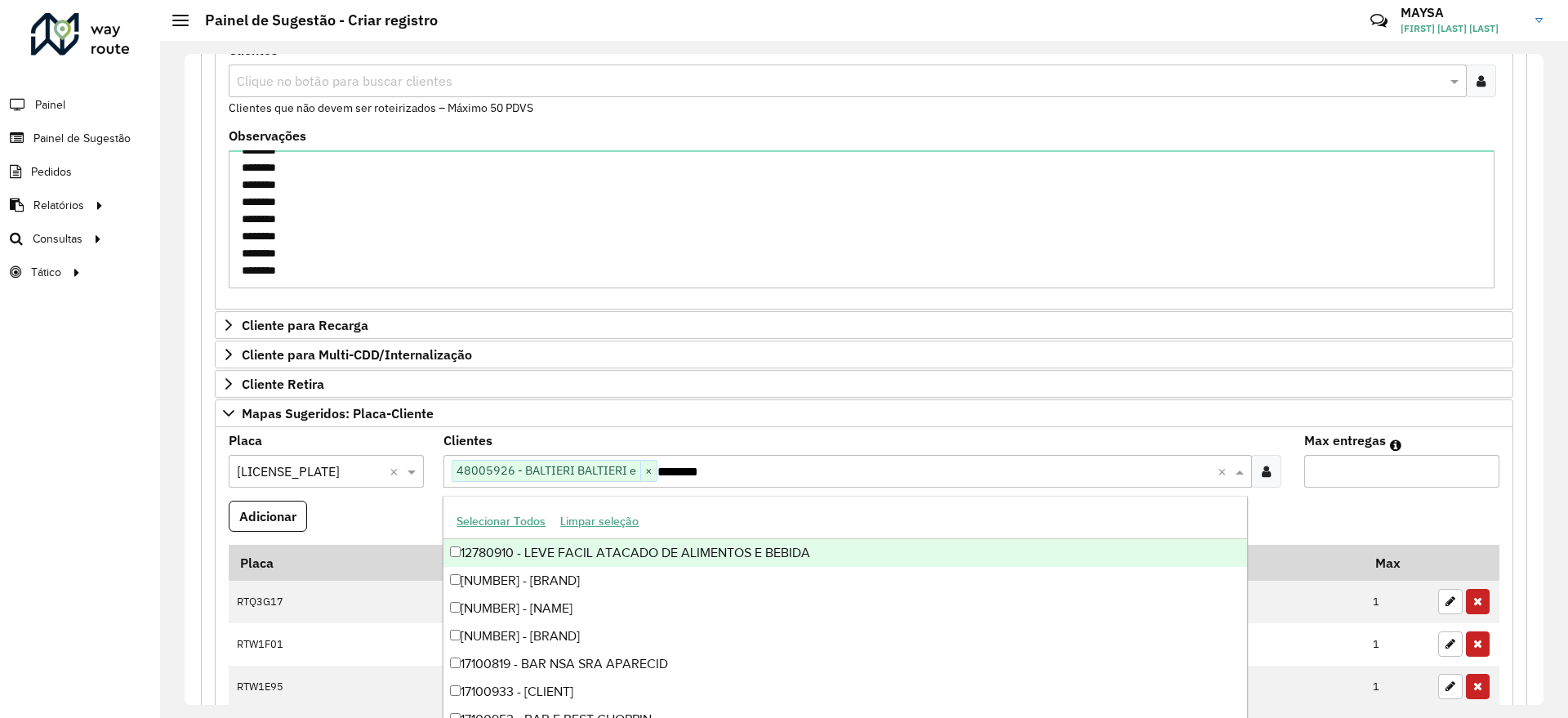 type 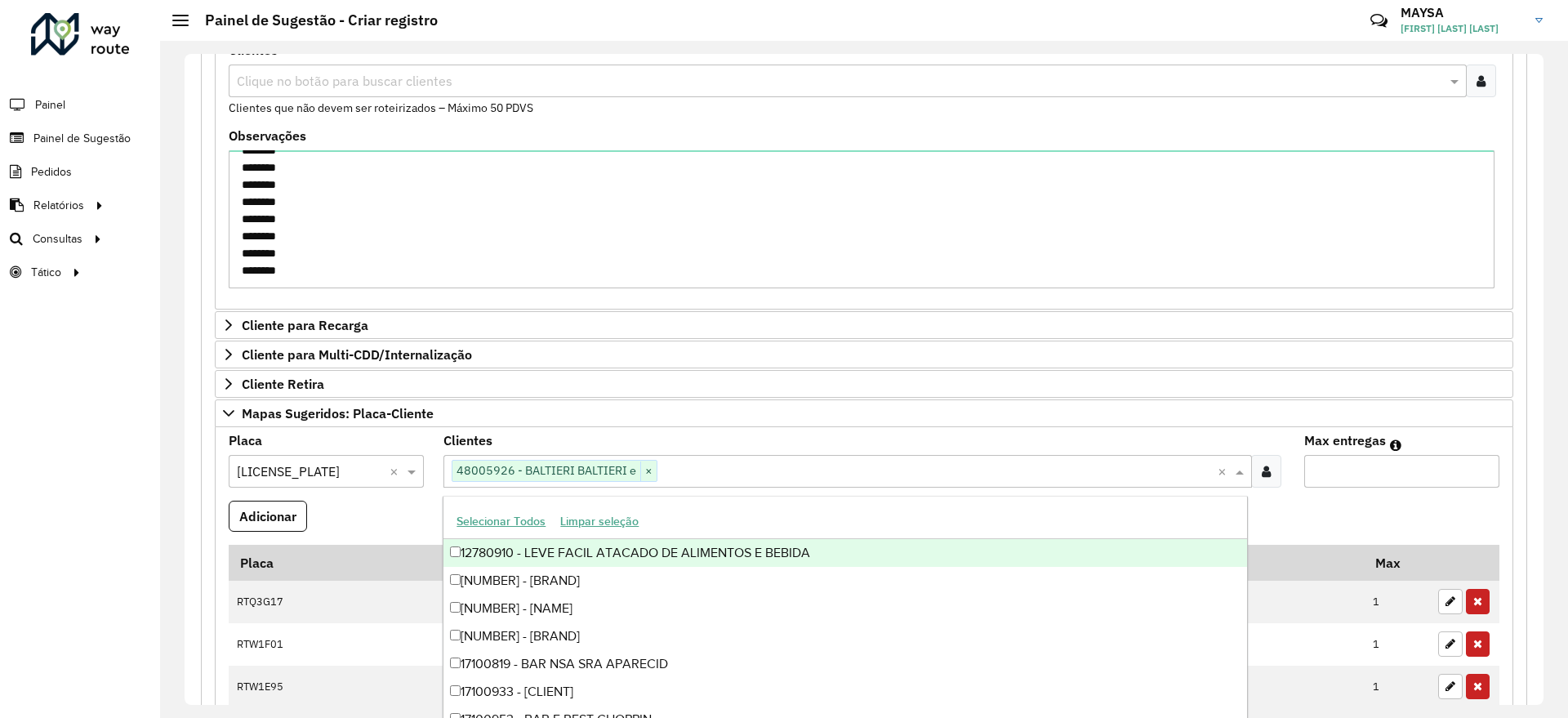 click on "Max entregas" at bounding box center [1401, 471] 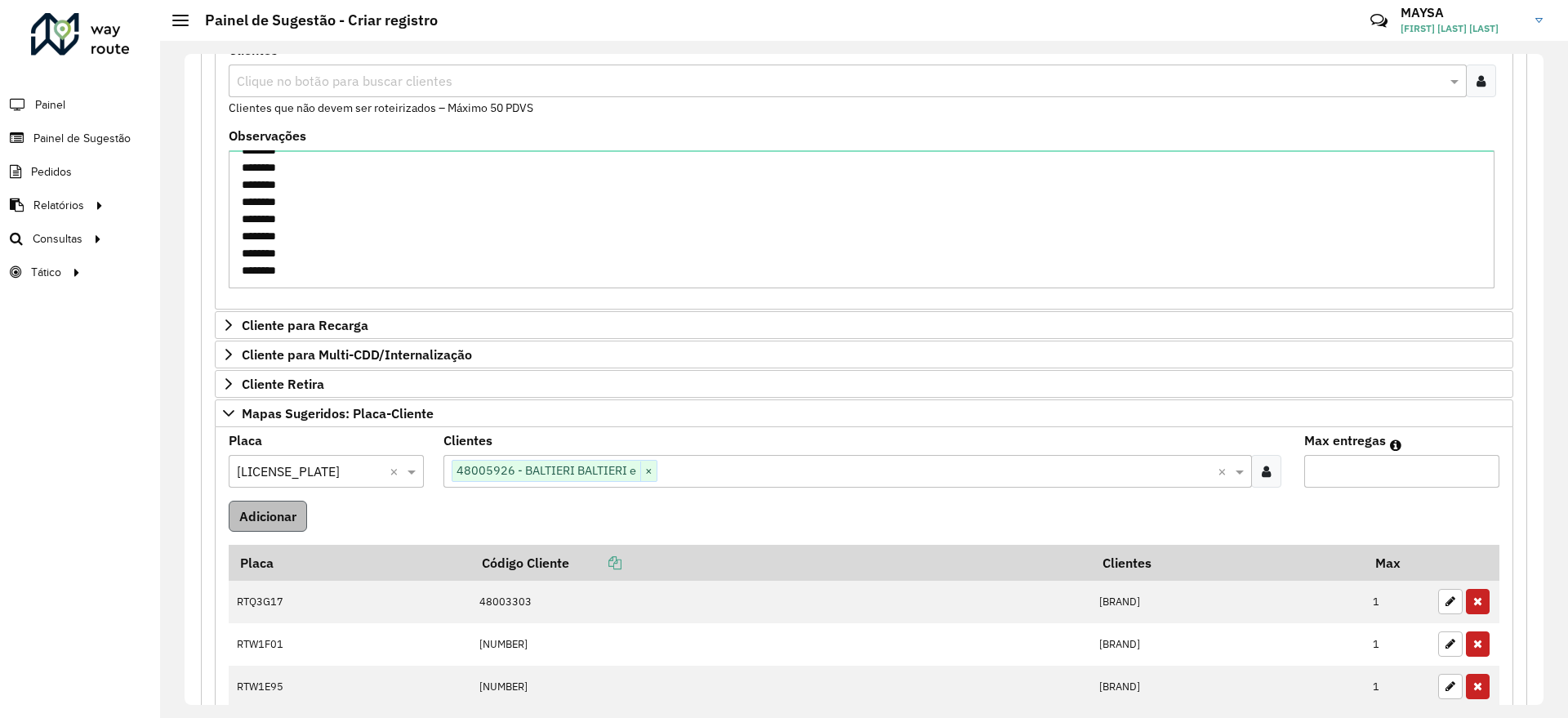 type on "*" 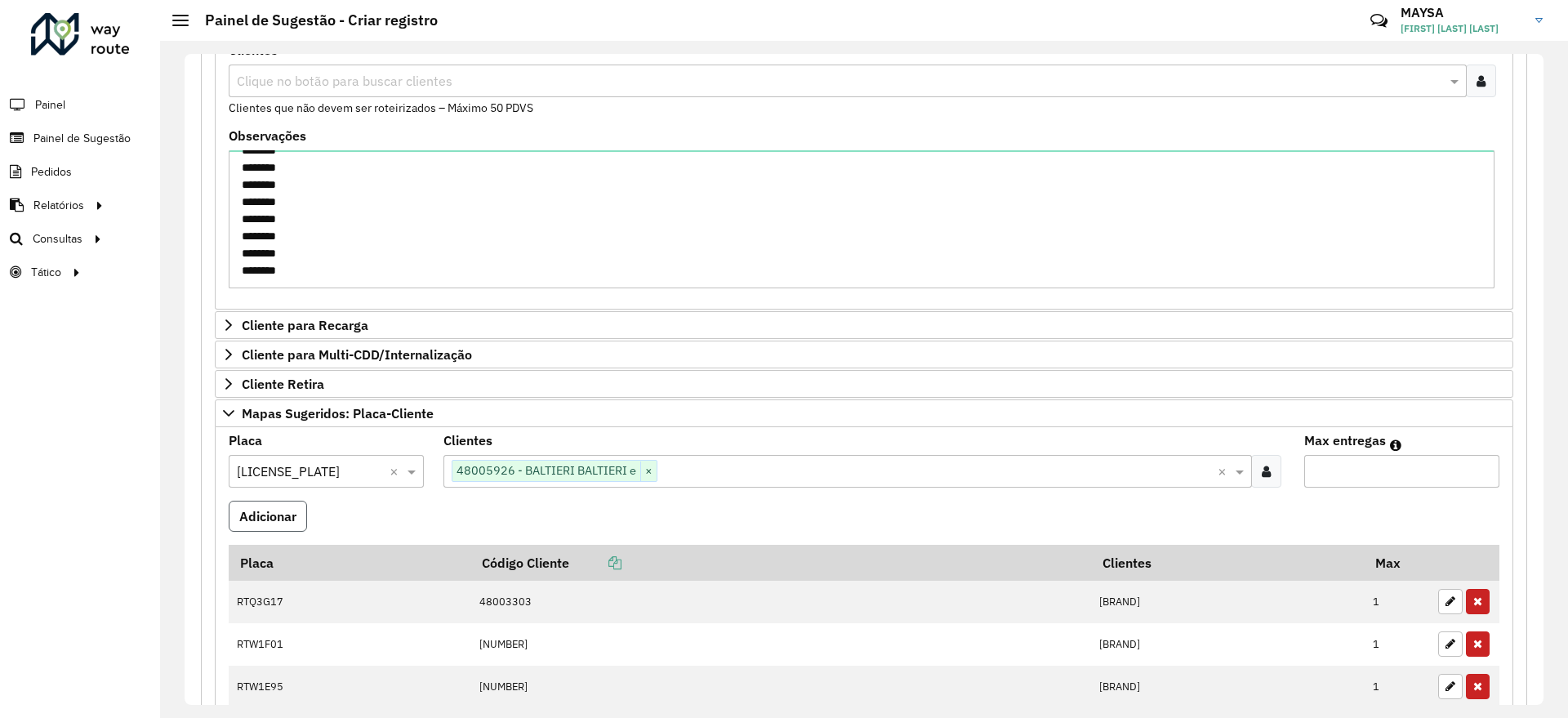 click on "Adicionar" at bounding box center (268, 516) 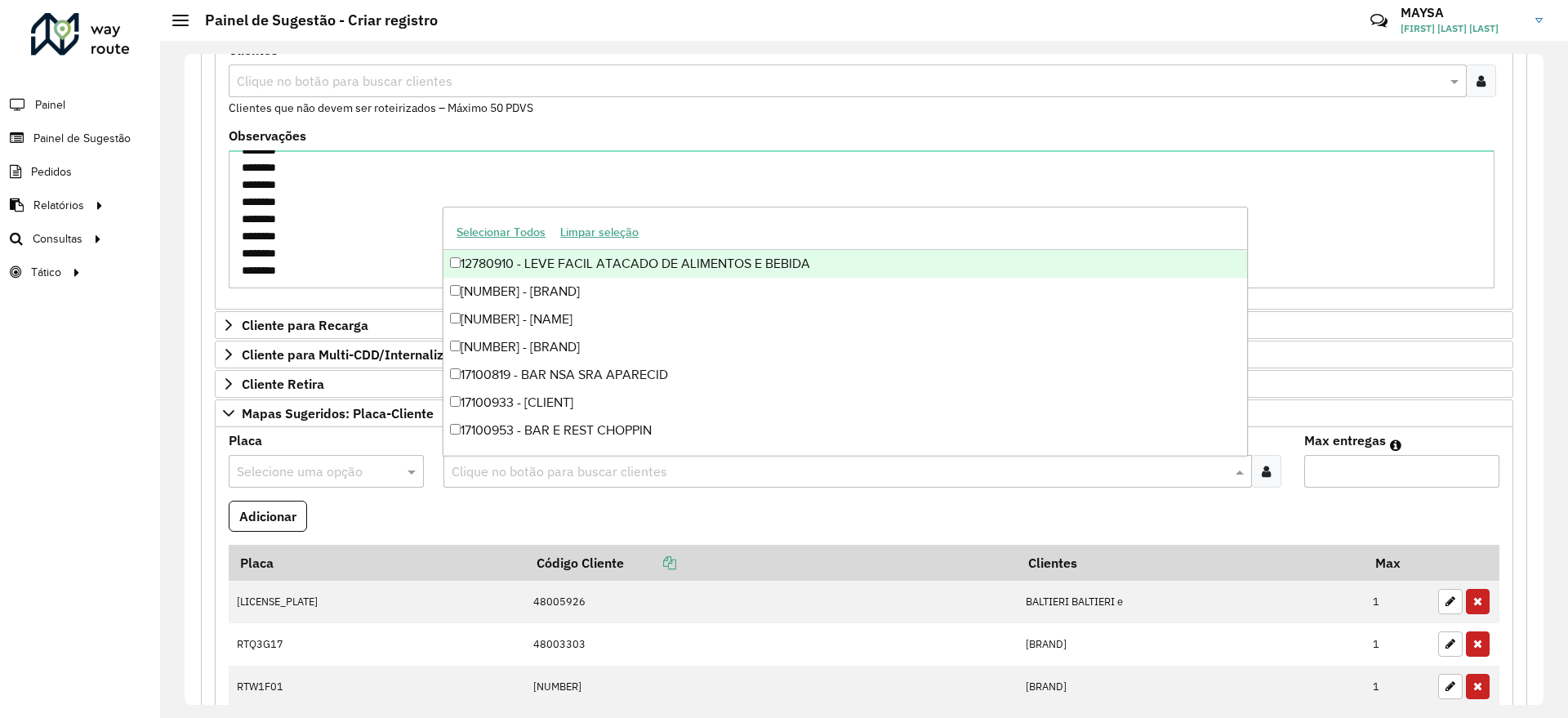 click at bounding box center [839, 472] 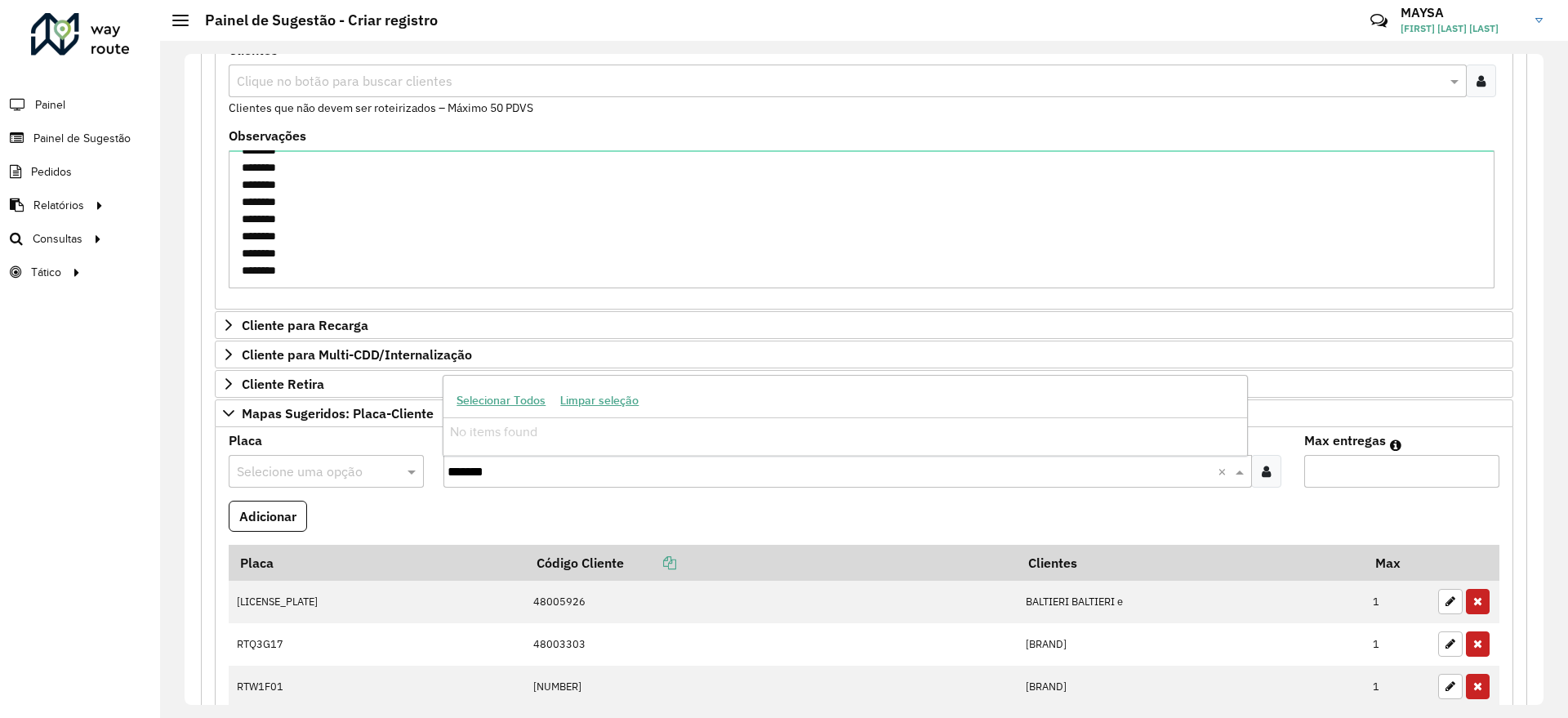 type on "*******" 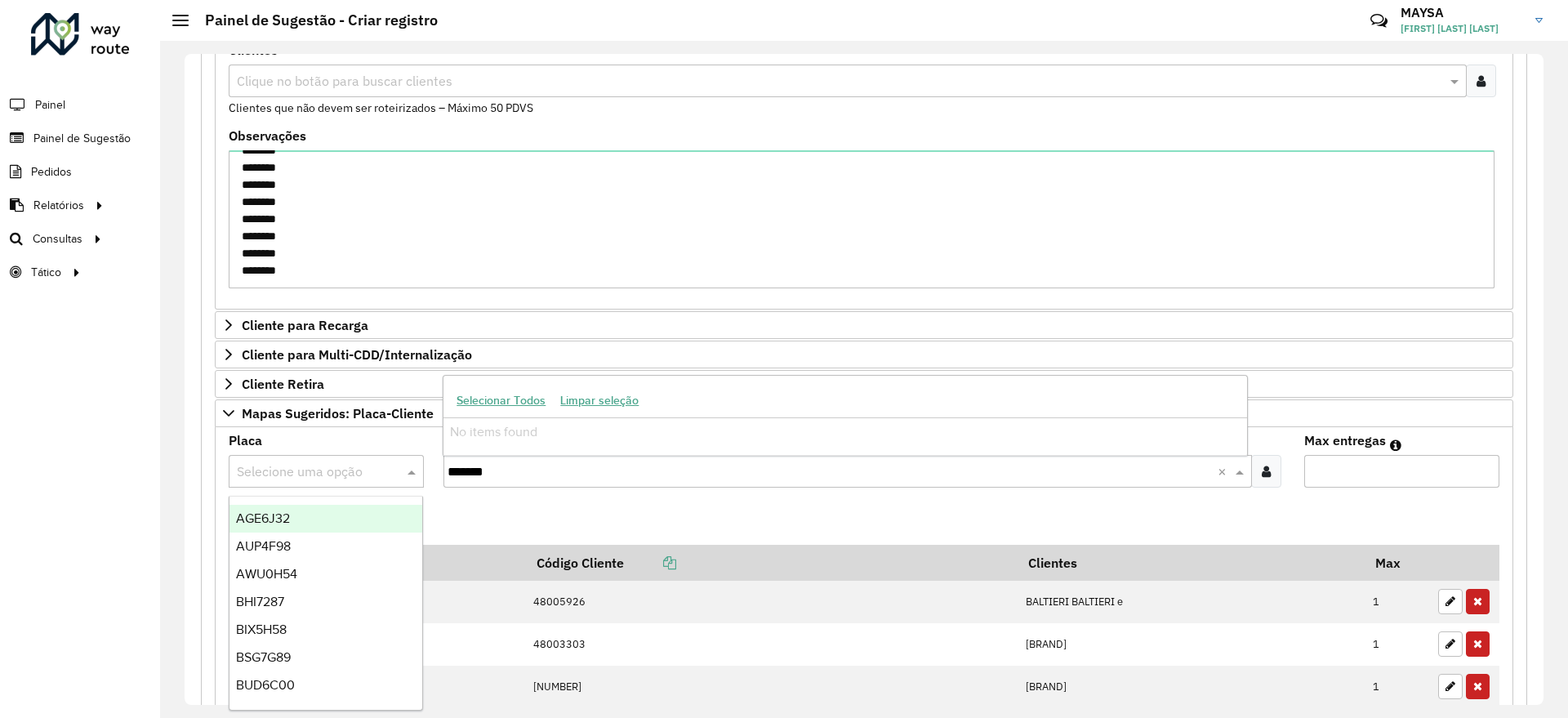 click at bounding box center (310, 472) 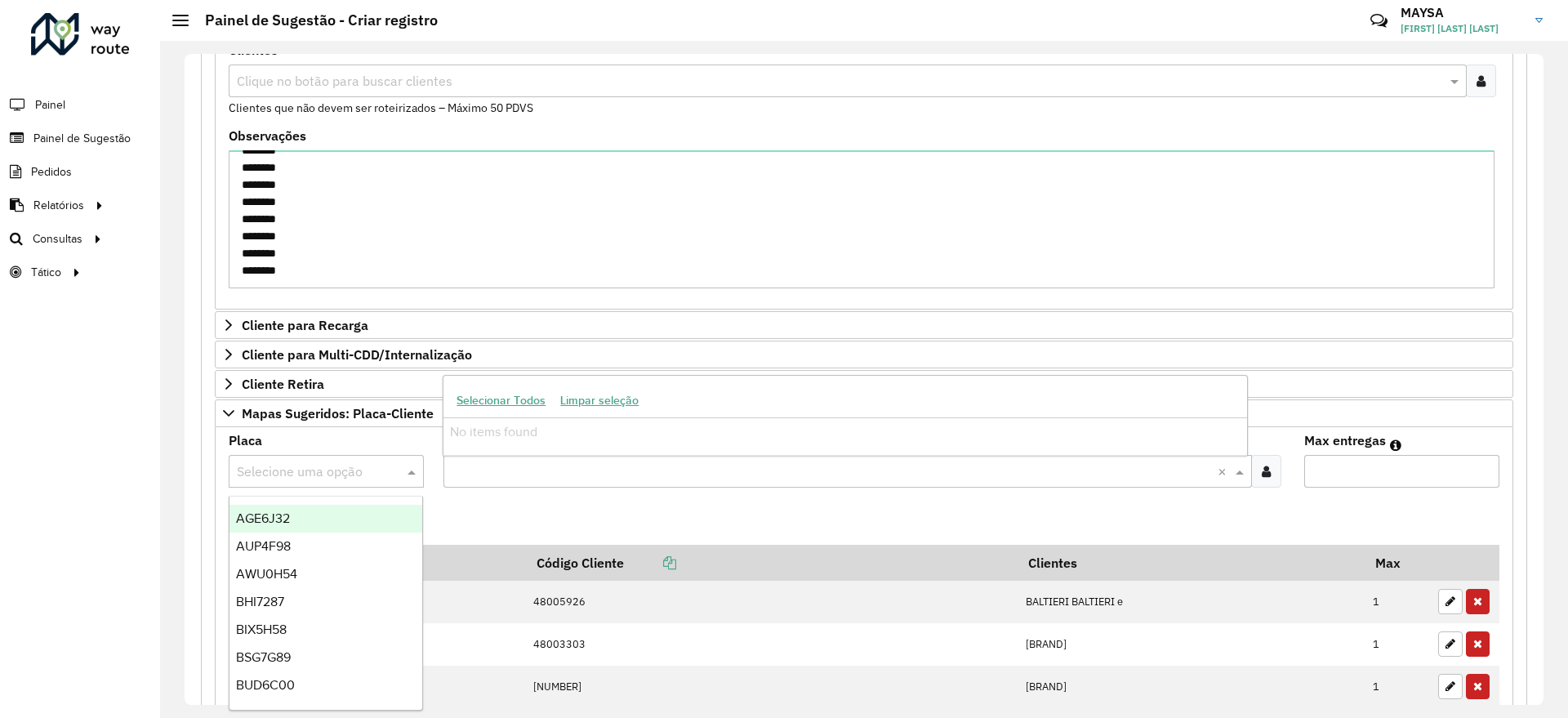 paste on "*******" 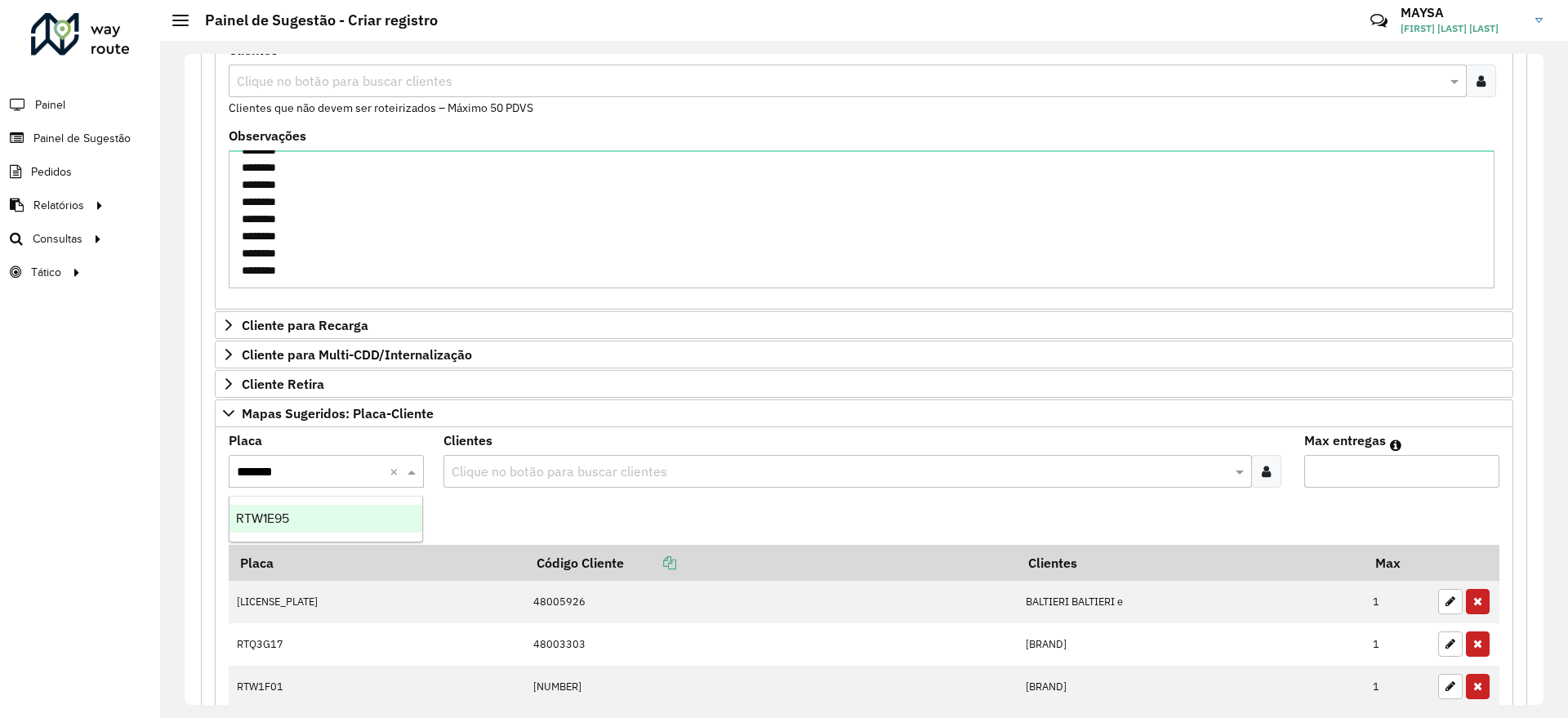 drag, startPoint x: 305, startPoint y: 511, endPoint x: 318, endPoint y: 523, distance: 17.691806 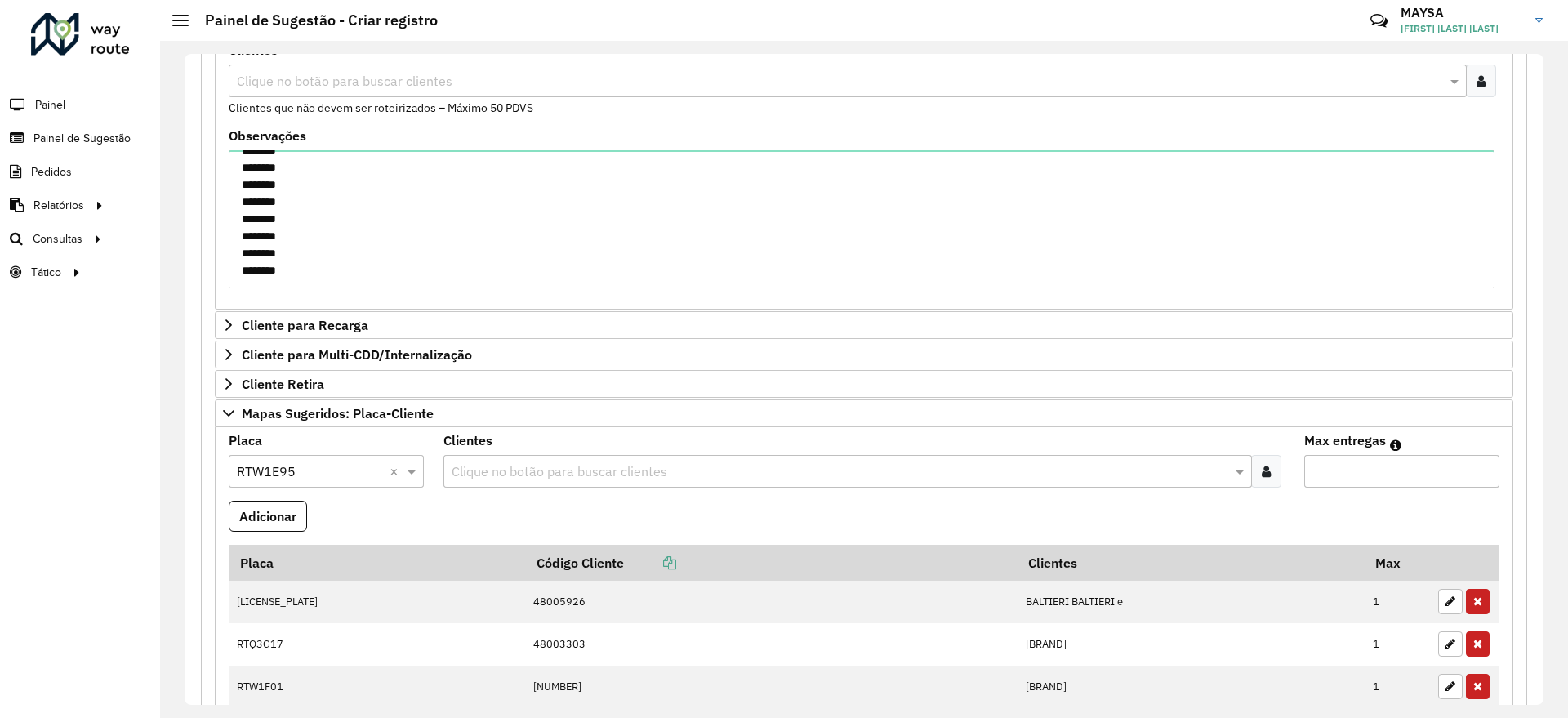 click at bounding box center [839, 472] 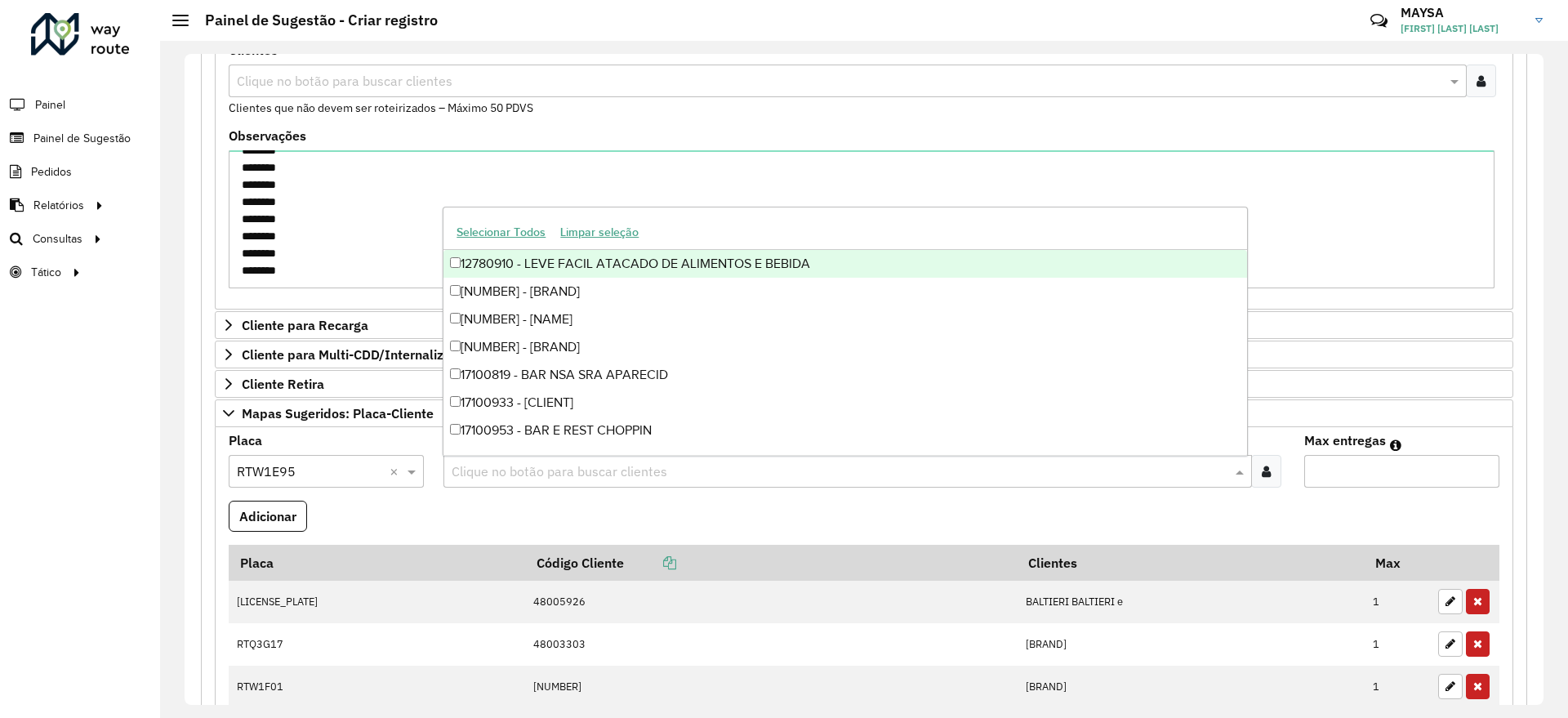 paste on "********" 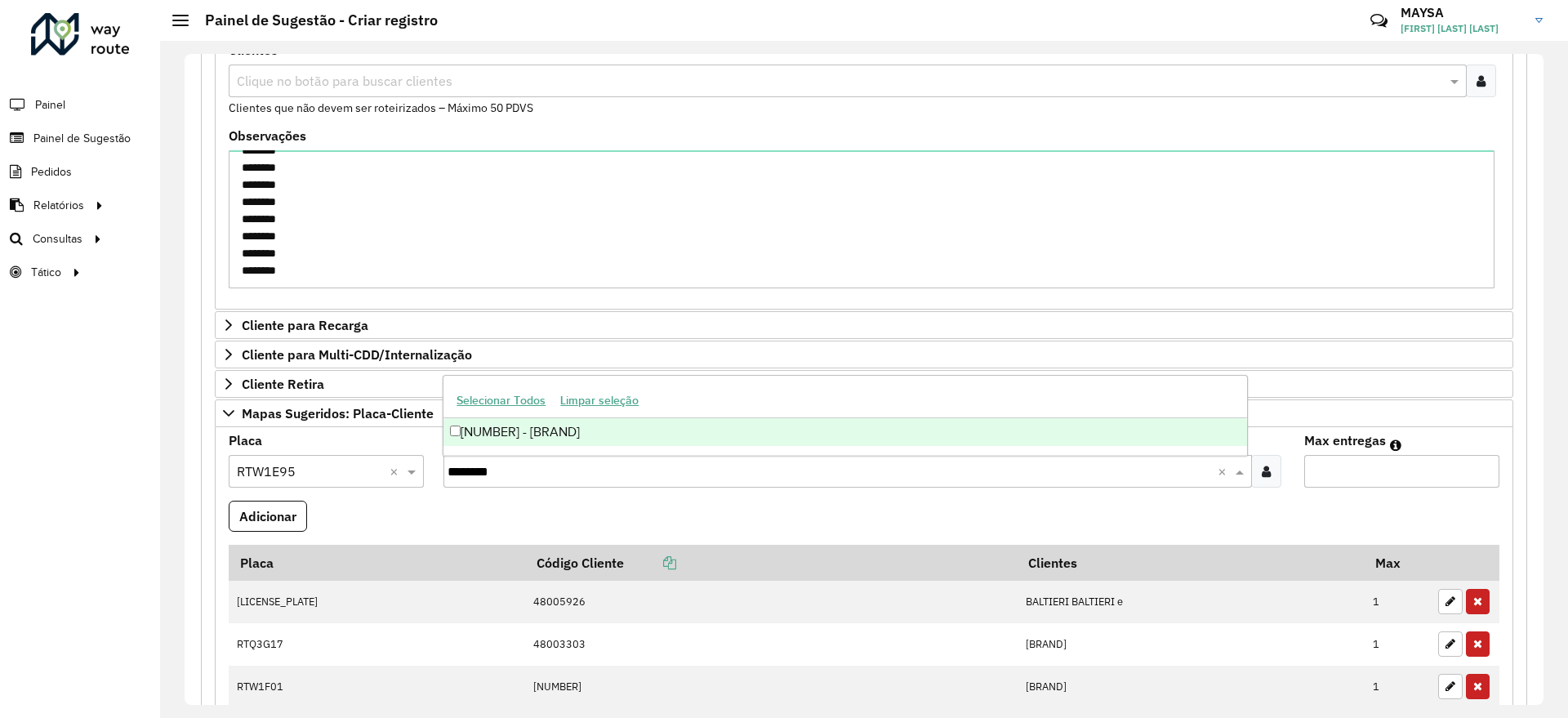 type on "********" 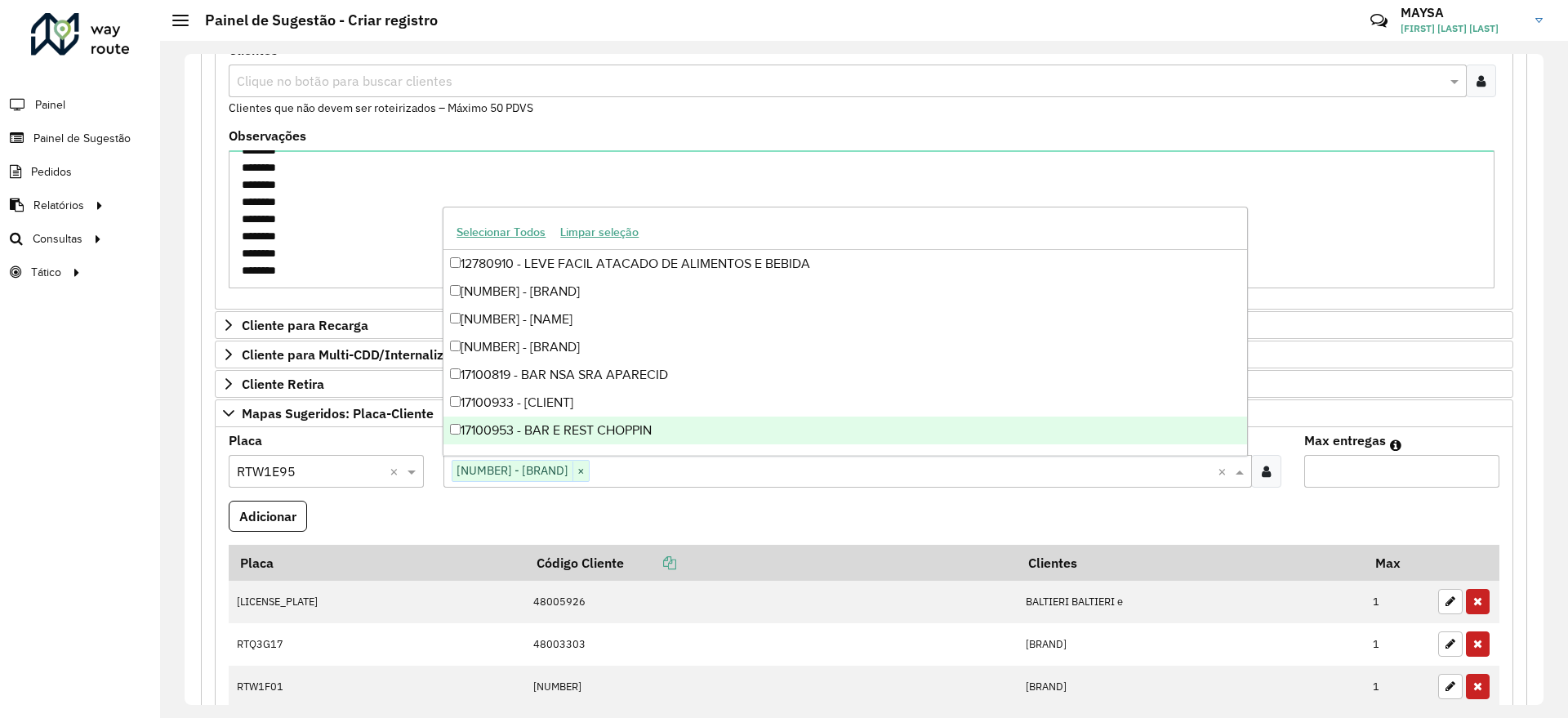 click on "Max entregas" at bounding box center (1401, 471) 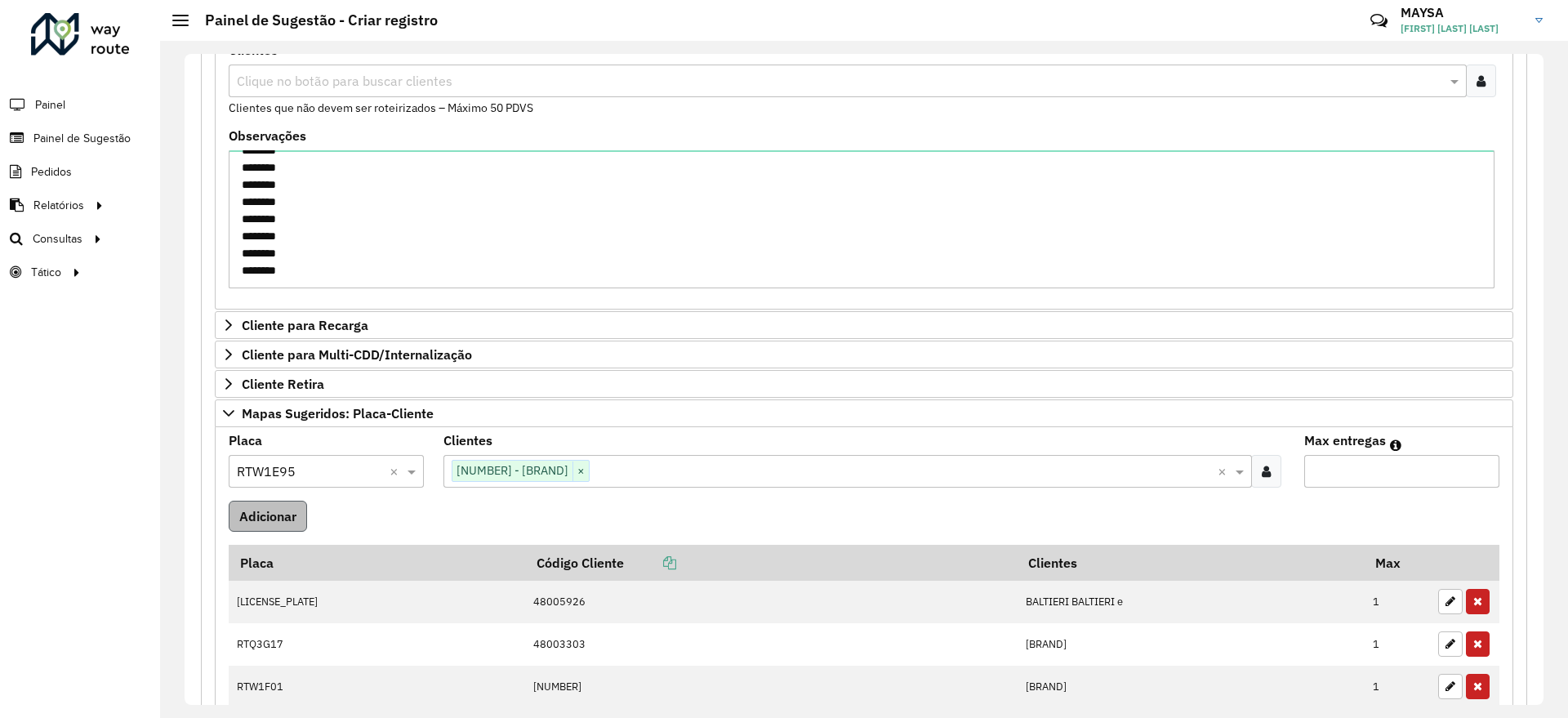 type on "*" 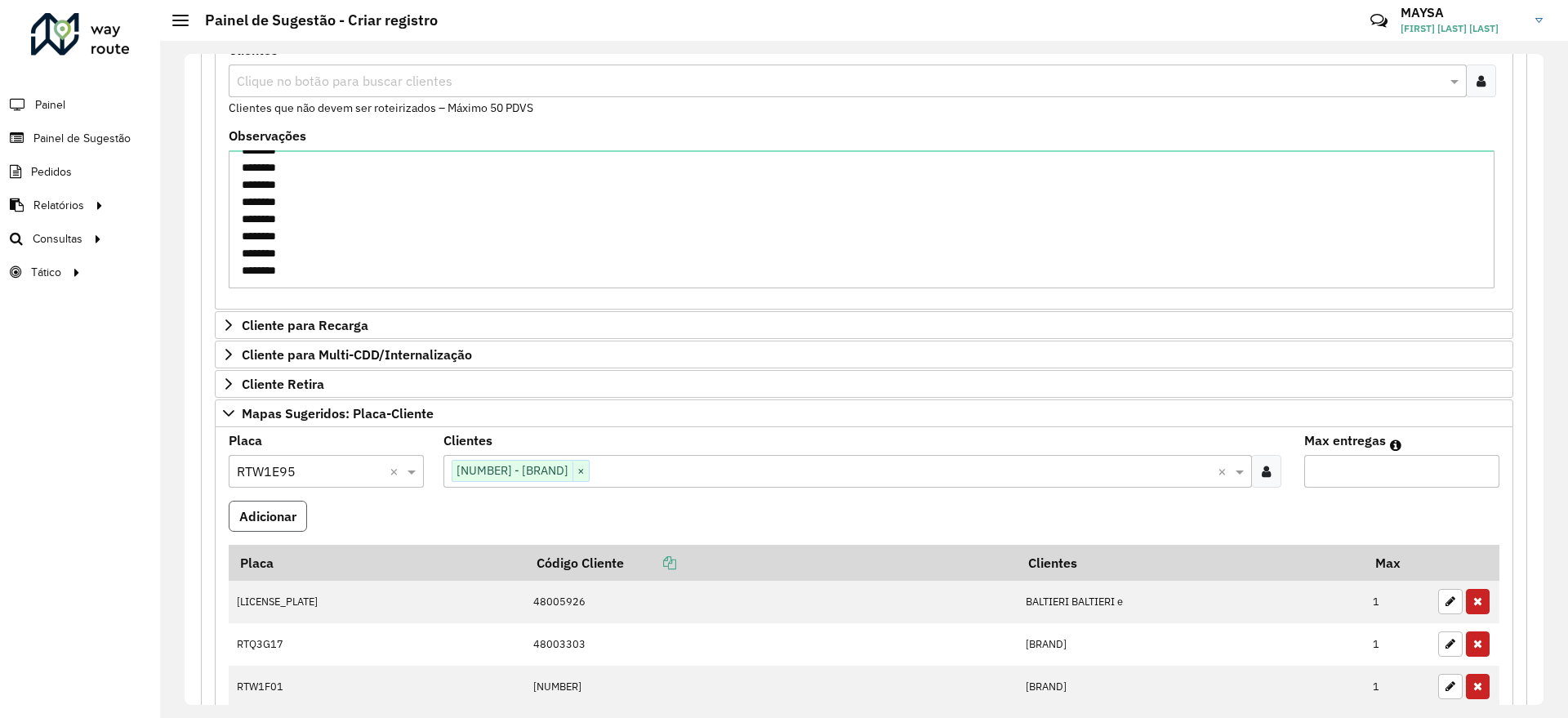 click on "Adicionar" at bounding box center (268, 516) 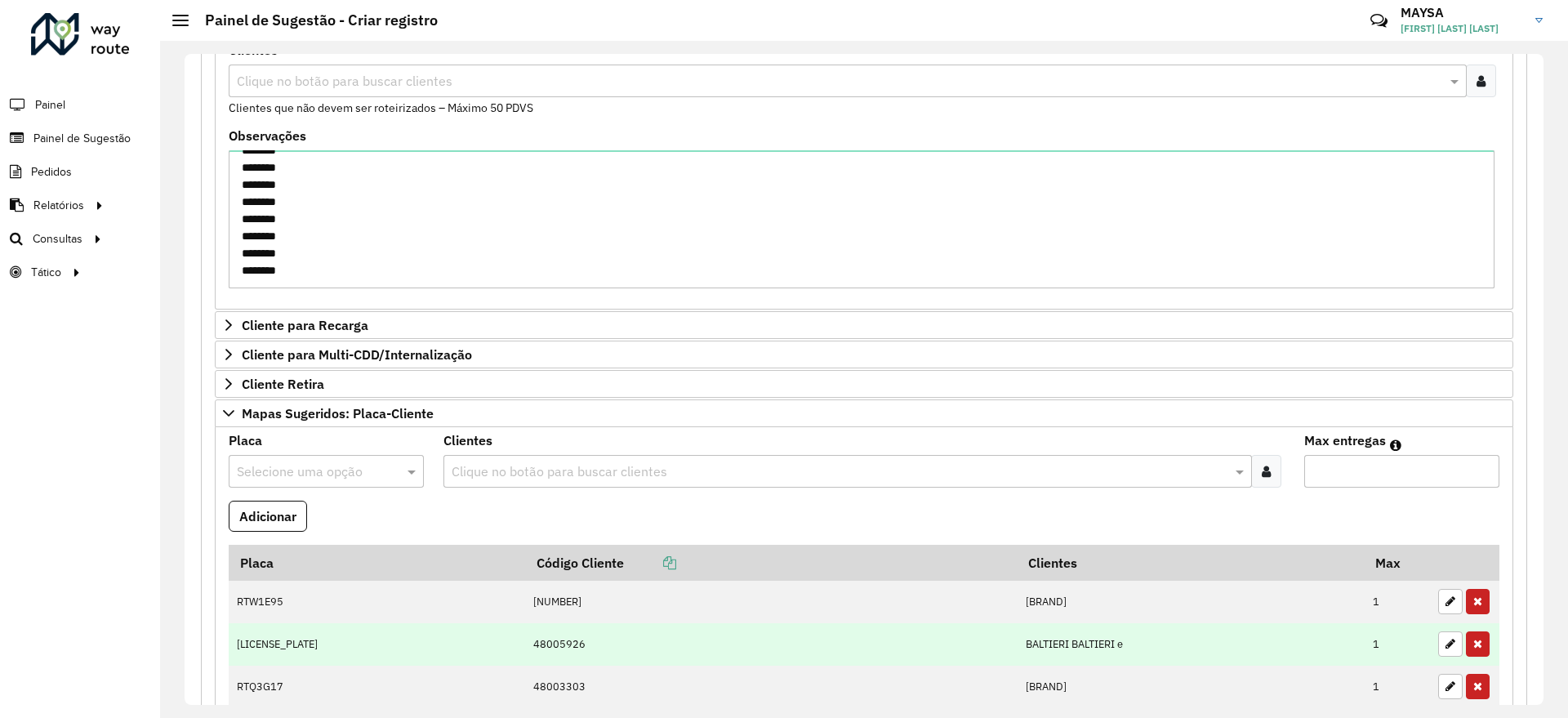 scroll, scrollTop: 573, scrollLeft: 0, axis: vertical 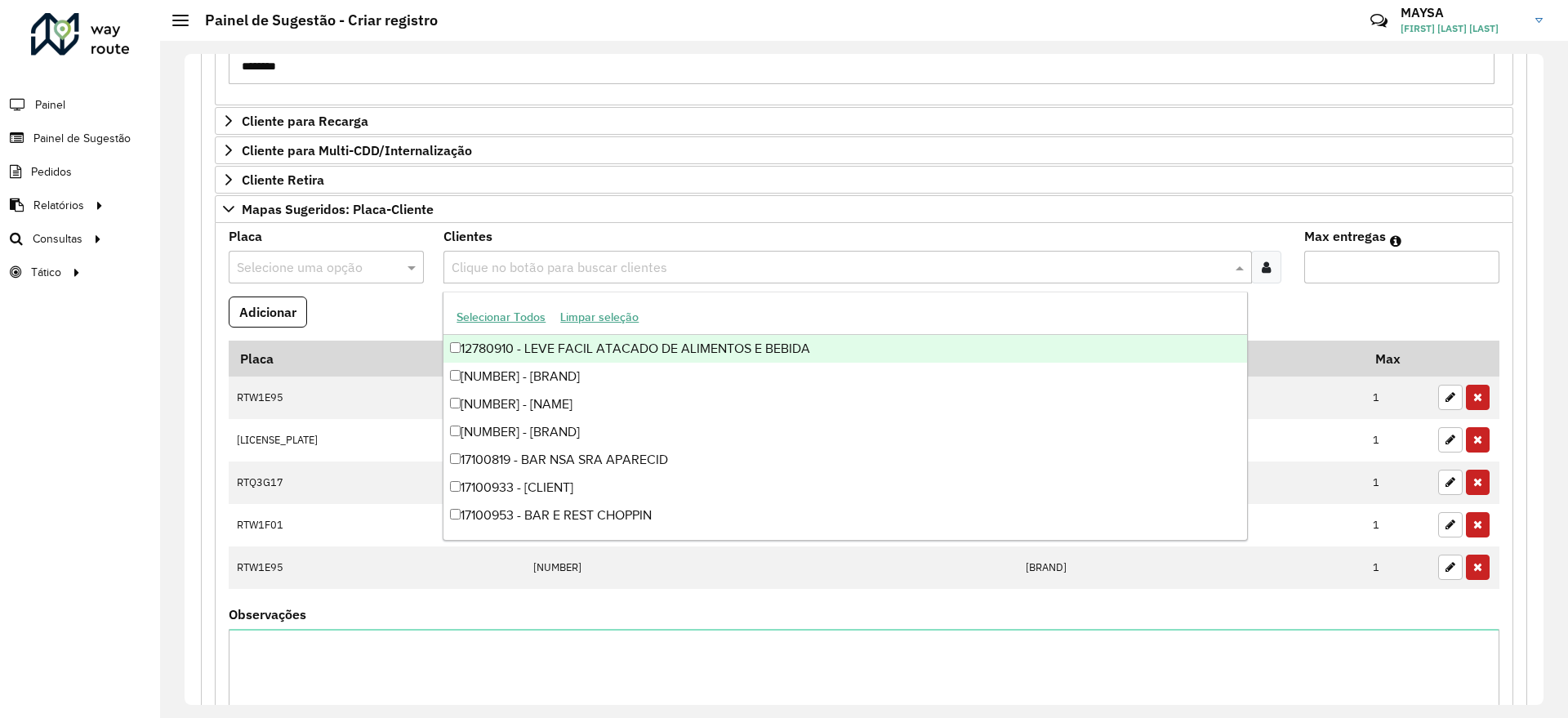 click at bounding box center [839, 268] 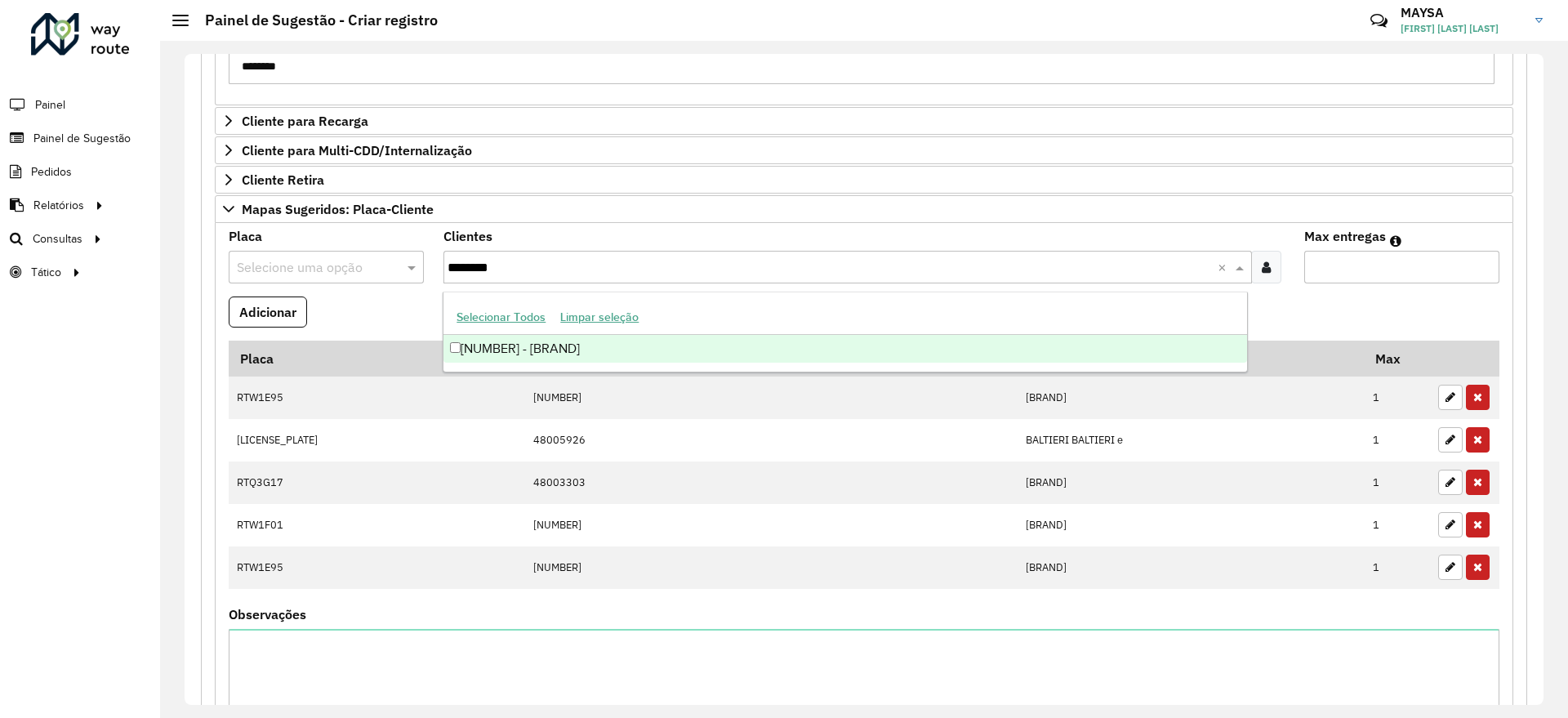 type on "********" 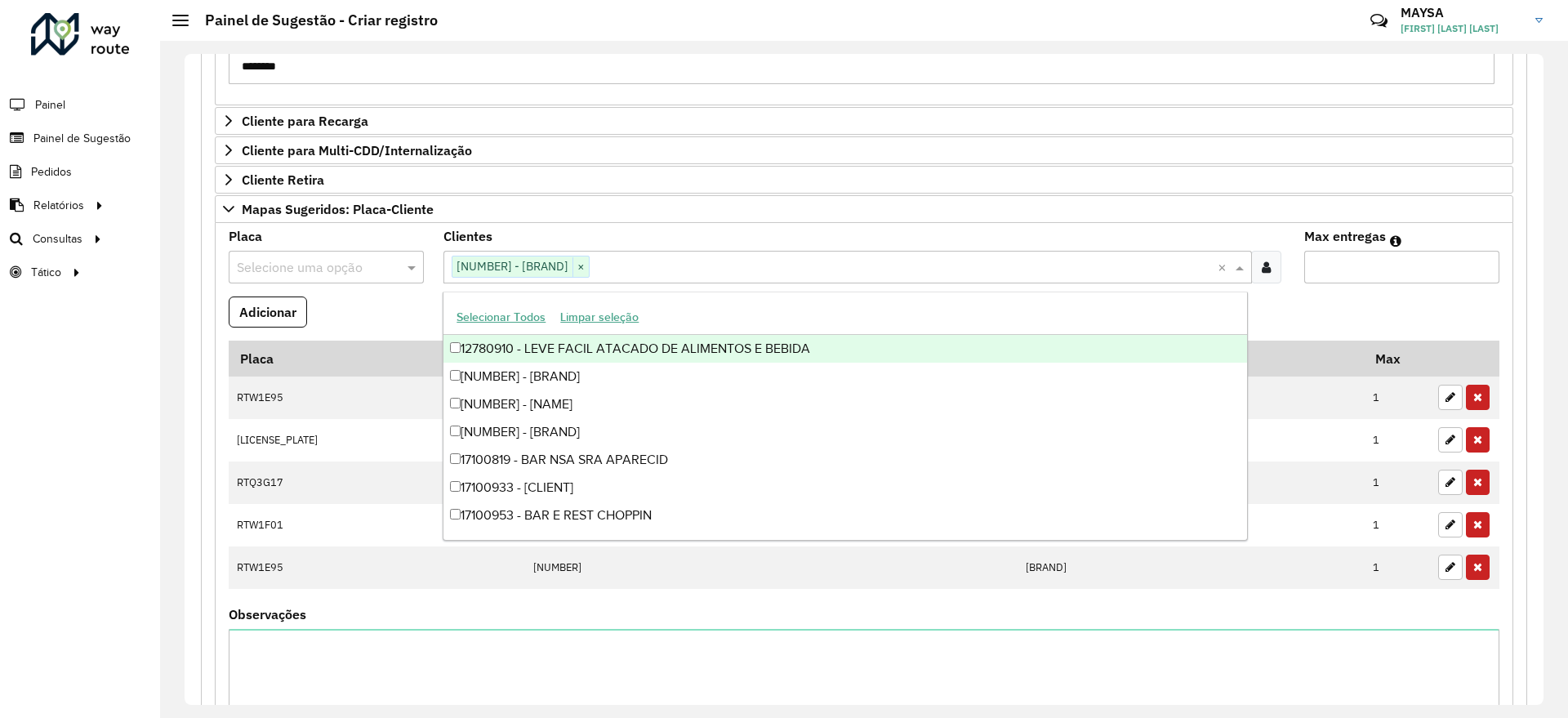 click at bounding box center [310, 268] 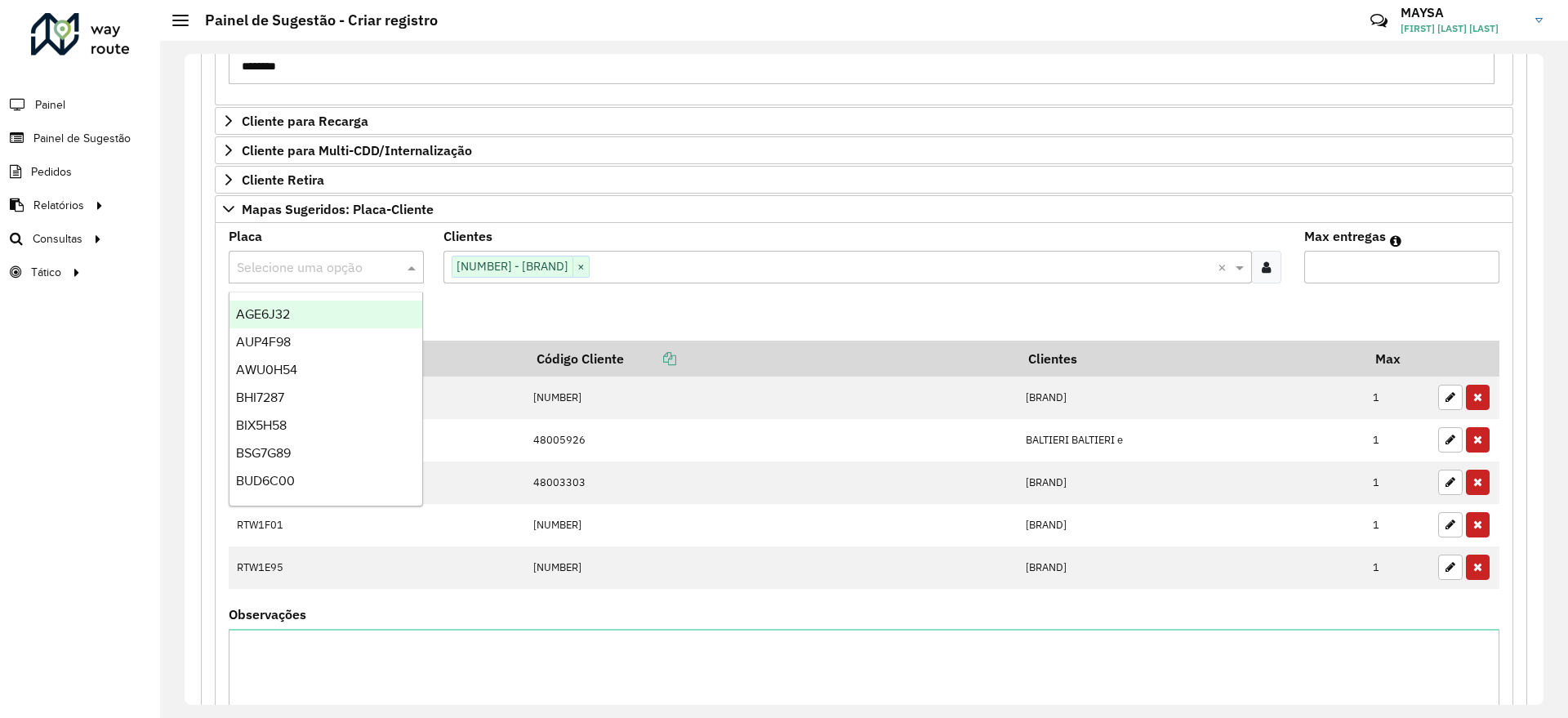 paste on "*******" 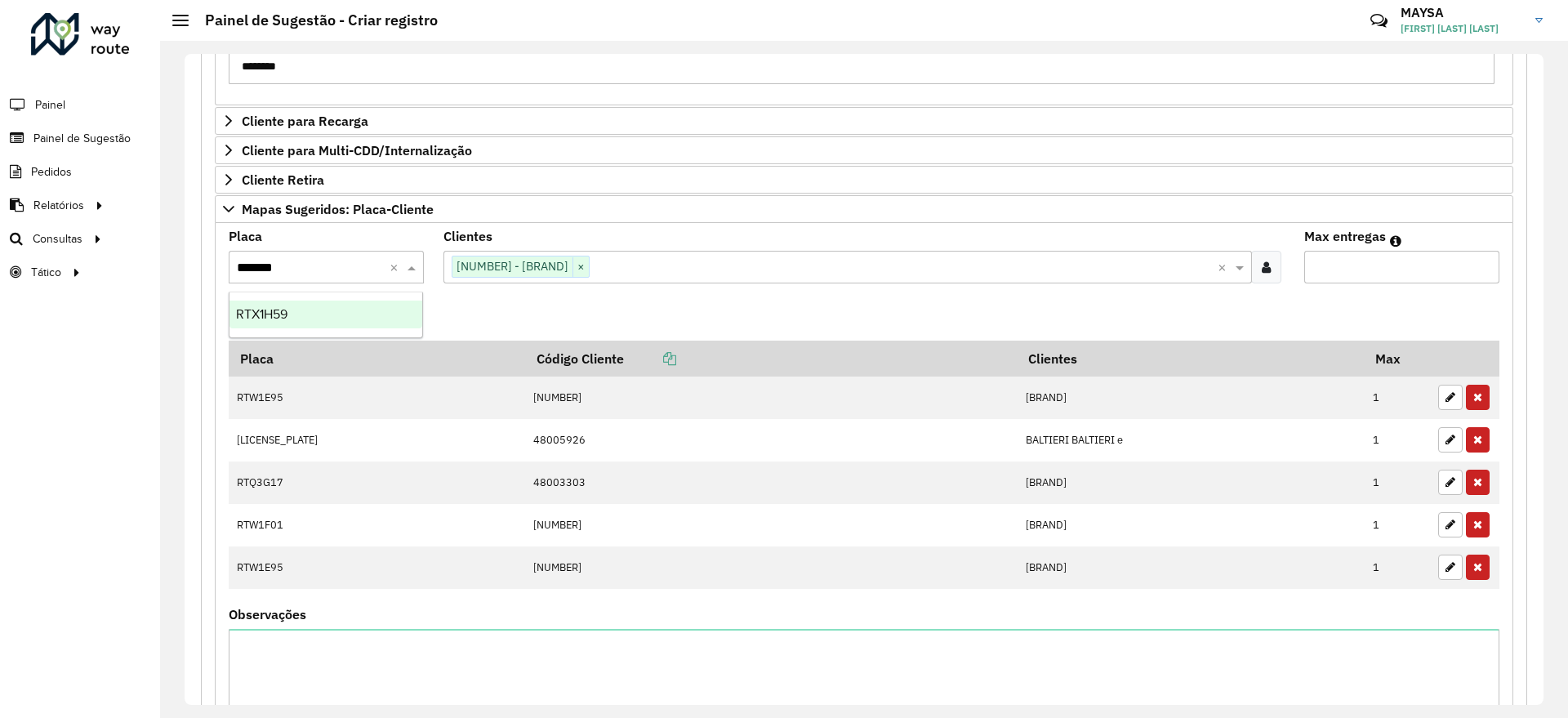 click on "RTX1H59" at bounding box center (326, 314) 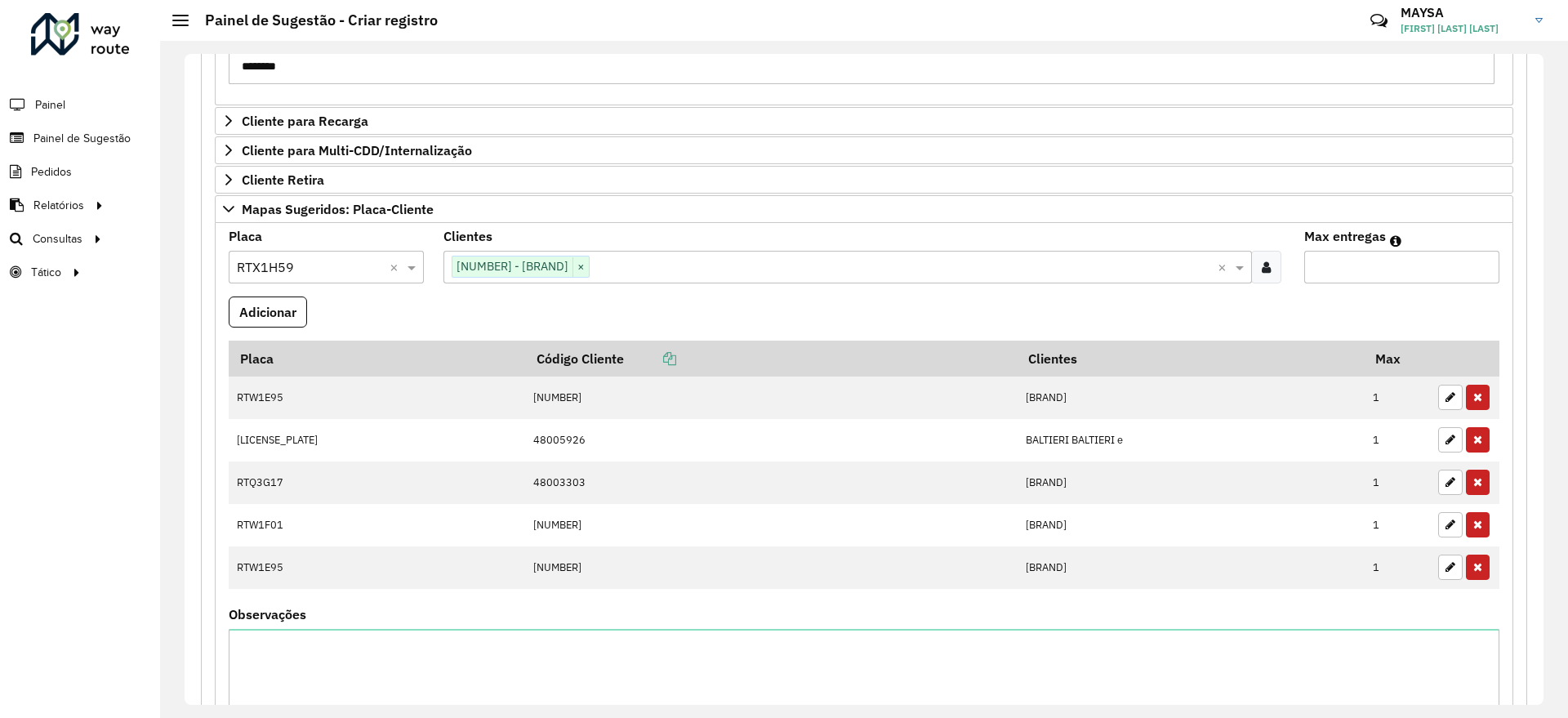 click on "Max entregas" at bounding box center (1401, 267) 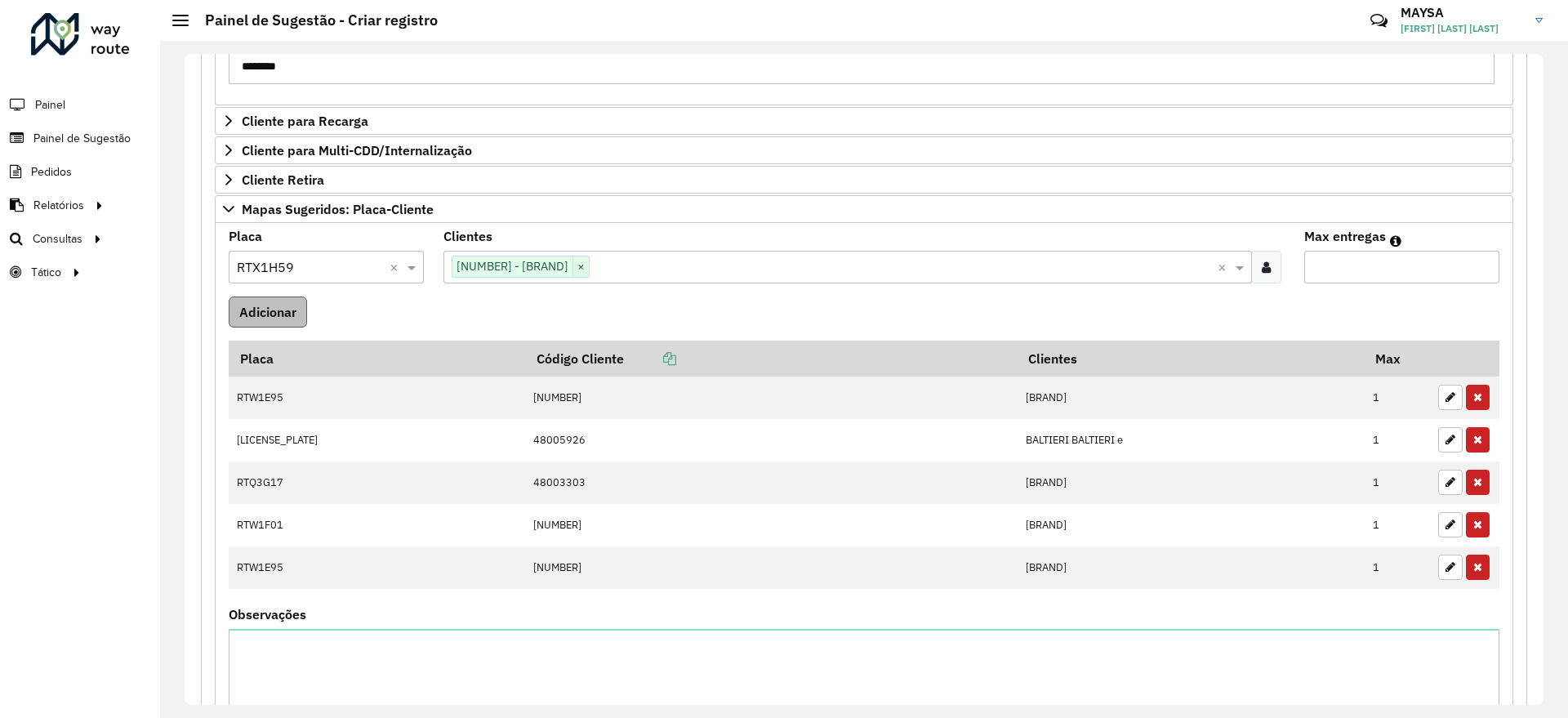 type on "*" 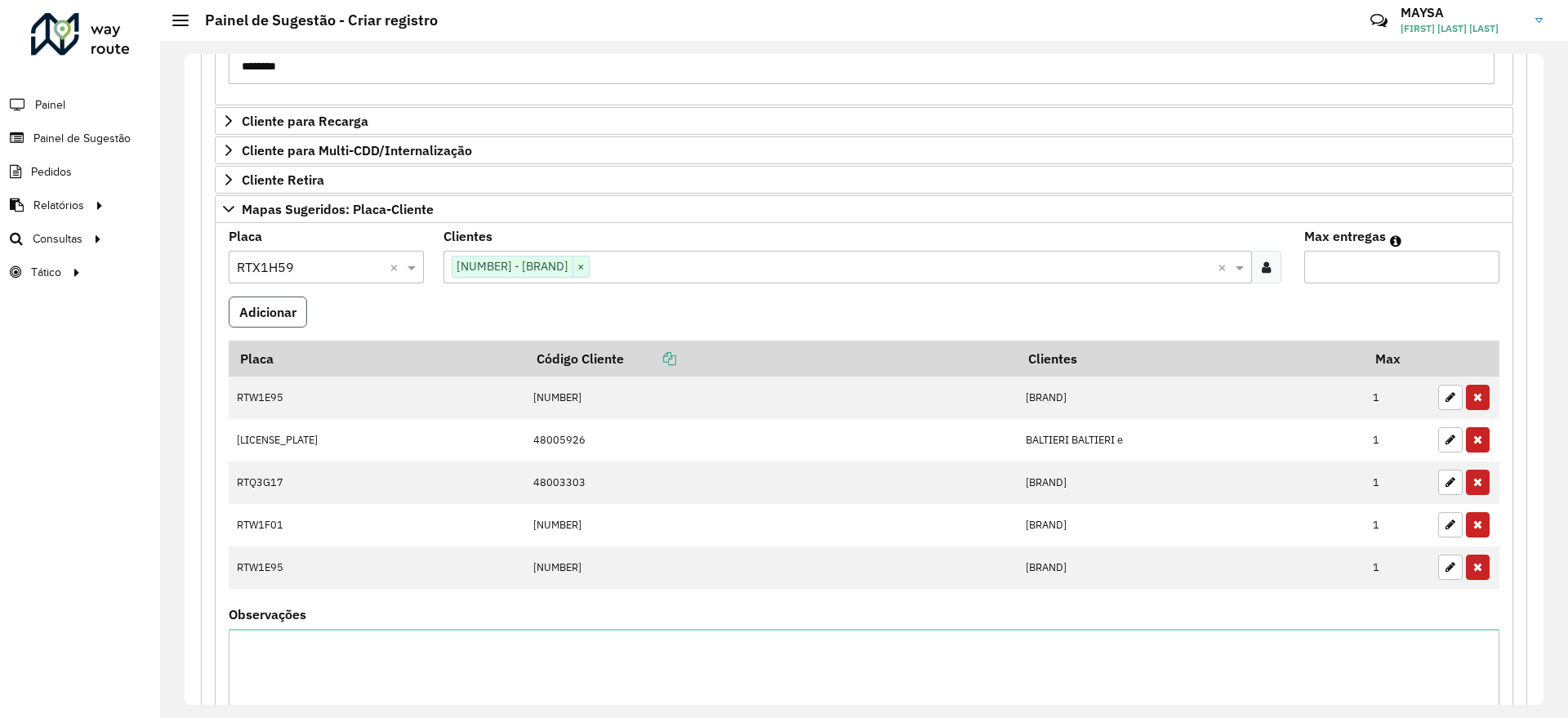 click on "Adicionar" at bounding box center (268, 312) 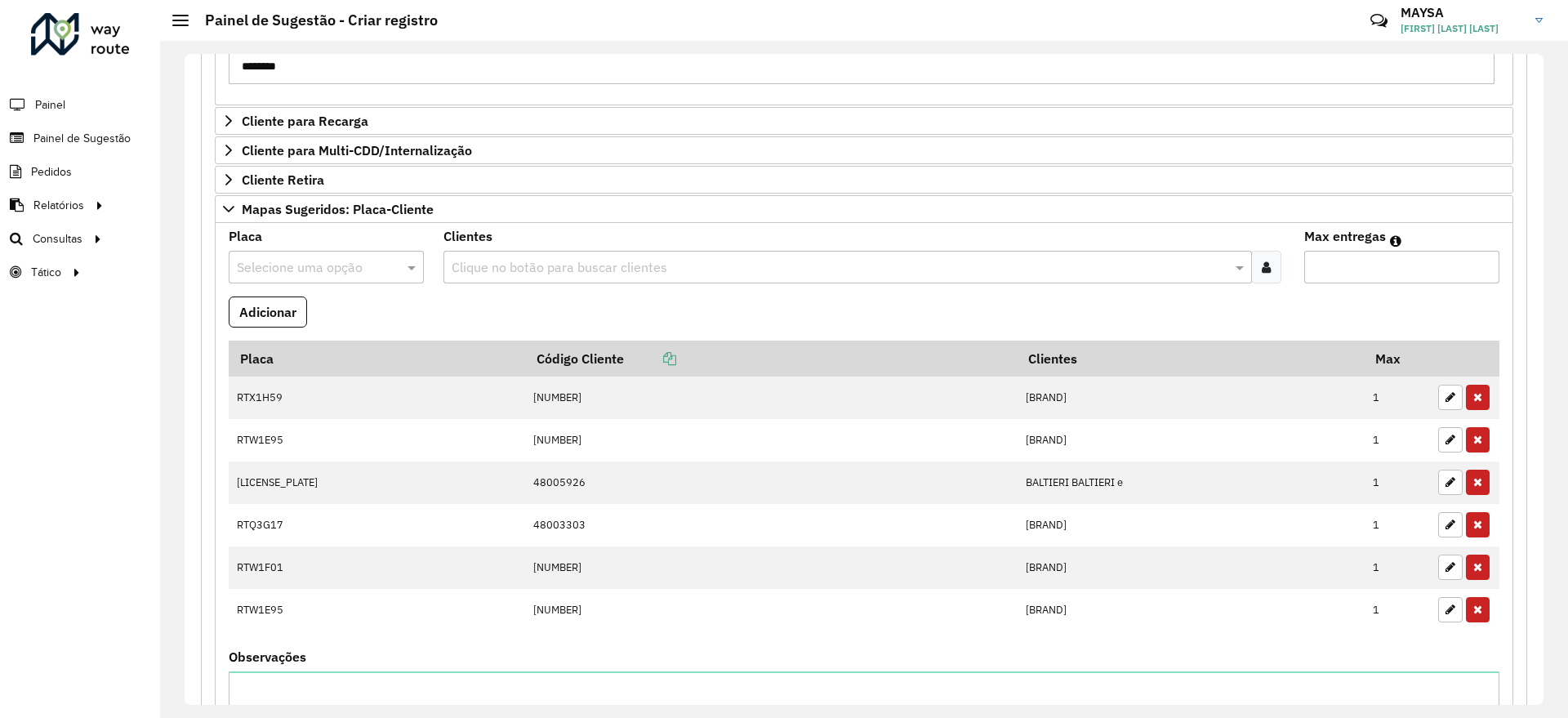 click at bounding box center (310, 268) 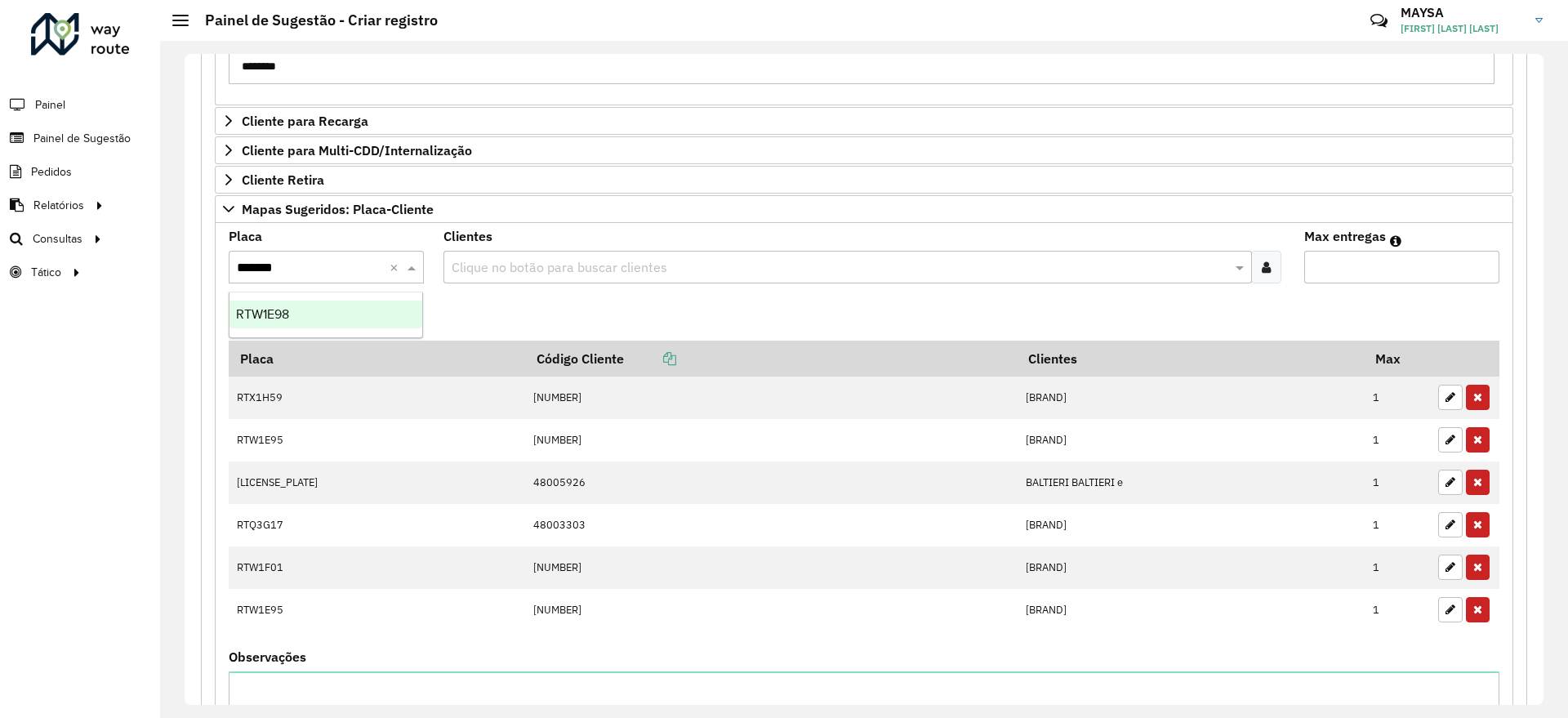 click on "RTW1E98" at bounding box center [262, 314] 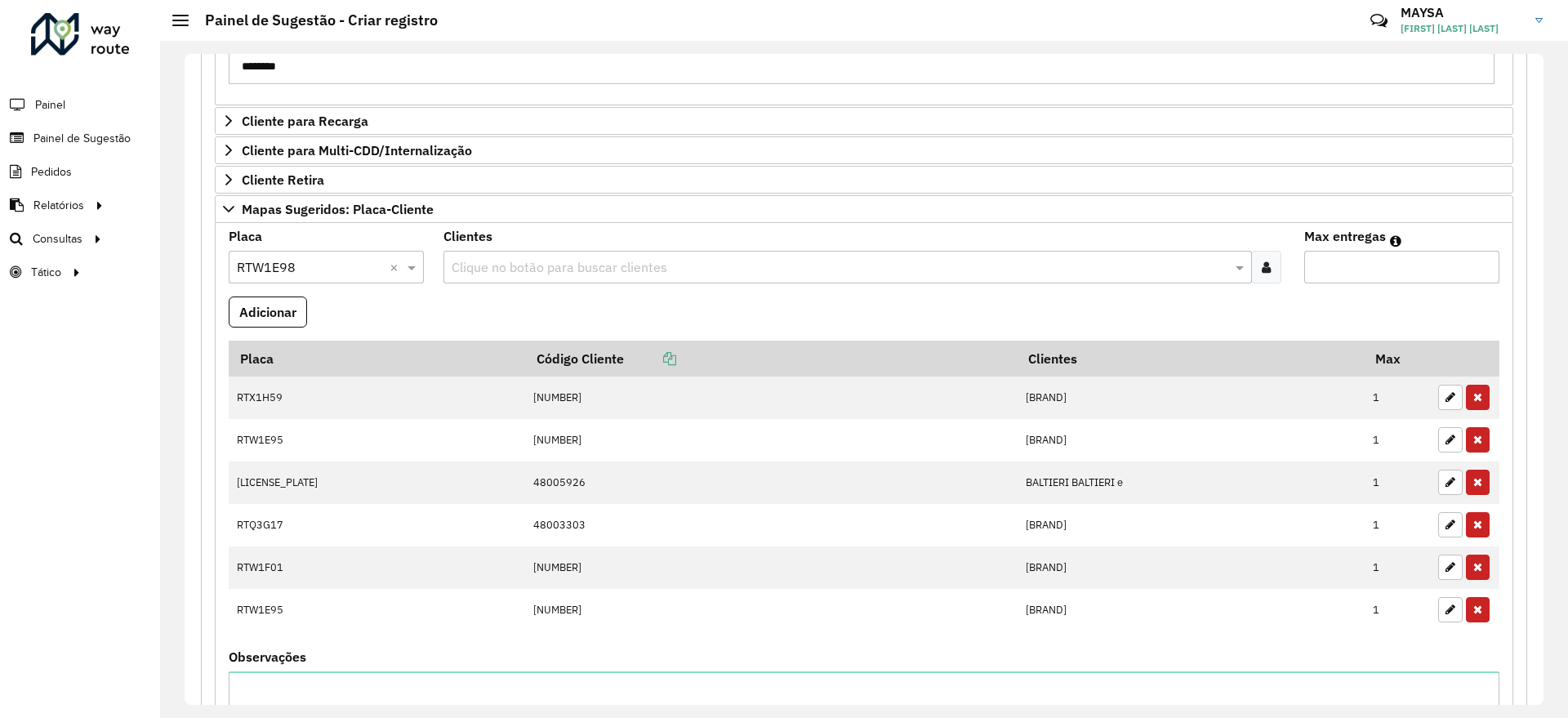 click at bounding box center (839, 268) 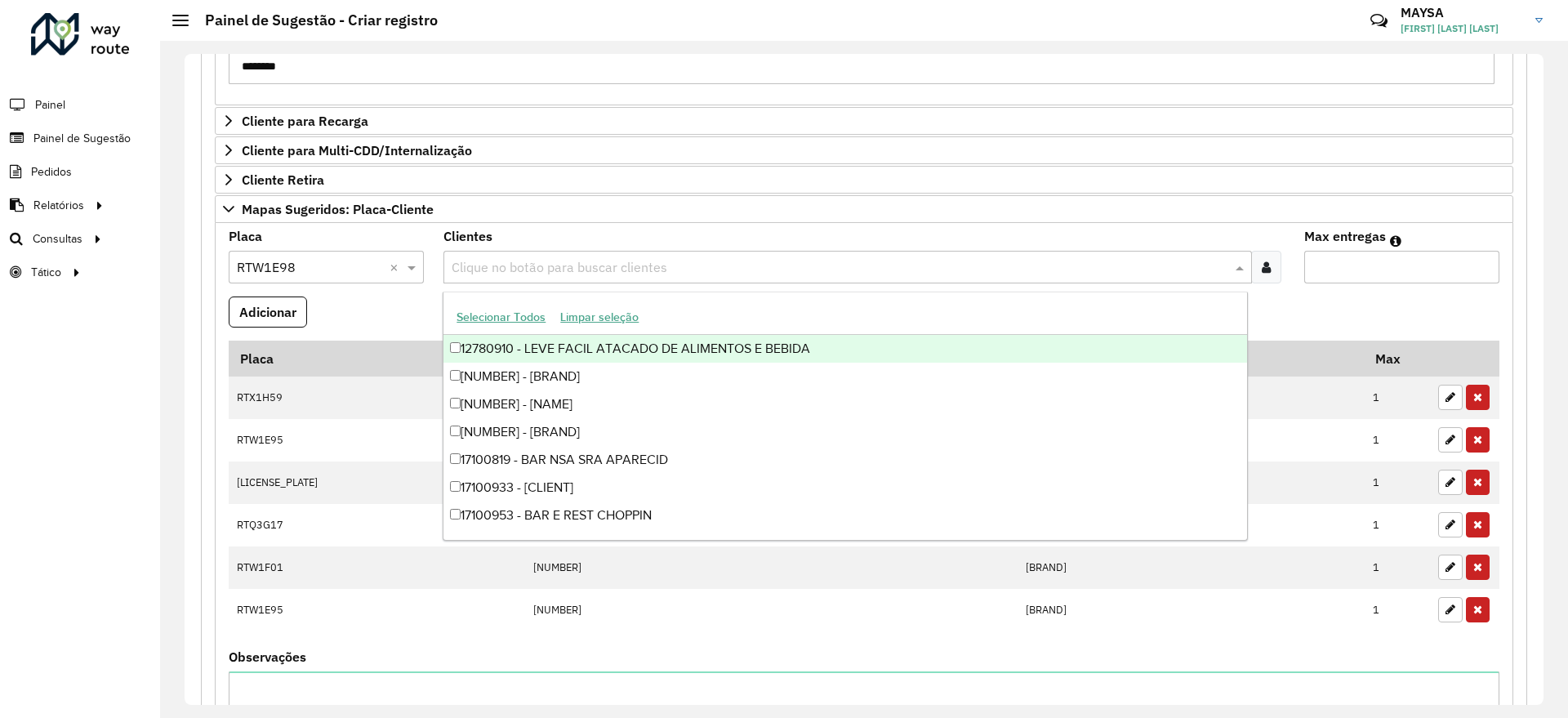 paste on "********" 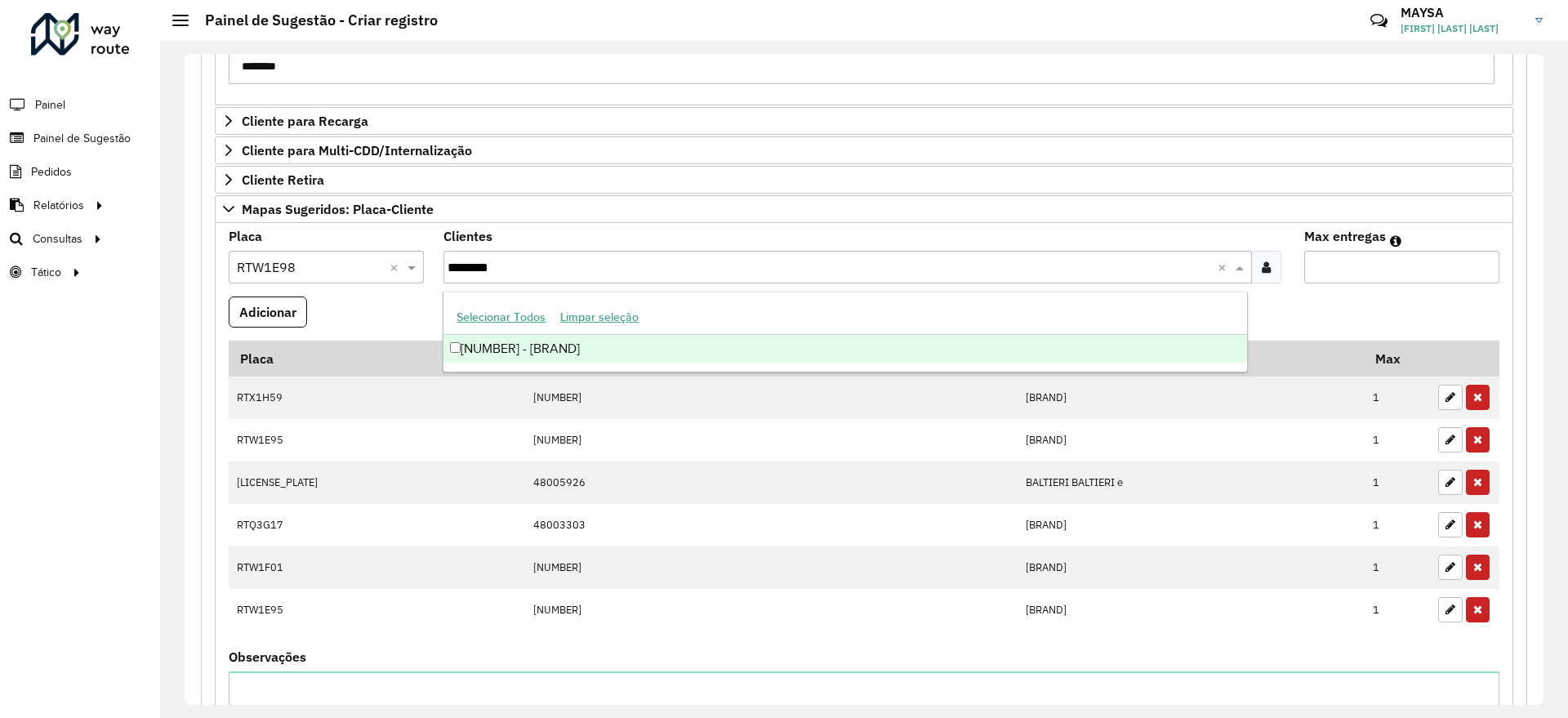 type on "********" 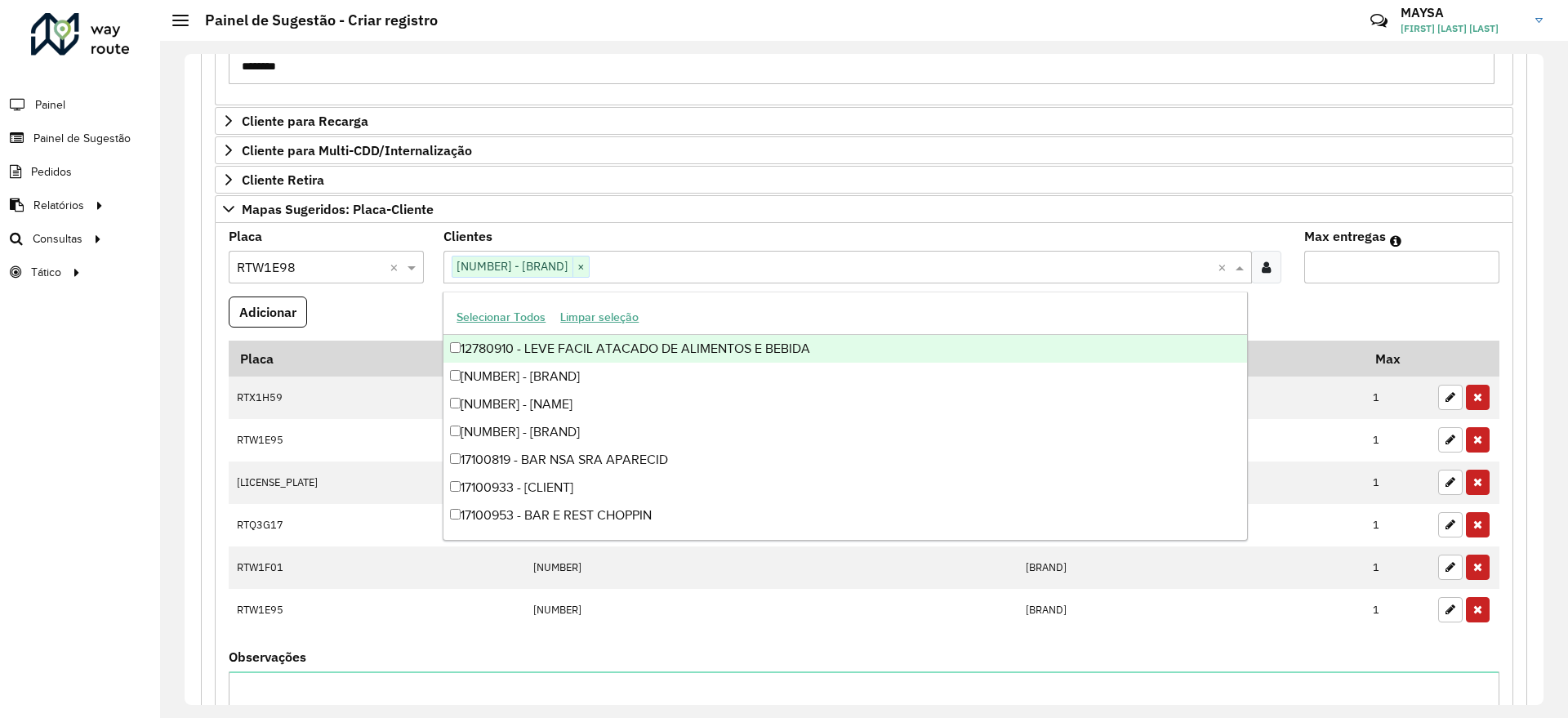 click on "Max entregas" at bounding box center [1401, 267] 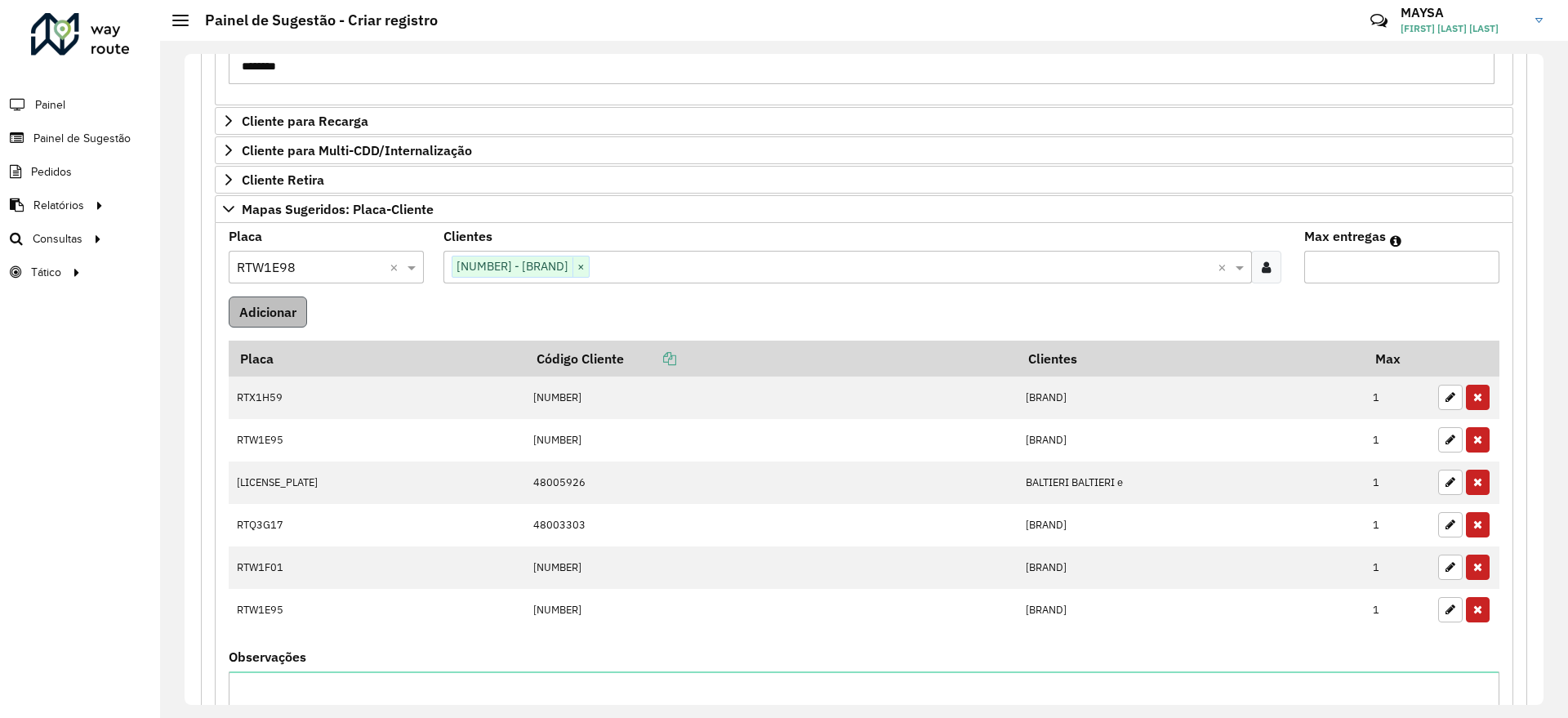 type on "*" 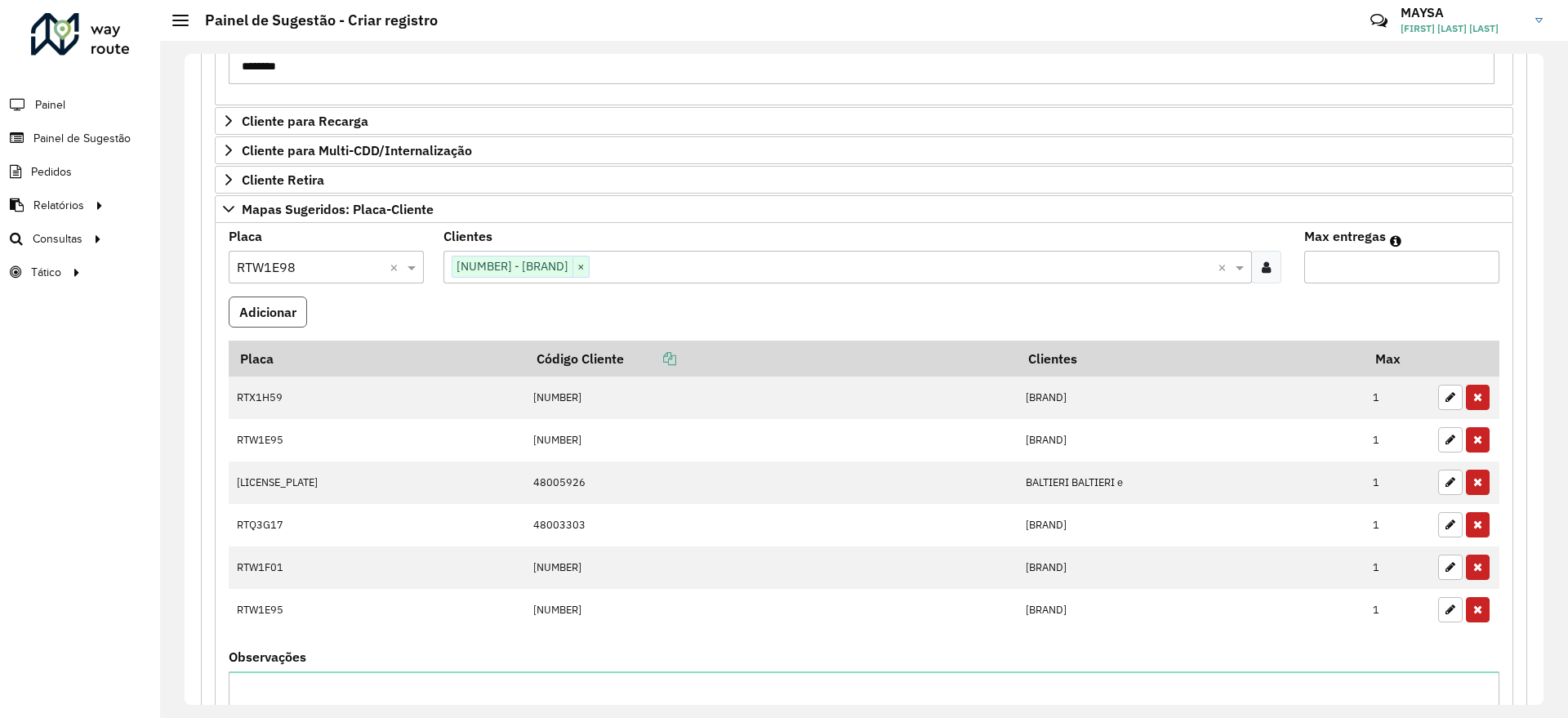 click on "Adicionar" at bounding box center [268, 312] 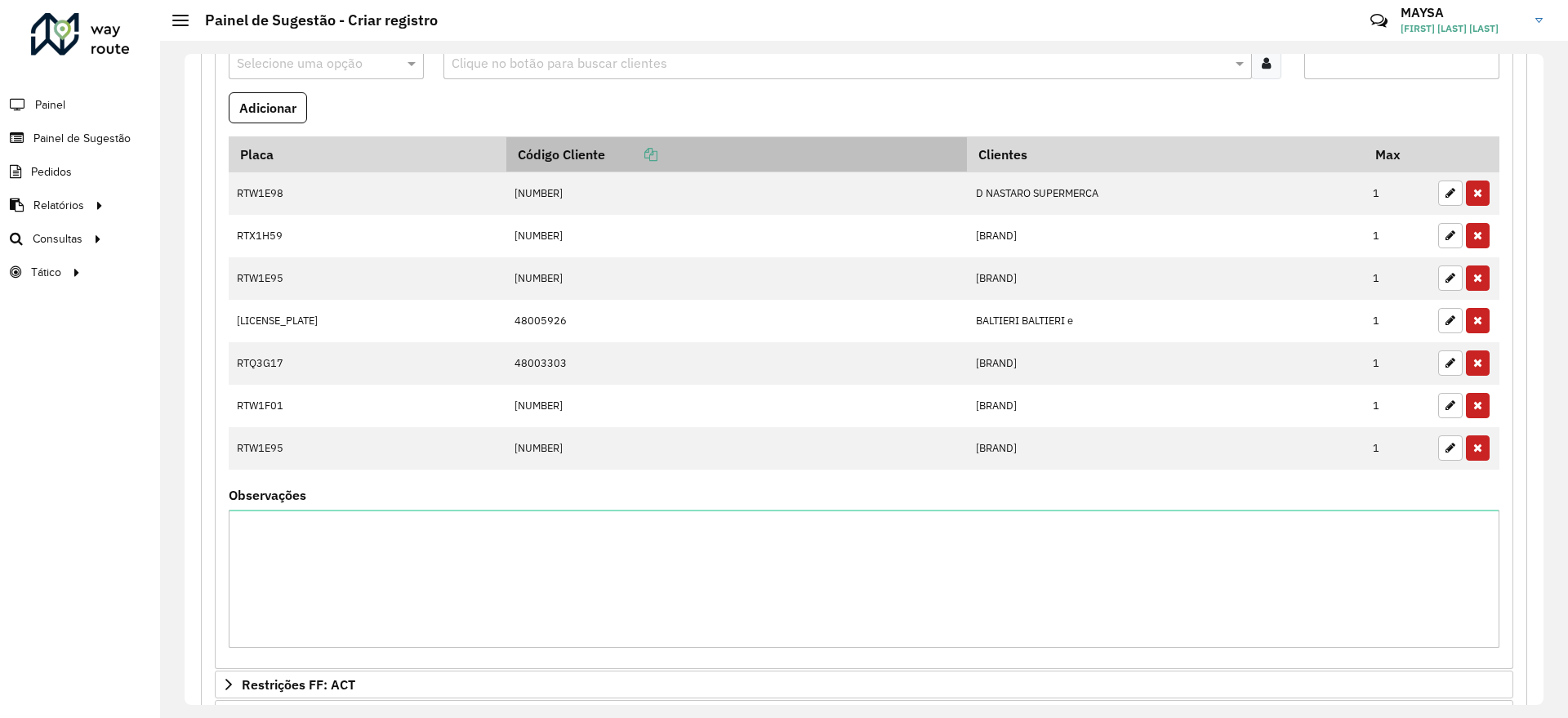 scroll, scrollTop: 676, scrollLeft: 0, axis: vertical 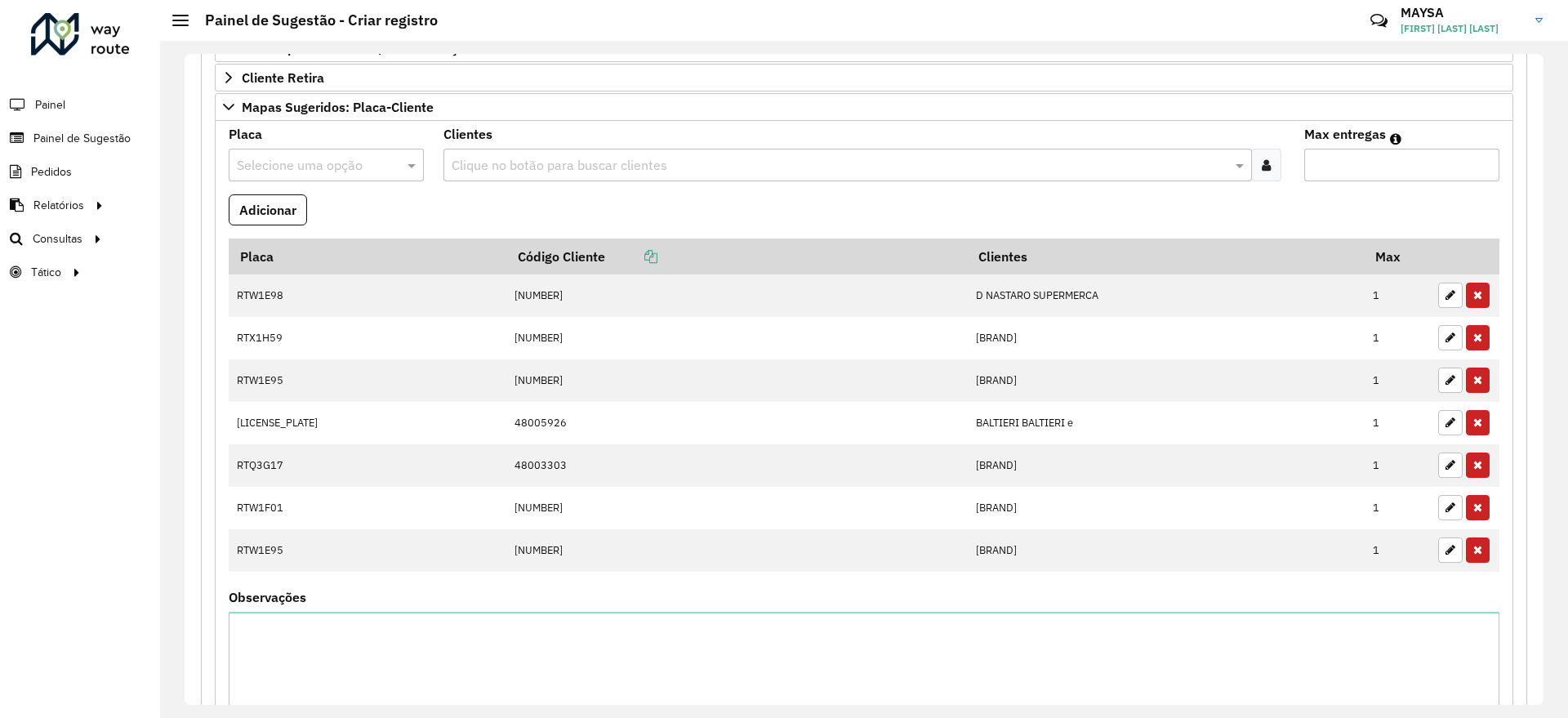 click at bounding box center [310, 166] 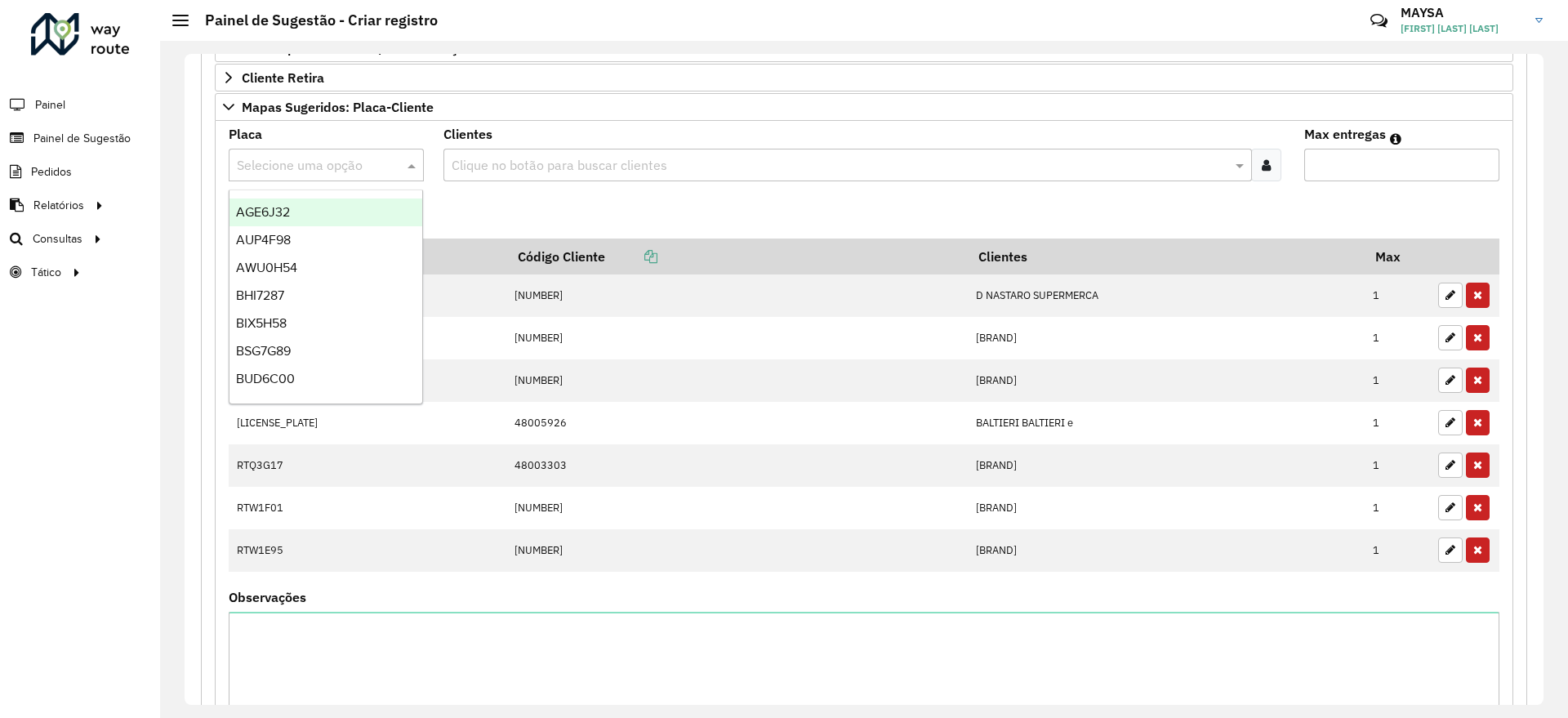 paste on "*******" 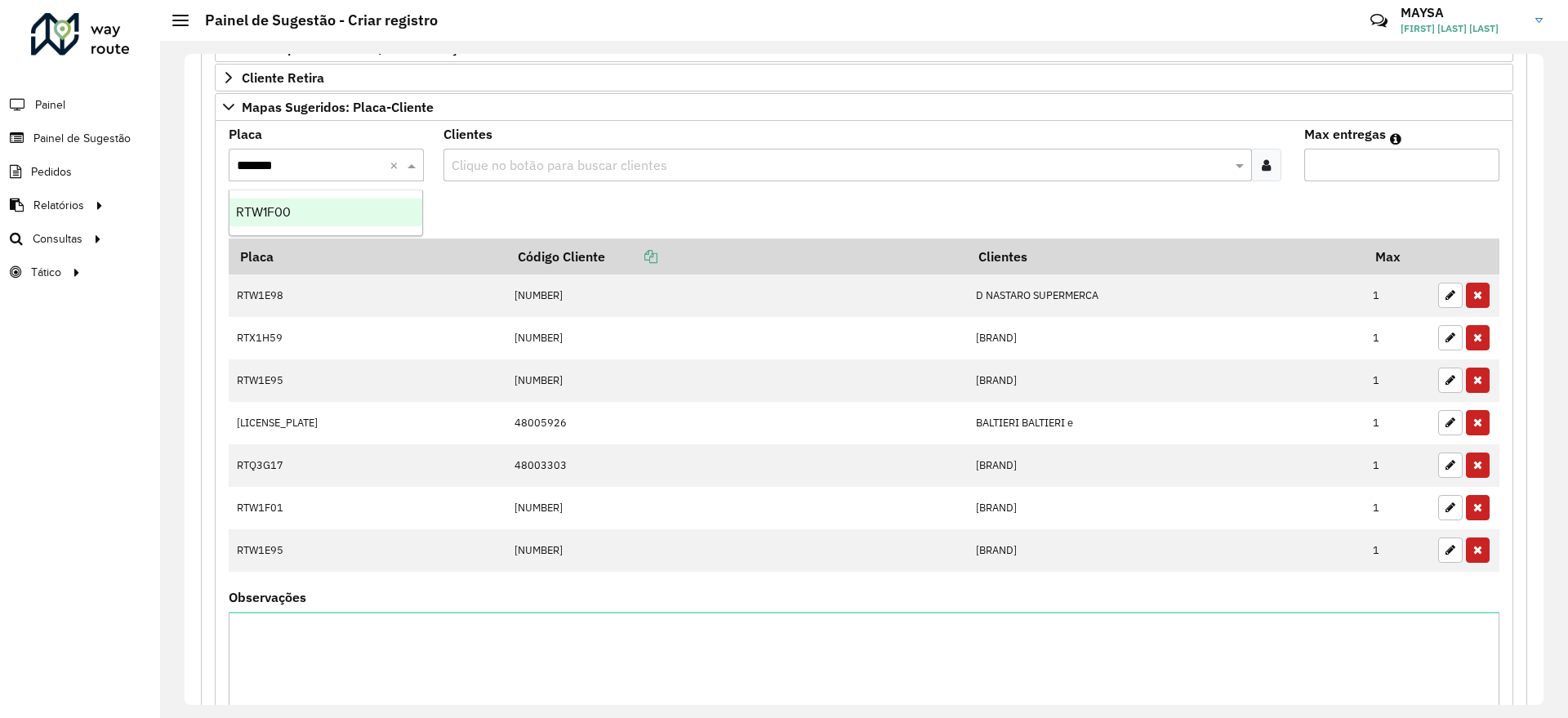 click on "RTW1F00" at bounding box center (326, 212) 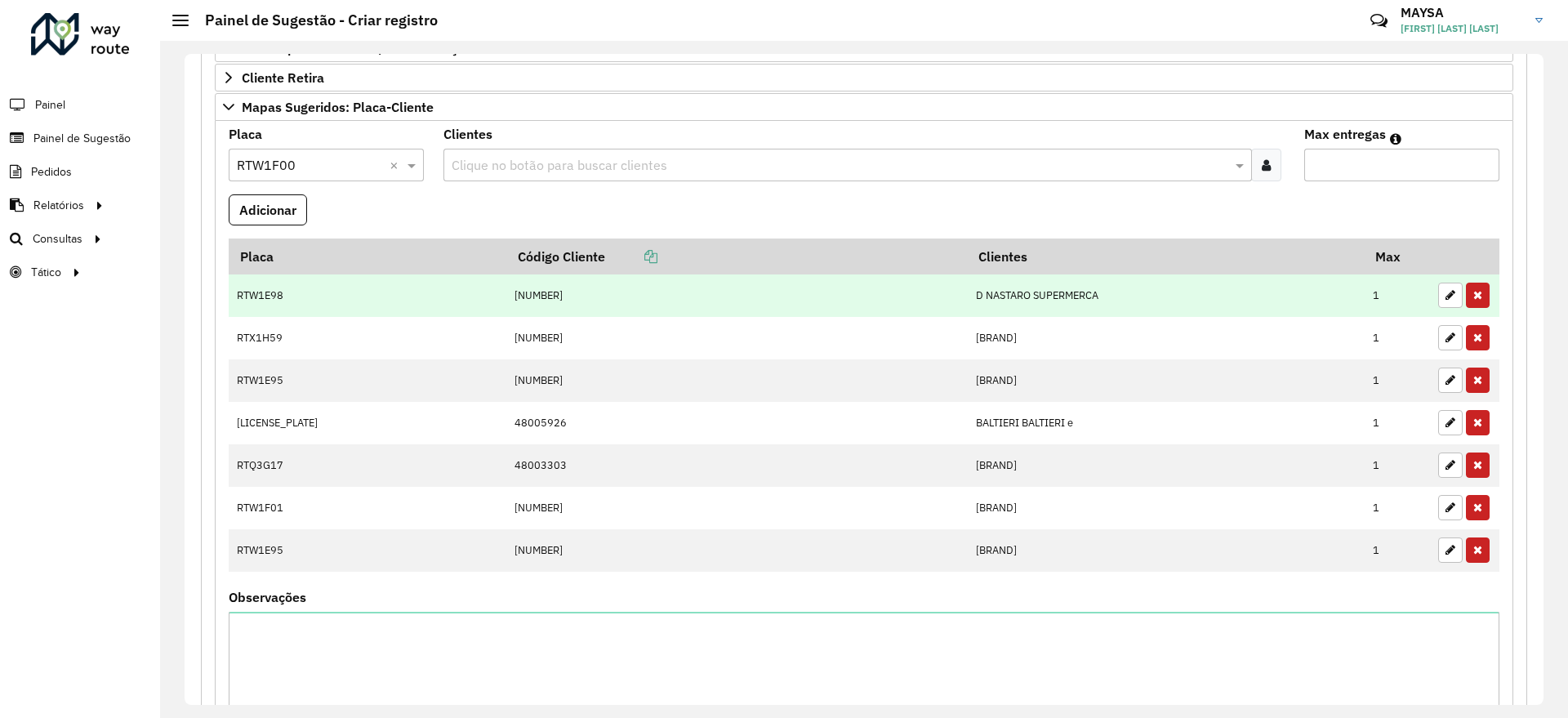 click on "[NUMBER]" at bounding box center (737, 296) 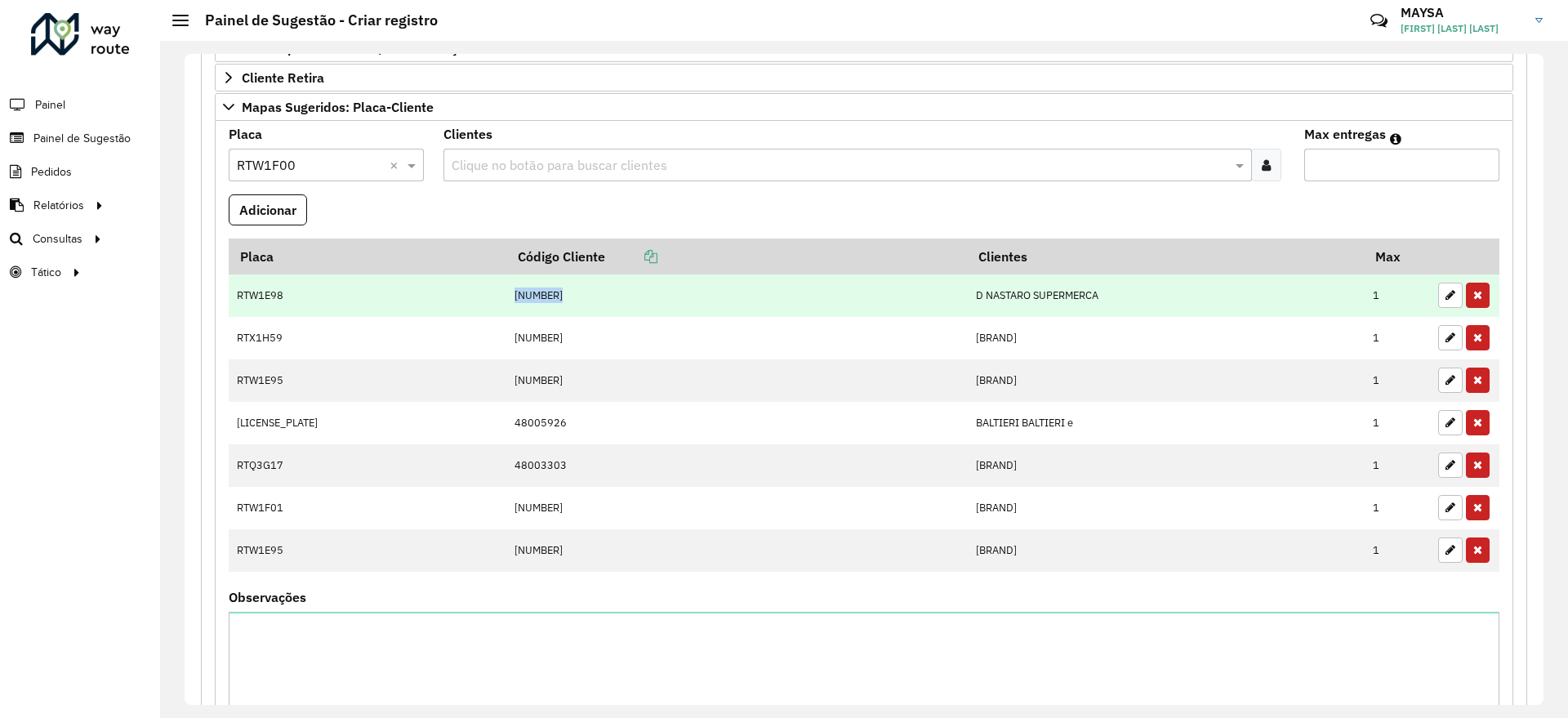 click on "[NUMBER]" at bounding box center (737, 296) 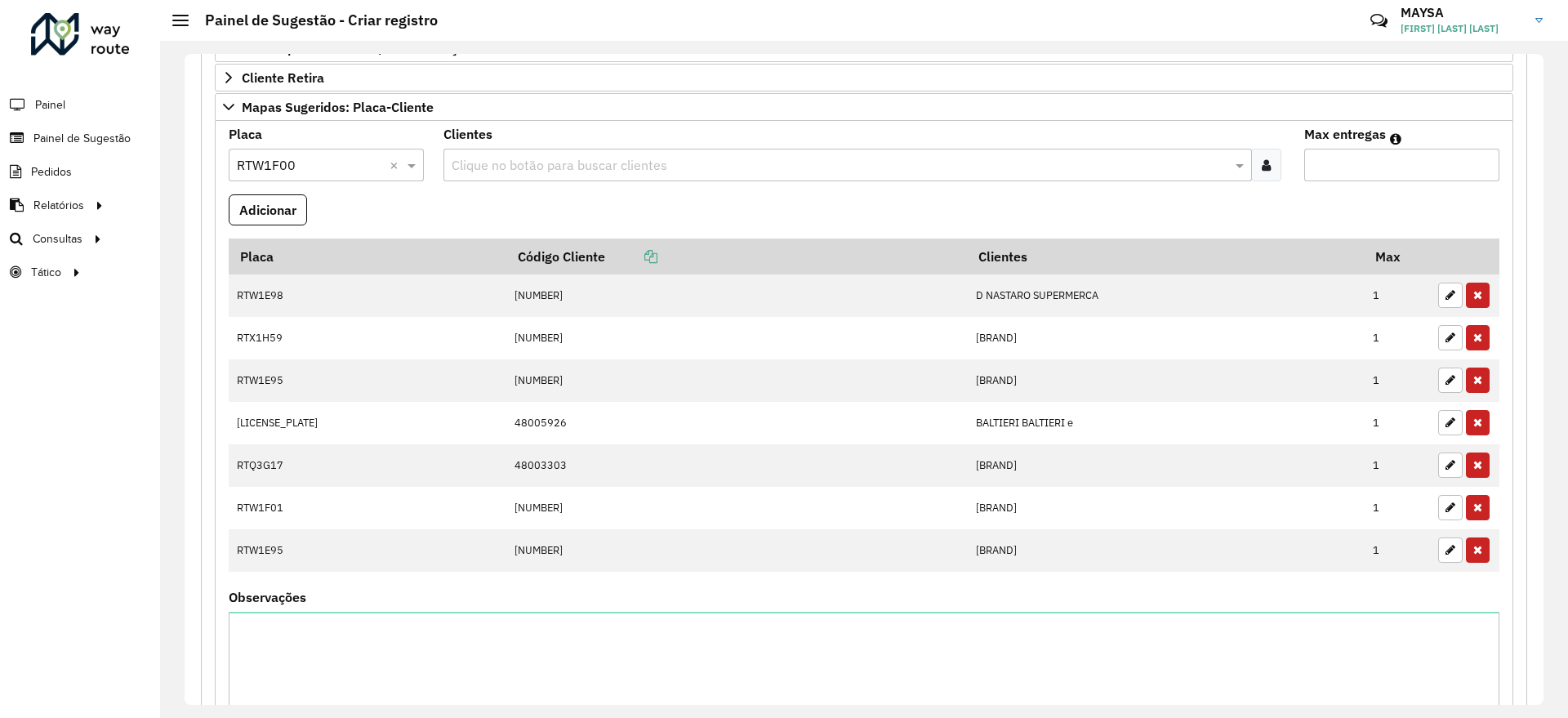 click at bounding box center [839, 166] 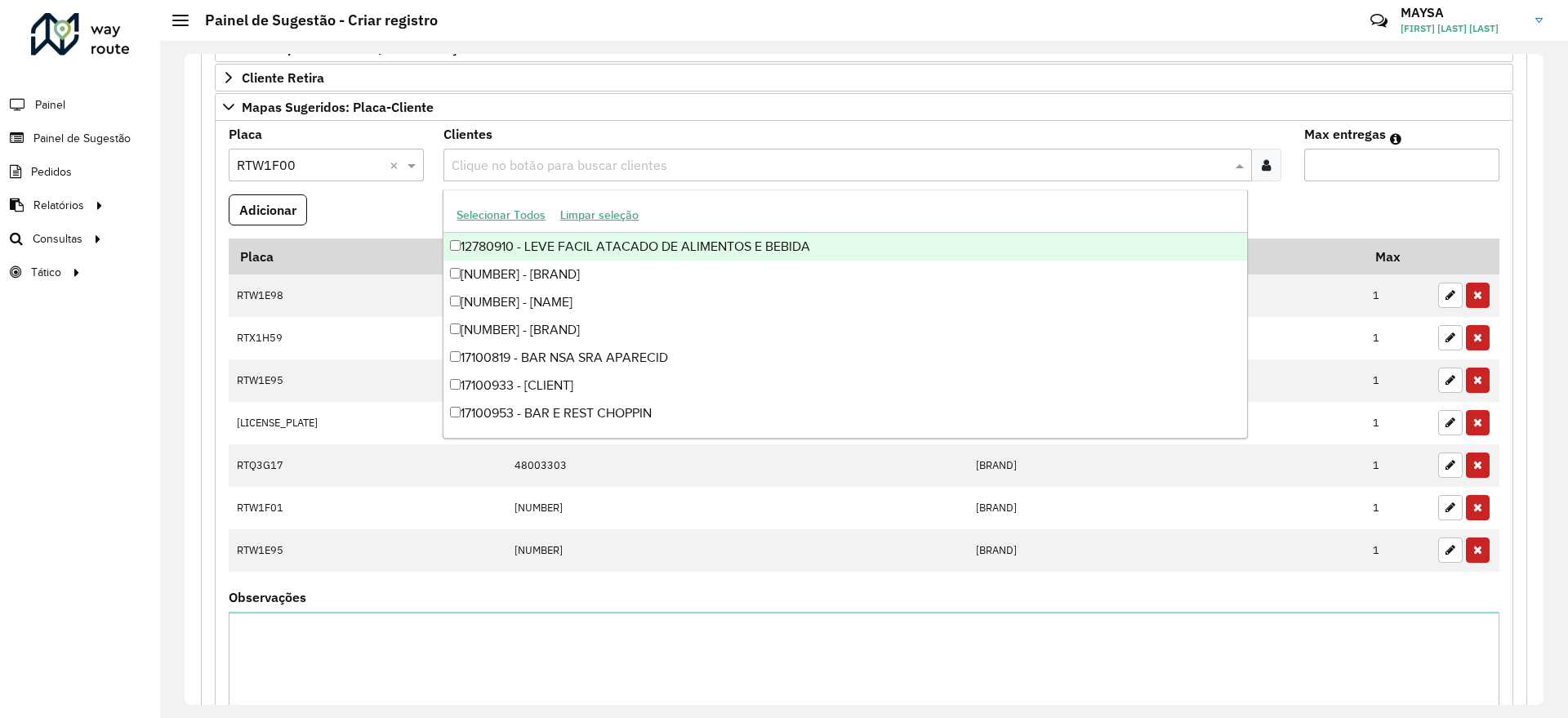 paste on "********" 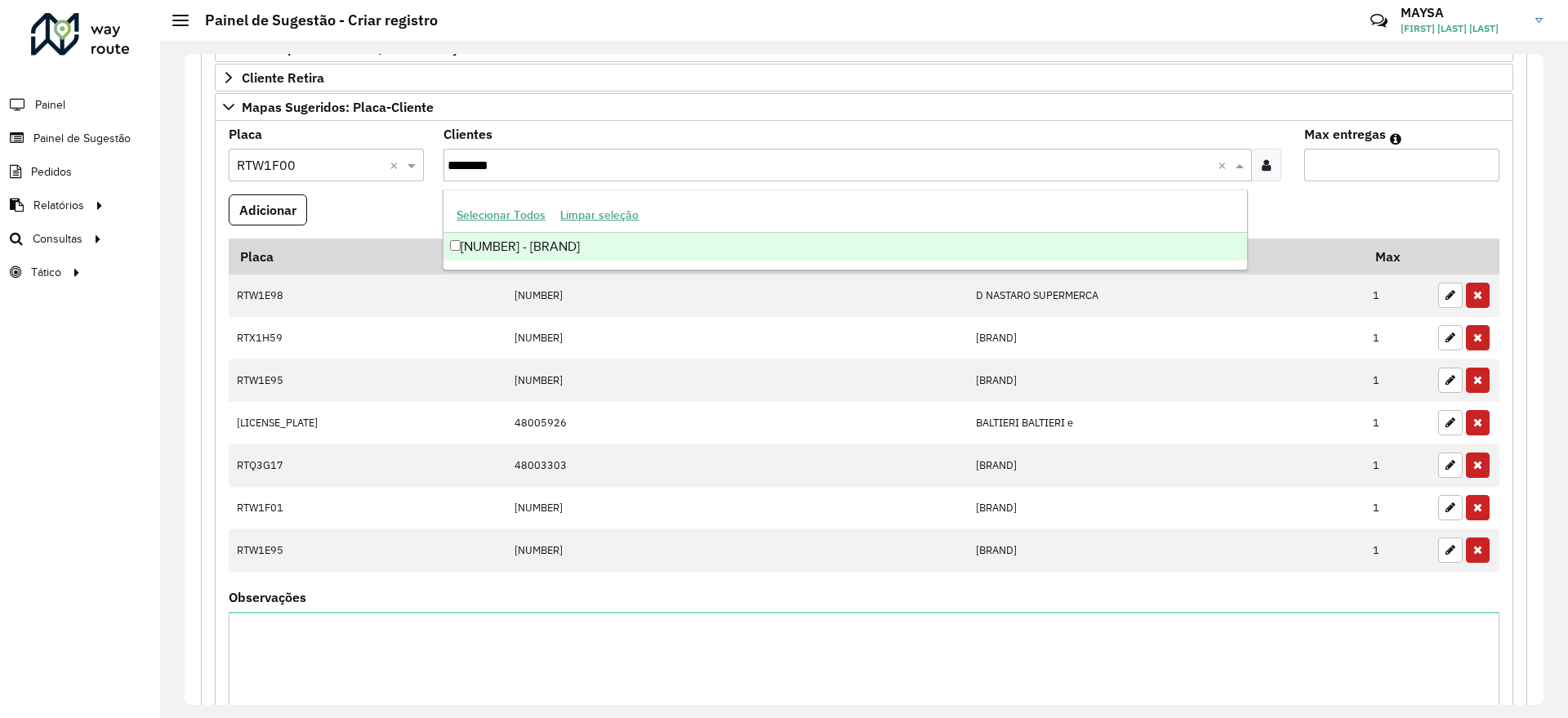 type on "********" 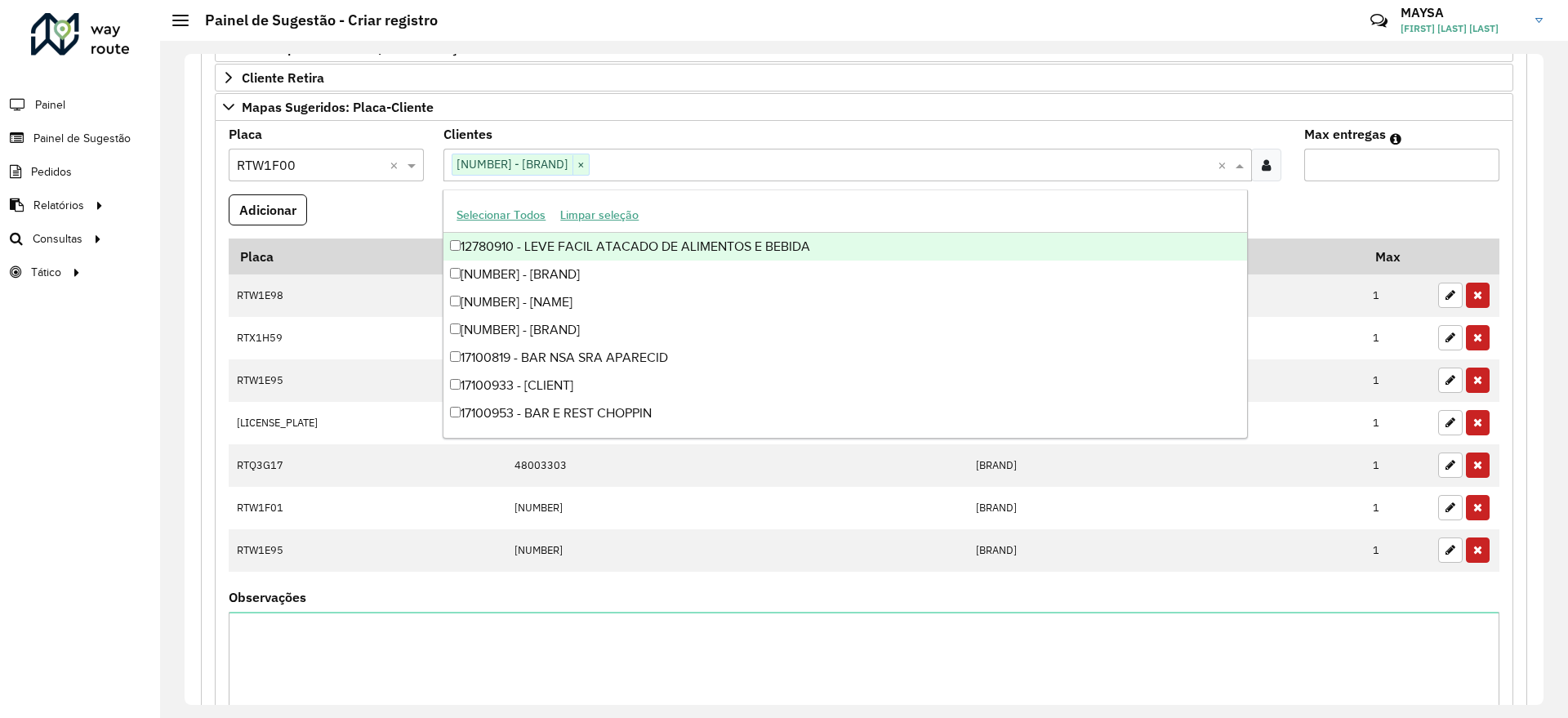 click on "Max entregas" at bounding box center [1401, 165] 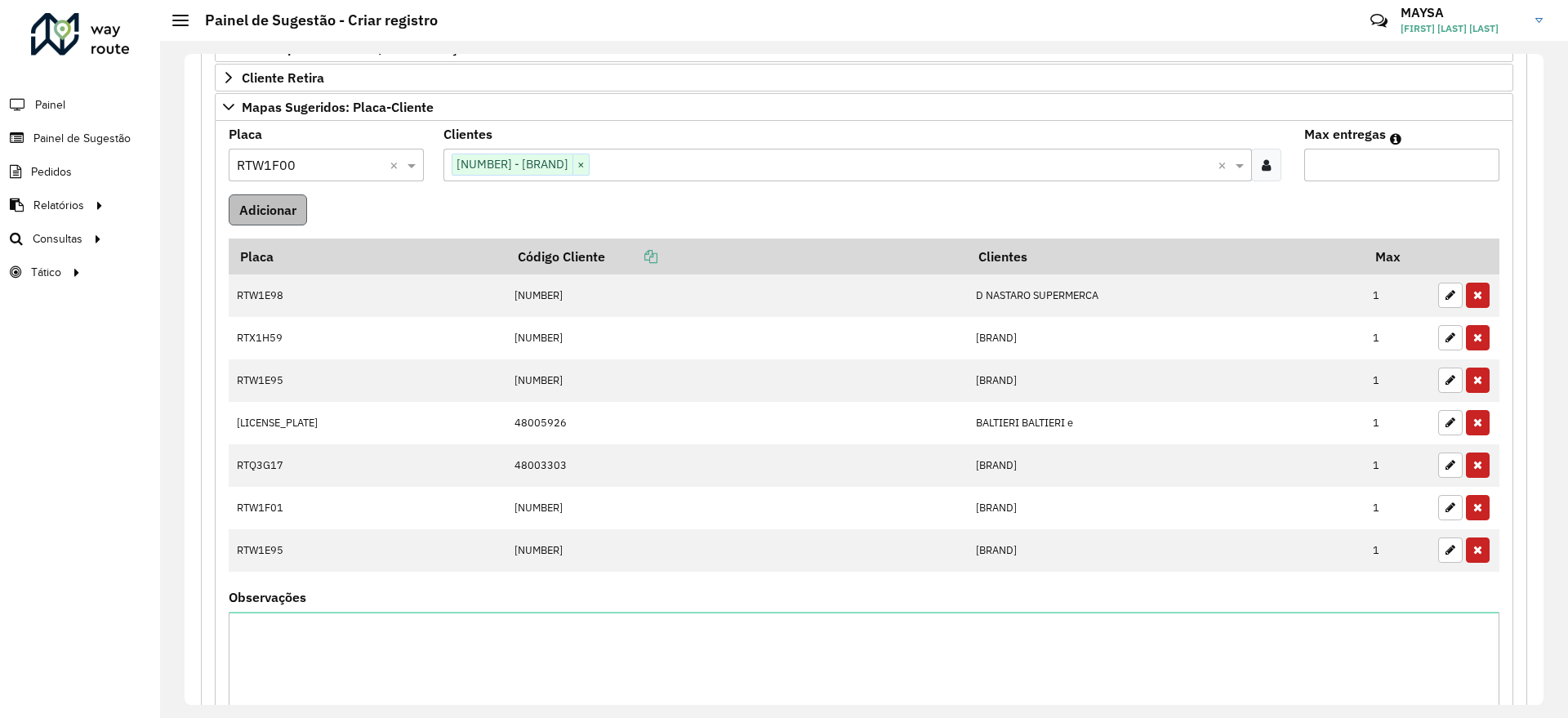 type on "*" 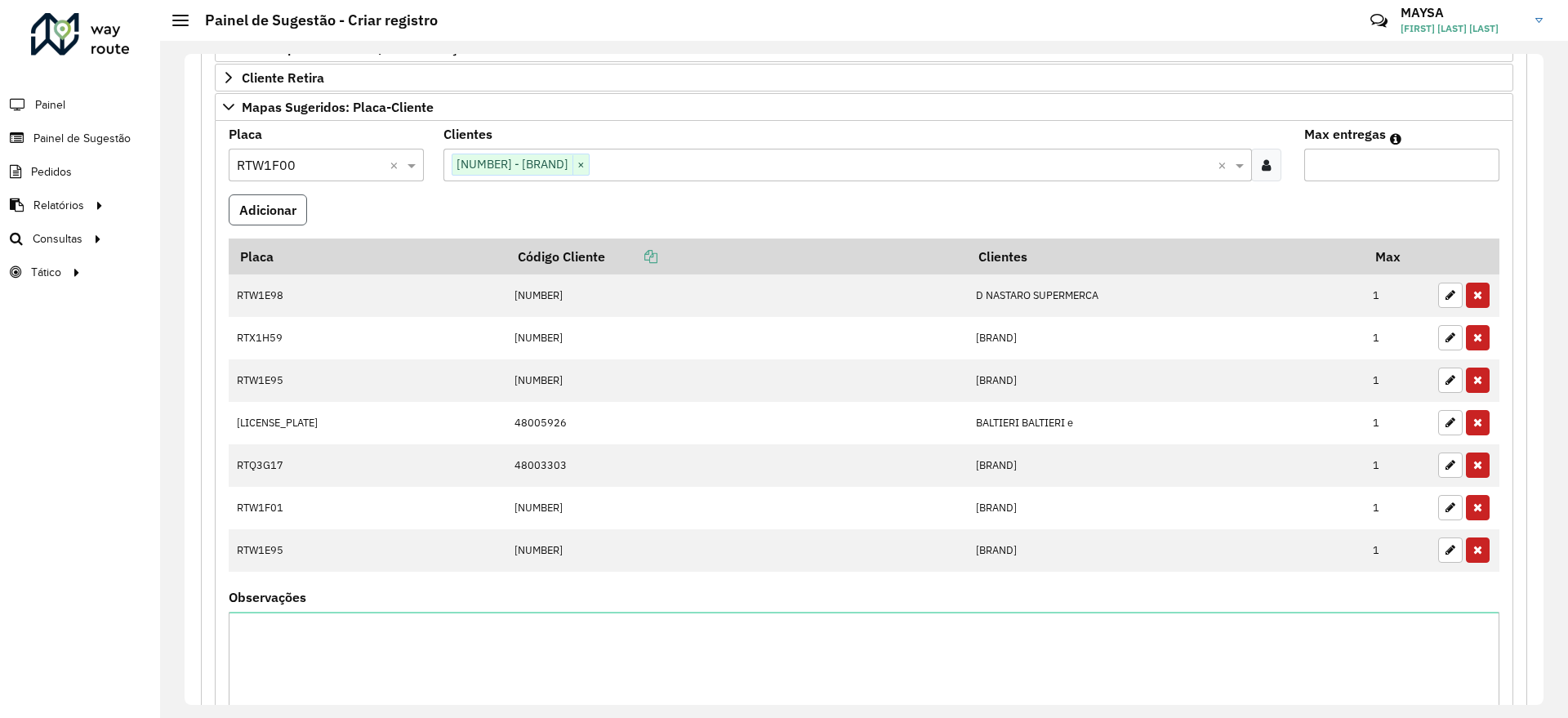 click on "Adicionar" at bounding box center (268, 210) 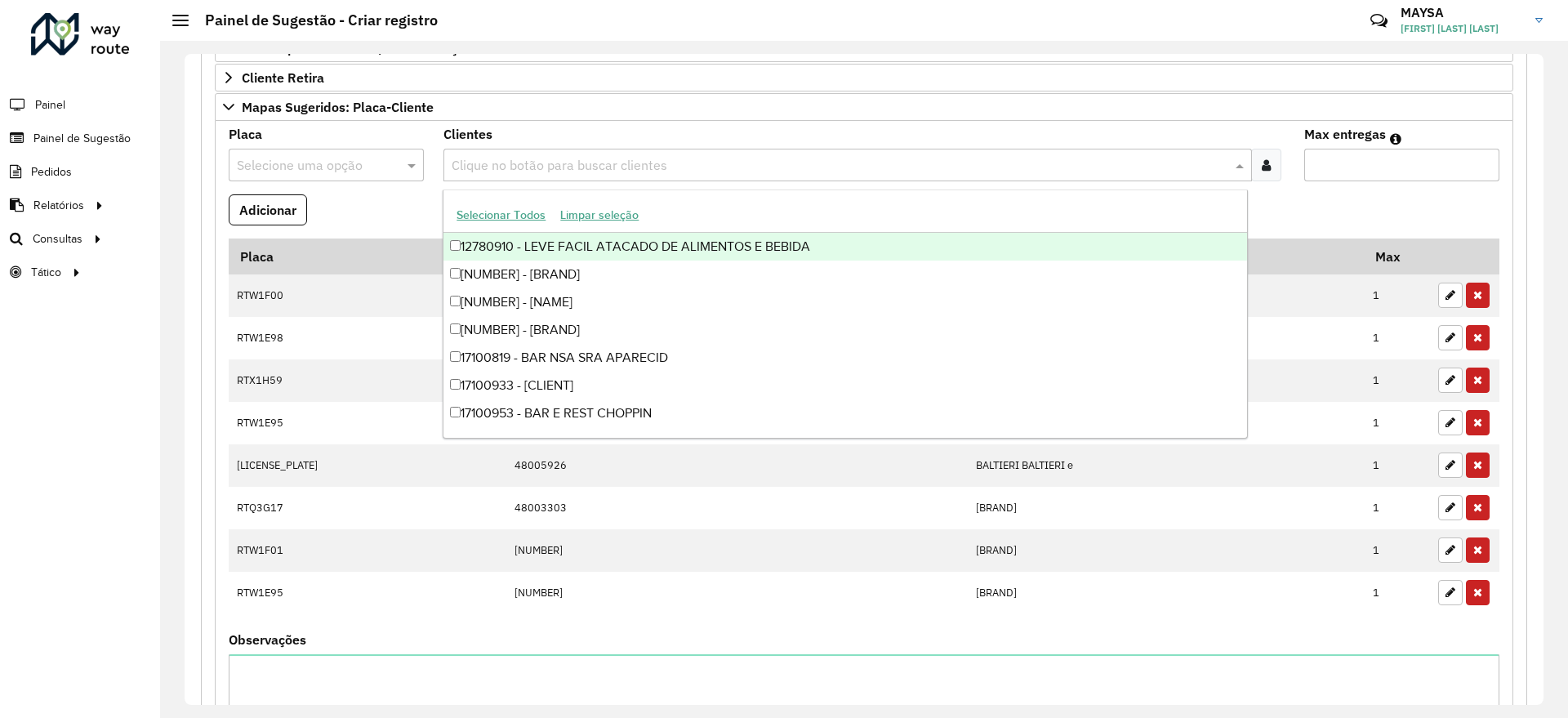 click at bounding box center (839, 166) 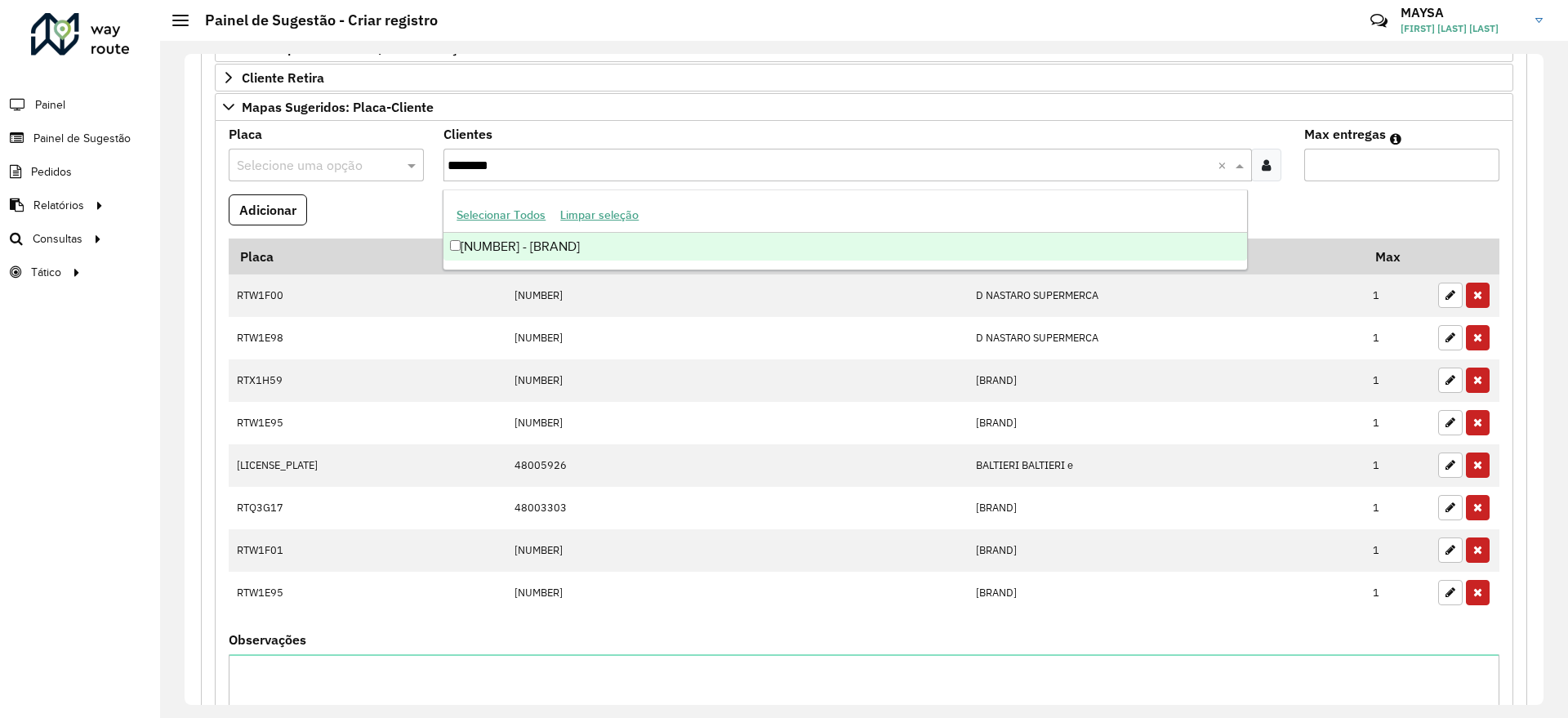type on "********" 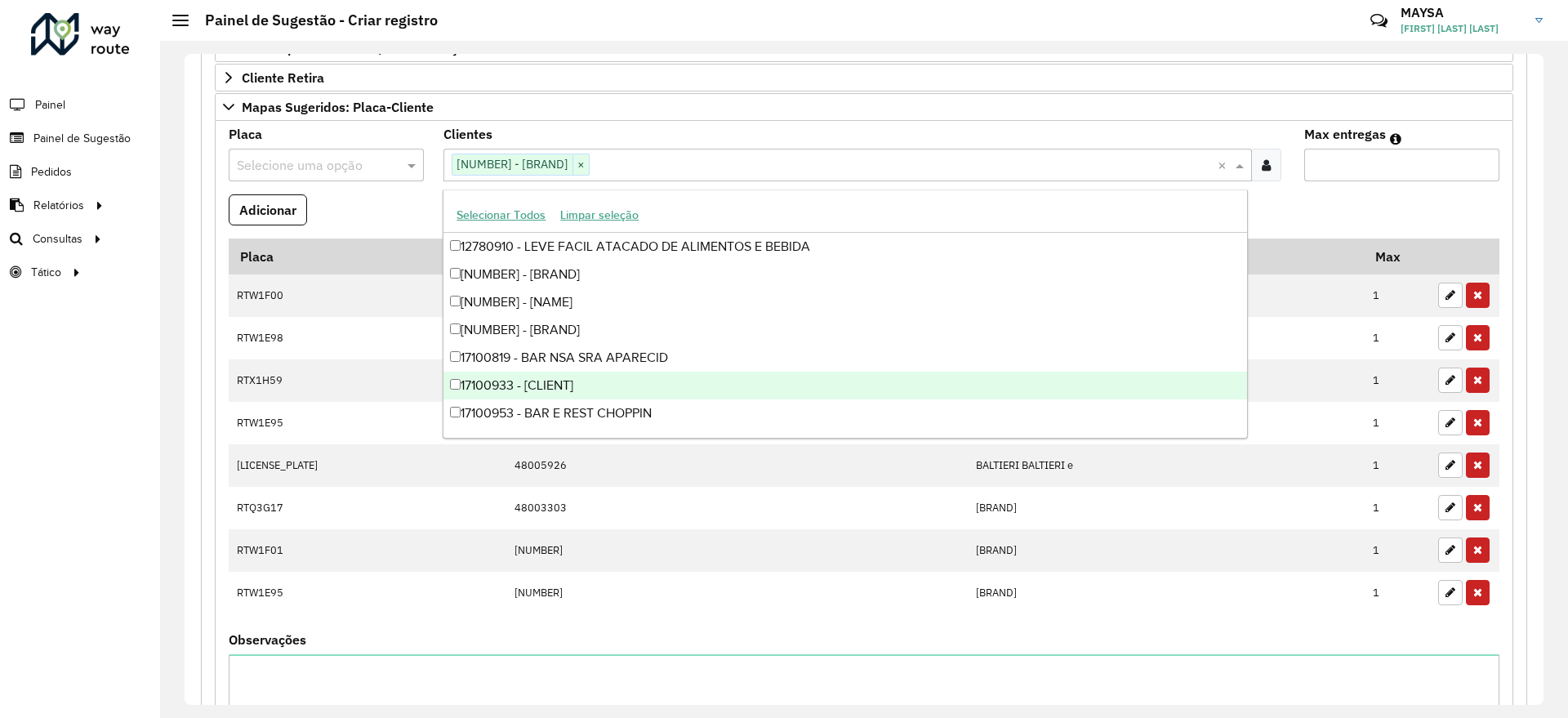 click at bounding box center [310, 166] 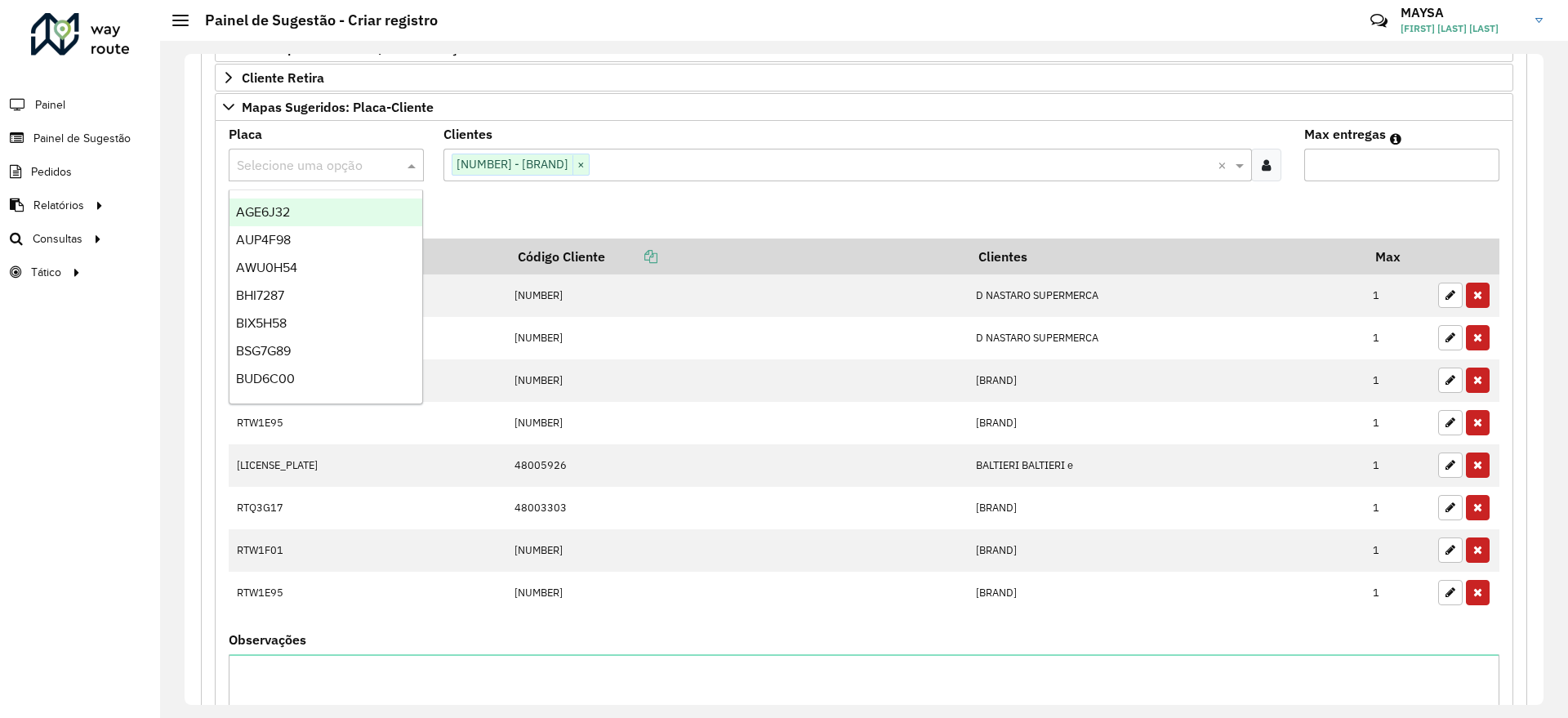 paste on "*******" 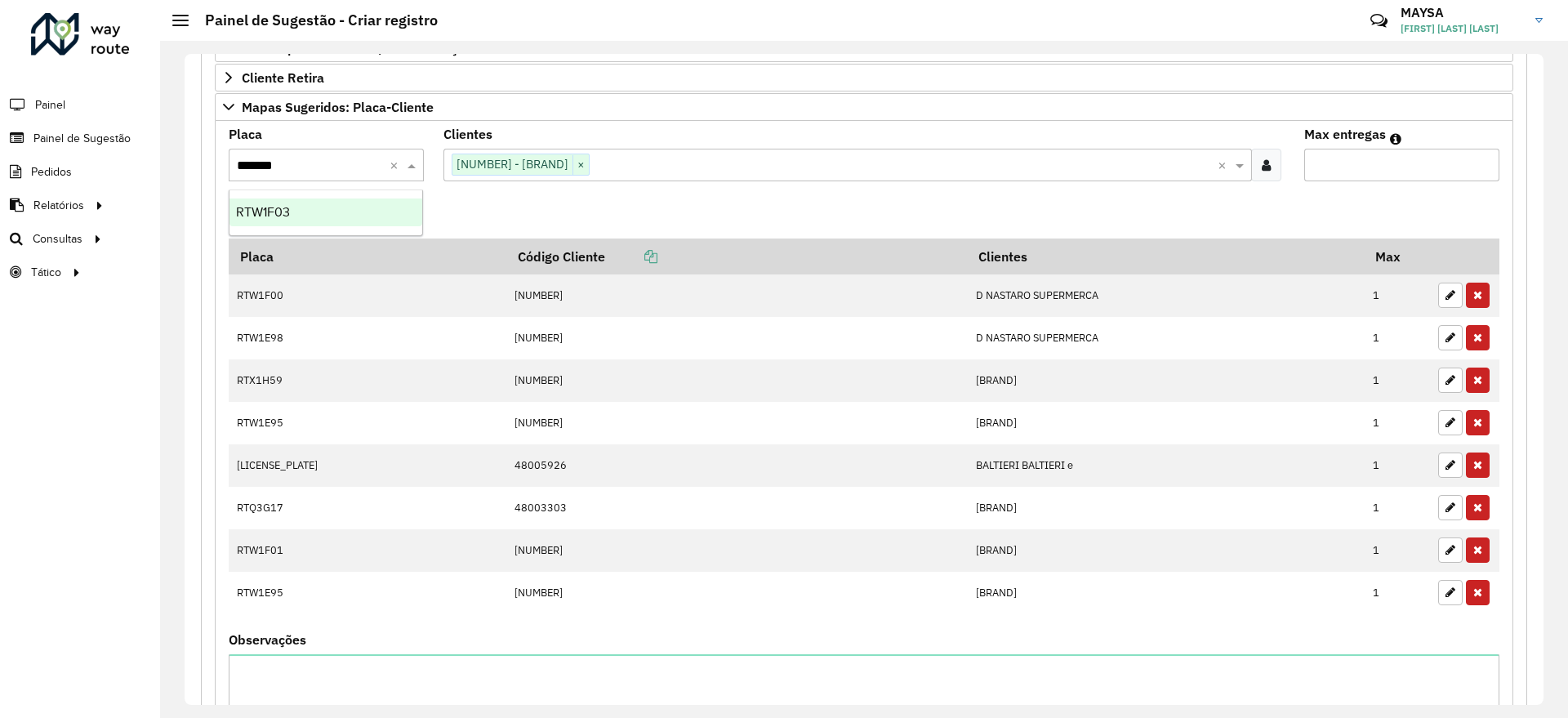 click on "RTW1F03" at bounding box center (326, 212) 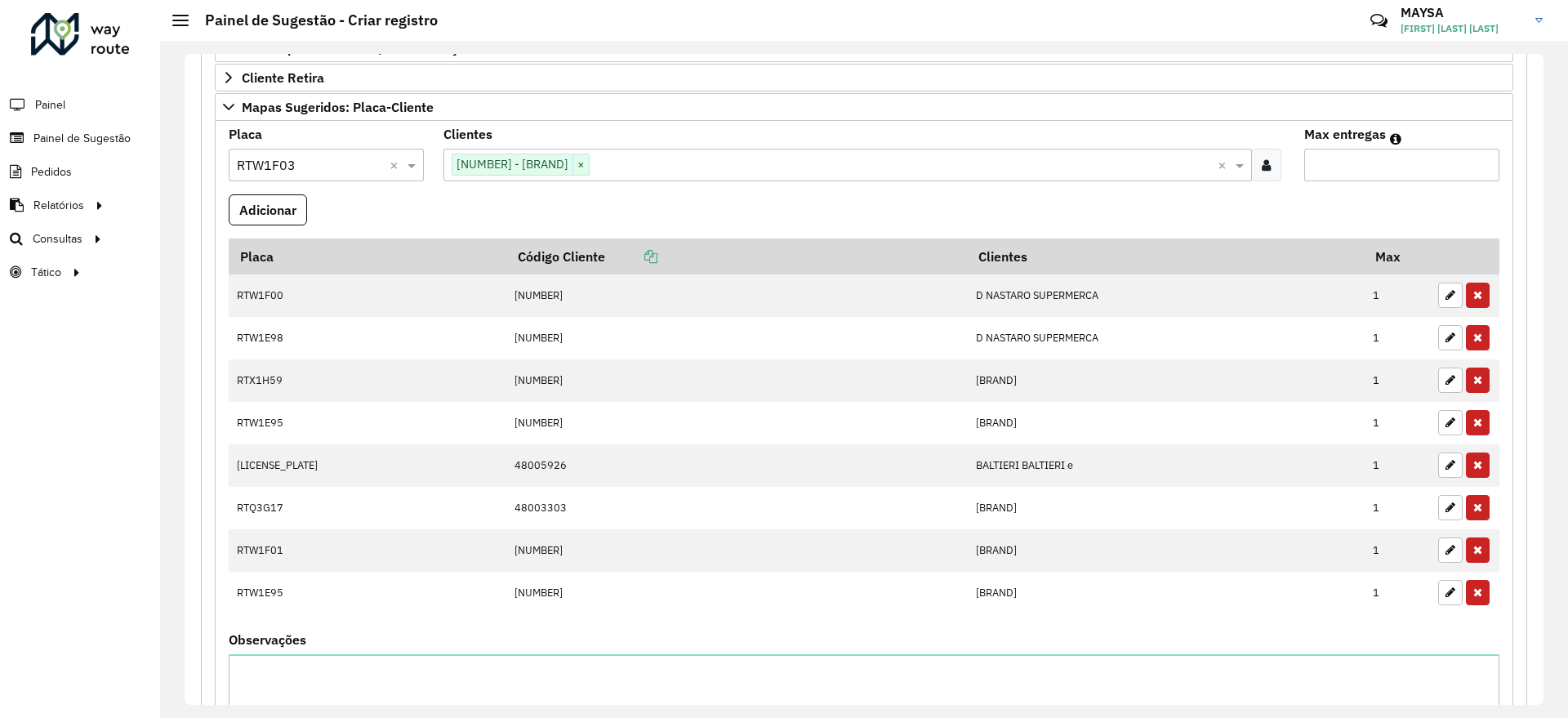 click on "Max entregas" at bounding box center [1401, 165] 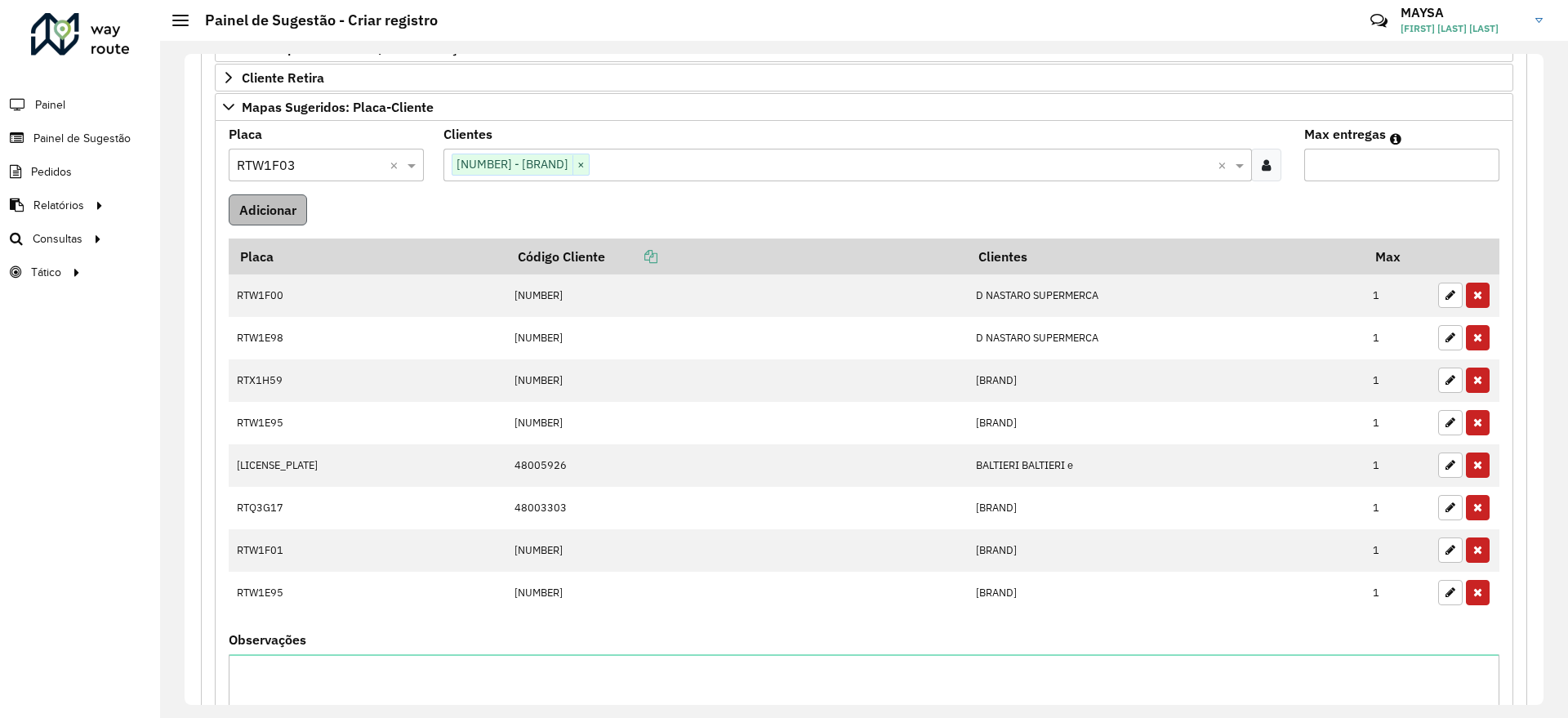 type on "*" 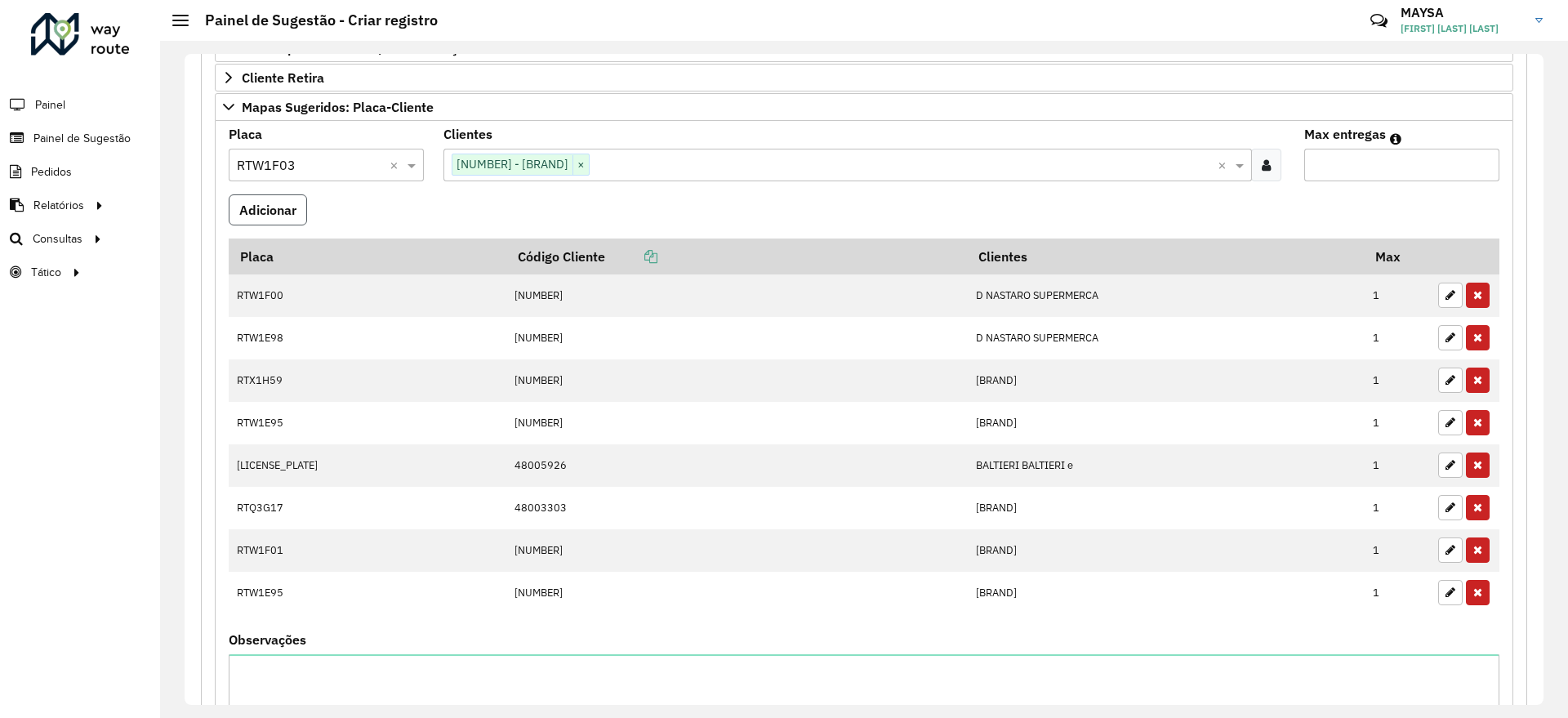 click on "Adicionar" at bounding box center (268, 210) 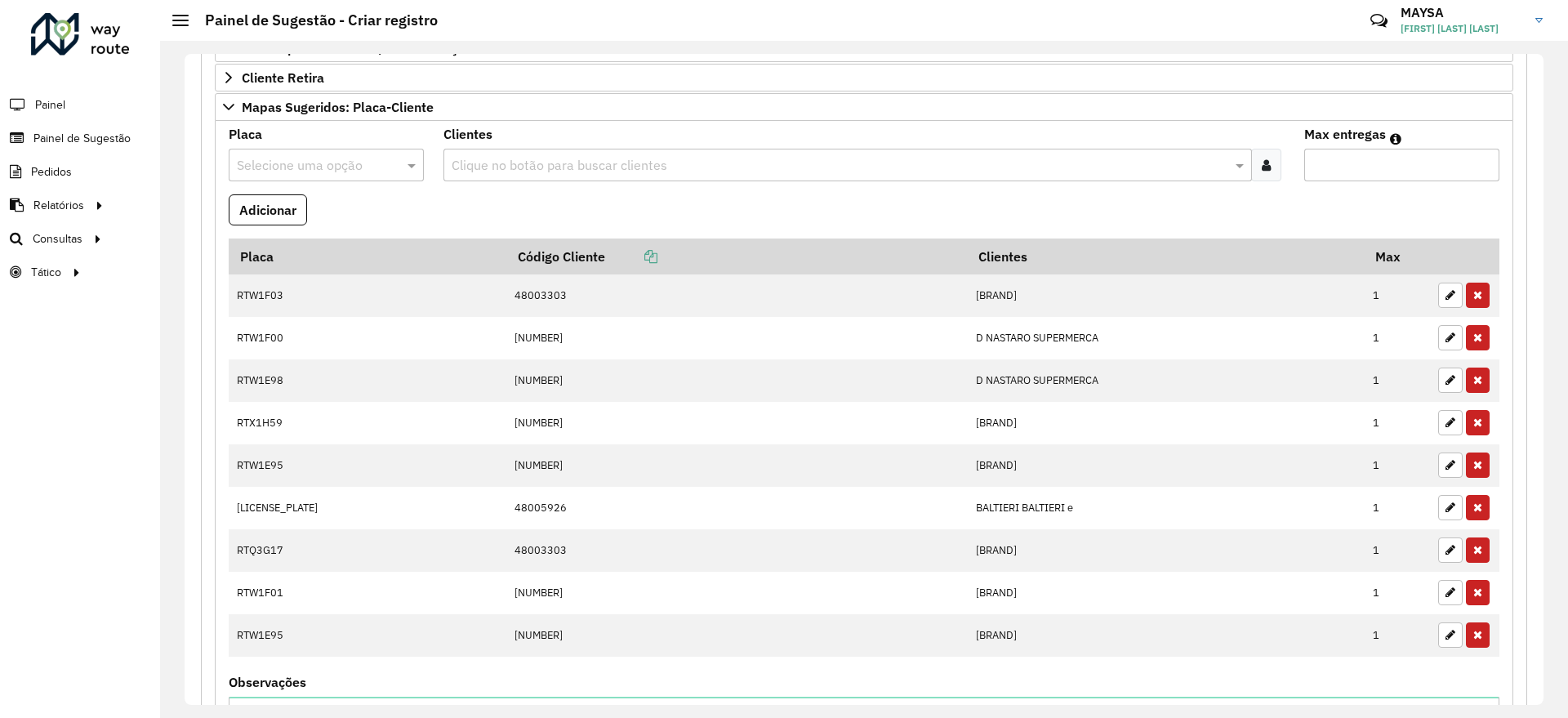 click at bounding box center [839, 166] 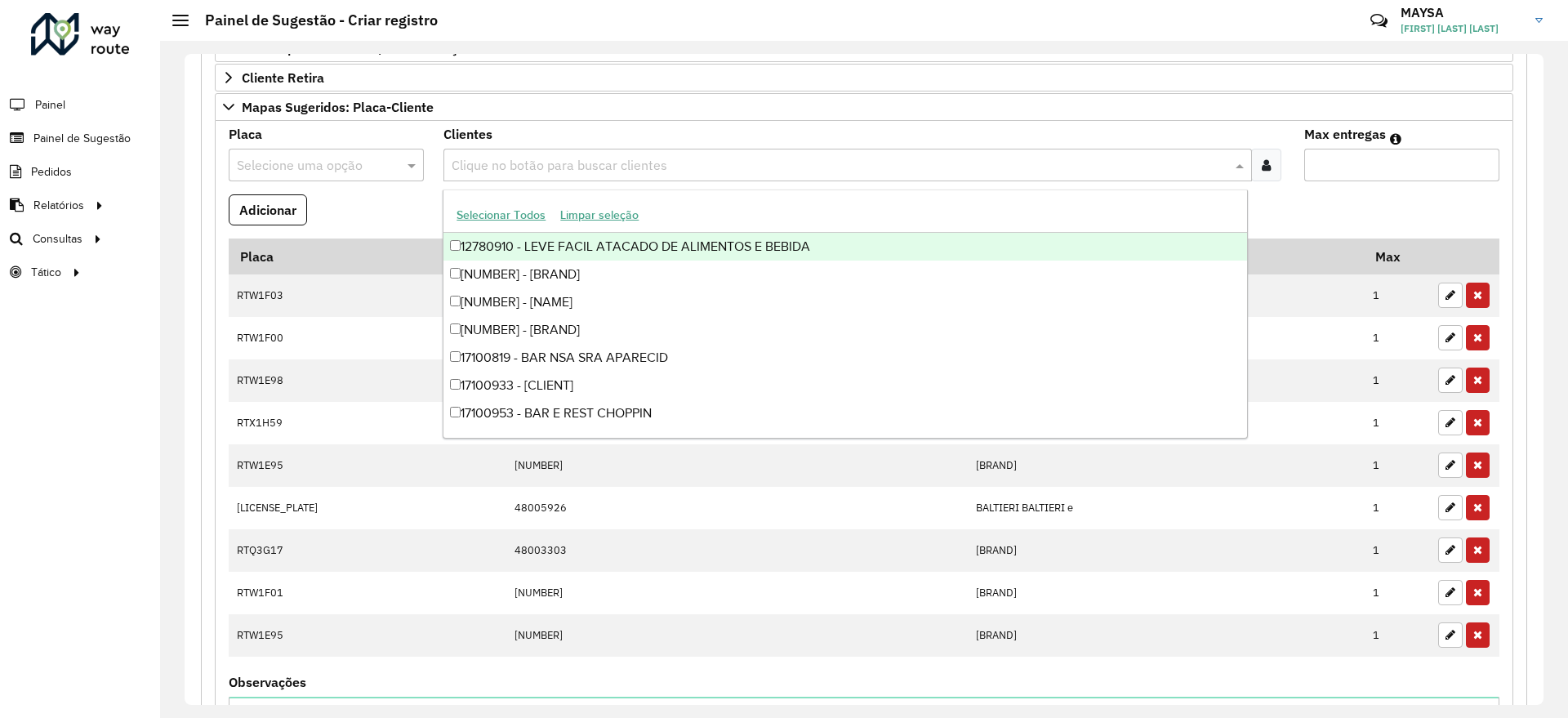 paste on "*******" 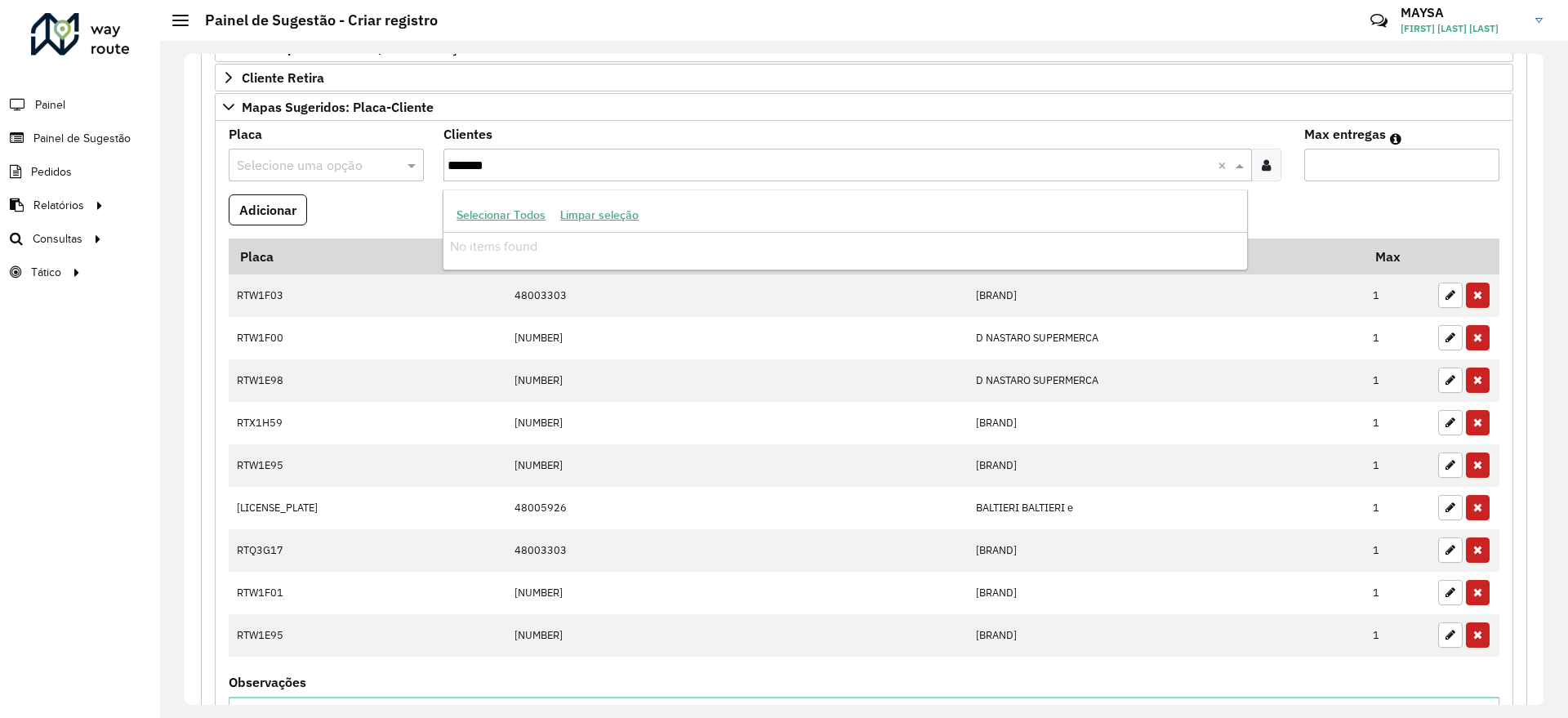 type on "*******" 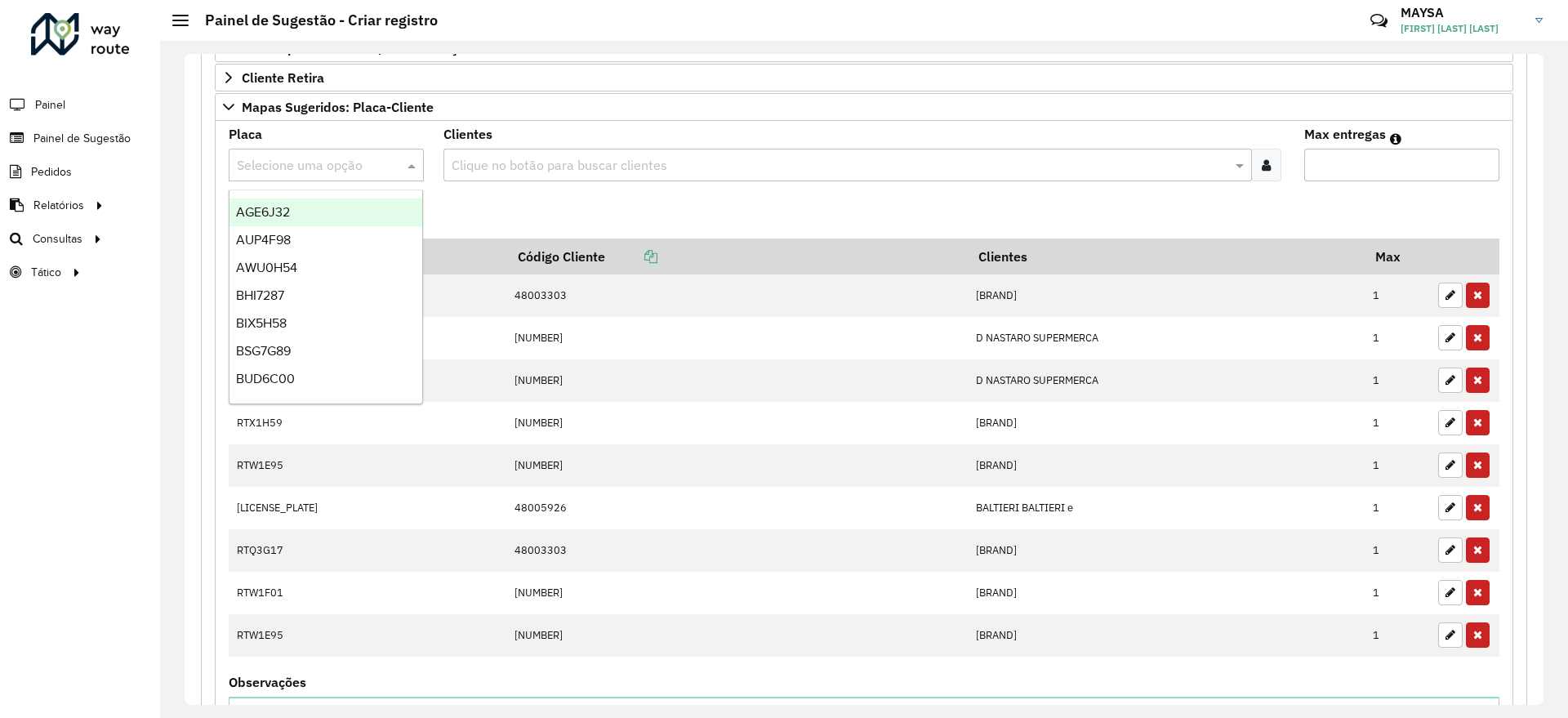 click at bounding box center (310, 166) 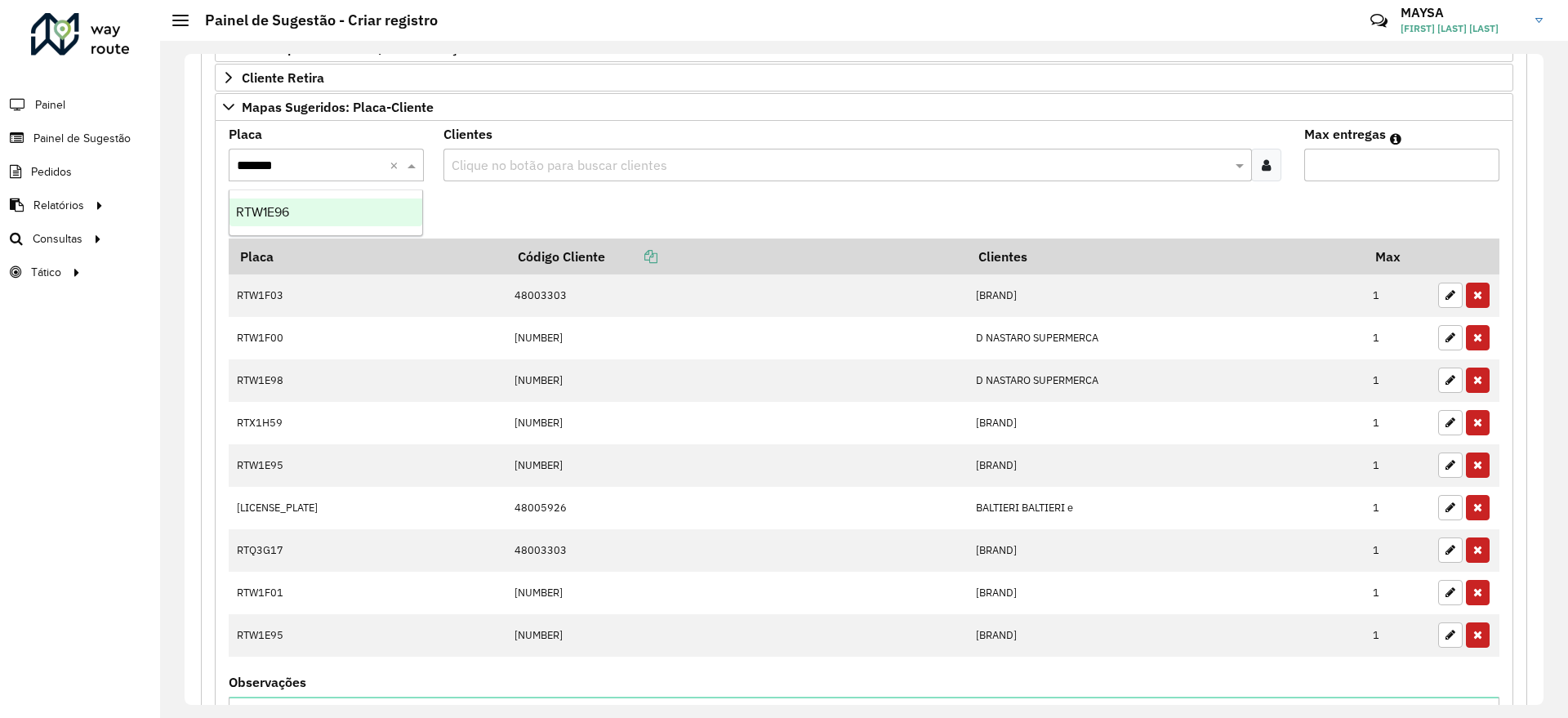click on "RTW1E96" at bounding box center (326, 212) 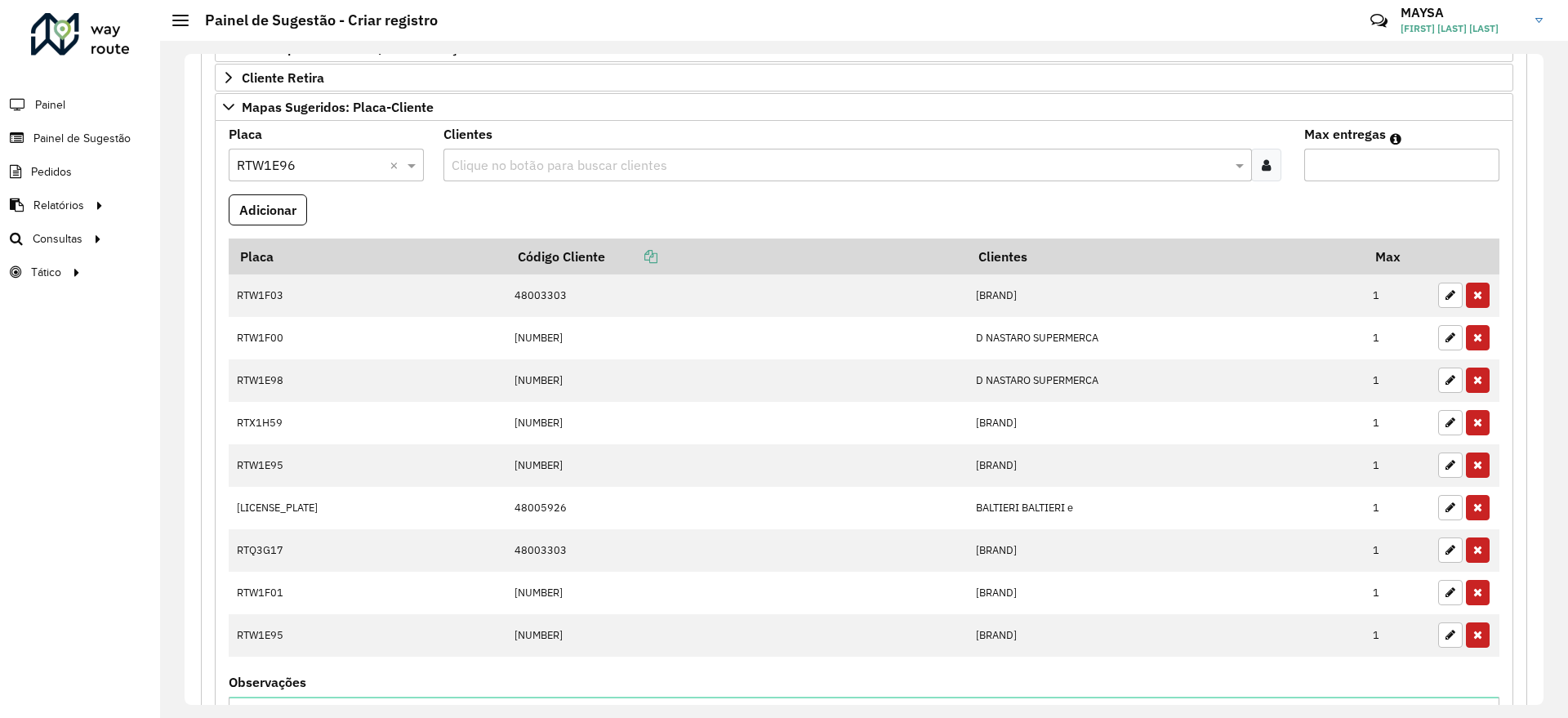 click at bounding box center (839, 166) 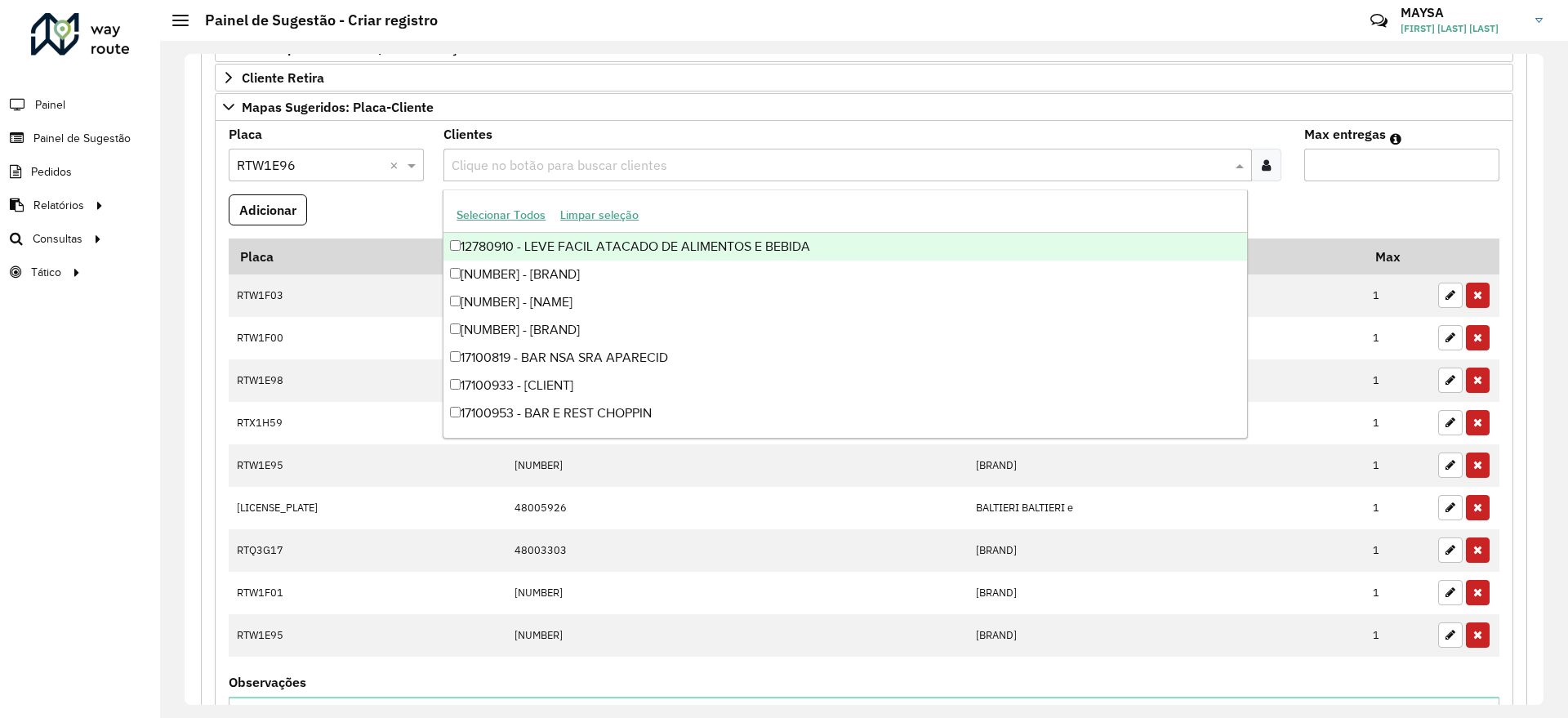 paste on "********" 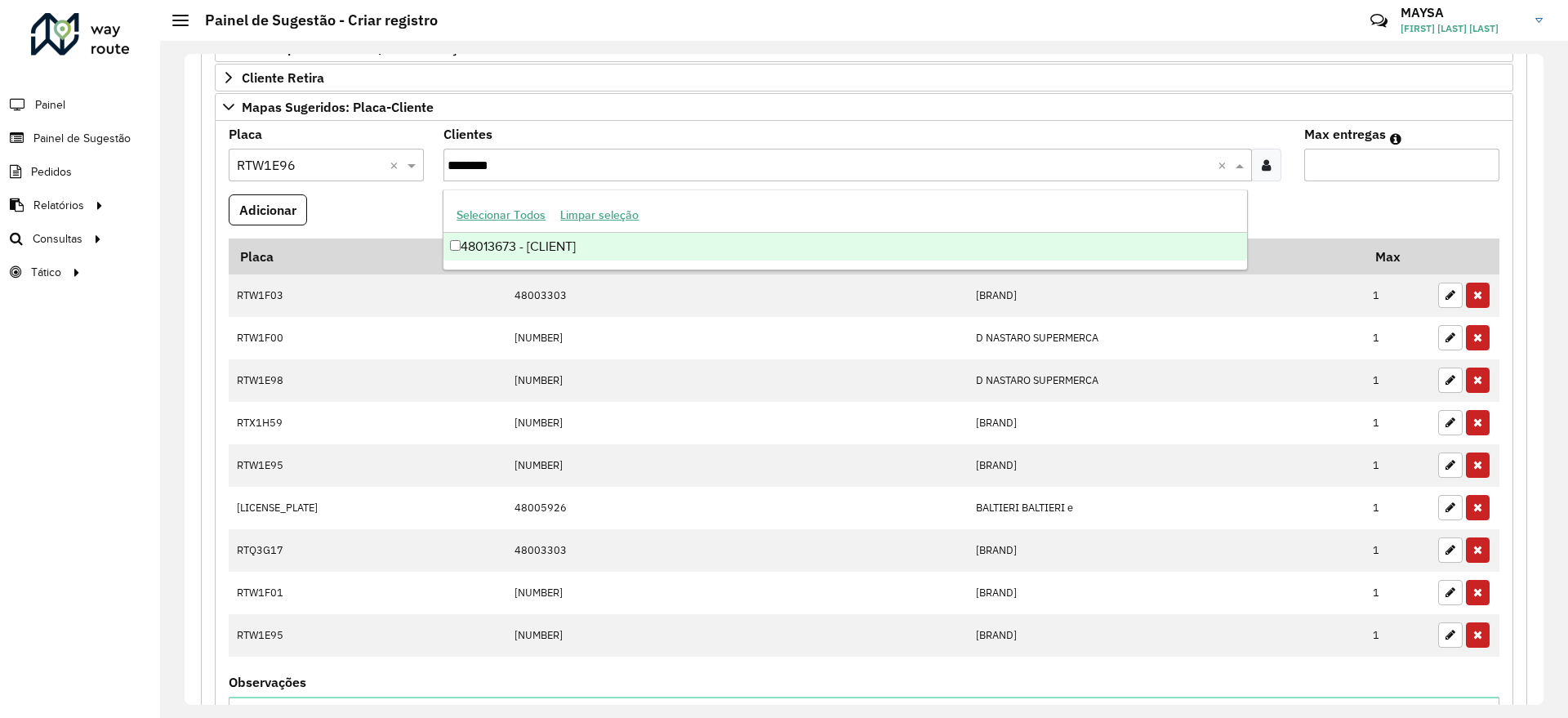 type on "********" 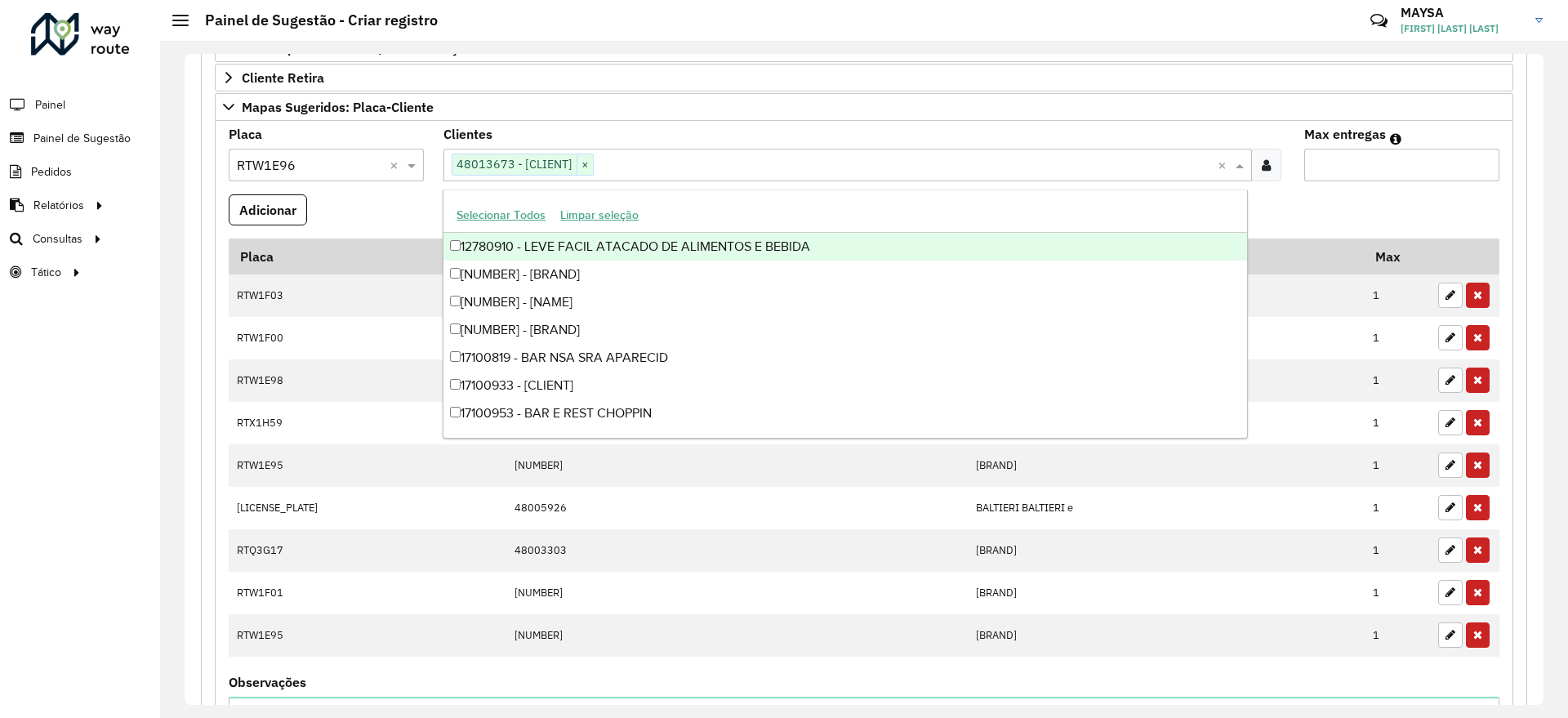 click on "Max entregas" at bounding box center [1401, 165] 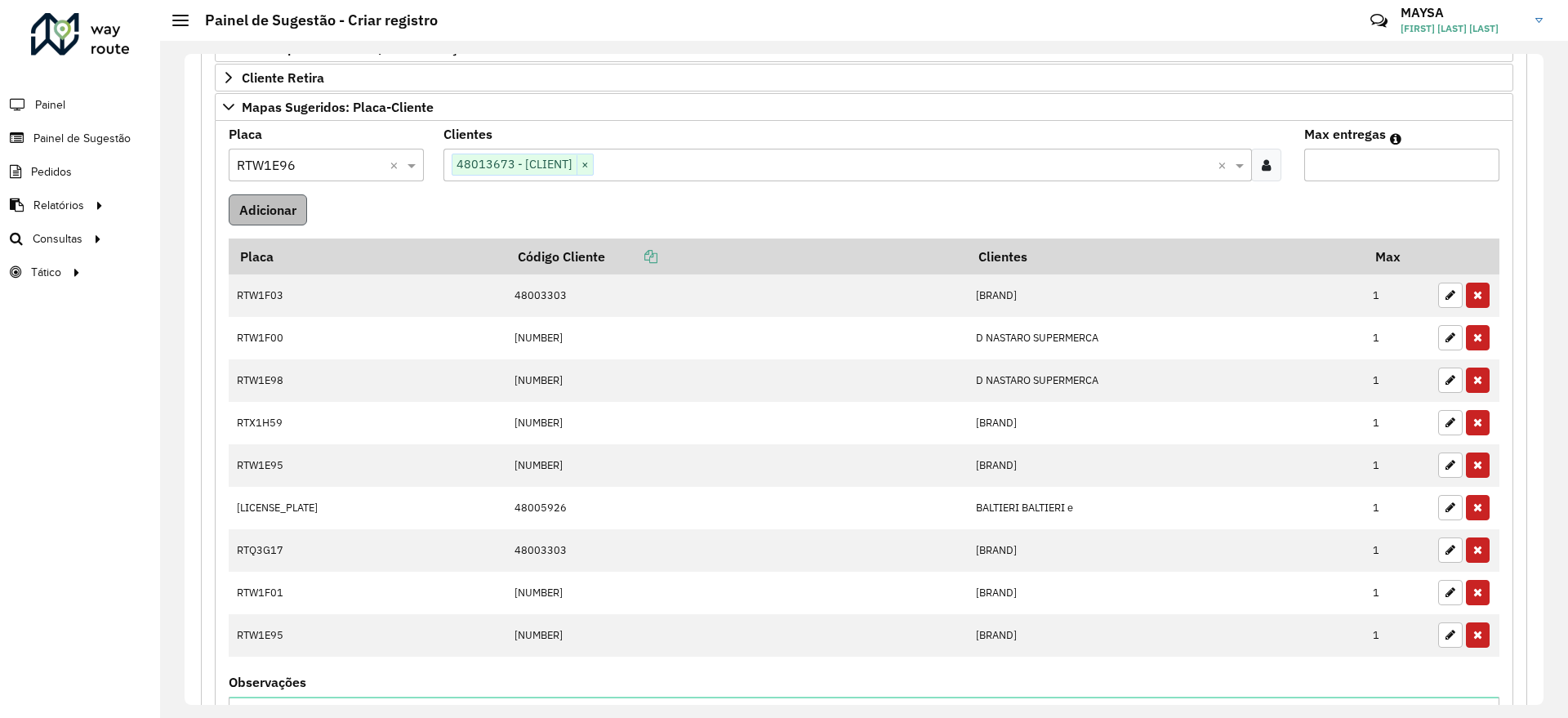 type on "*" 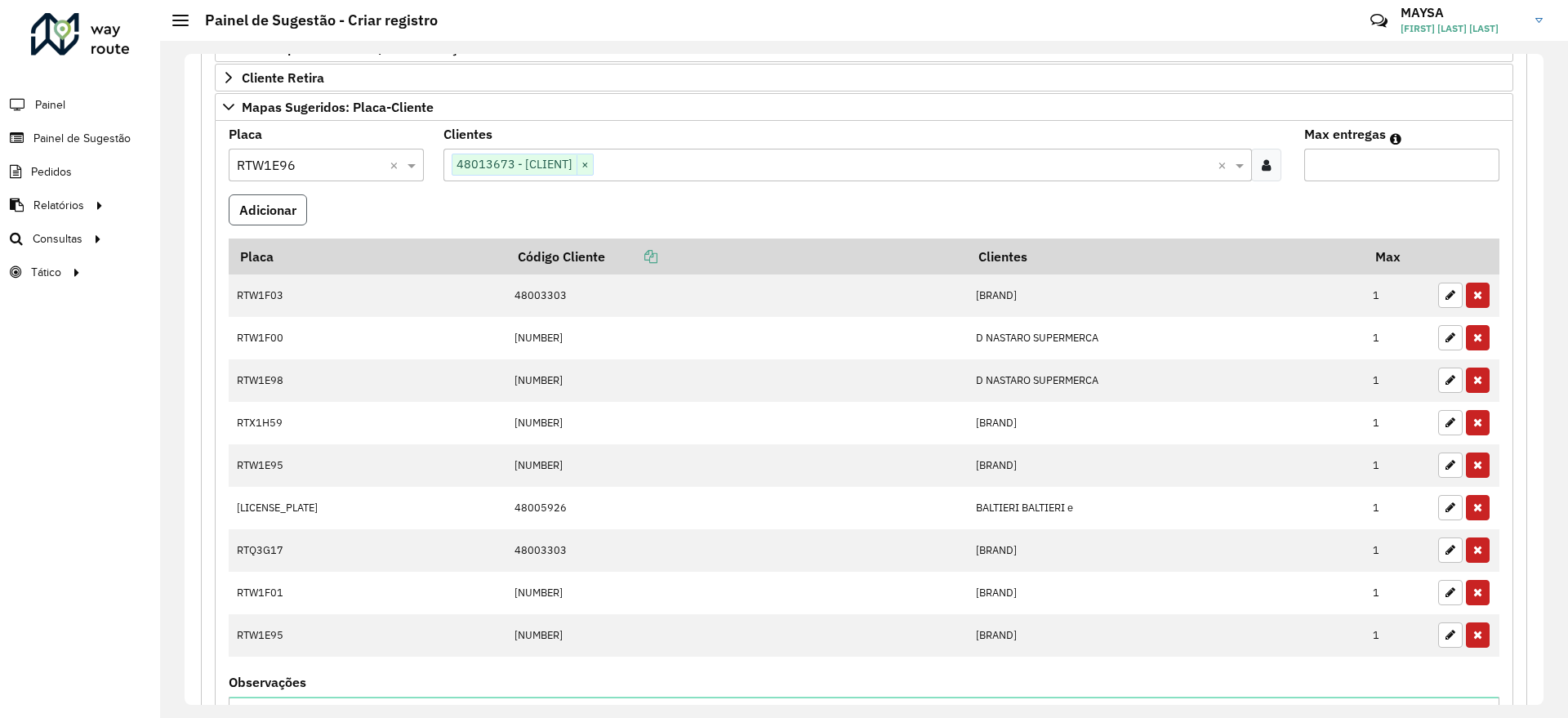 click on "Adicionar" at bounding box center [268, 210] 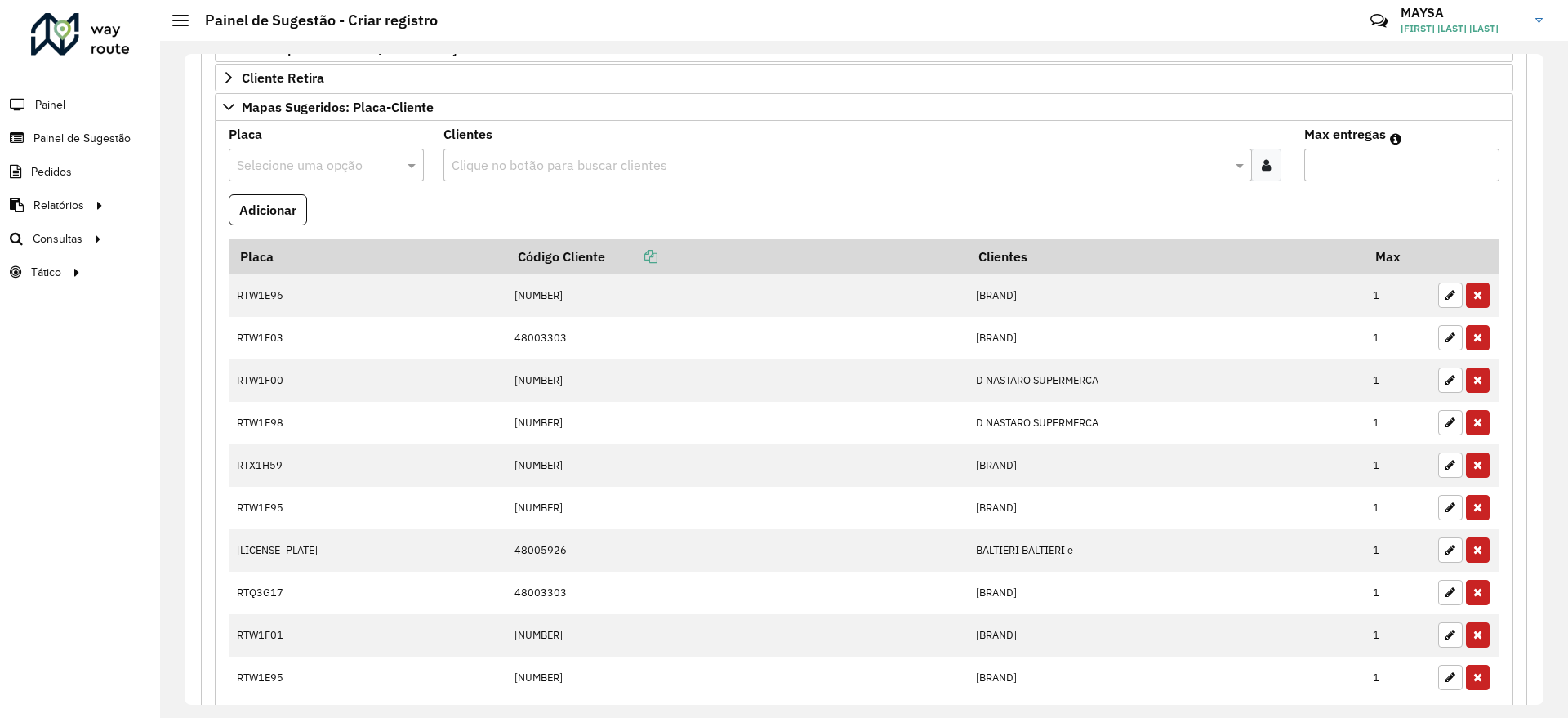 click at bounding box center [839, 166] 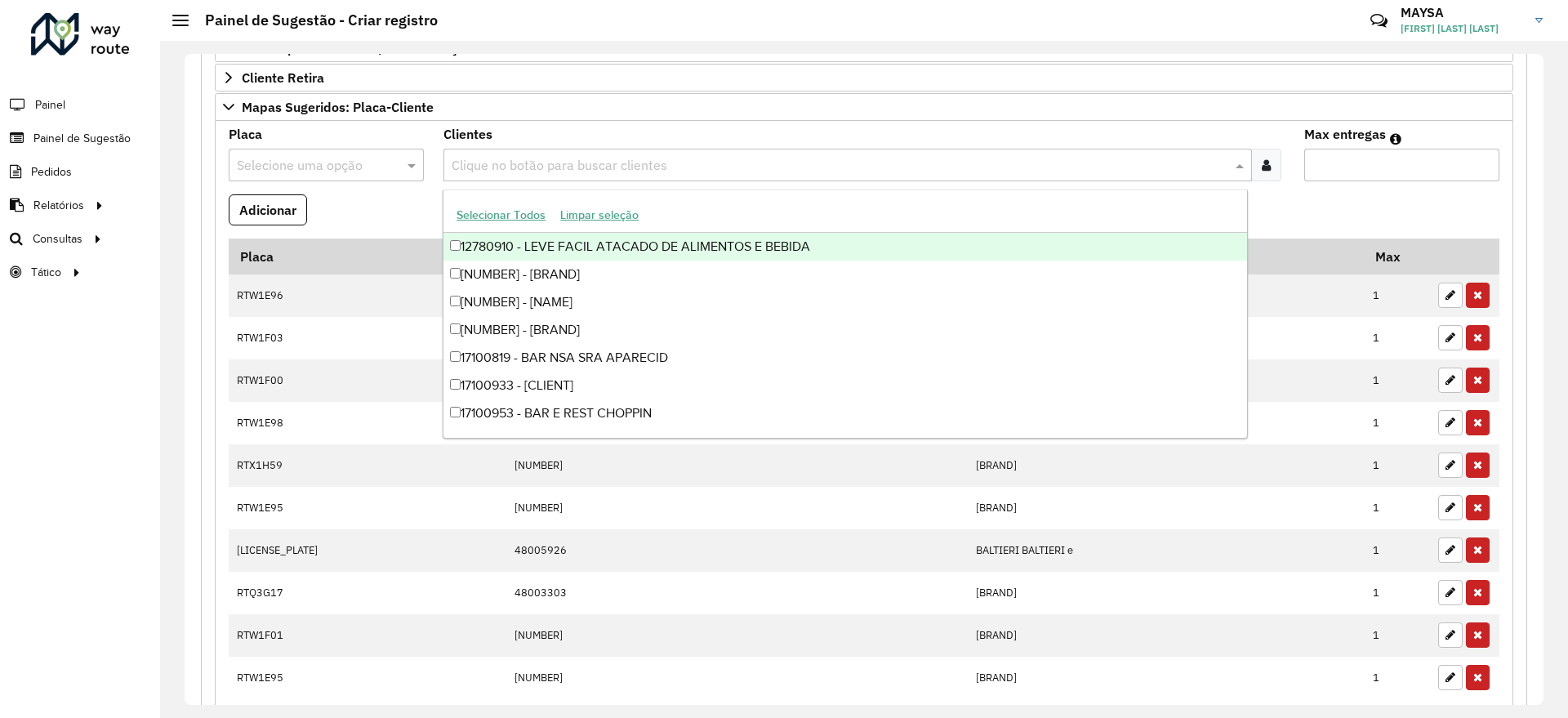 paste on "*******" 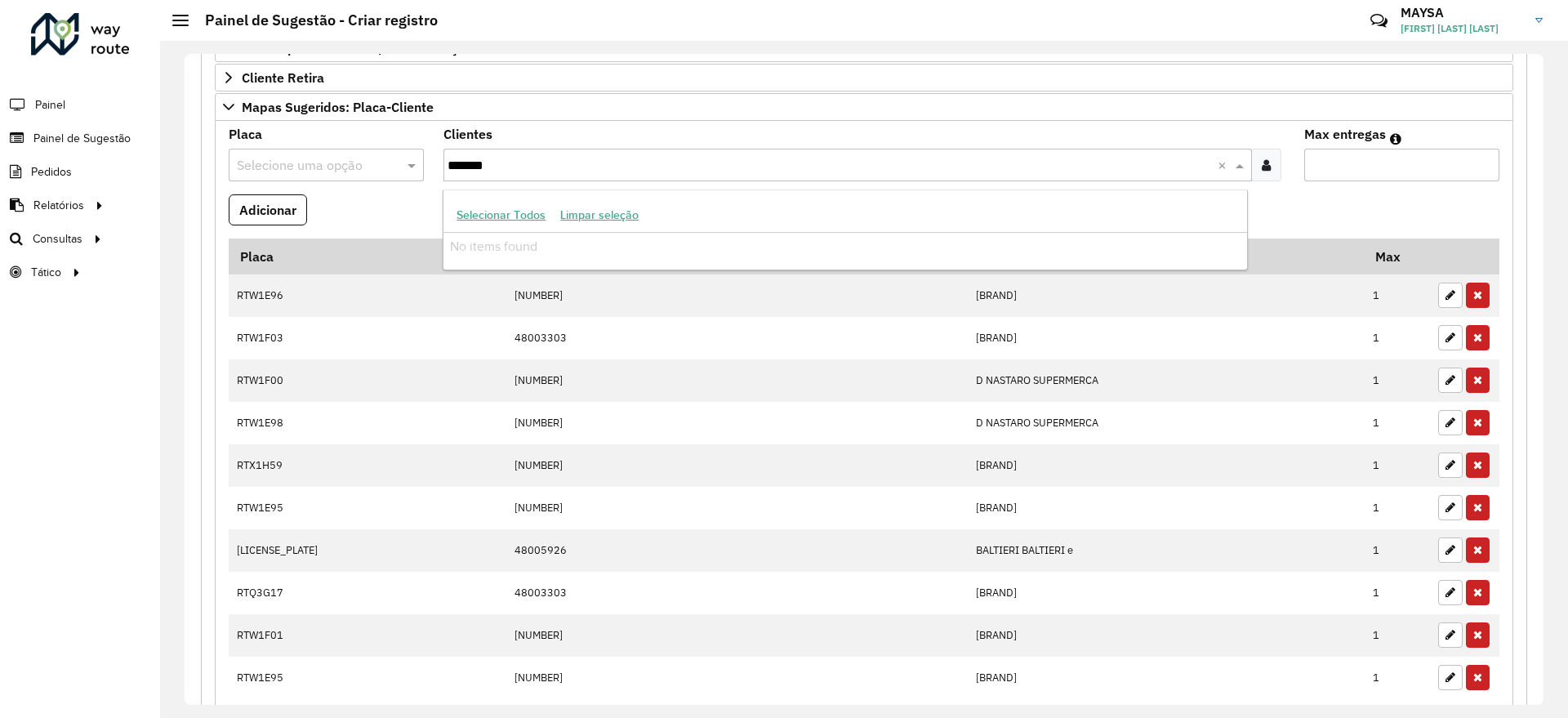 type on "*******" 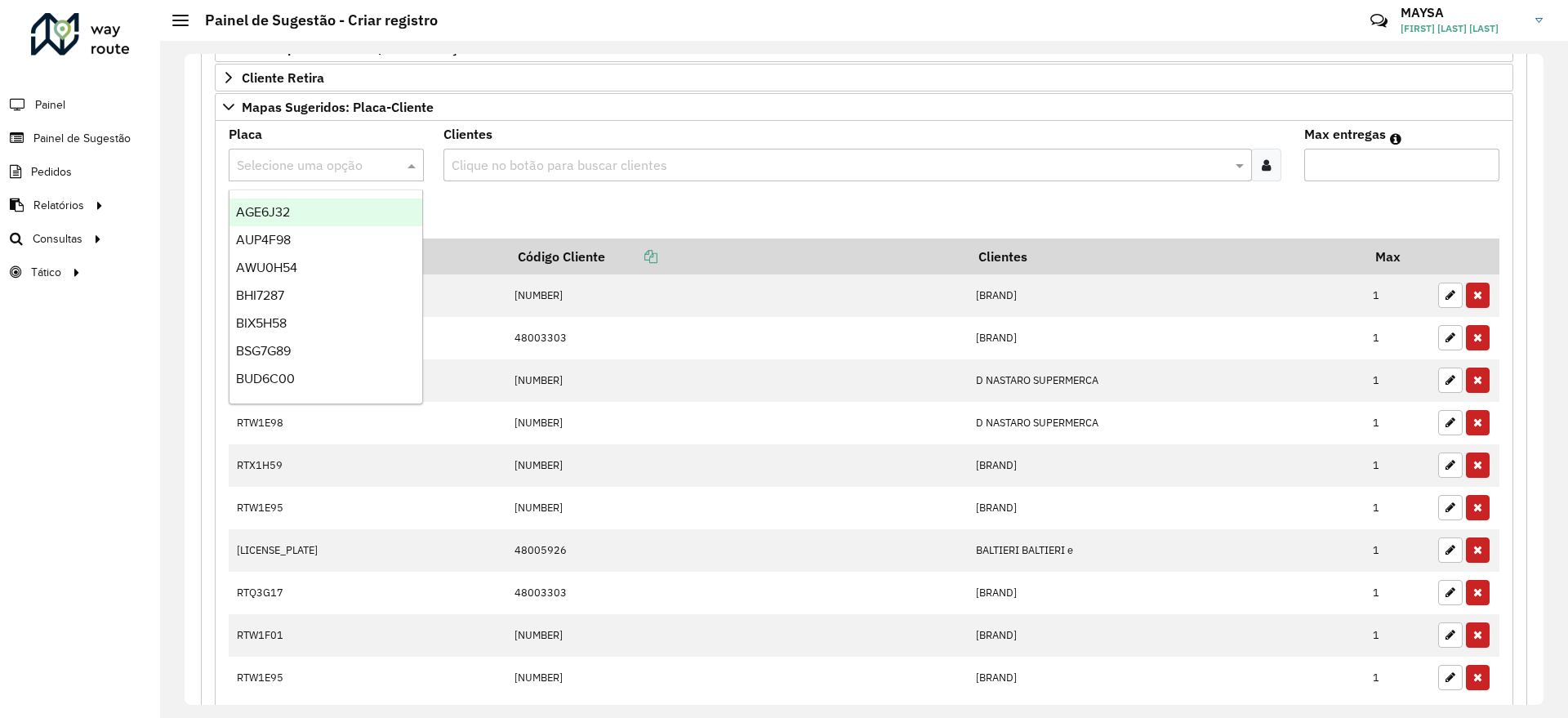 paste on "*******" 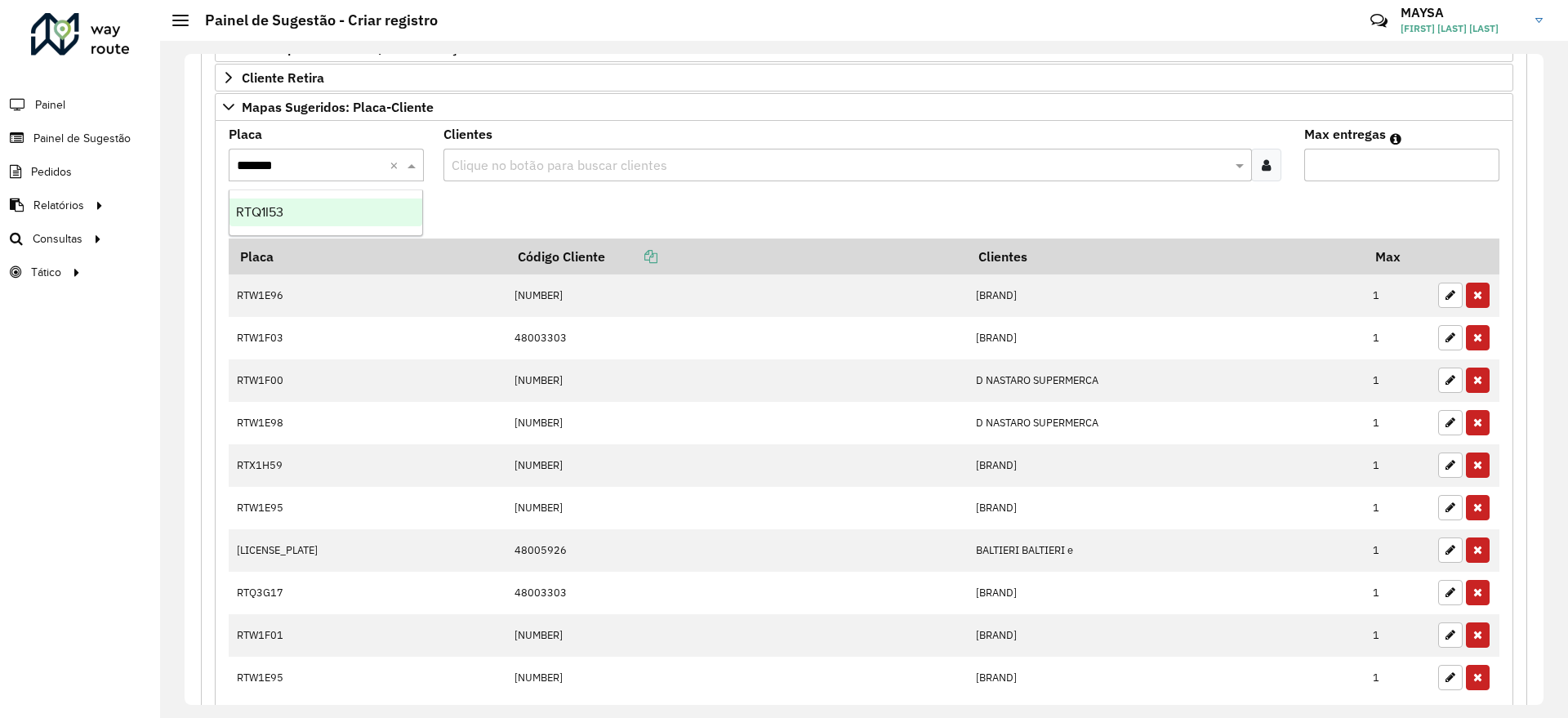 click on "RTQ1I53" at bounding box center [326, 212] 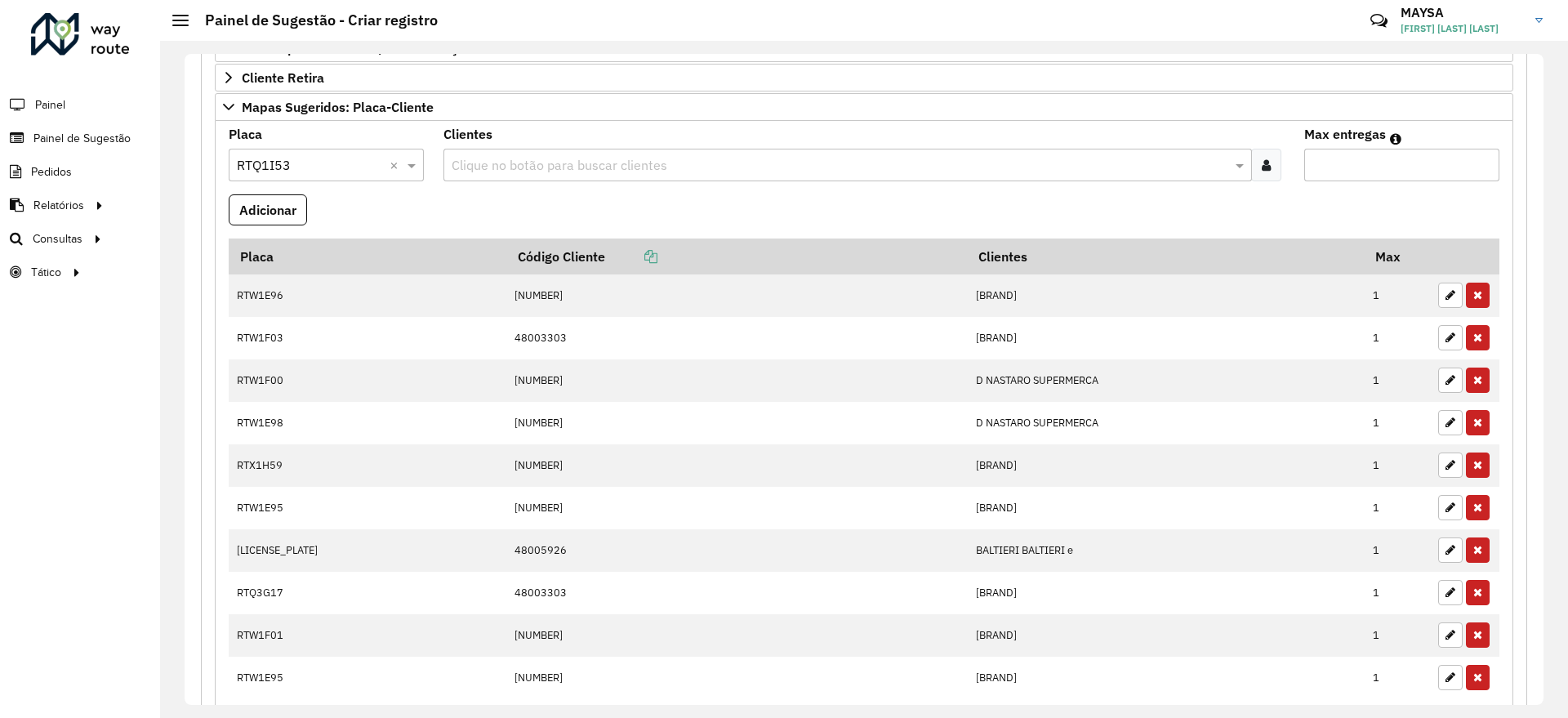 click at bounding box center [839, 166] 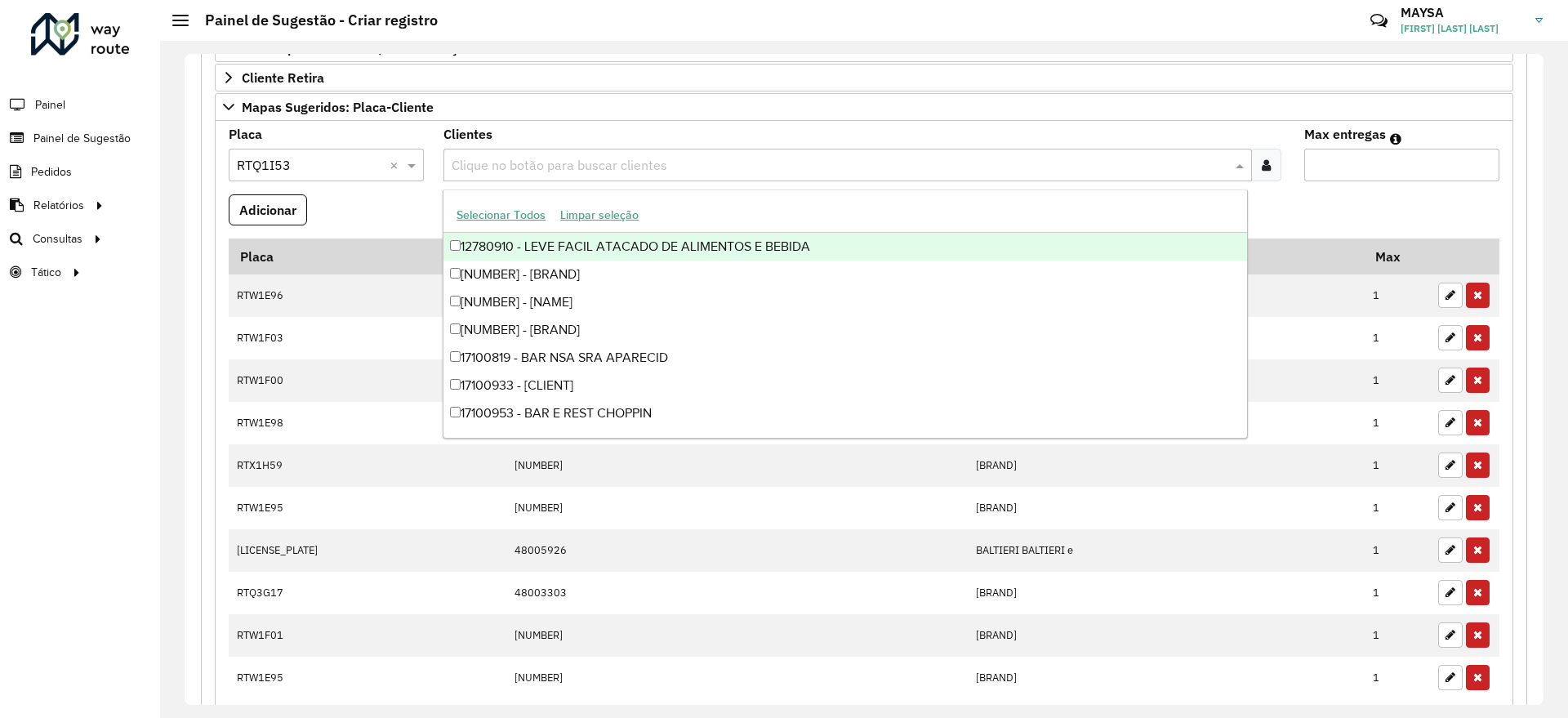 paste on "********" 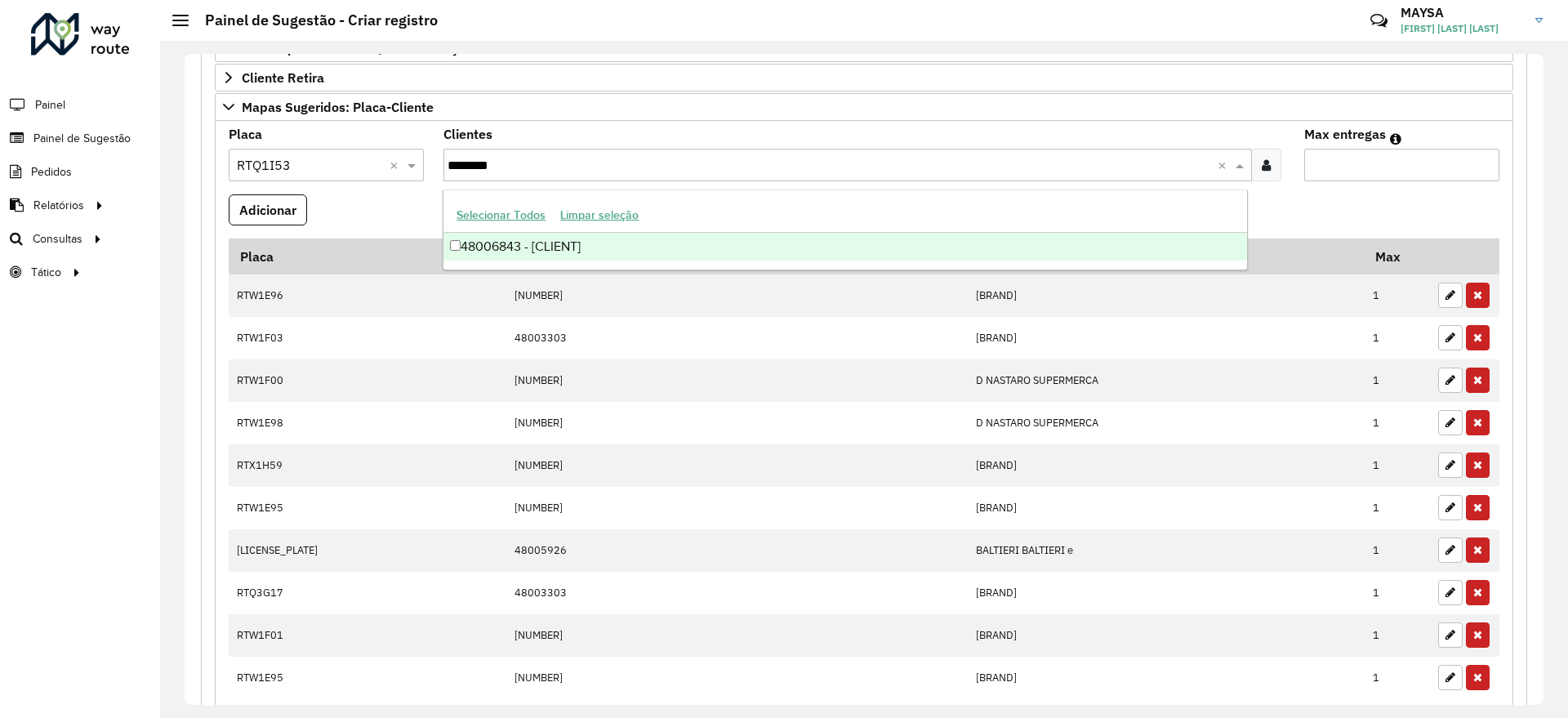 type on "********" 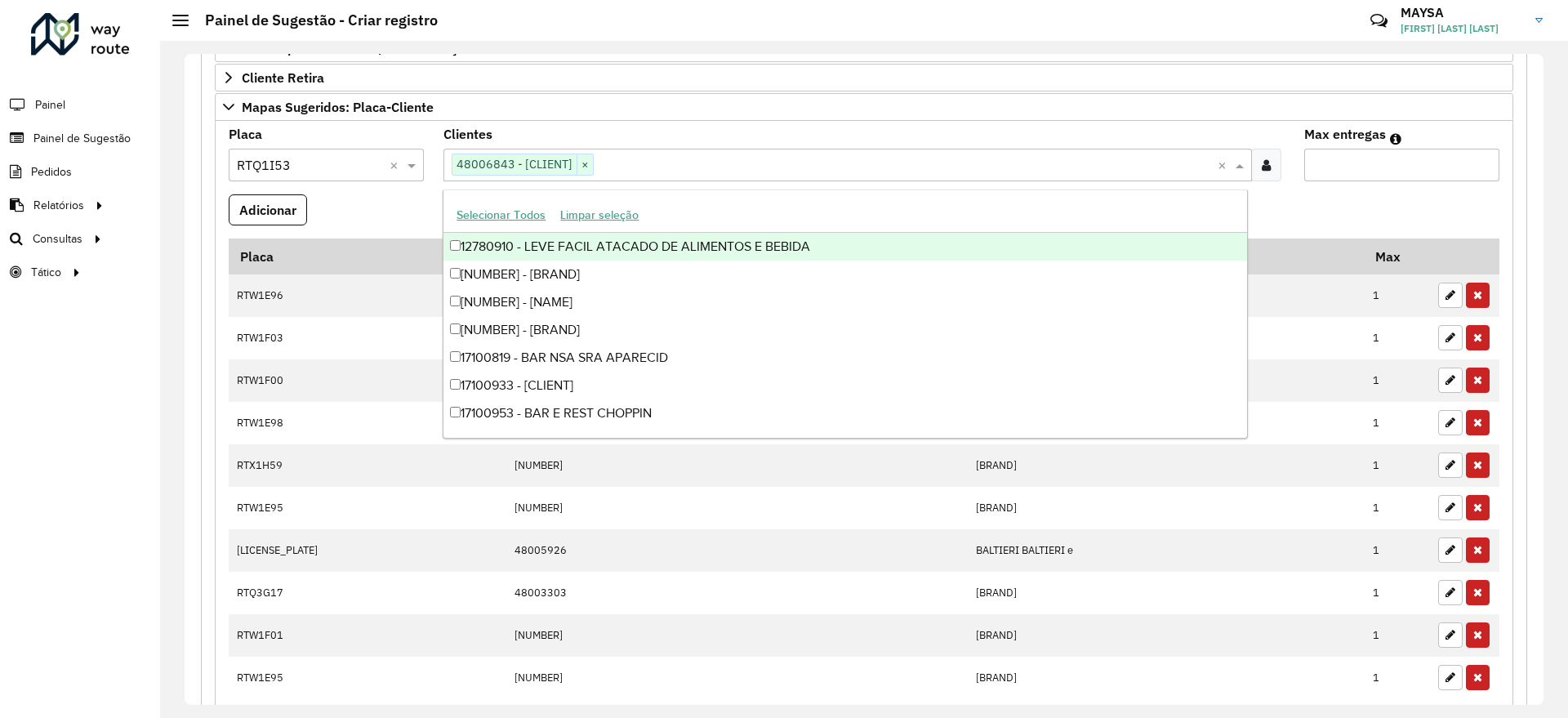 click on "Max entregas" at bounding box center [1401, 165] 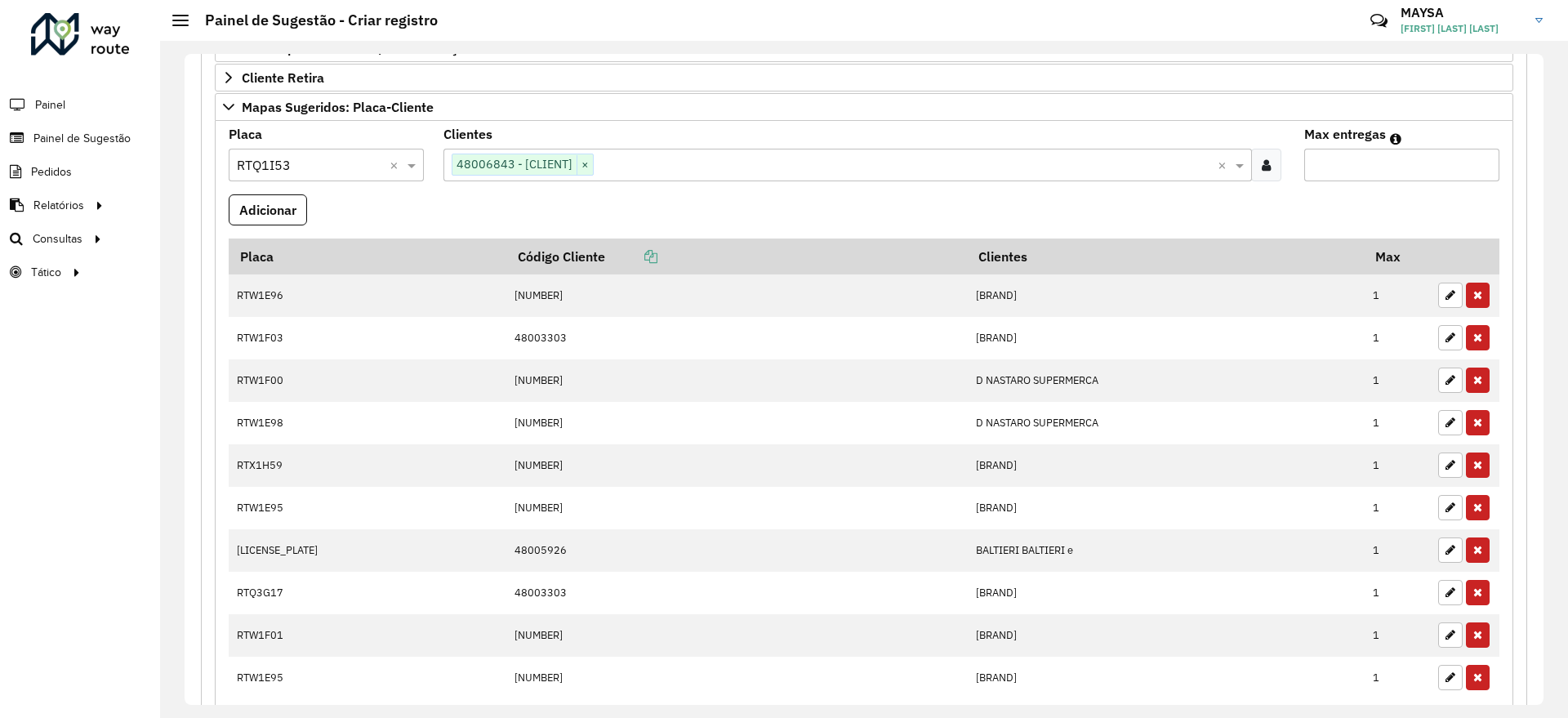 type on "*" 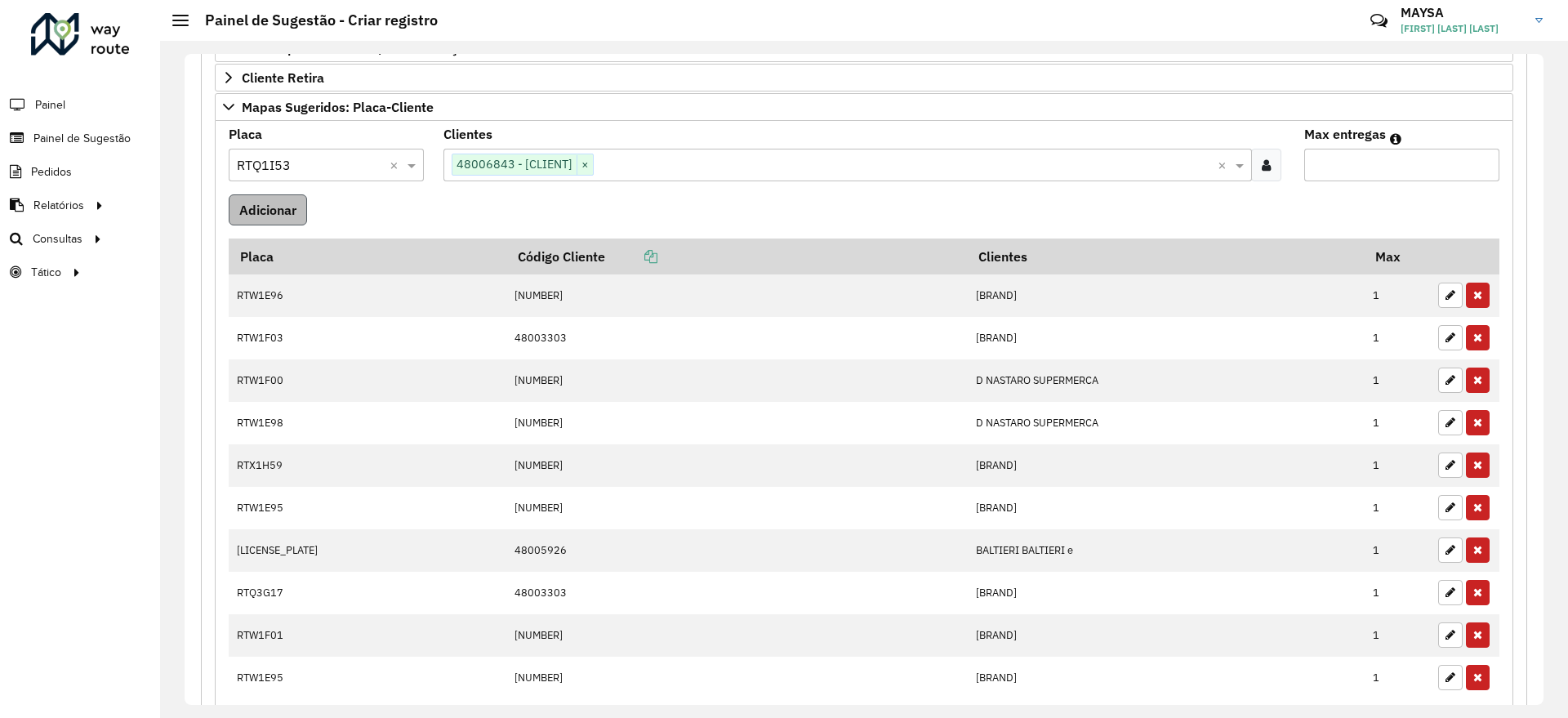 type on "*" 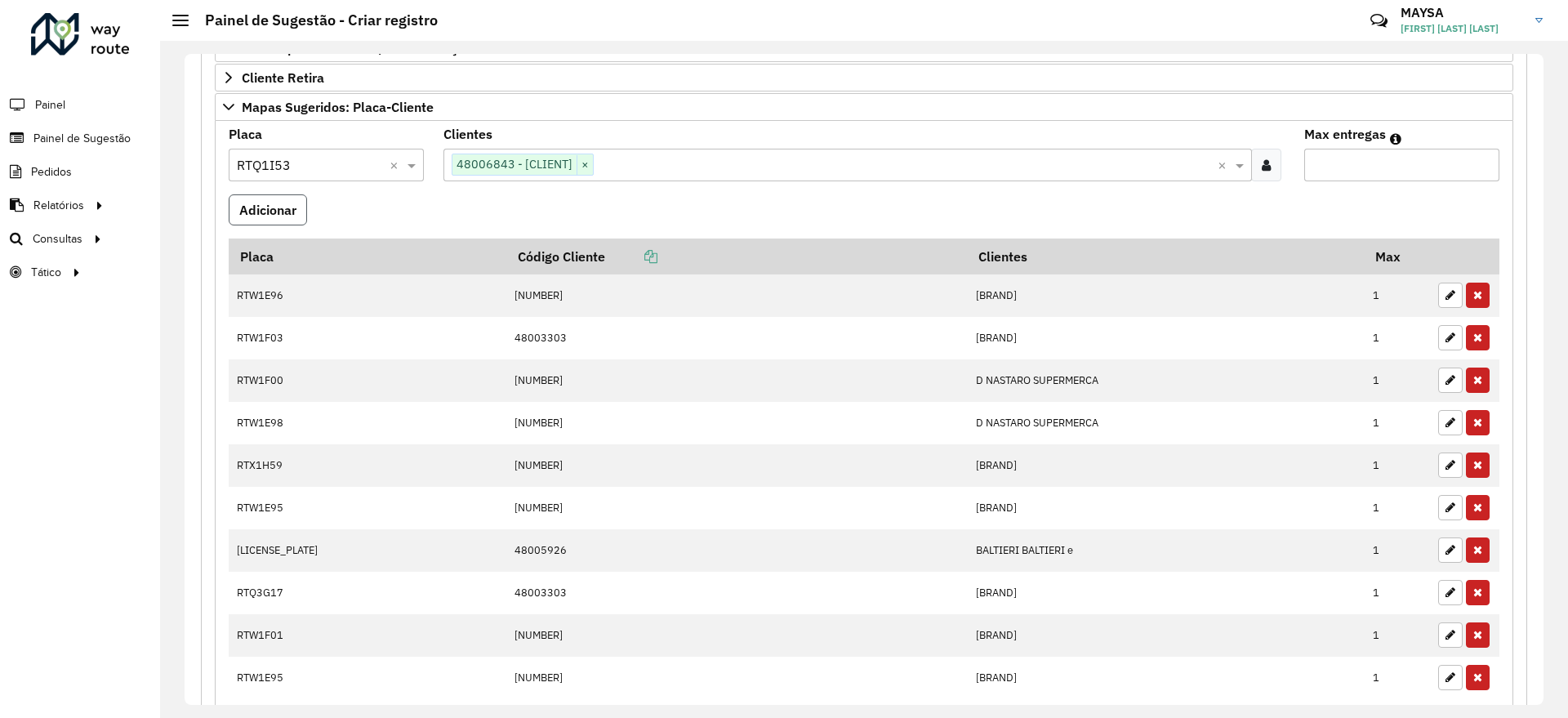 click on "Adicionar" at bounding box center (268, 210) 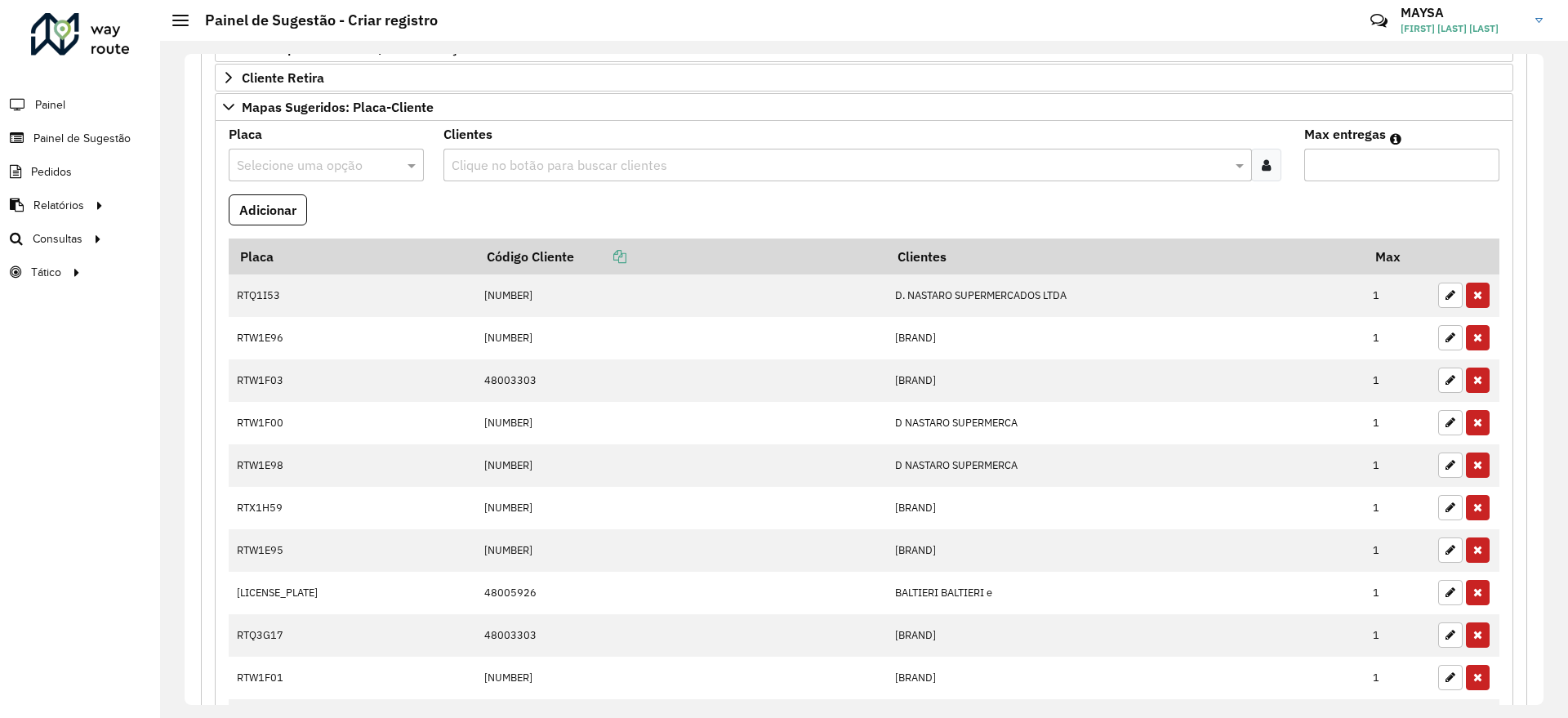 click at bounding box center [310, 166] 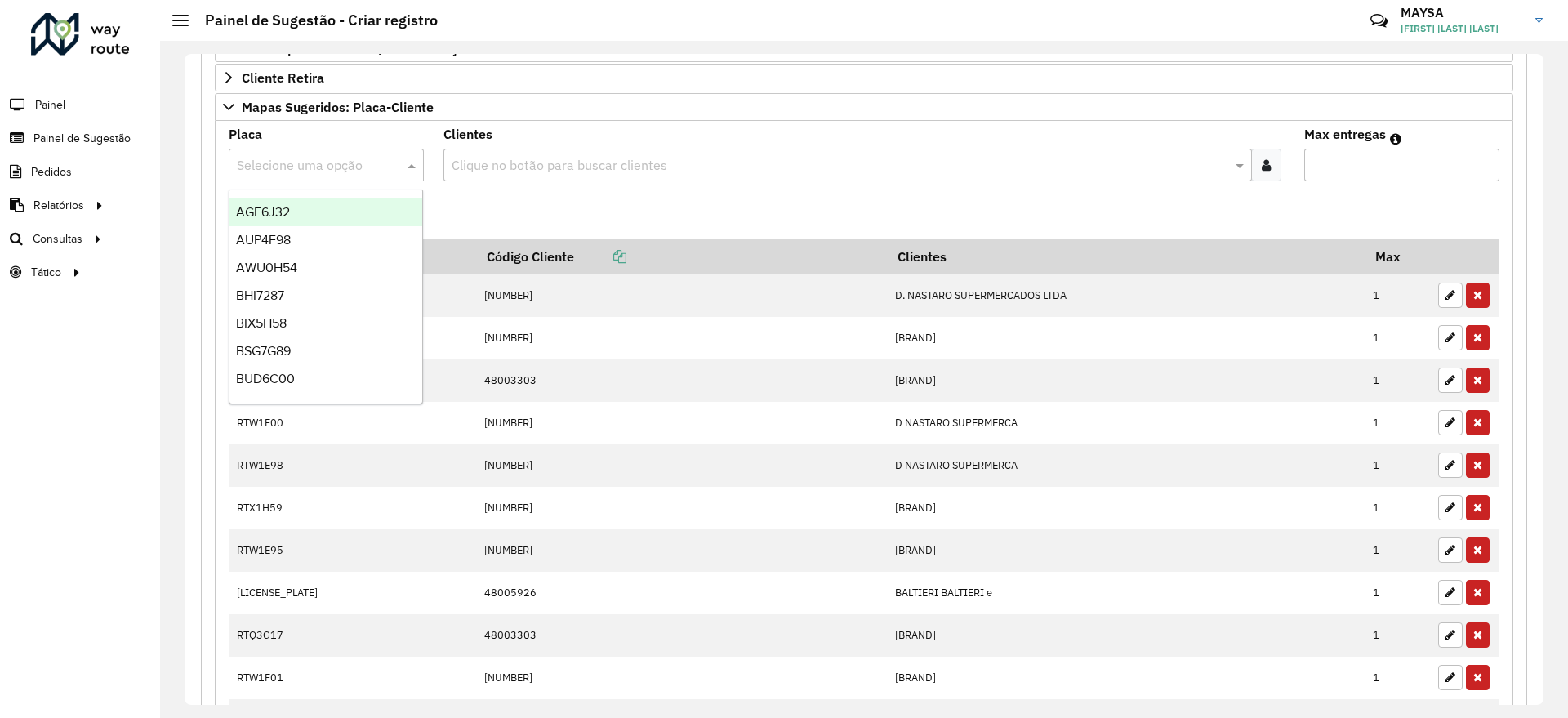 paste on "*******" 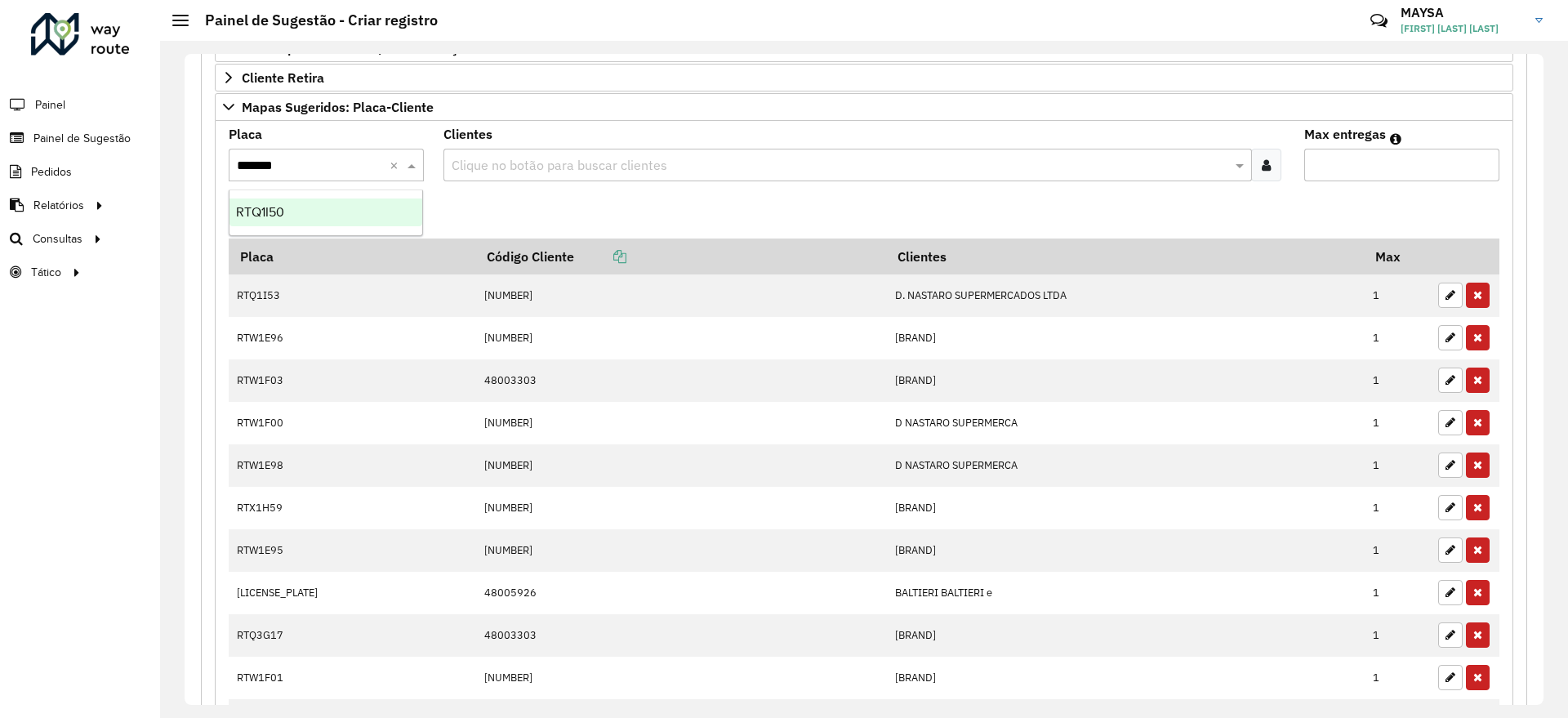 click on "RTQ1I50" at bounding box center (326, 212) 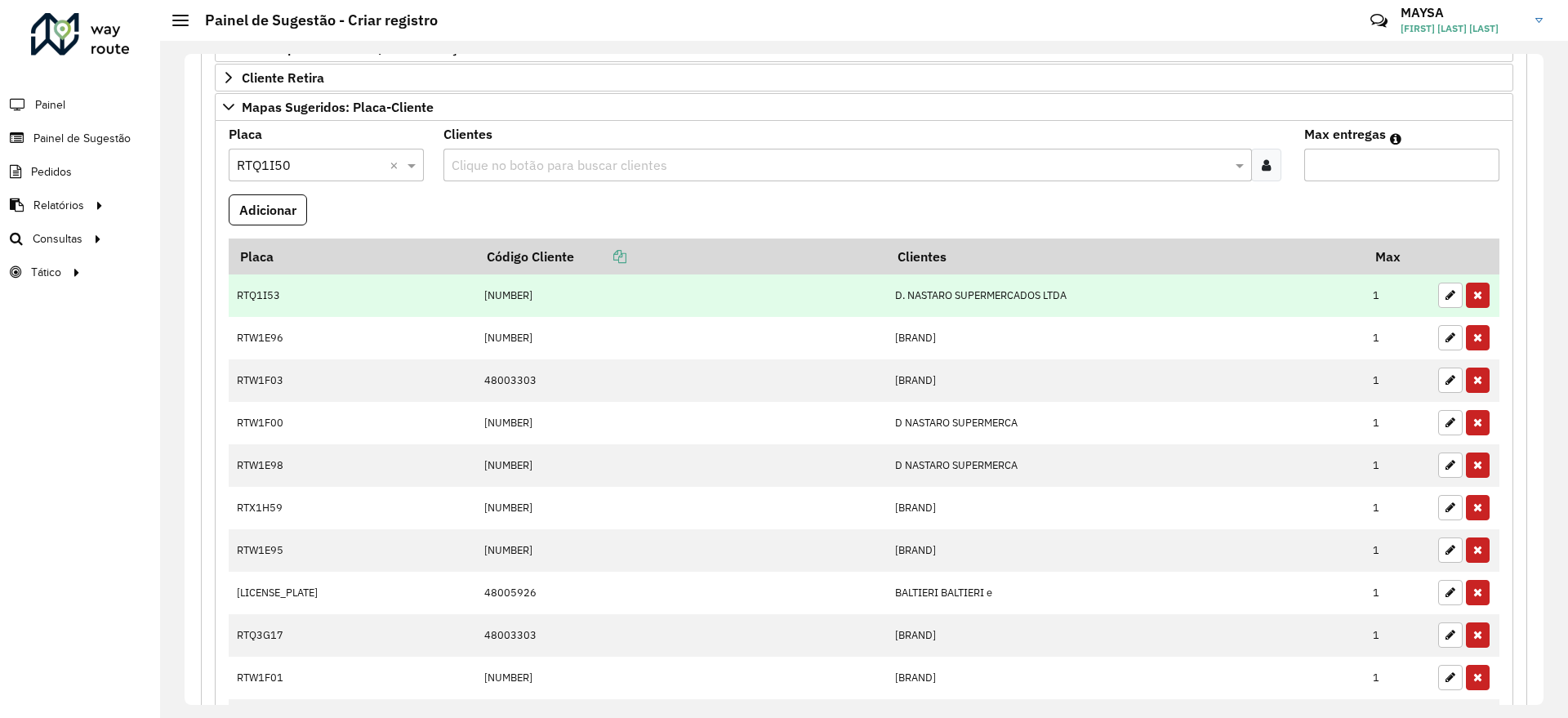 click on "[NUMBER]" at bounding box center [681, 296] 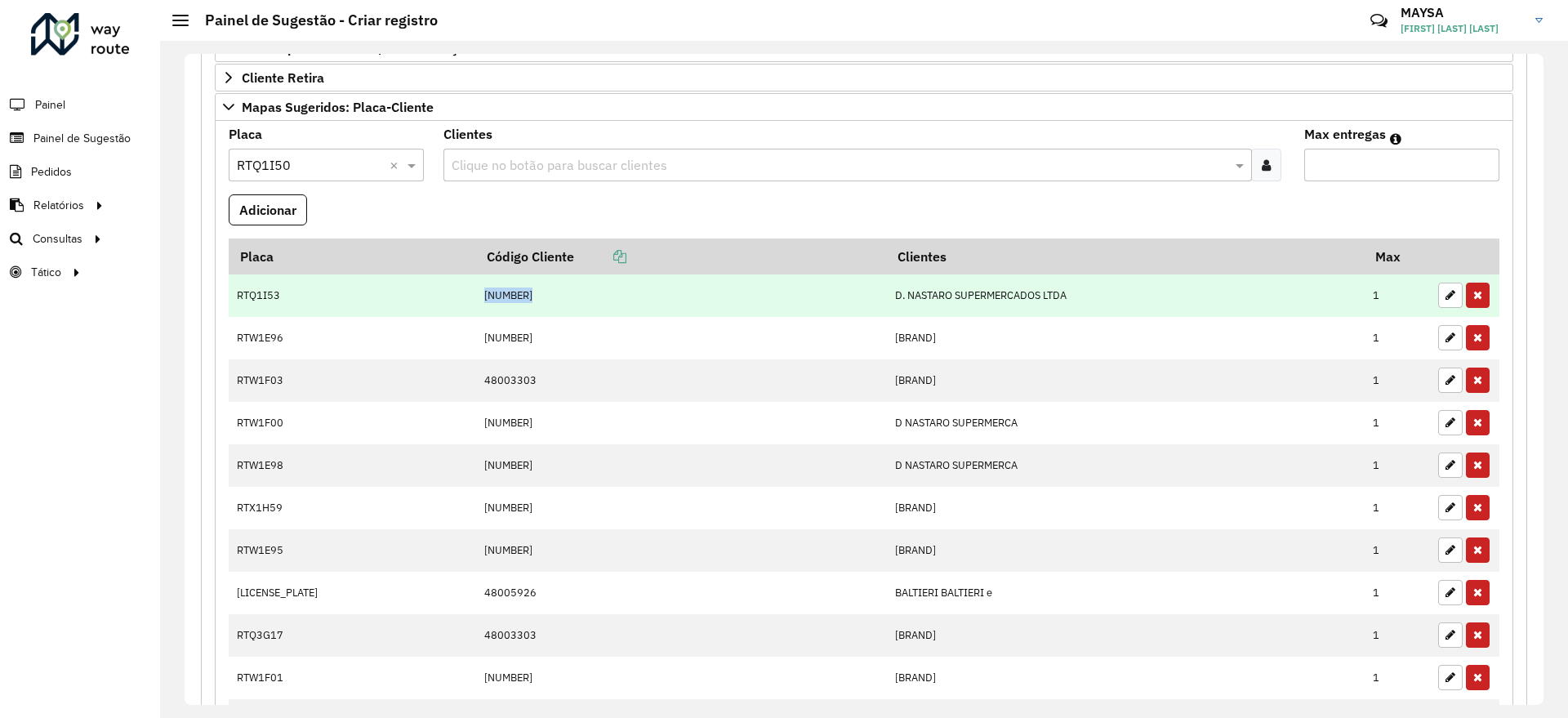 click on "[NUMBER]" at bounding box center (681, 296) 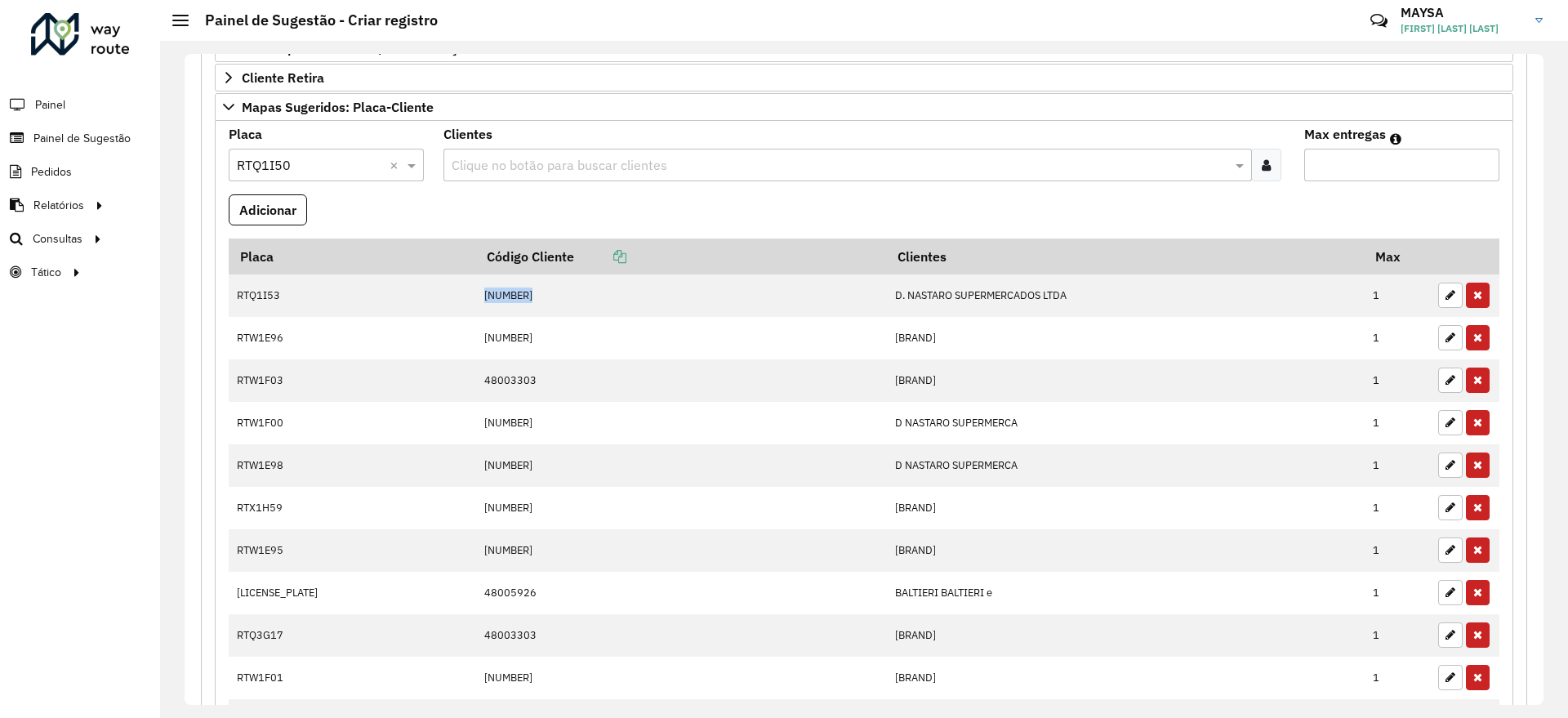 copy on "[NUMBER]" 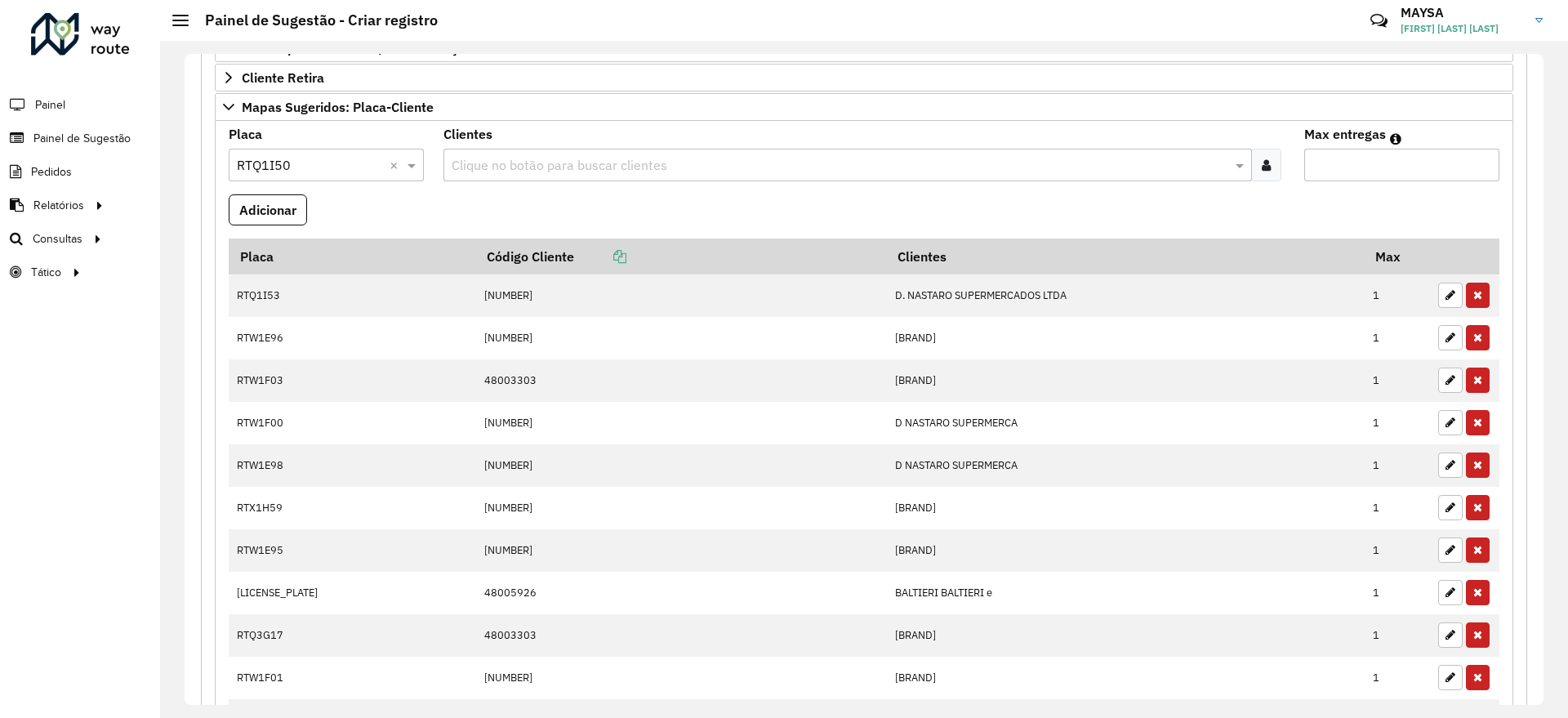 click at bounding box center (839, 166) 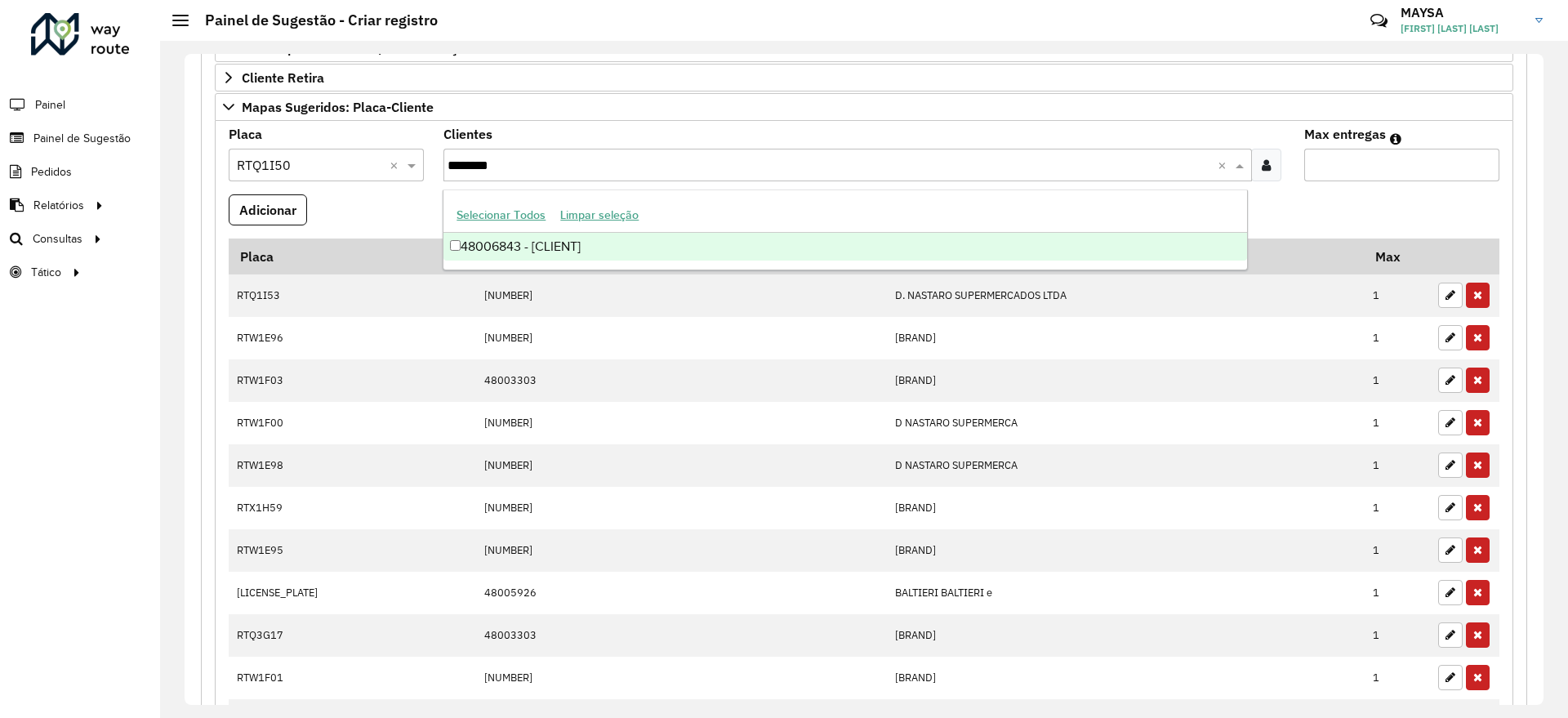 type on "********" 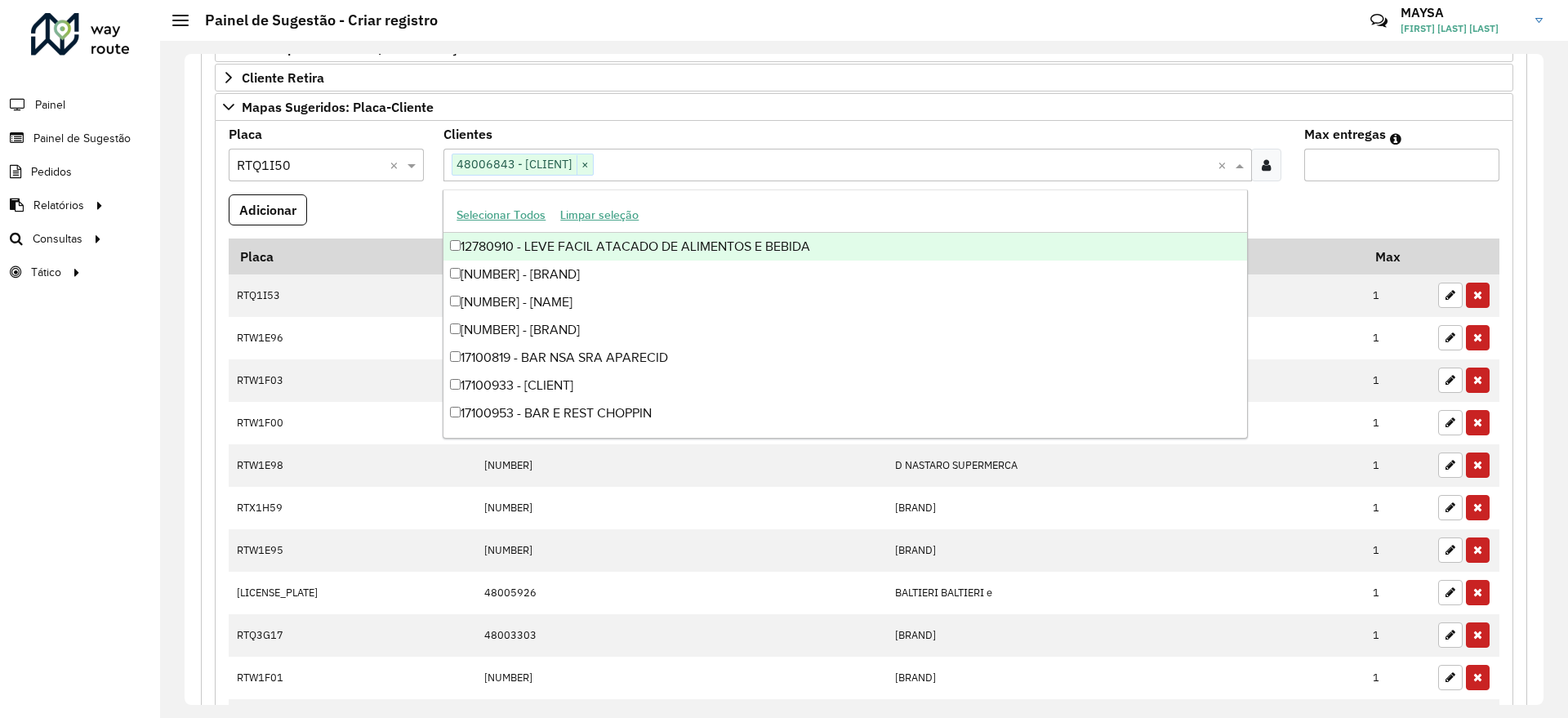 click on "Max entregas" at bounding box center [1401, 165] 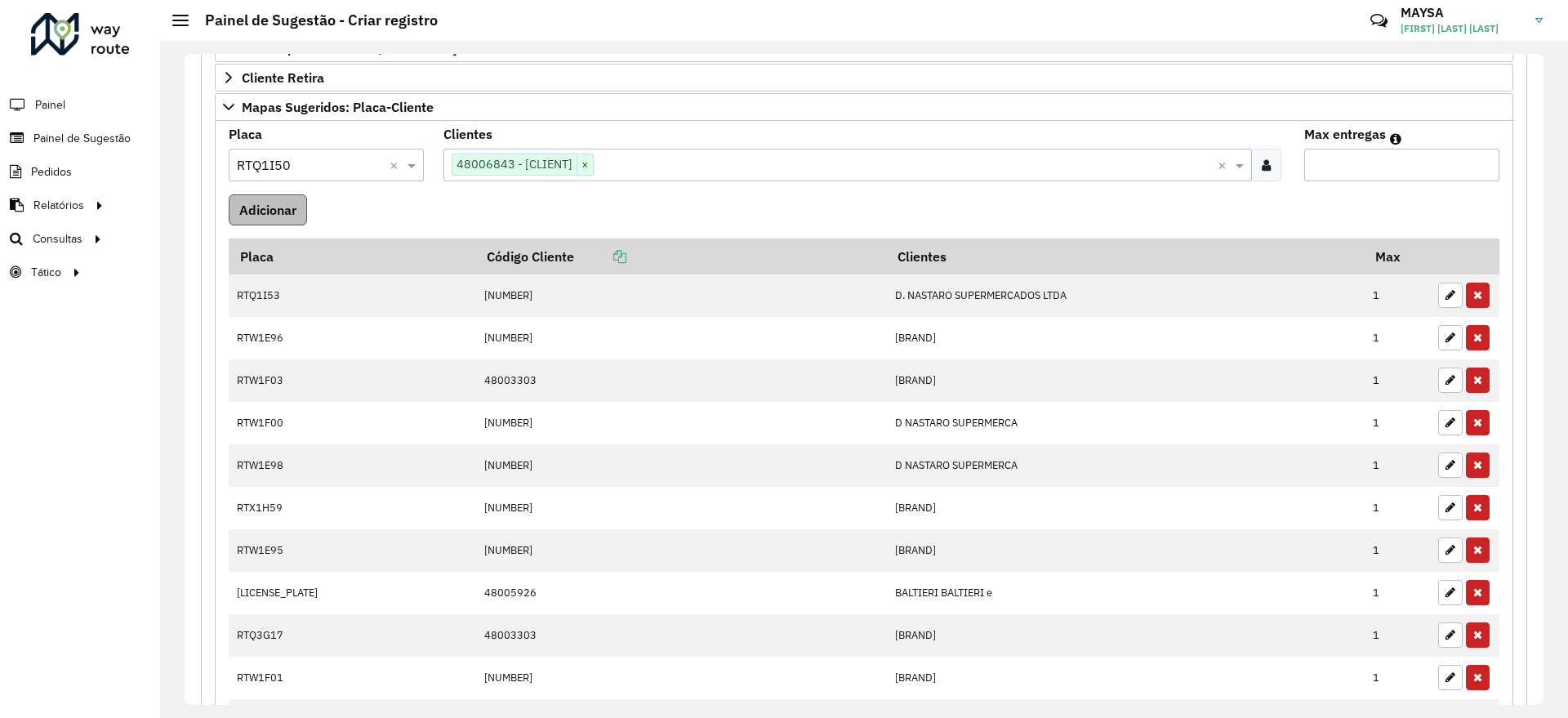 type on "*" 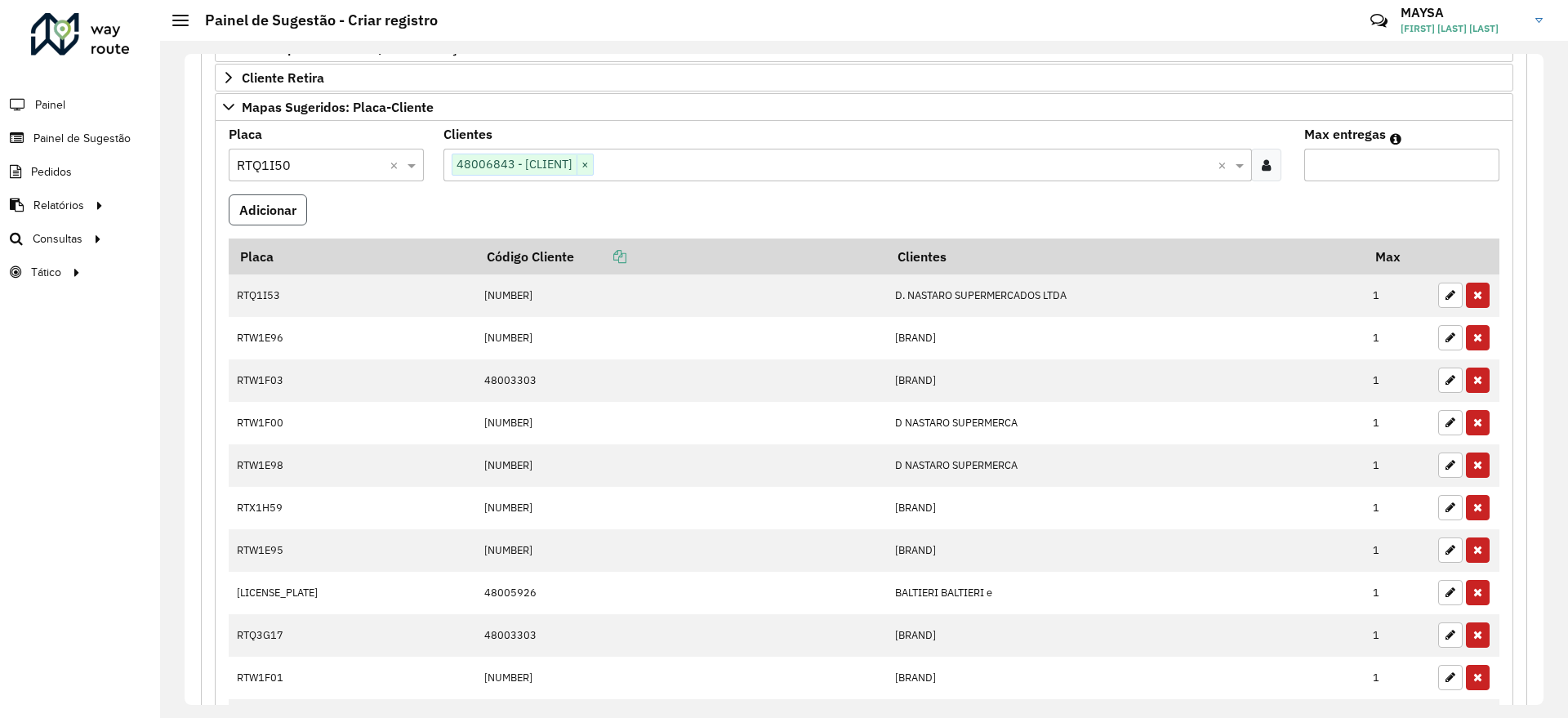 click on "Adicionar" at bounding box center (268, 210) 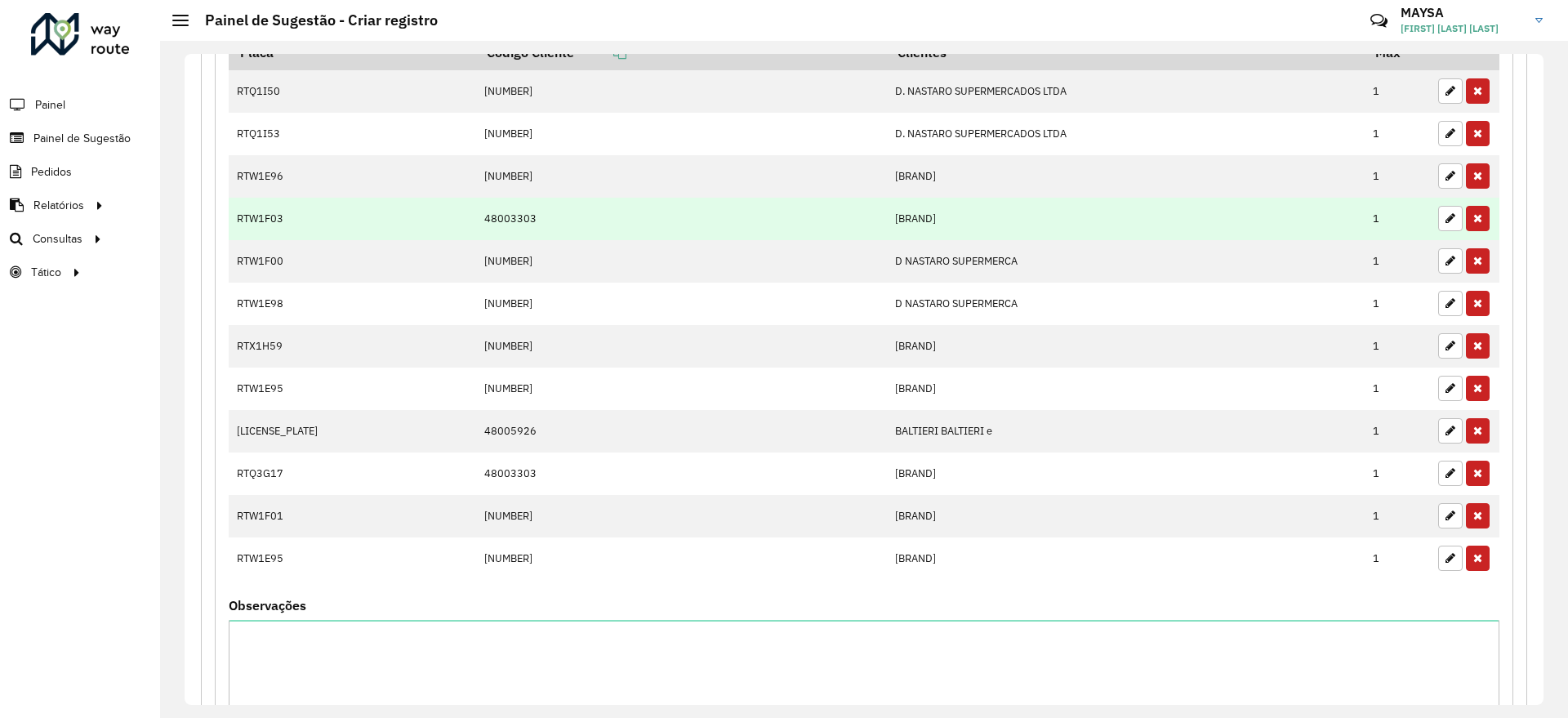 scroll, scrollTop: 778, scrollLeft: 0, axis: vertical 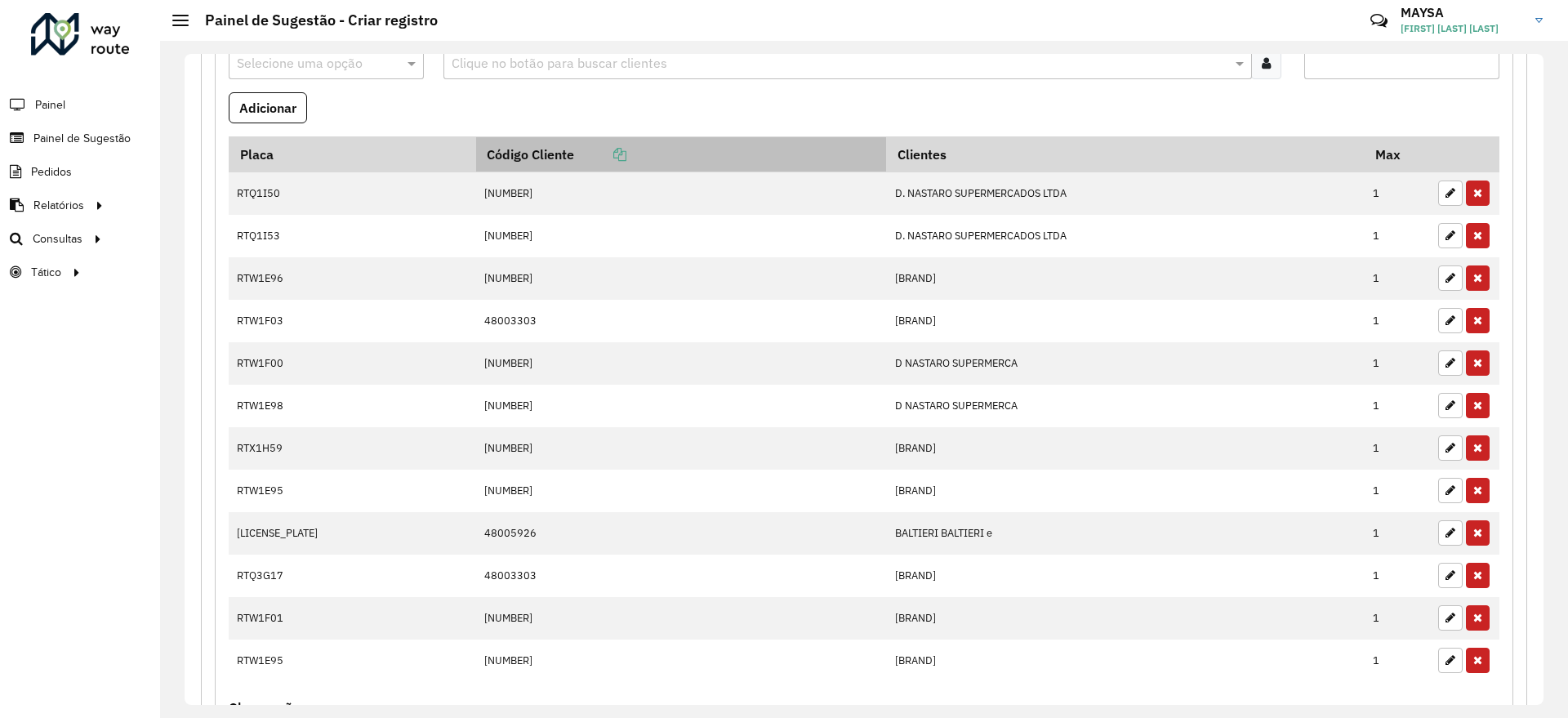 click on "Código Cliente" at bounding box center [681, 154] 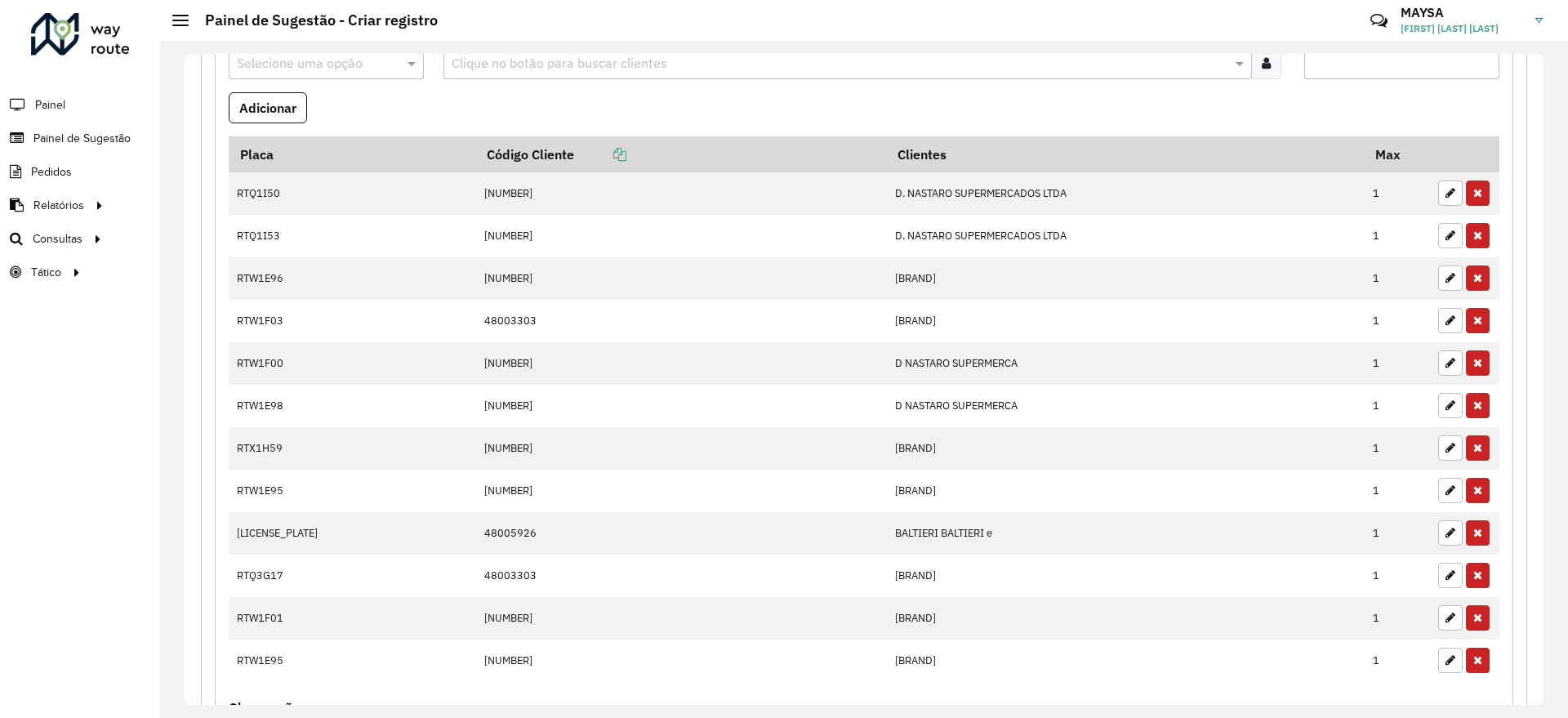 scroll, scrollTop: 267, scrollLeft: 0, axis: vertical 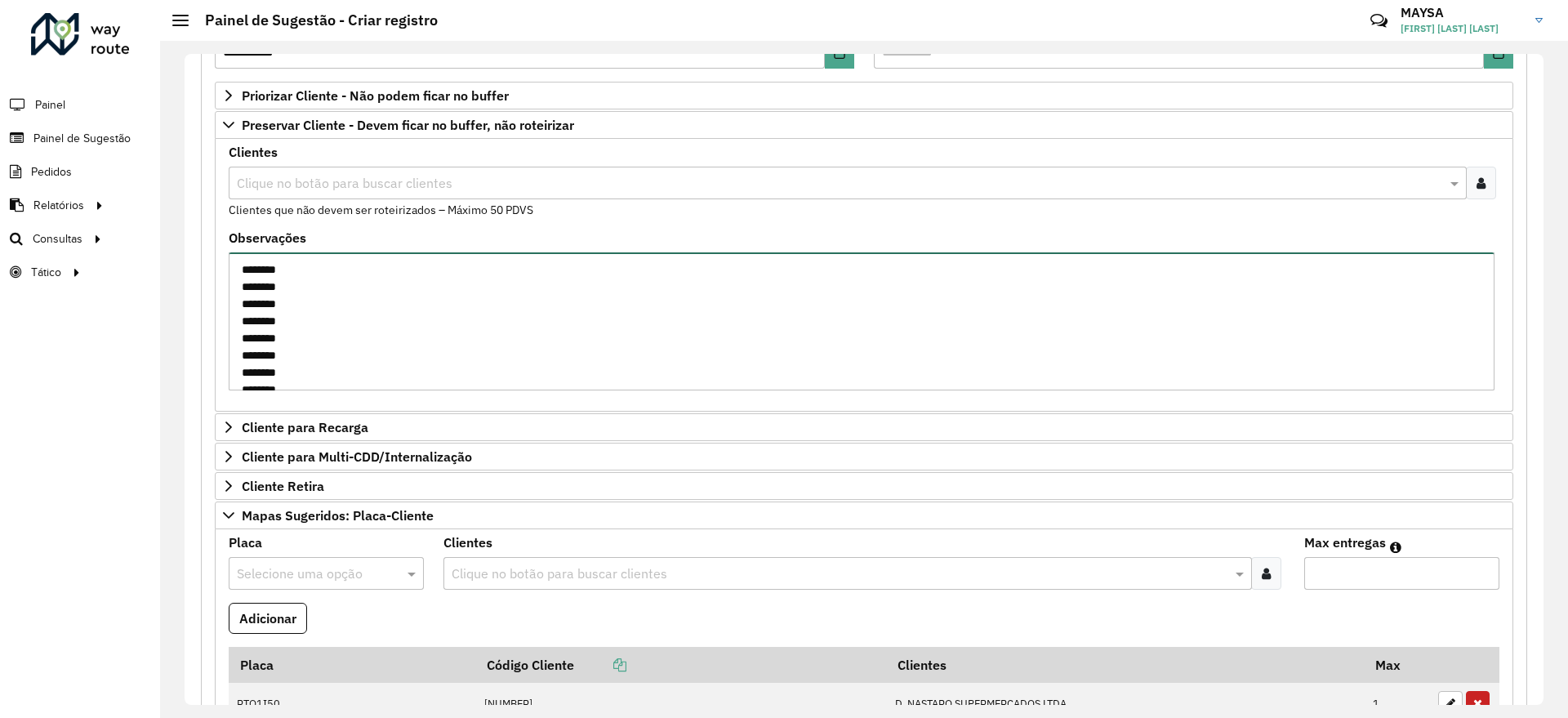 drag, startPoint x: 318, startPoint y: 370, endPoint x: 198, endPoint y: 185, distance: 220.51077 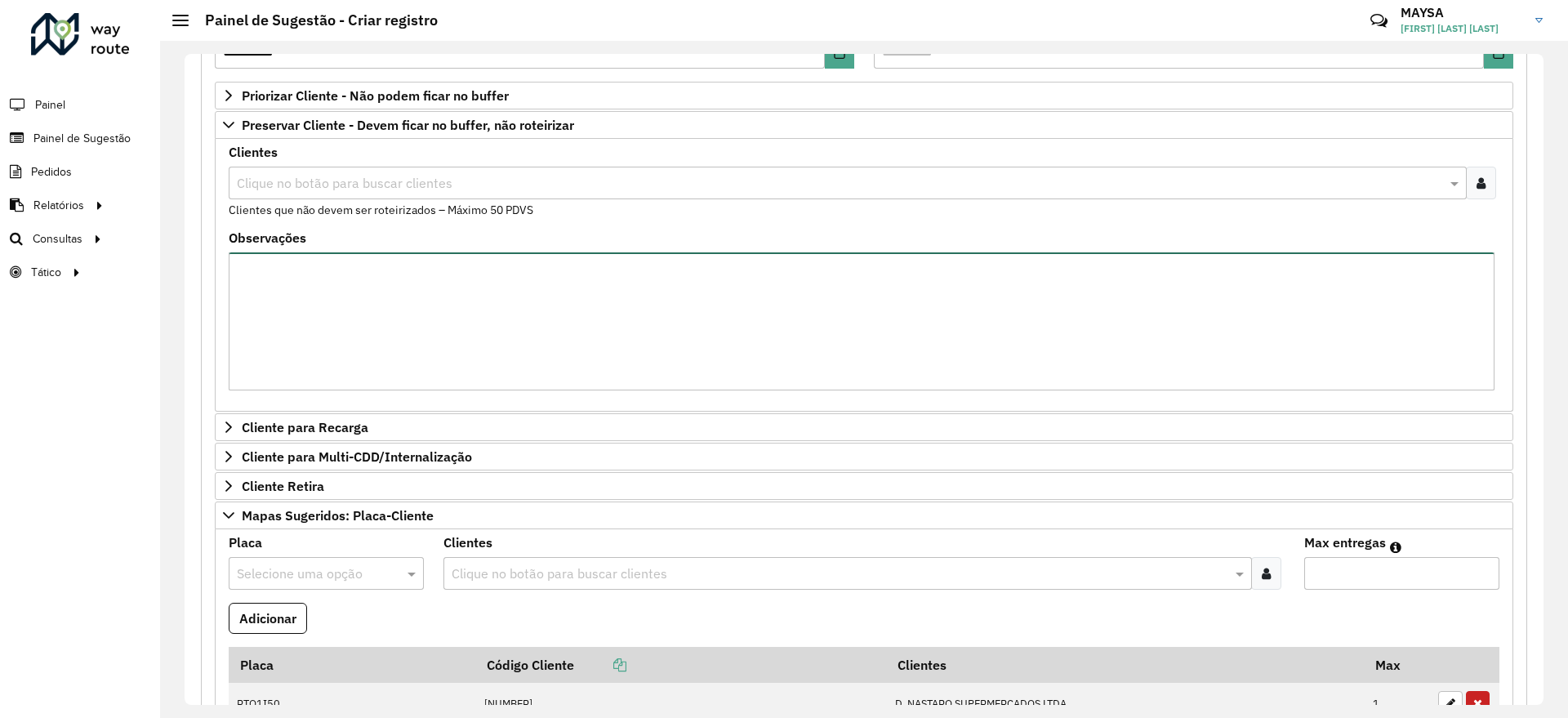 type 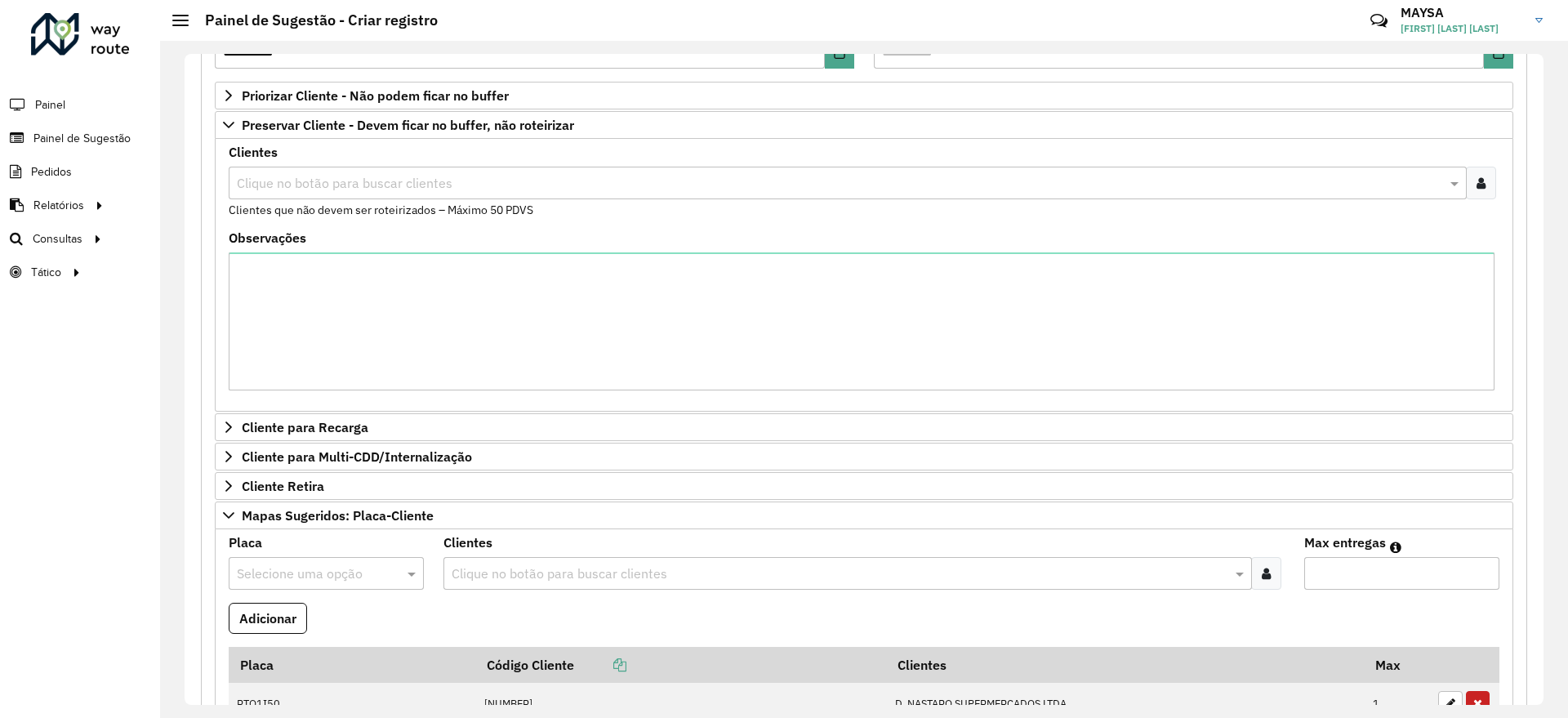 click at bounding box center (1481, 183) 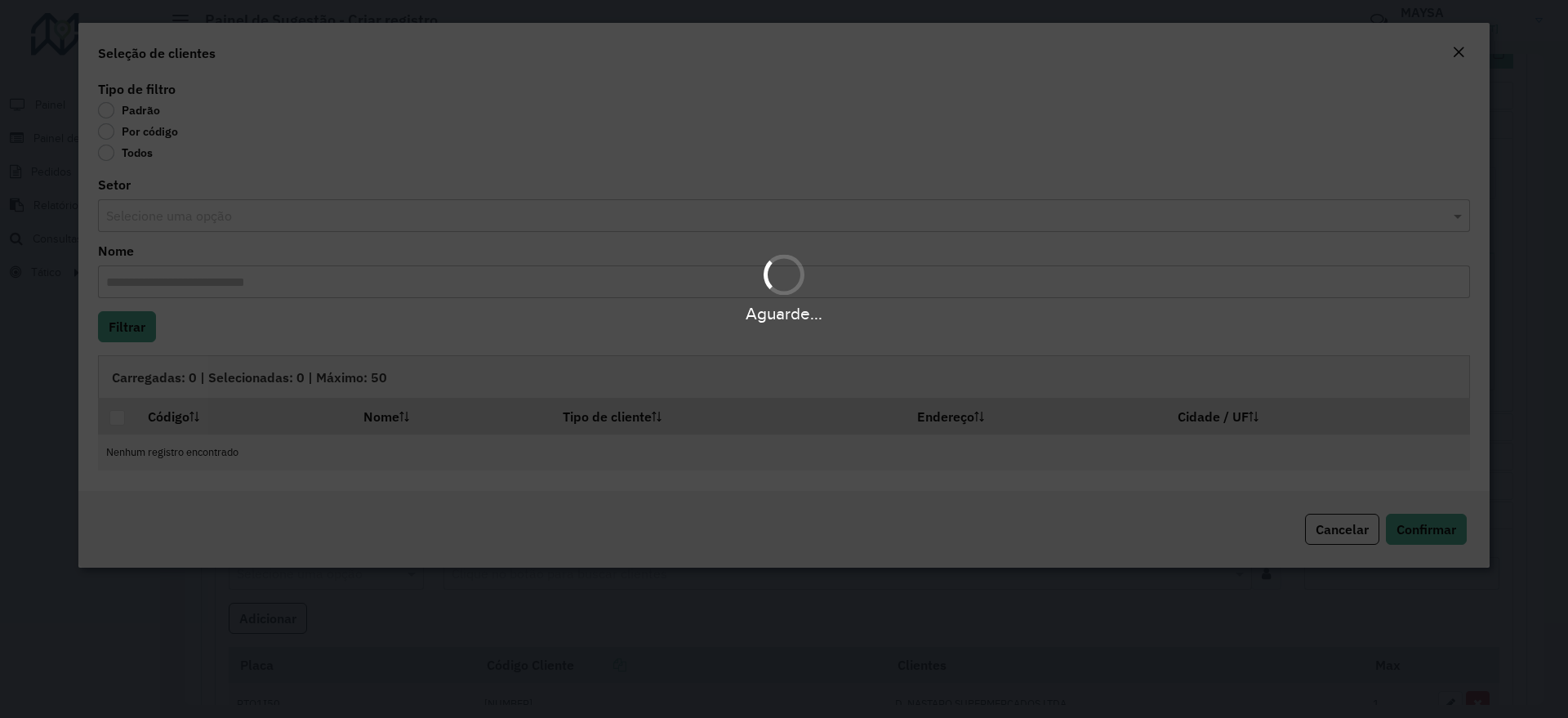 click on "Aguarde..." at bounding box center (784, 359) 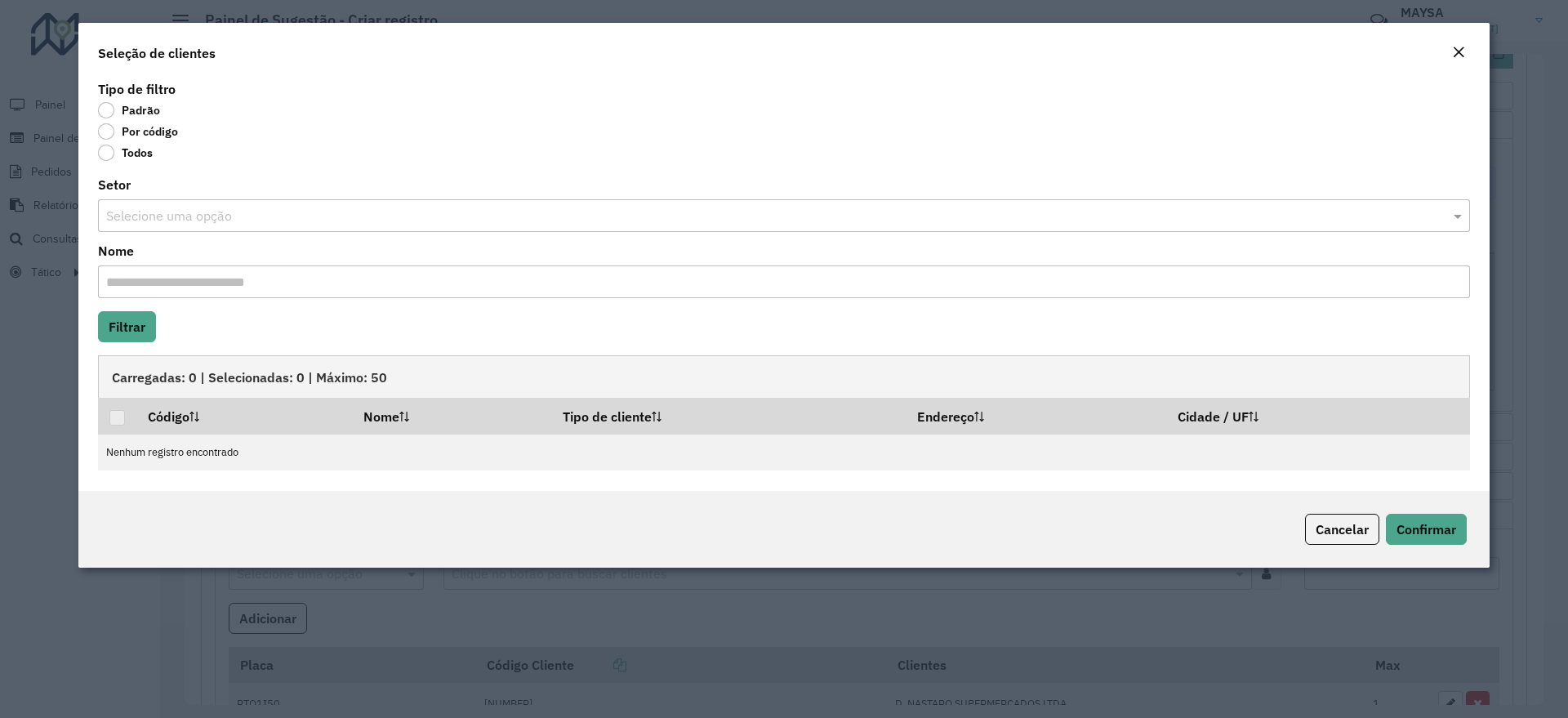click on "Por código" 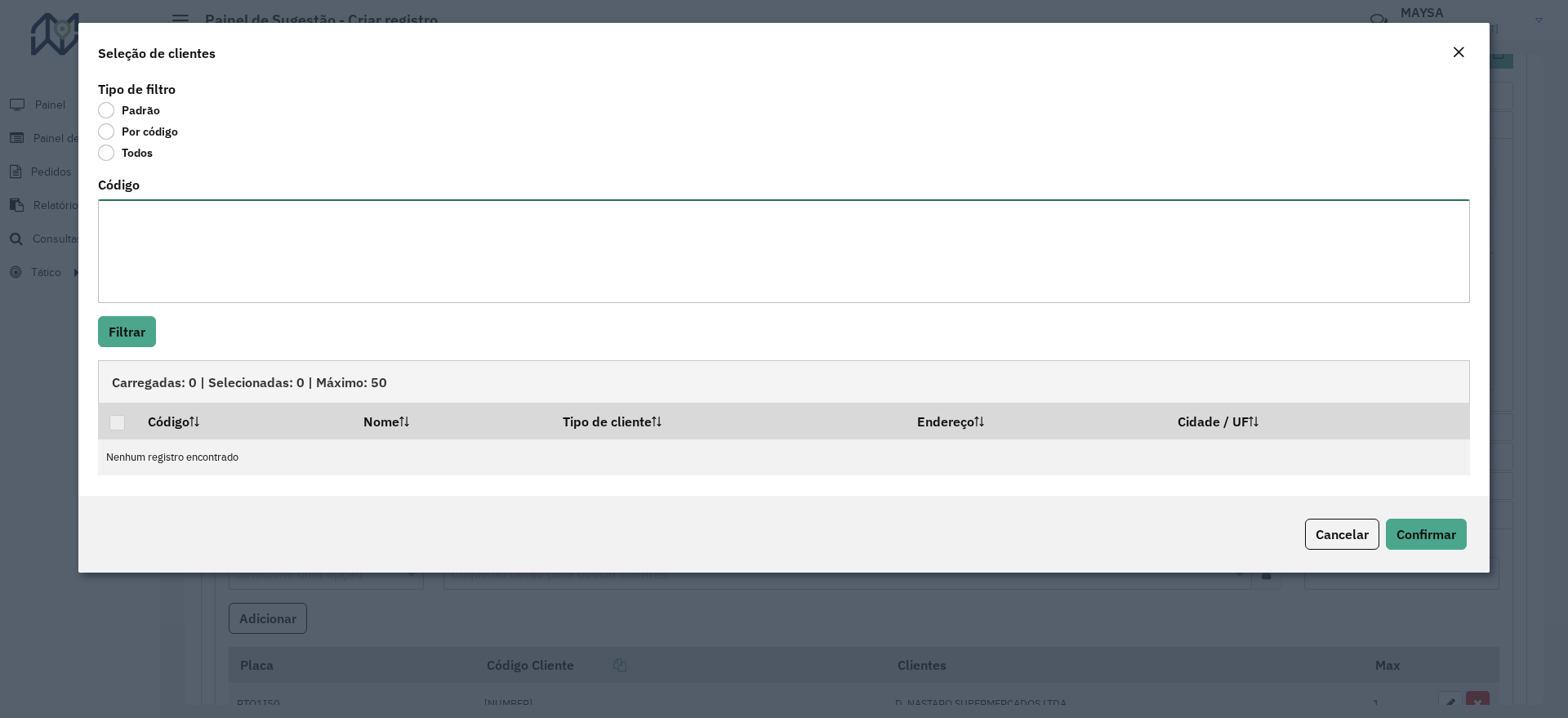 click on "Código" at bounding box center (784, 251) 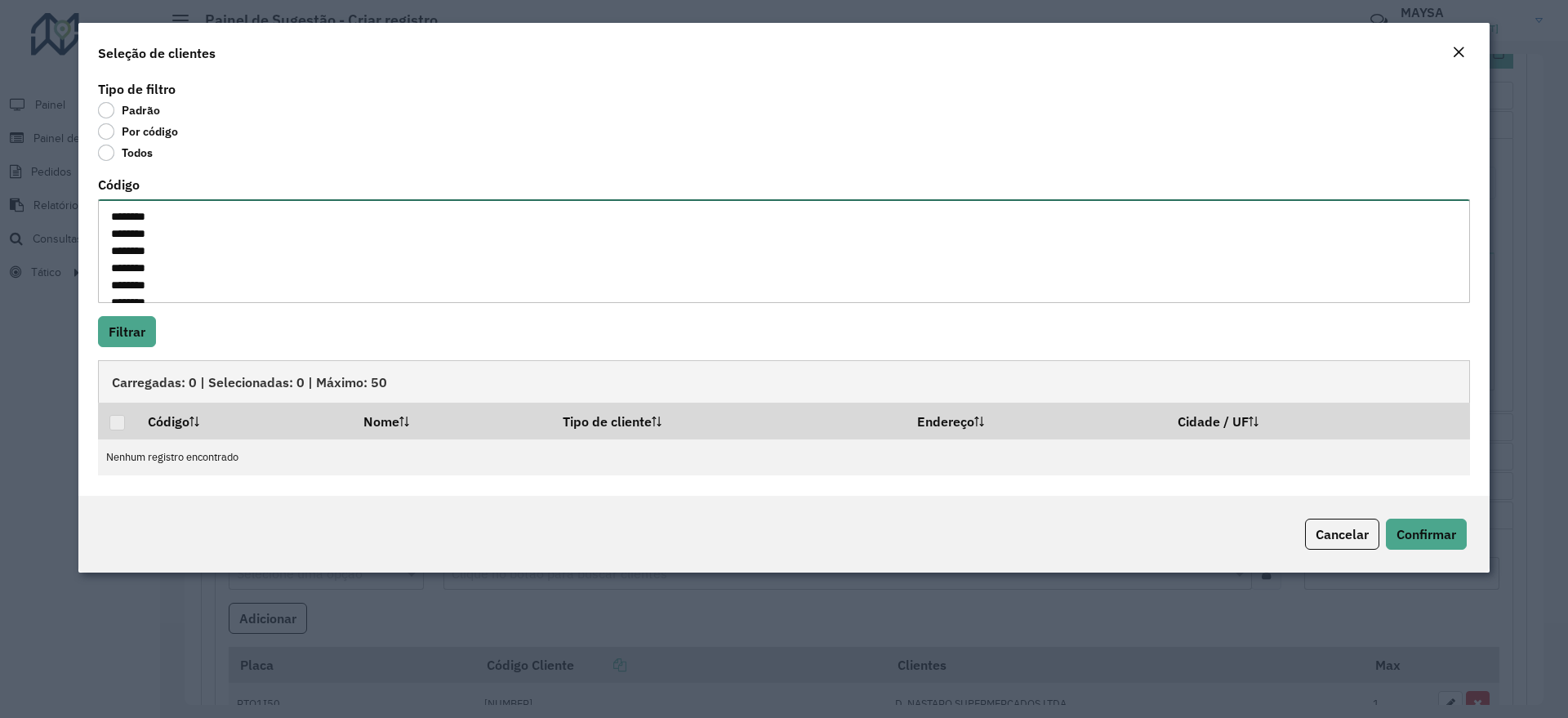 scroll, scrollTop: 247, scrollLeft: 0, axis: vertical 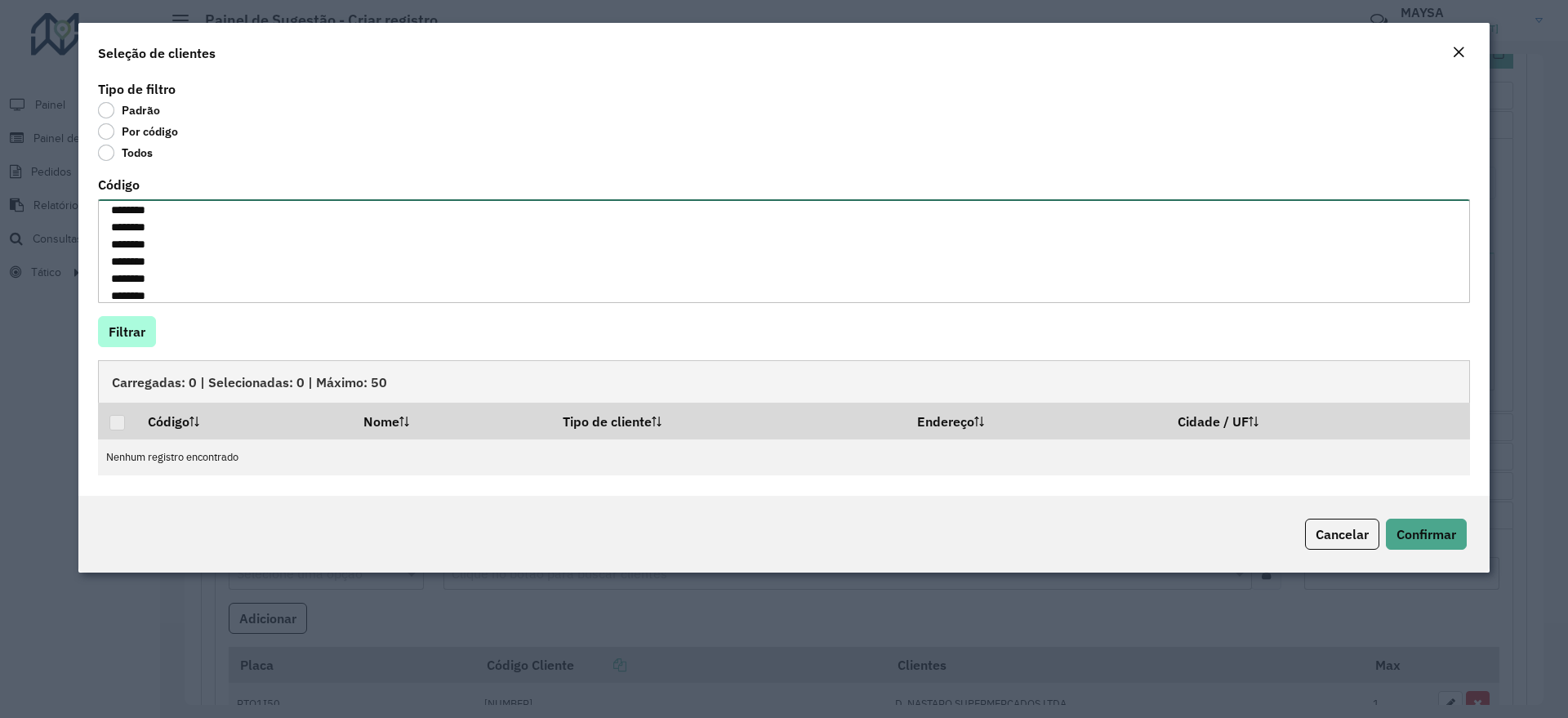type on "********
********
********
********
********
********
********
********
********
********
********
********
********
********
********
********
********
********
********
********" 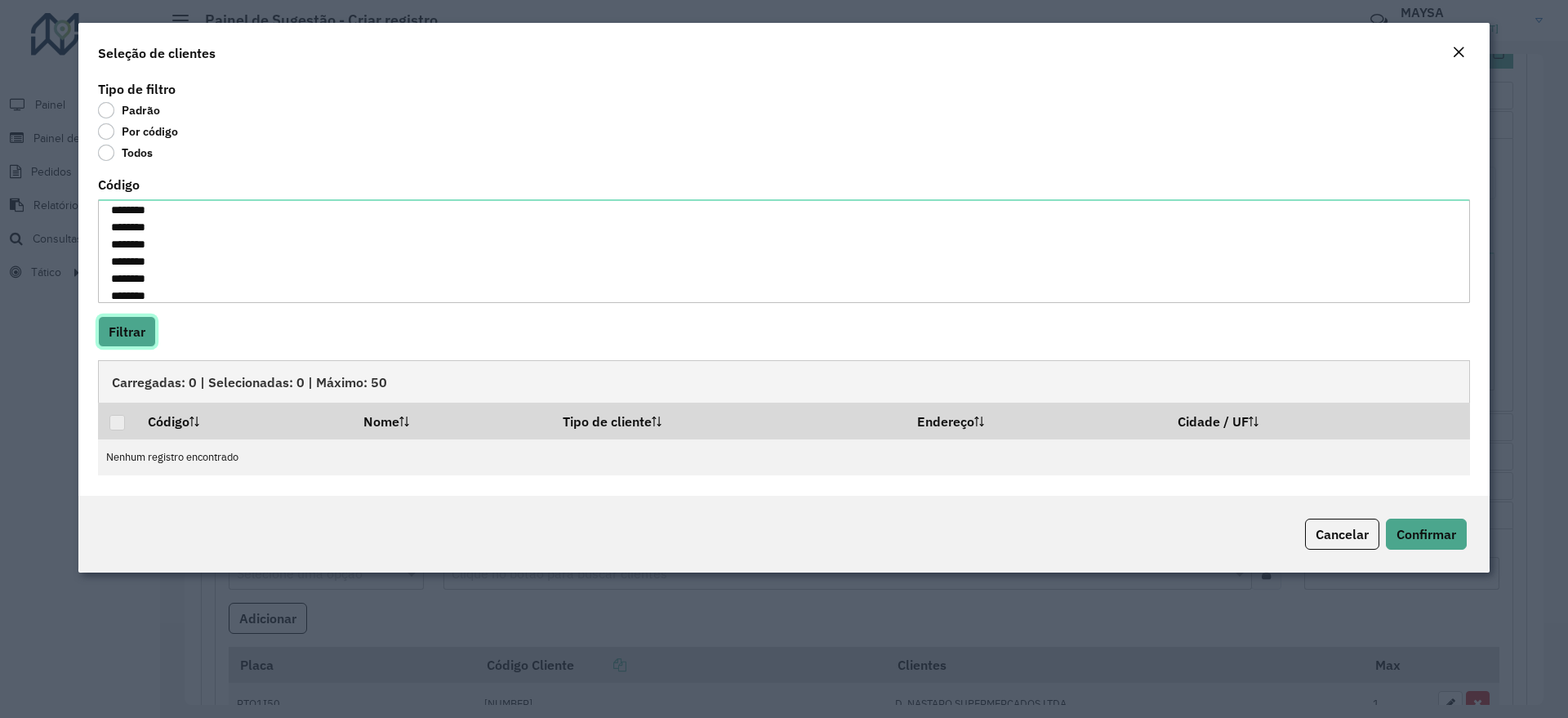 click on "Filtrar" 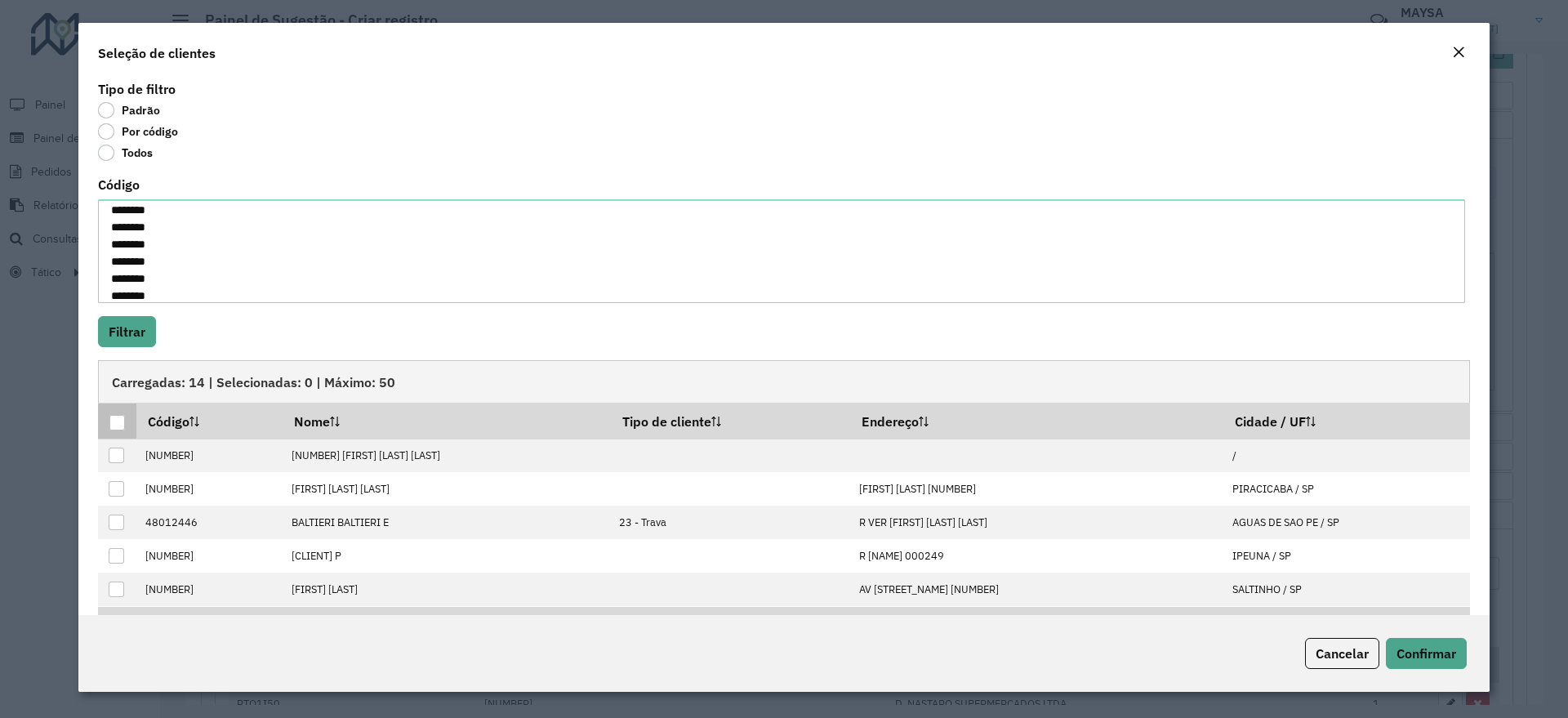 click at bounding box center (117, 421) 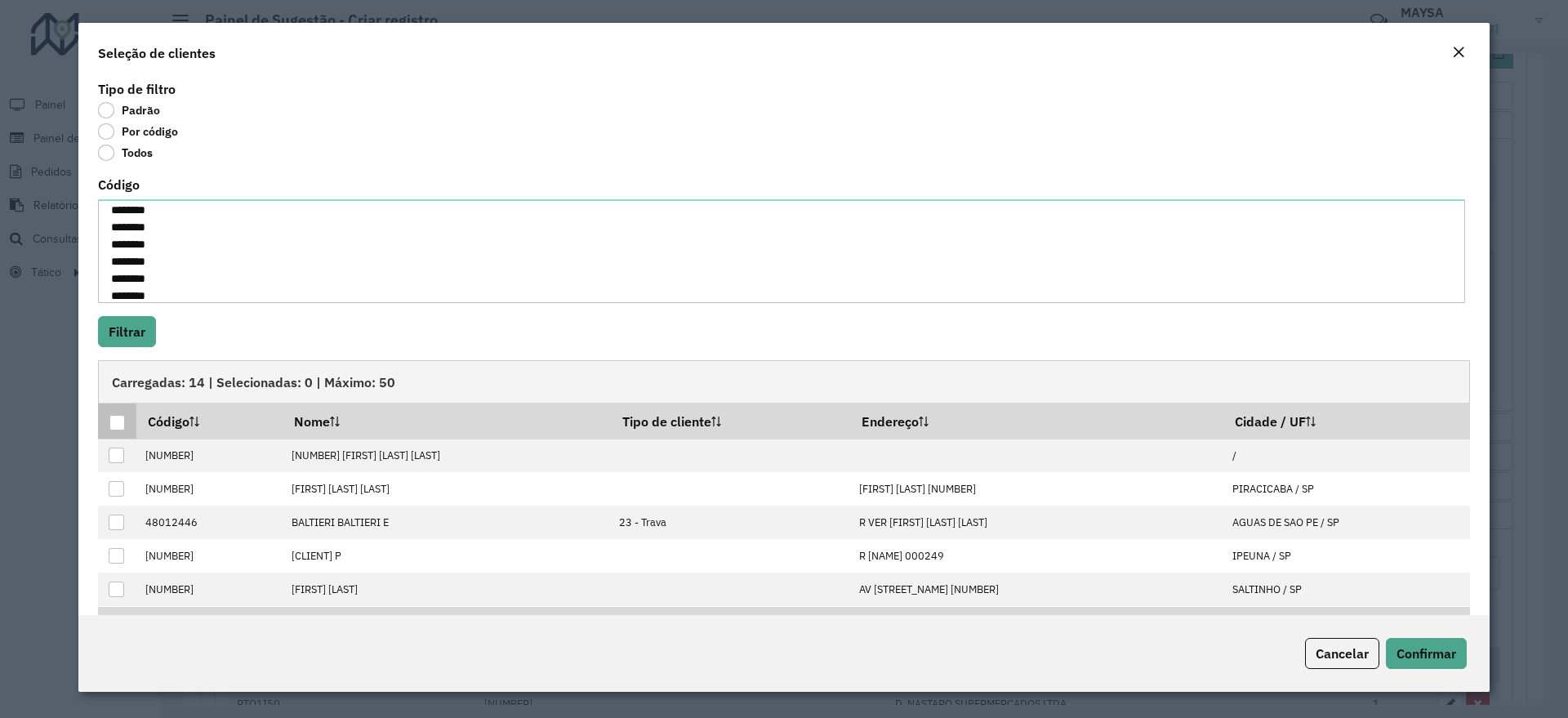 click at bounding box center (117, 422) 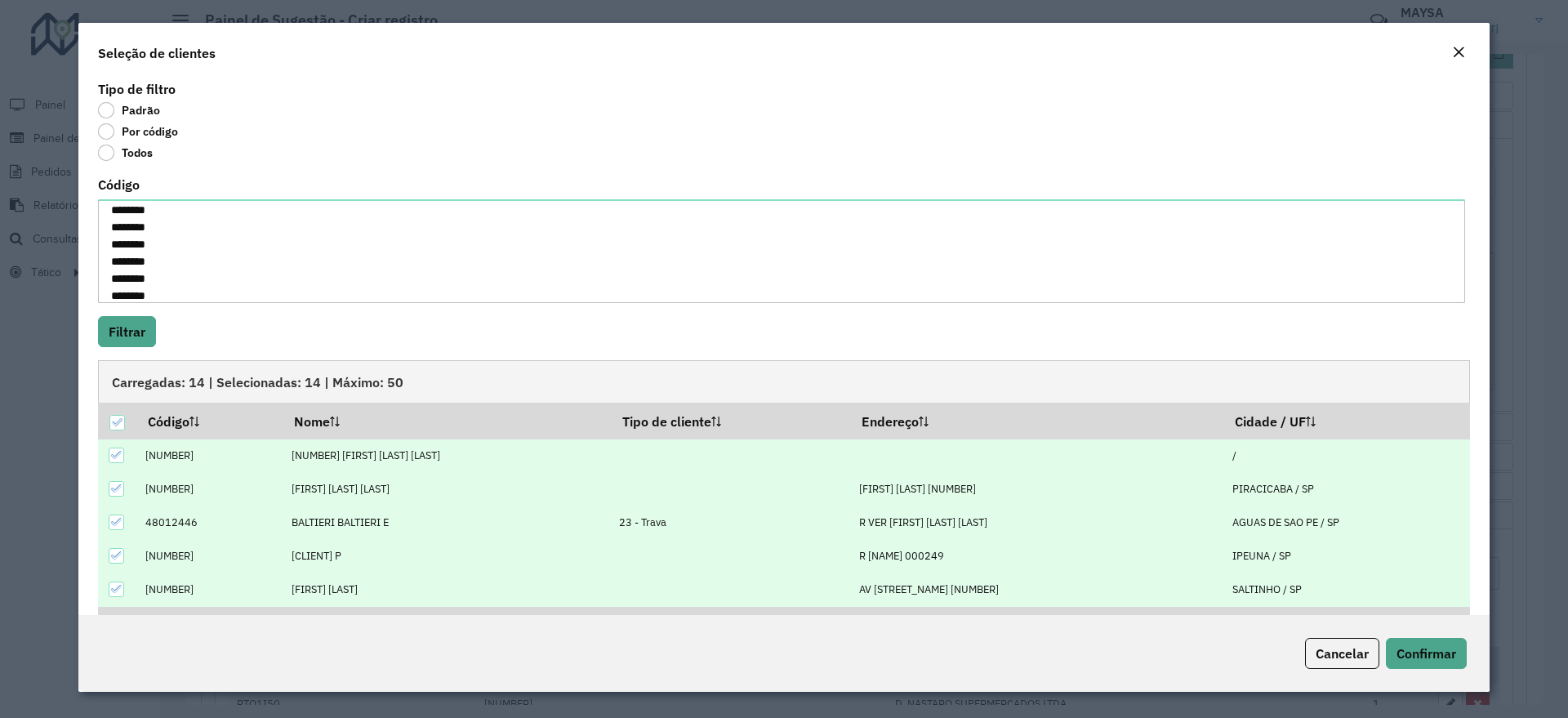 scroll, scrollTop: 167, scrollLeft: 0, axis: vertical 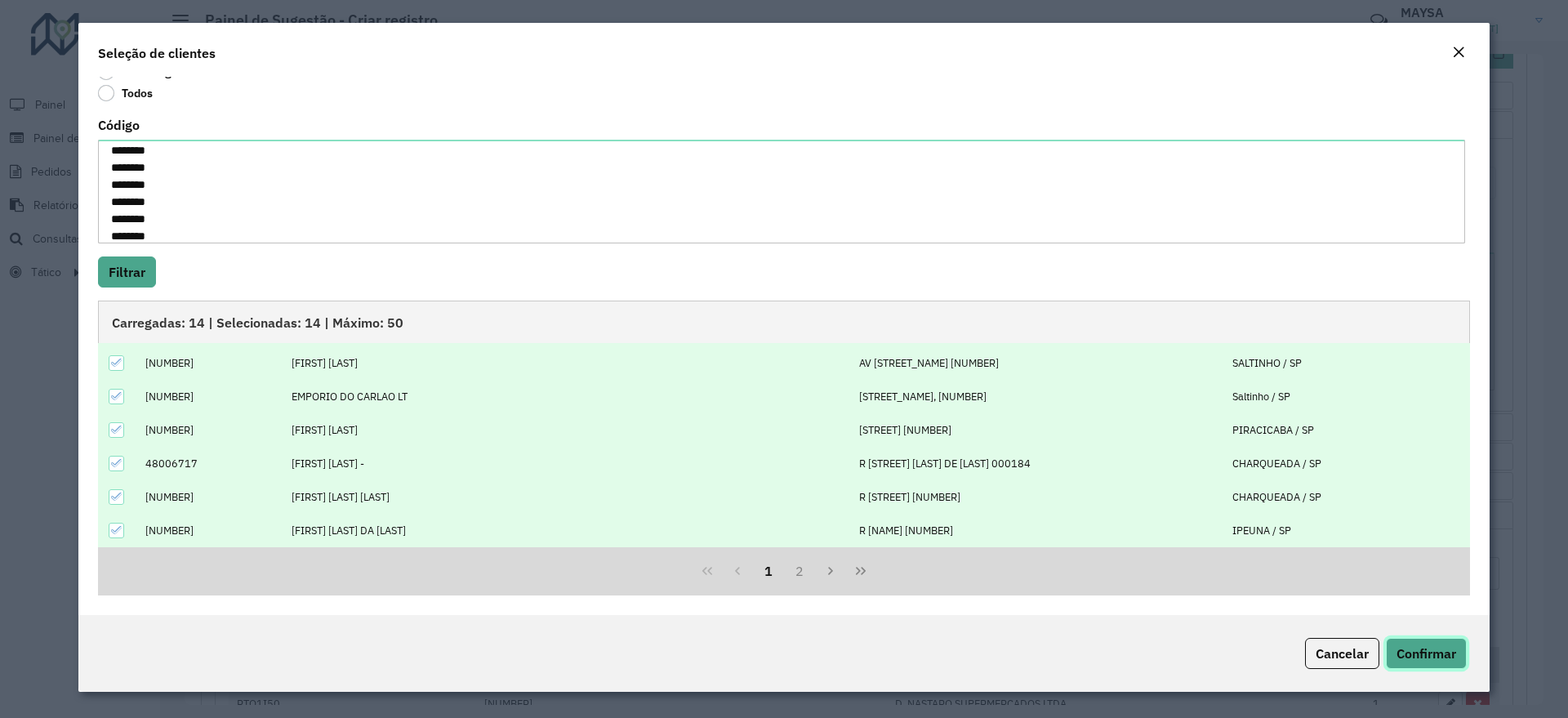 click on "Confirmar" 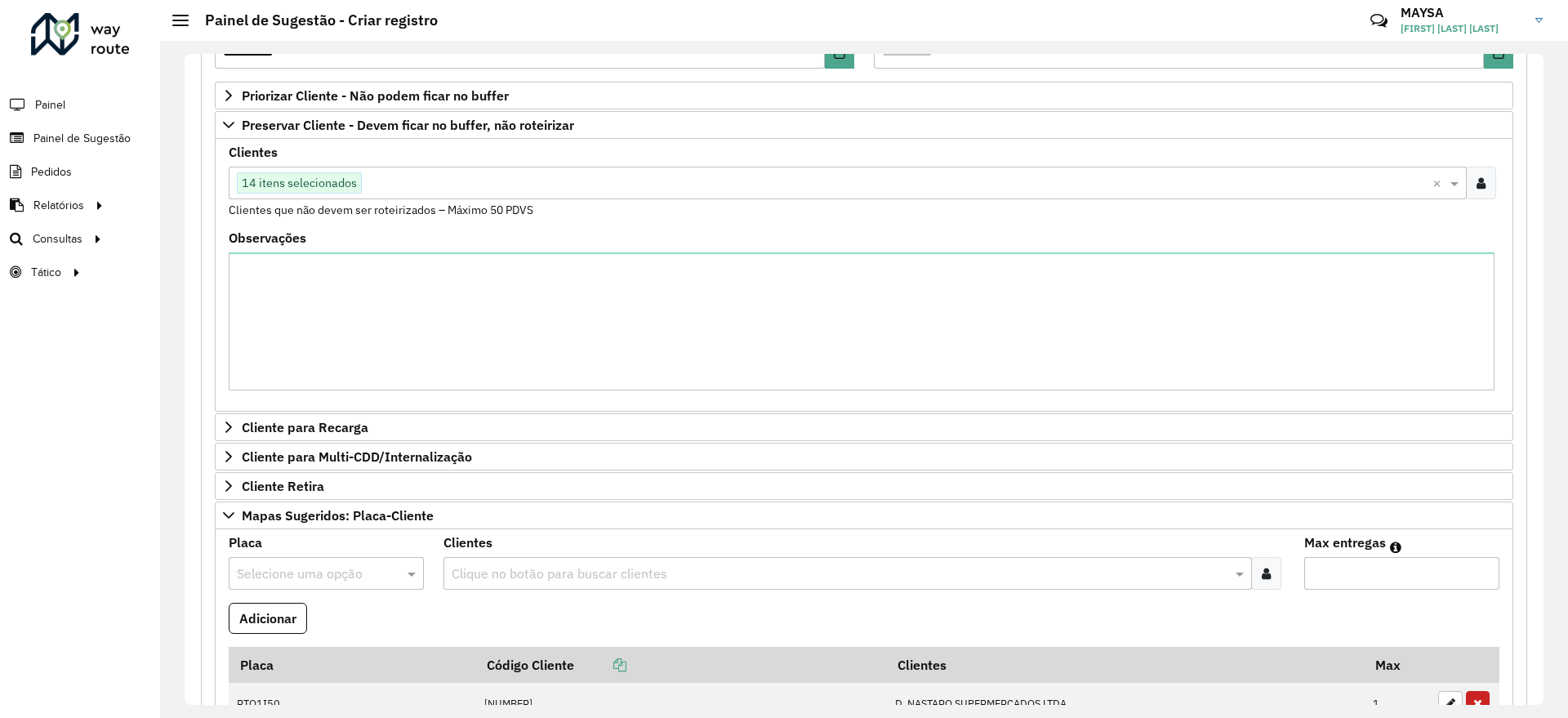 click on "Clique no botão para buscar clientes [NUMBER] itens selecionados" at bounding box center [831, 183] 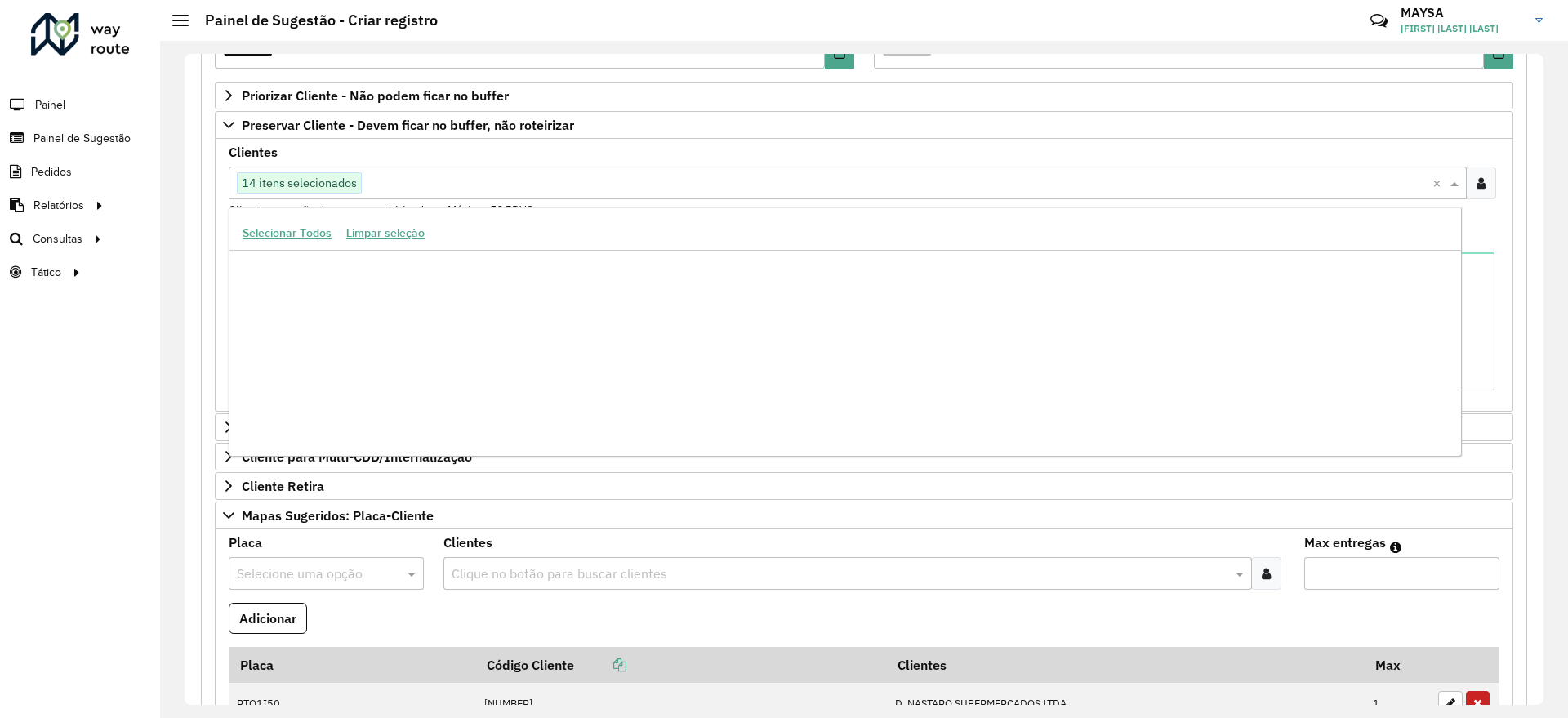 paste on "*********" 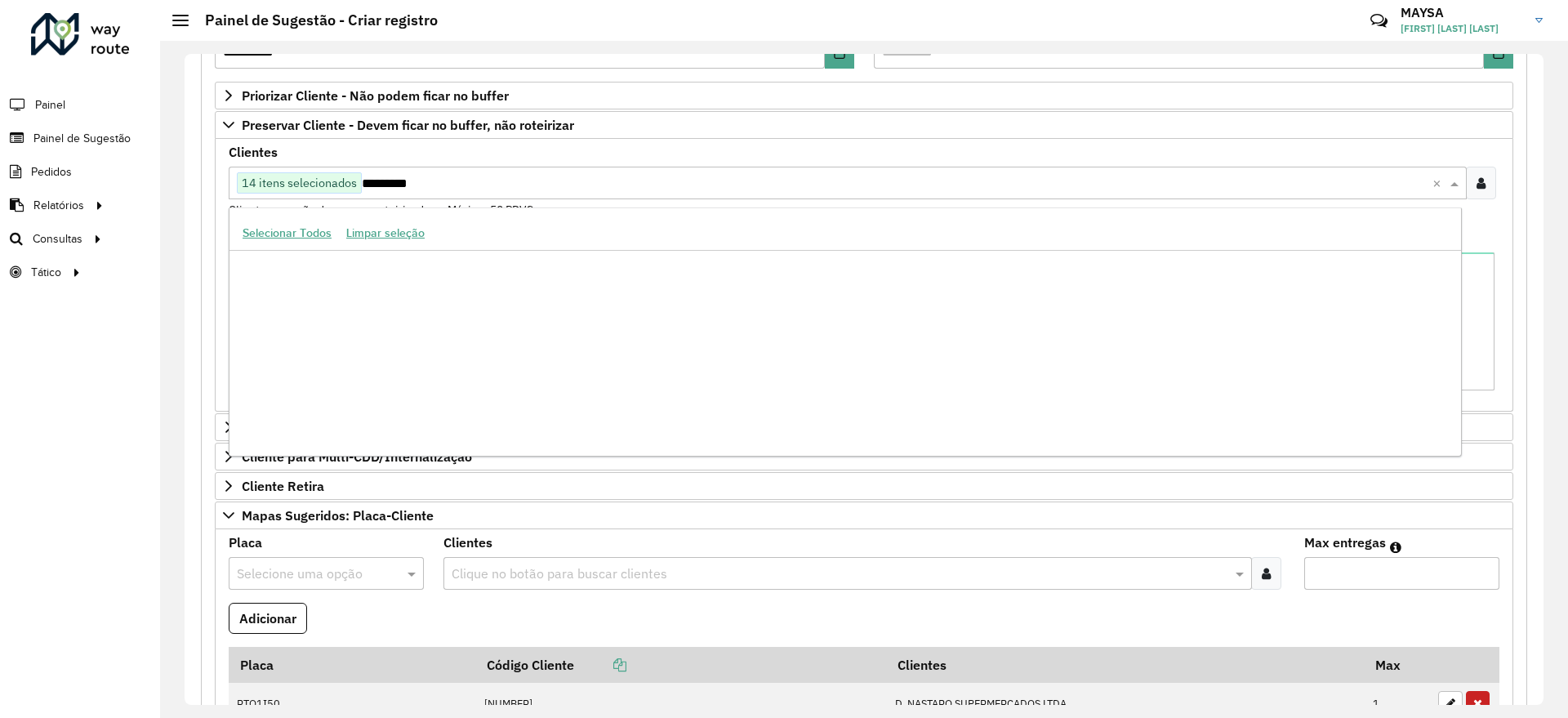 scroll, scrollTop: 0, scrollLeft: 0, axis: both 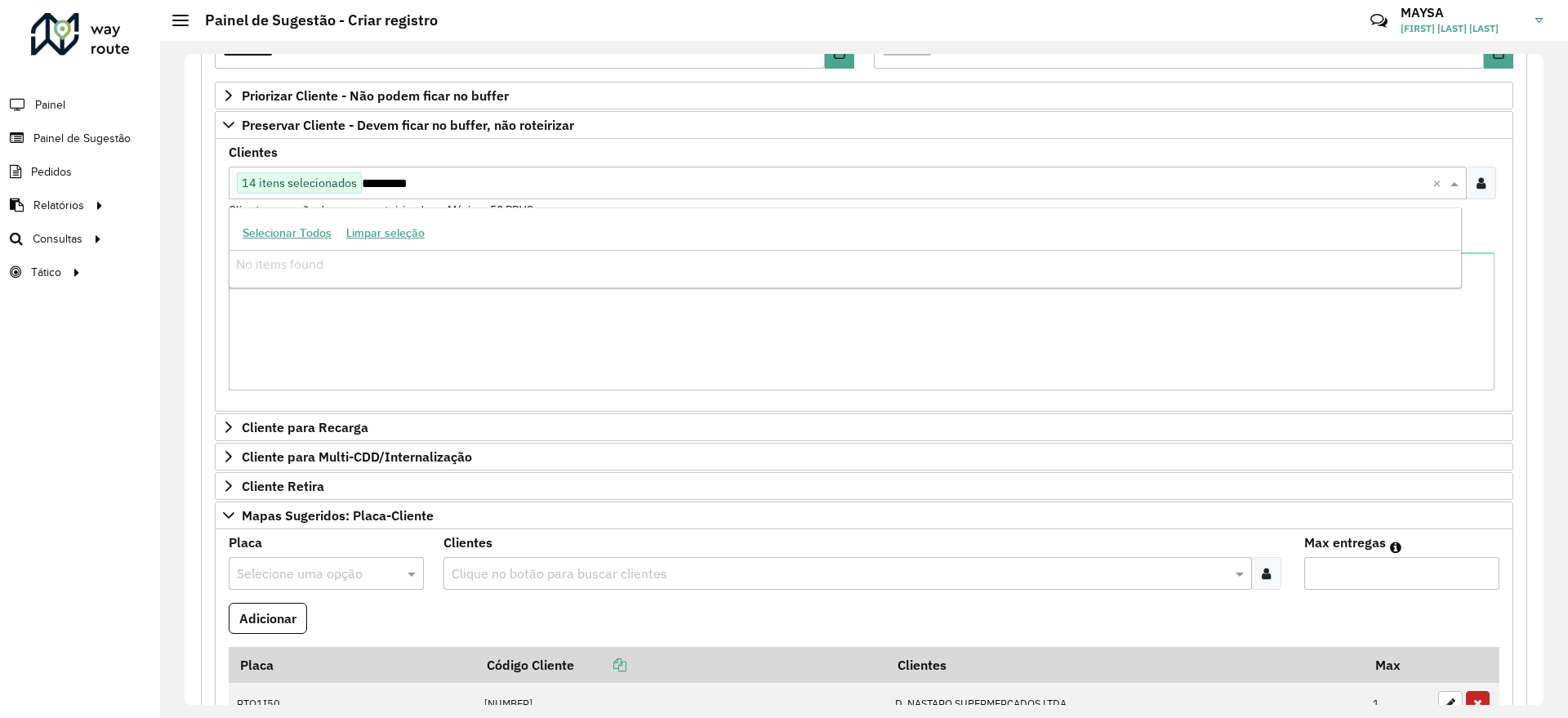 click on "*********" at bounding box center [897, 184] 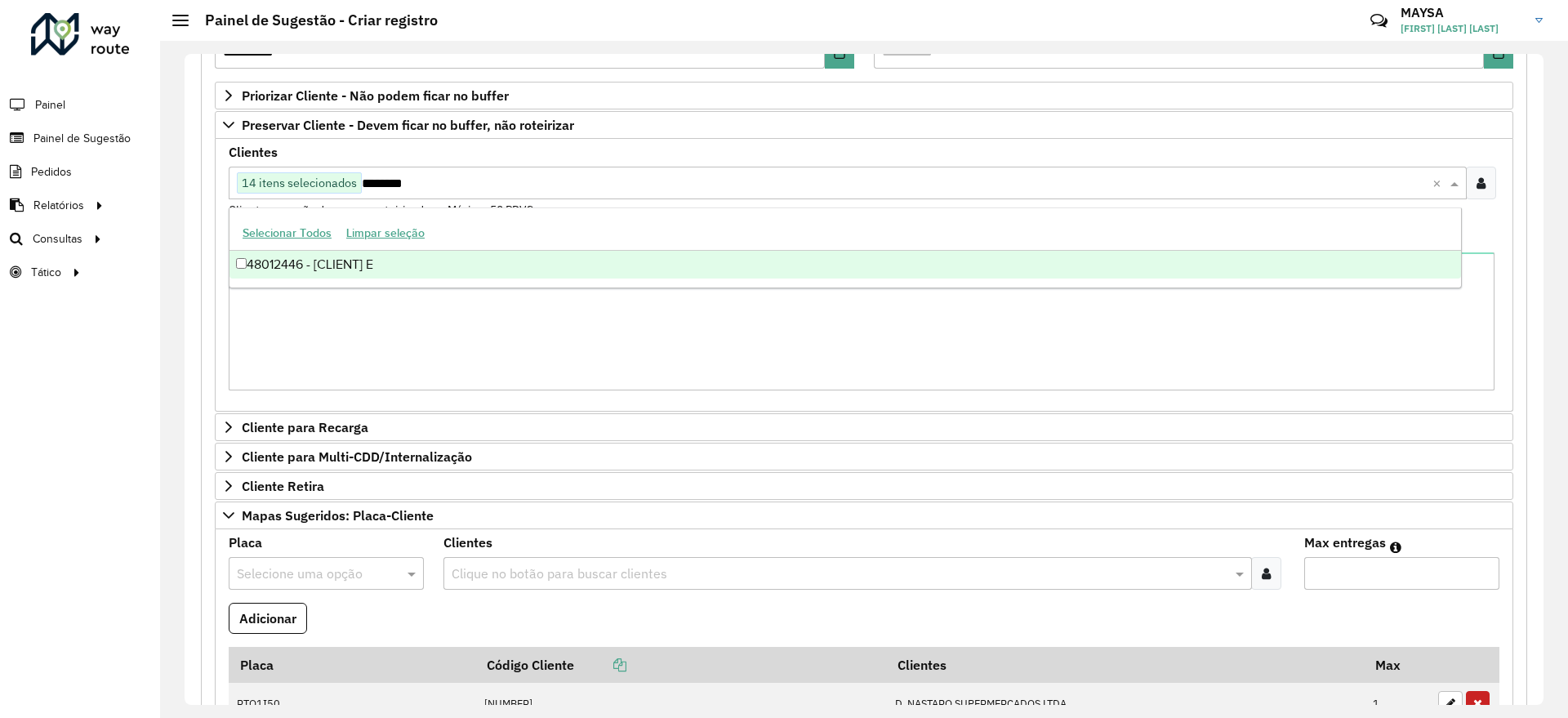 type on "********" 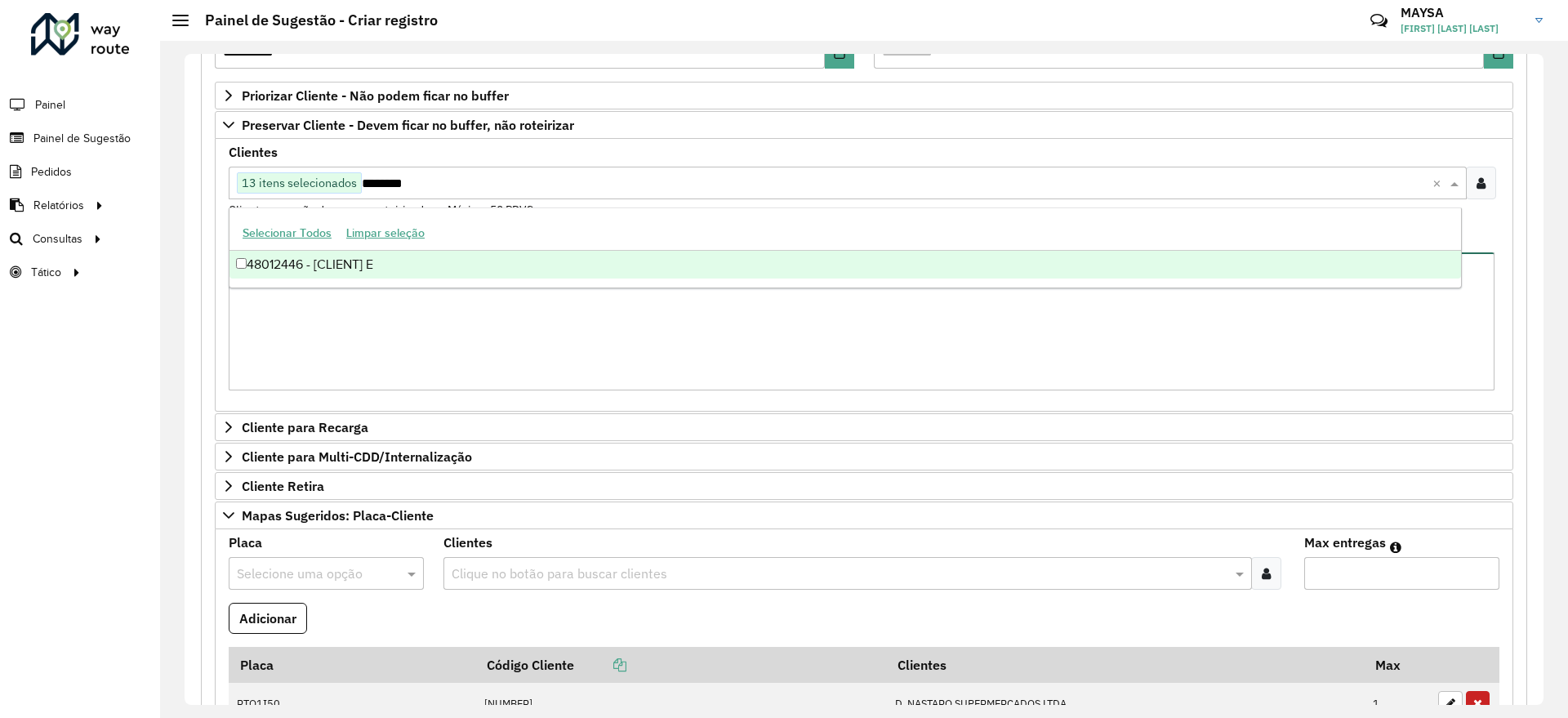 click on "Observações" at bounding box center (862, 321) 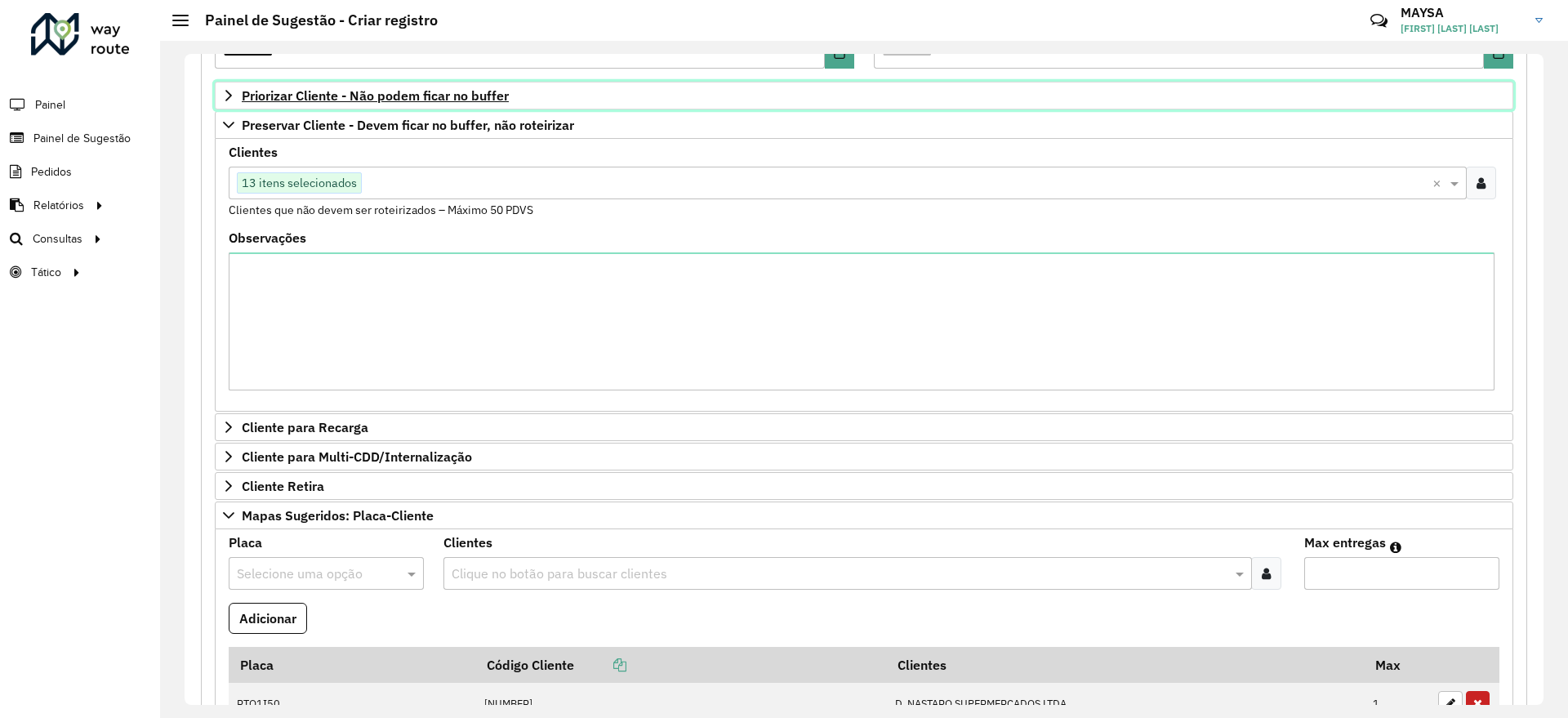 click on "Priorizar Cliente - Não podem ficar no buffer" at bounding box center [864, 96] 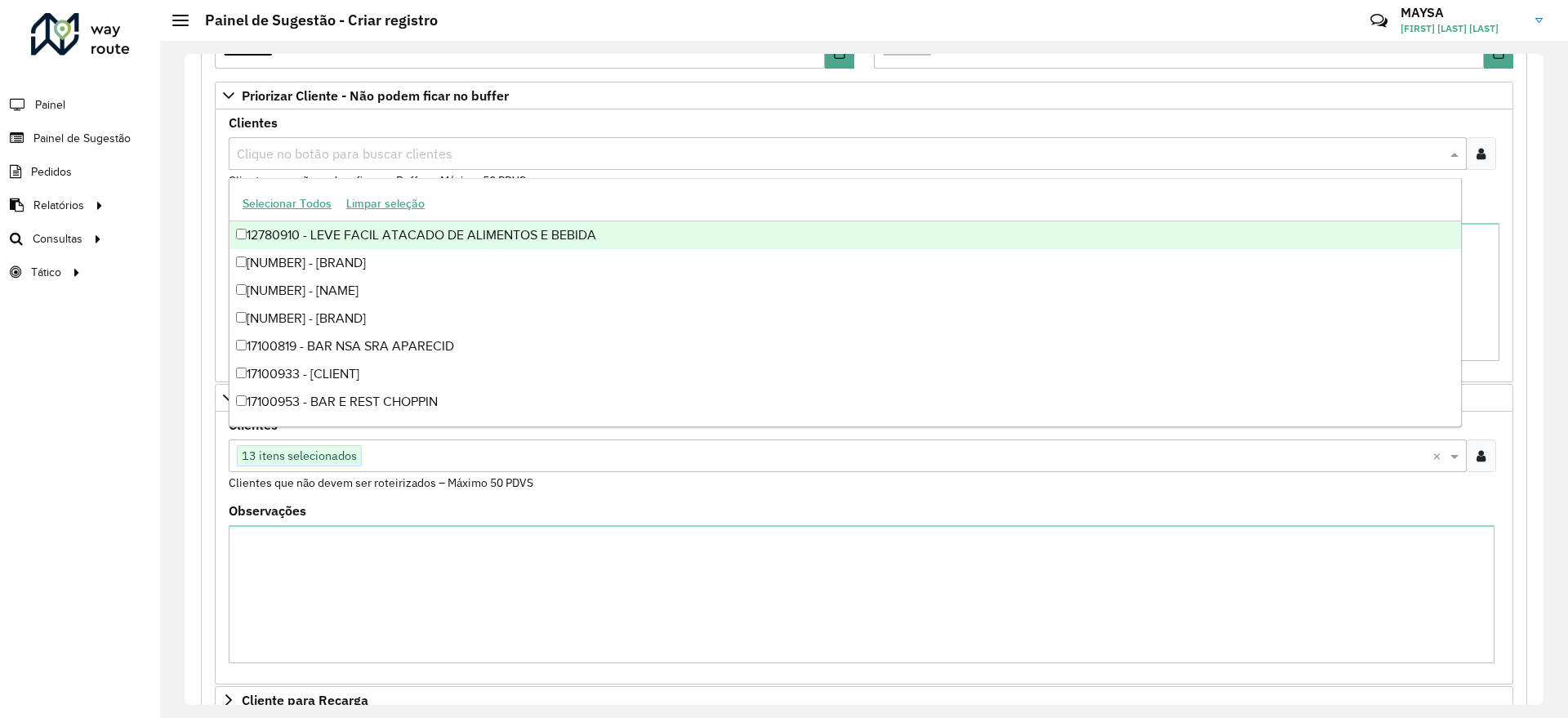 click at bounding box center [840, 154] 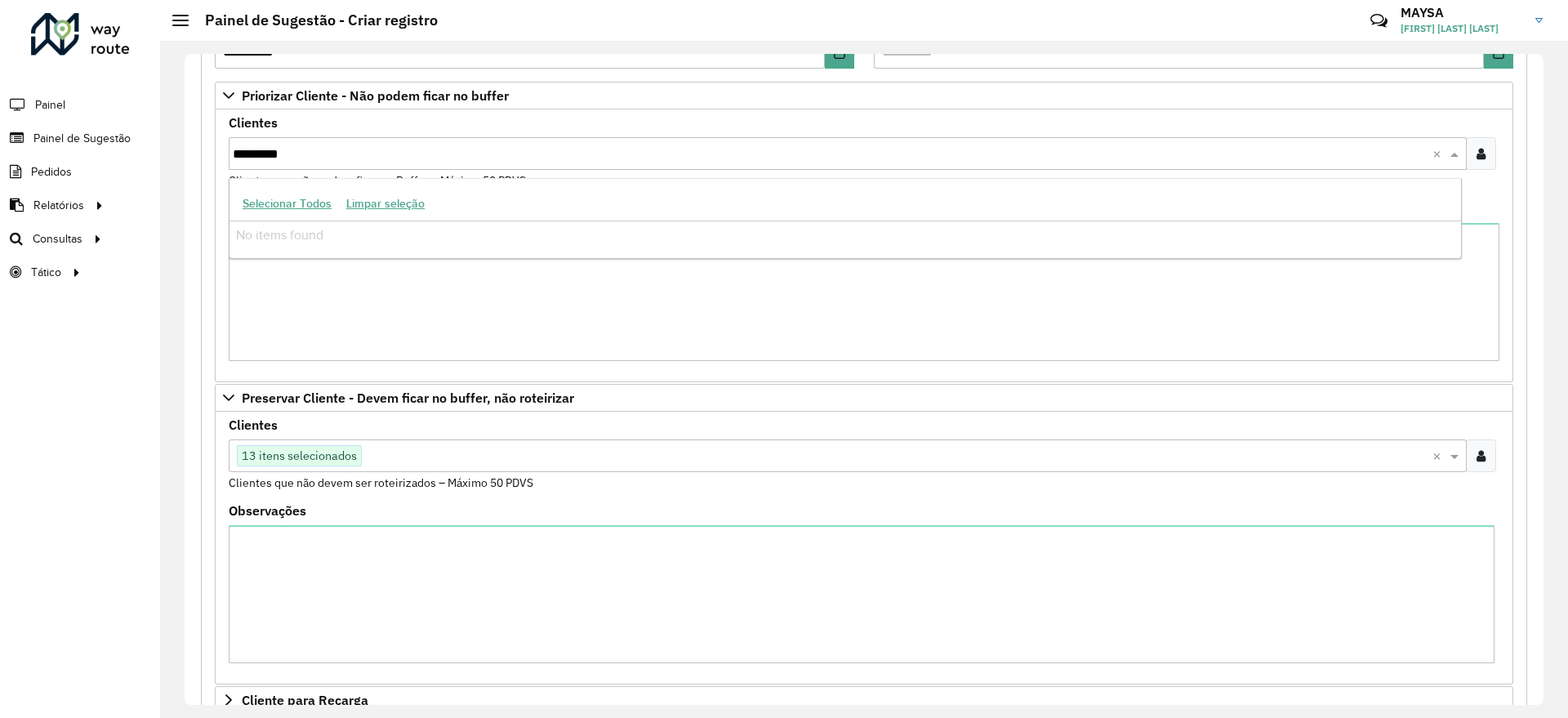click on "*********" at bounding box center (832, 154) 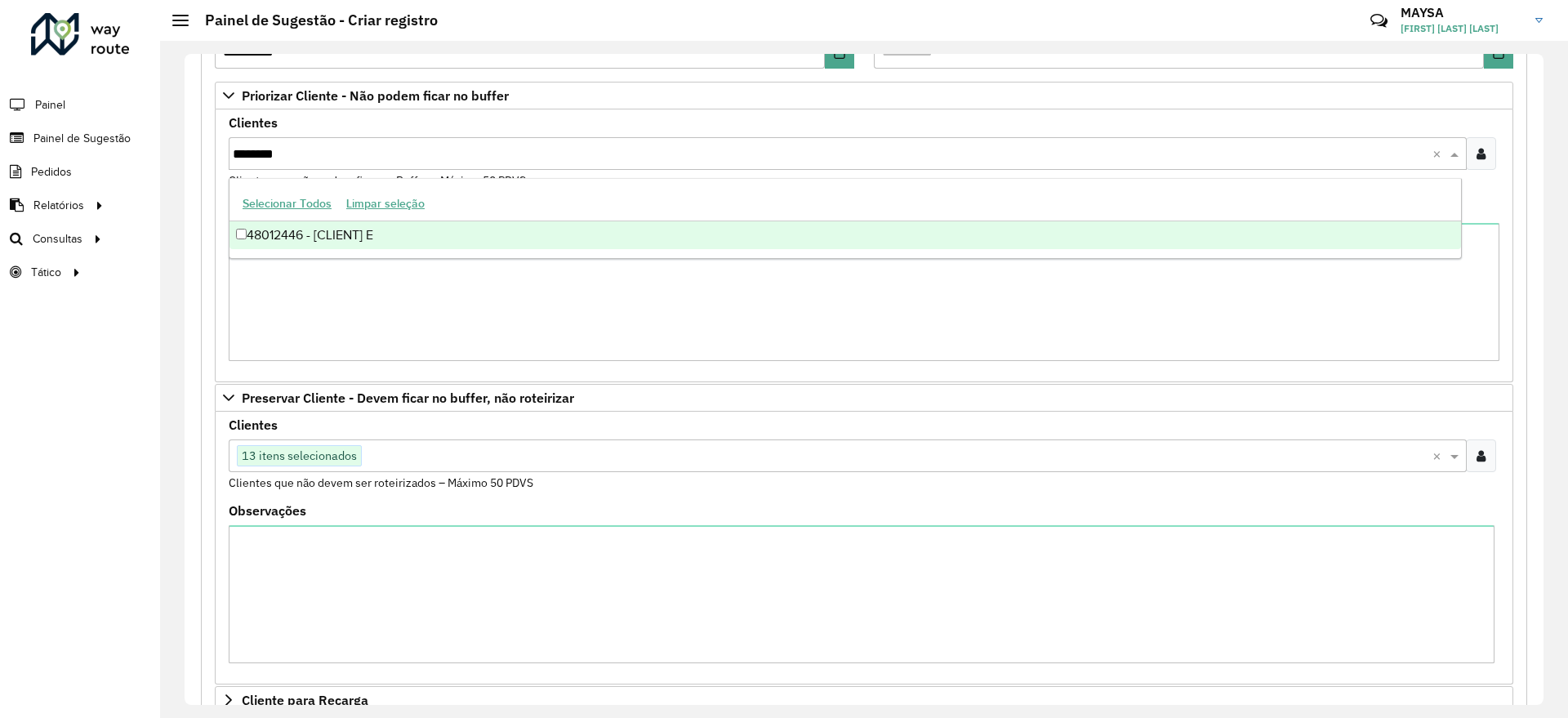 click on "48012446 - [CLIENT] E" at bounding box center [845, 235] 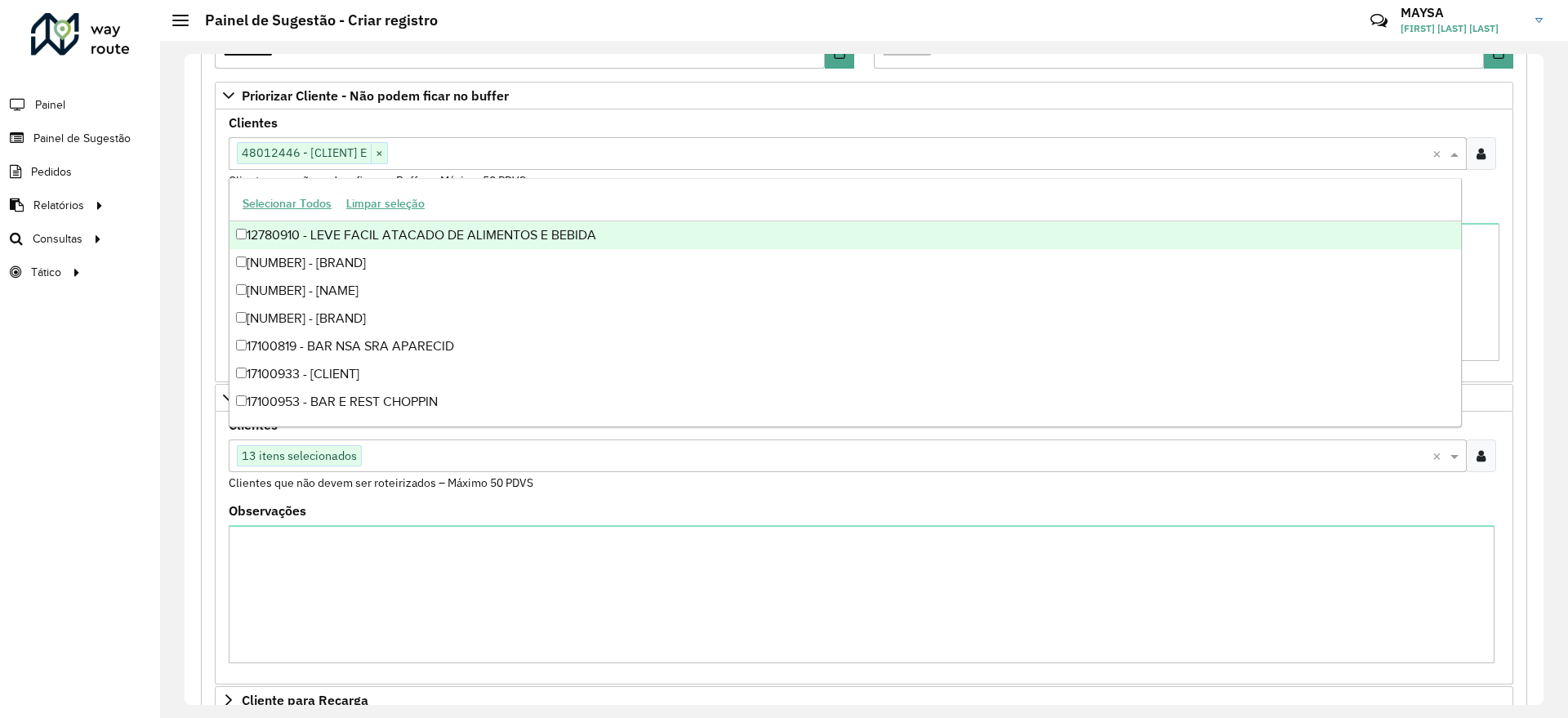 click at bounding box center (910, 154) 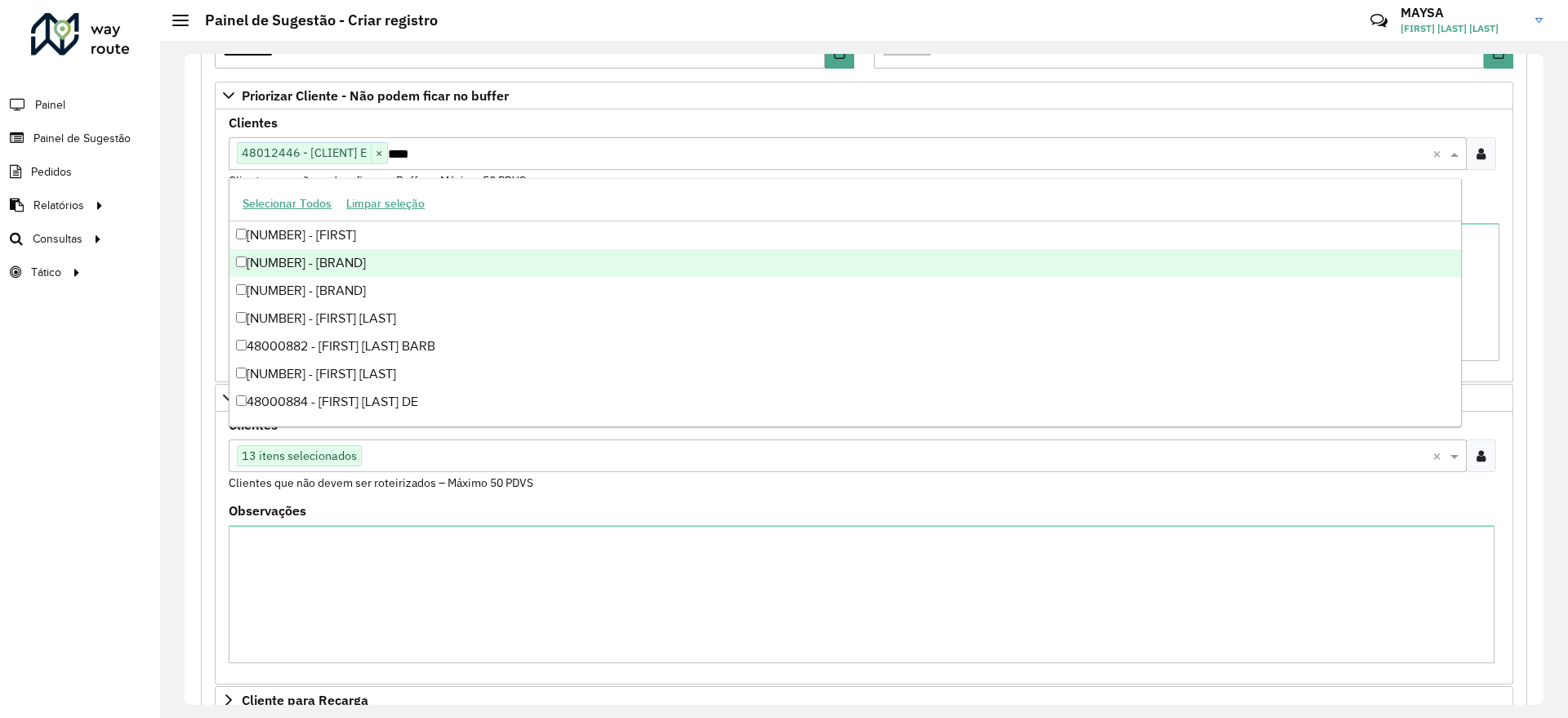 type on "****" 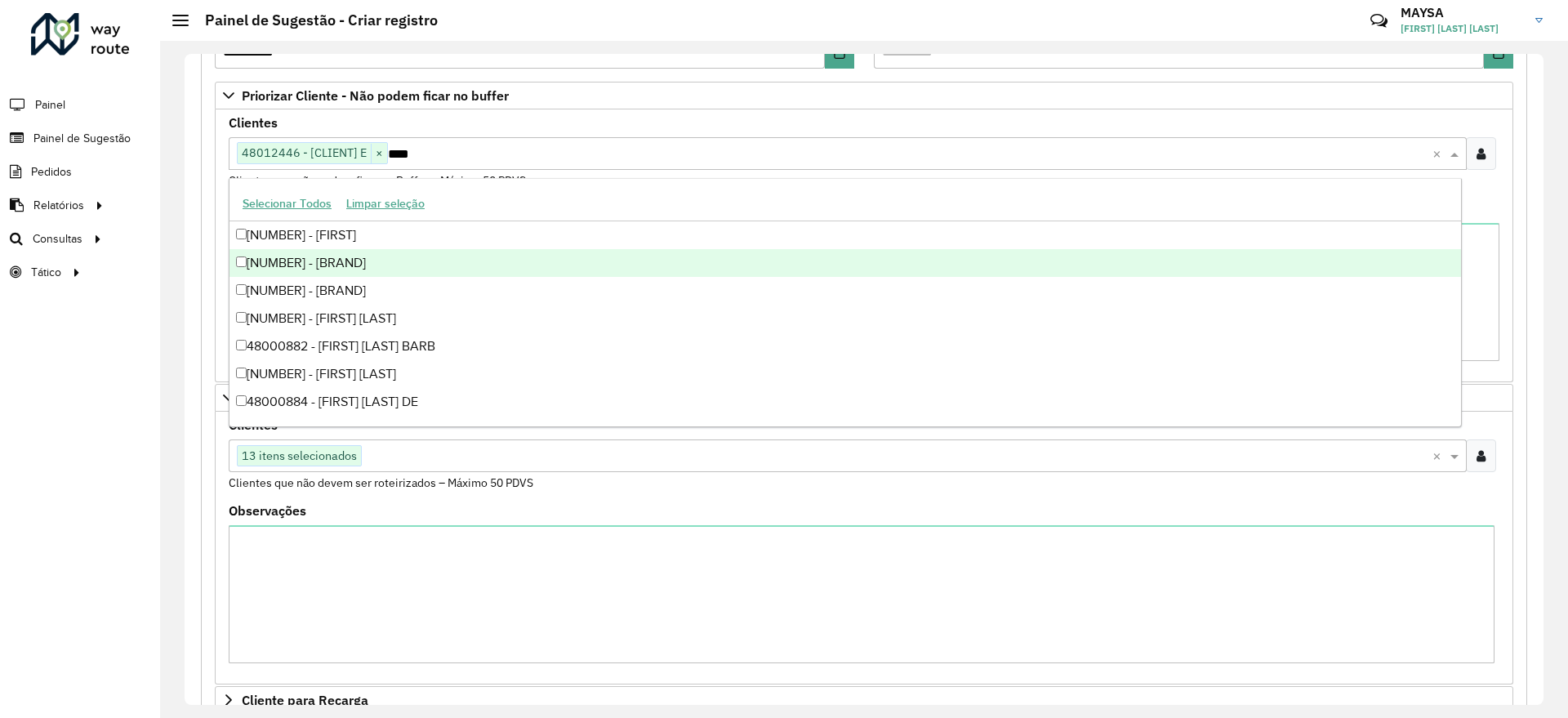 type 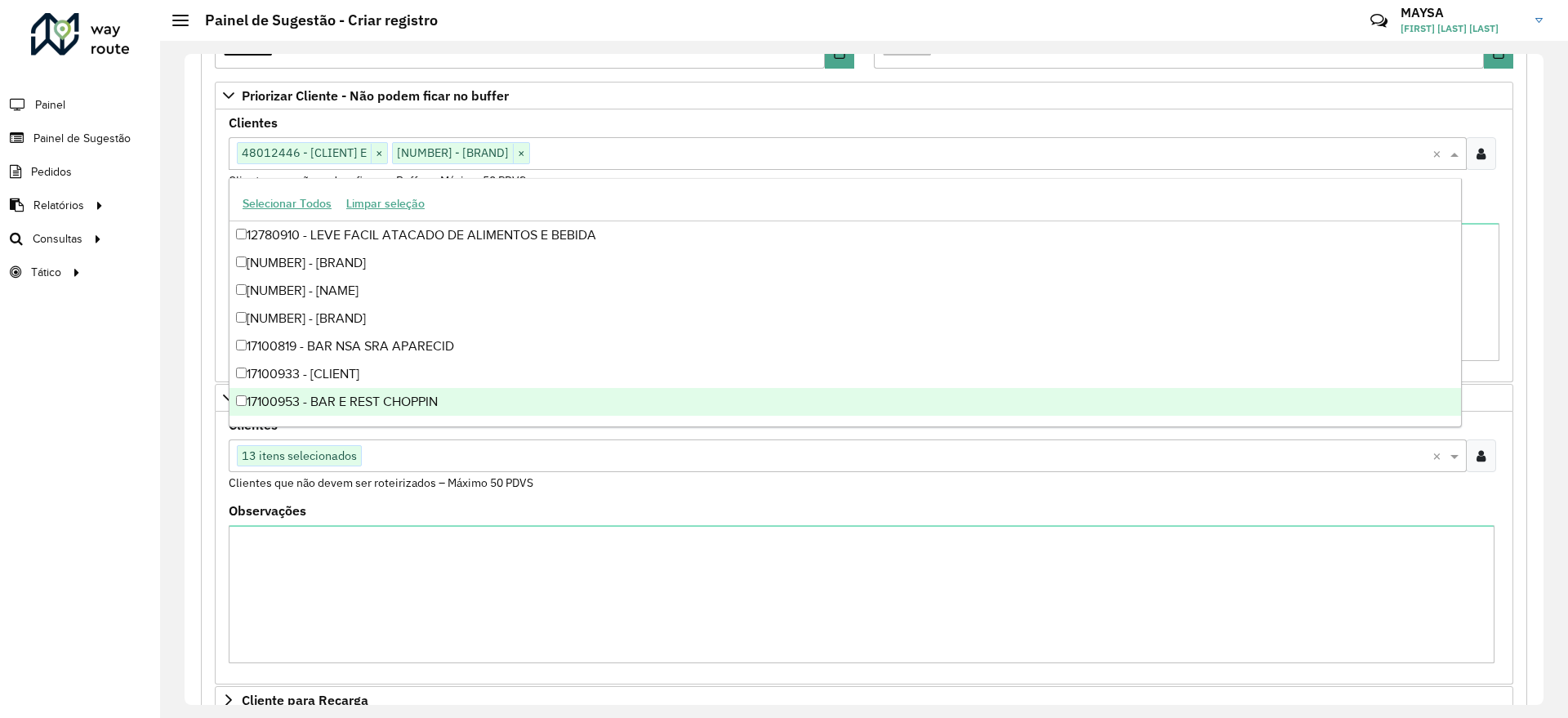 click at bounding box center [897, 457] 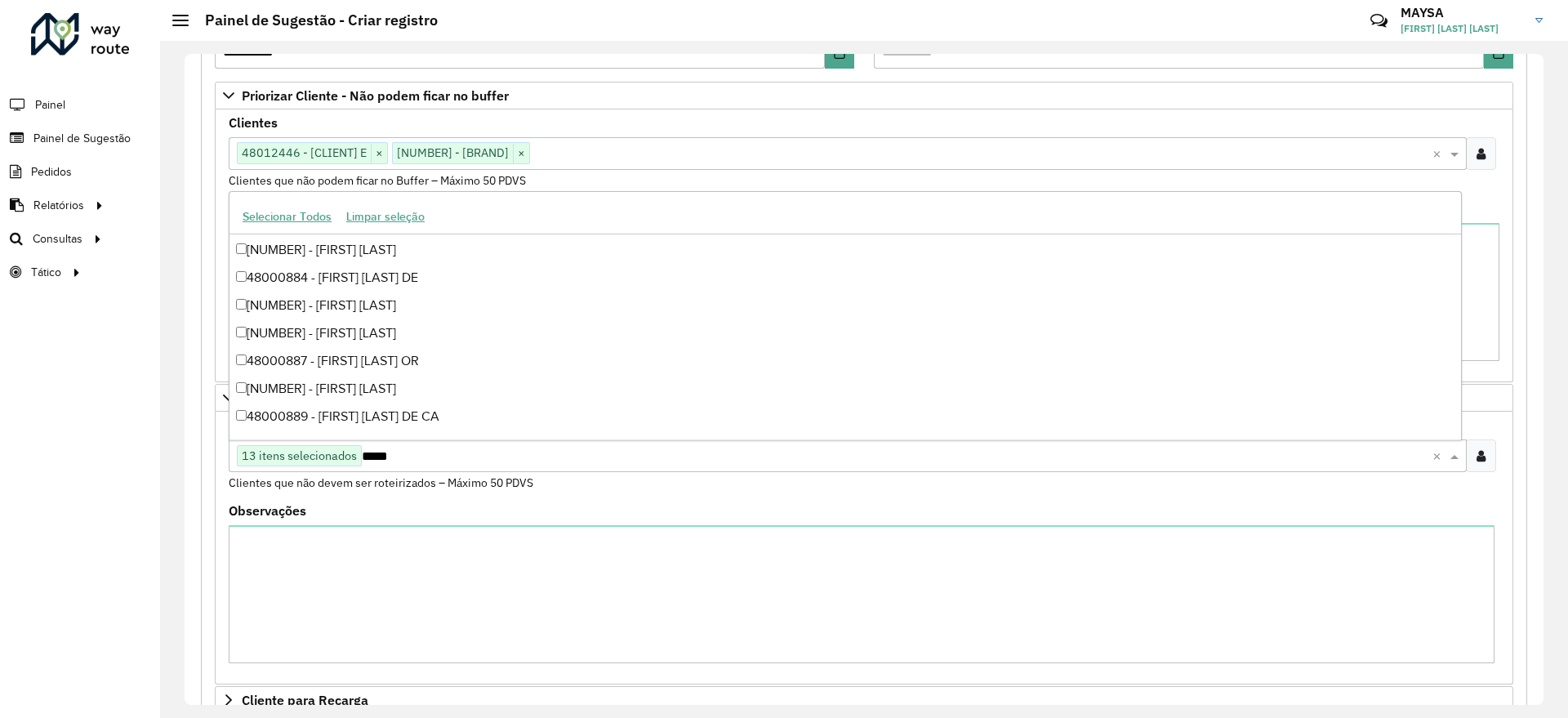 scroll, scrollTop: 109, scrollLeft: 0, axis: vertical 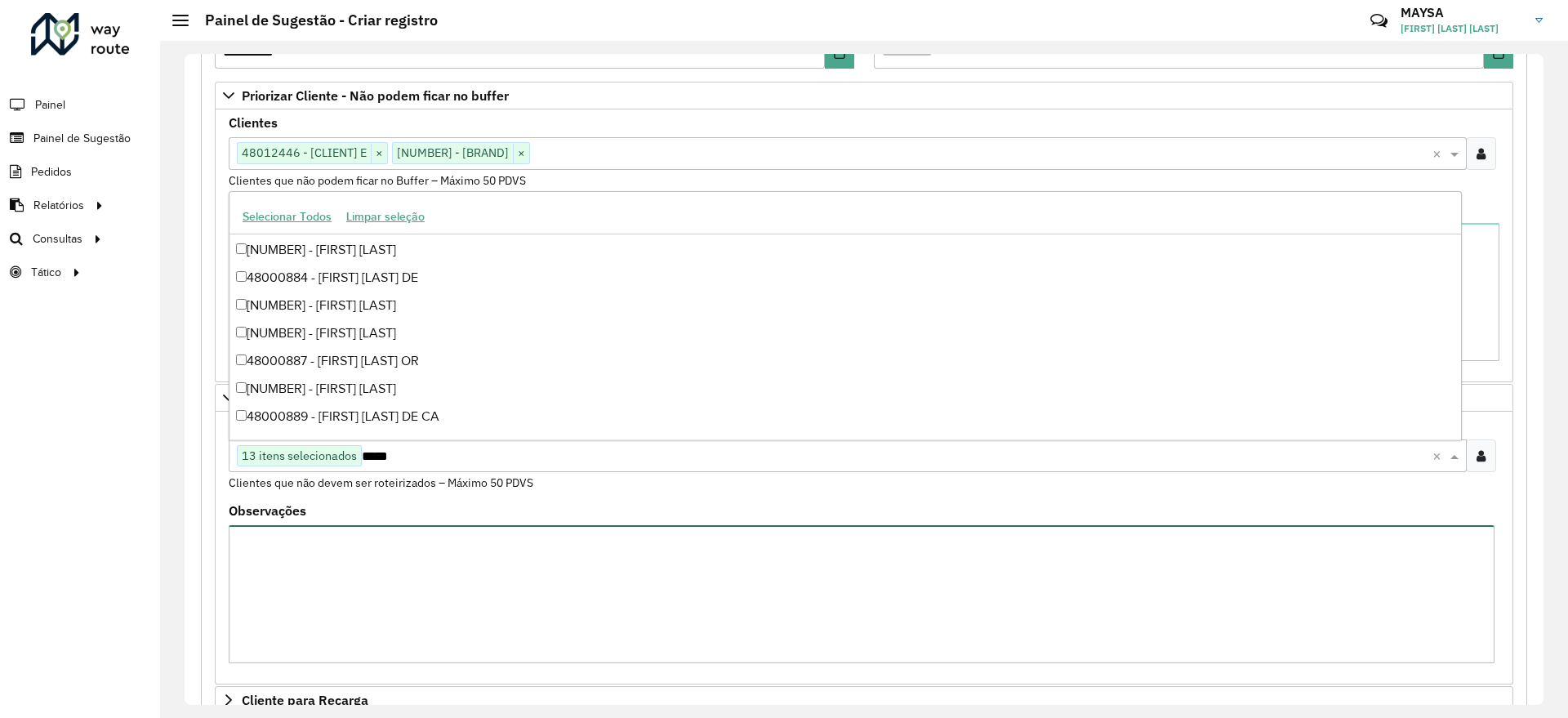 click on "Observações" at bounding box center [862, 594] 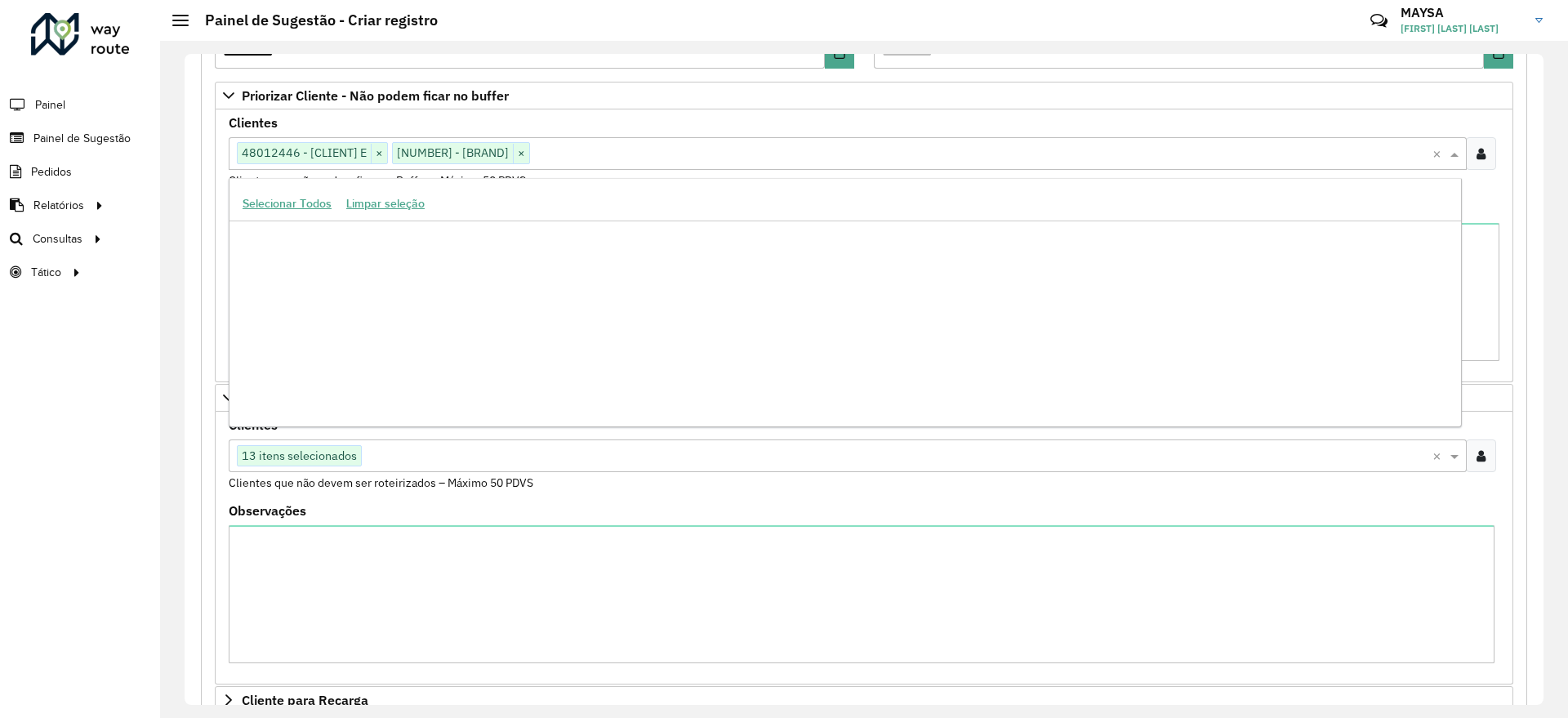 click at bounding box center [981, 154] 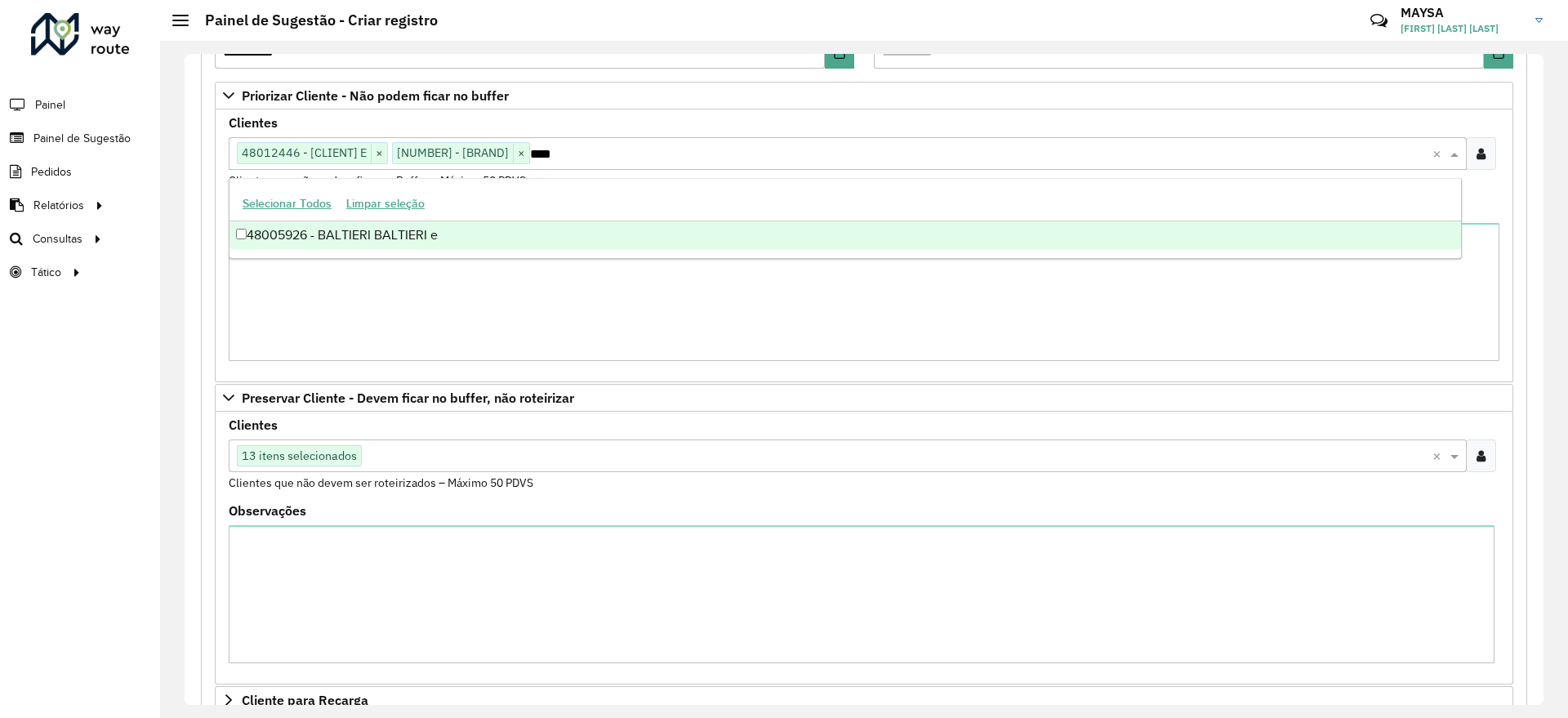 scroll, scrollTop: 0, scrollLeft: 0, axis: both 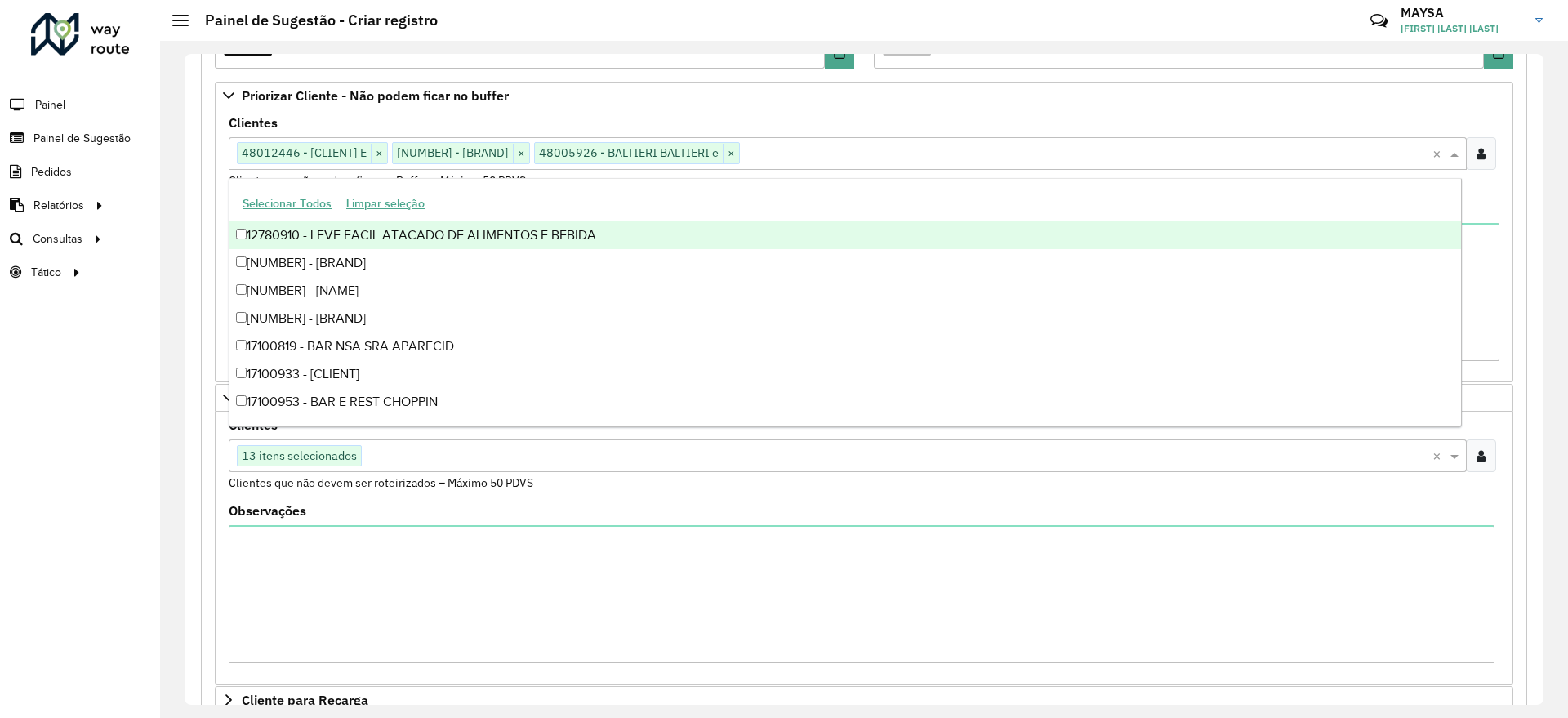 click at bounding box center [1086, 154] 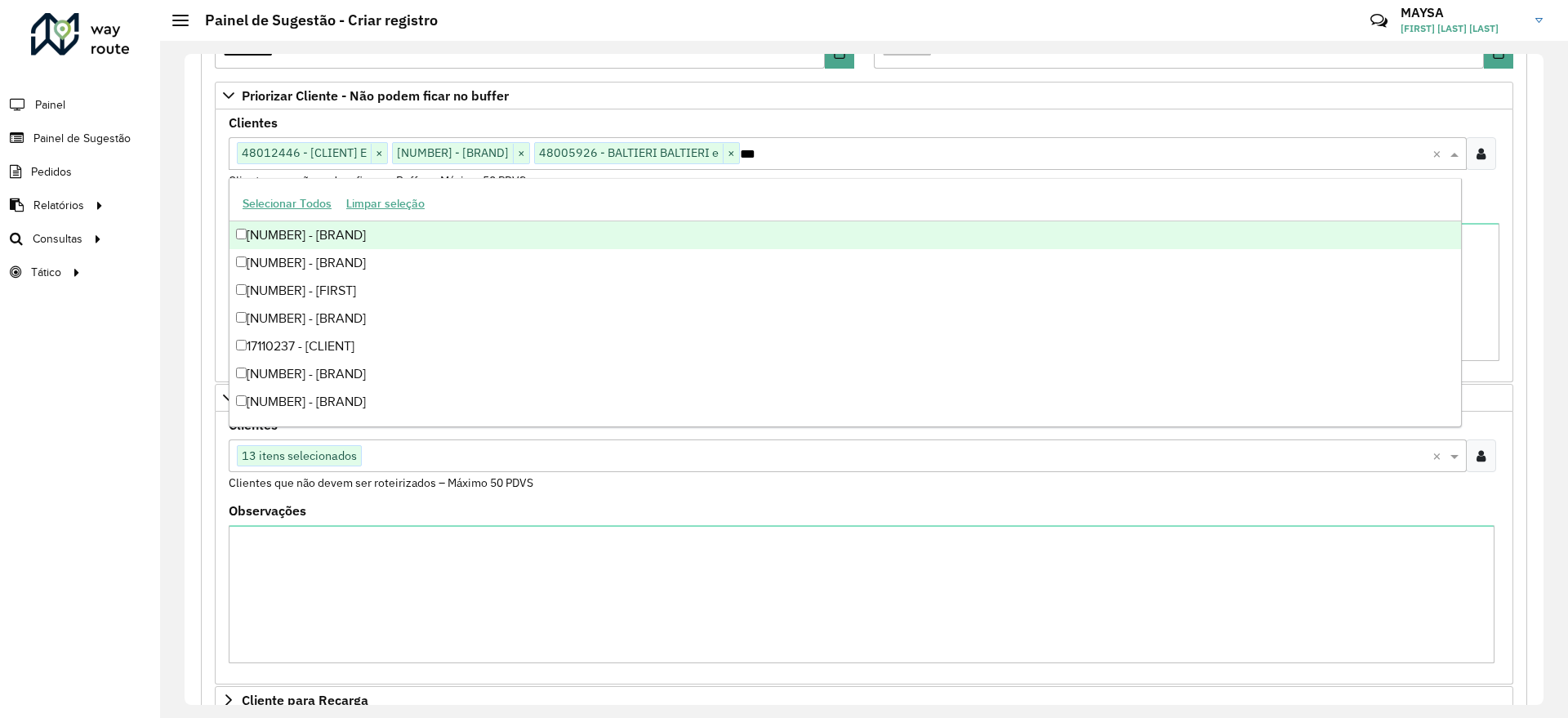 type on "****" 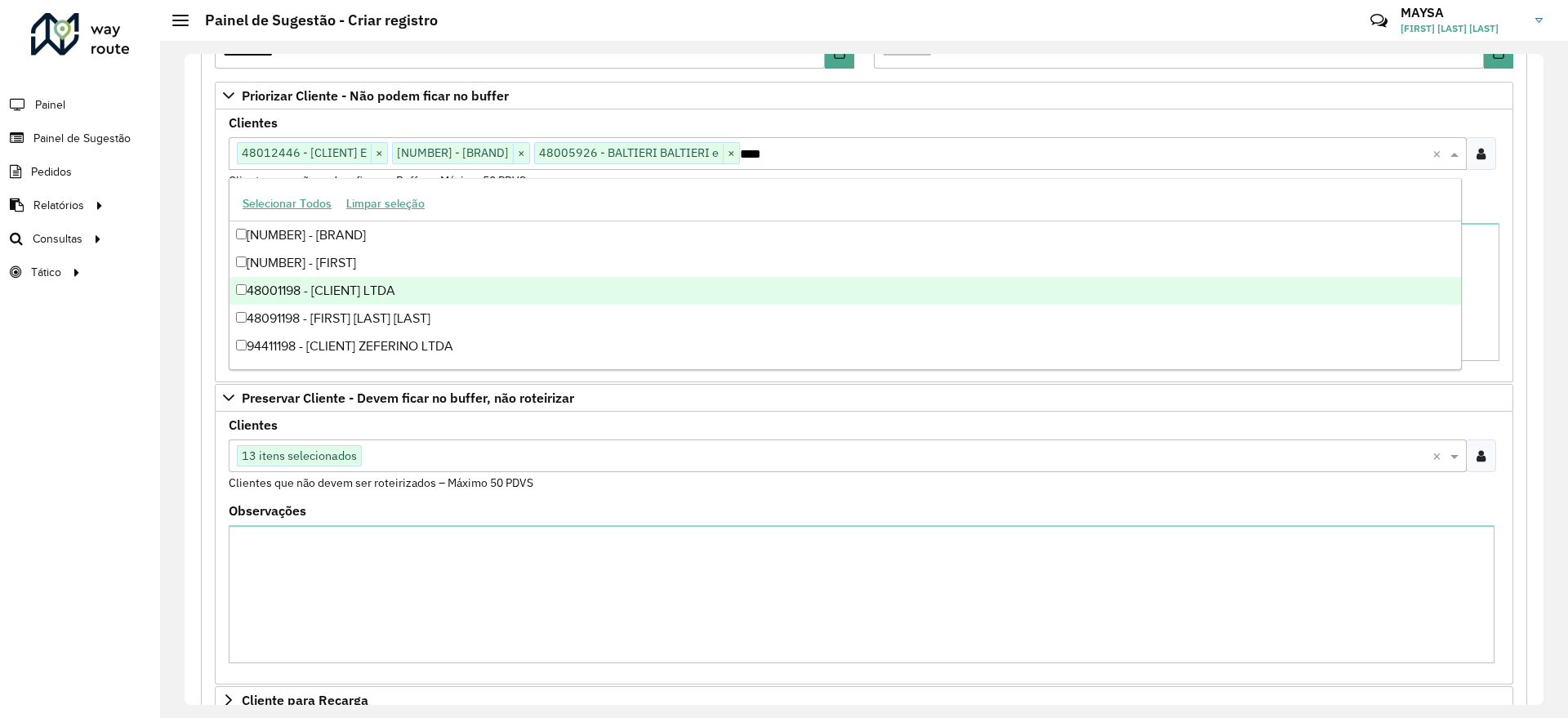 click on "48001198 - [CLIENT] LTDA" at bounding box center [845, 291] 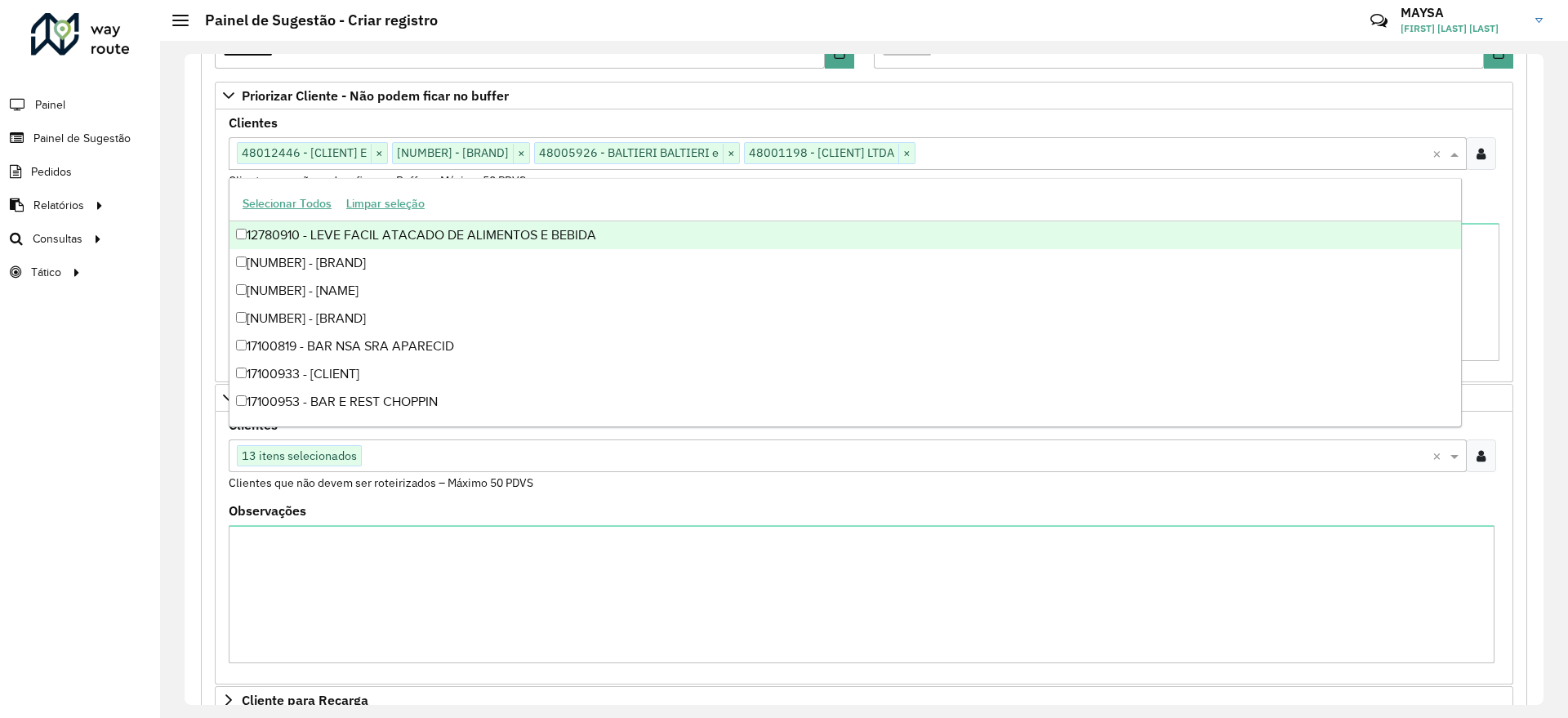 paste on "*****" 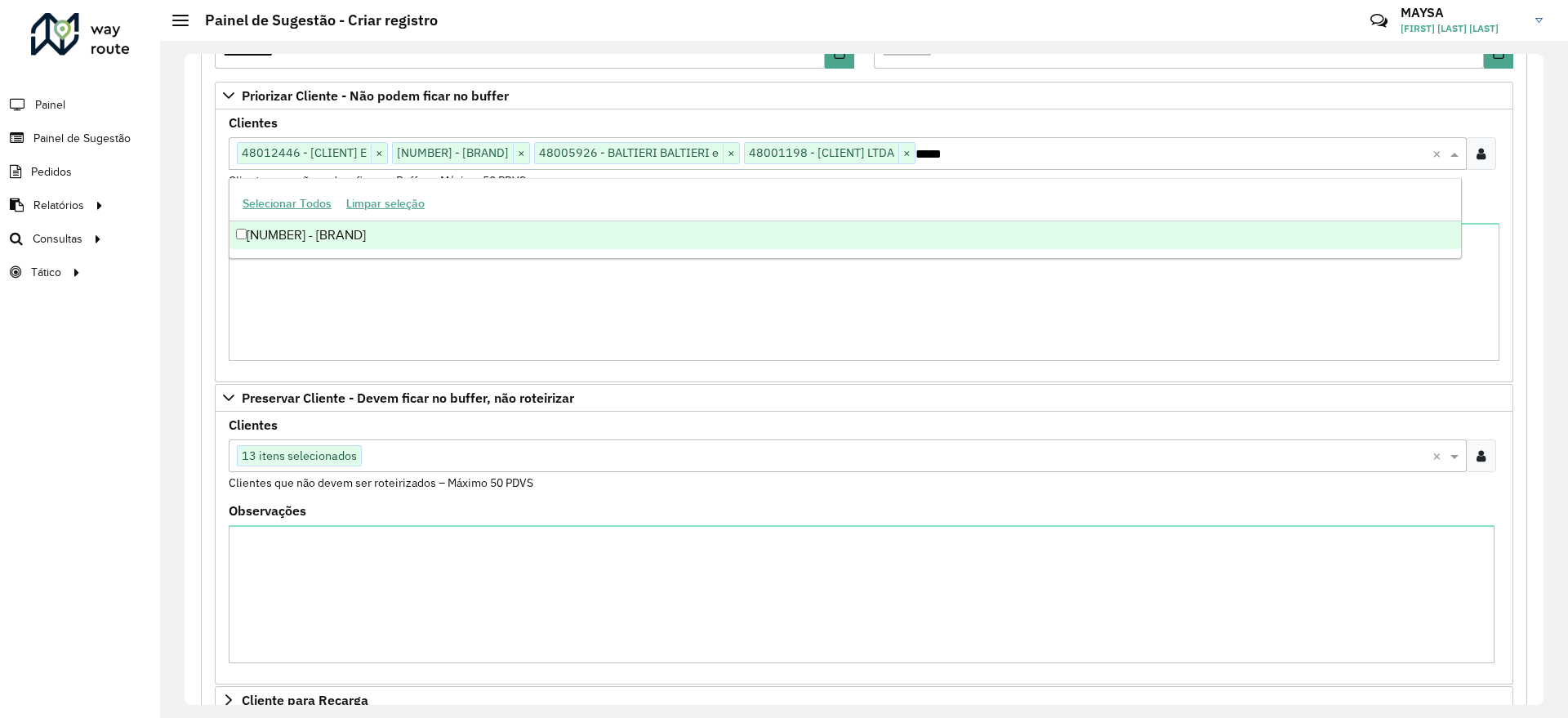type on "*****" 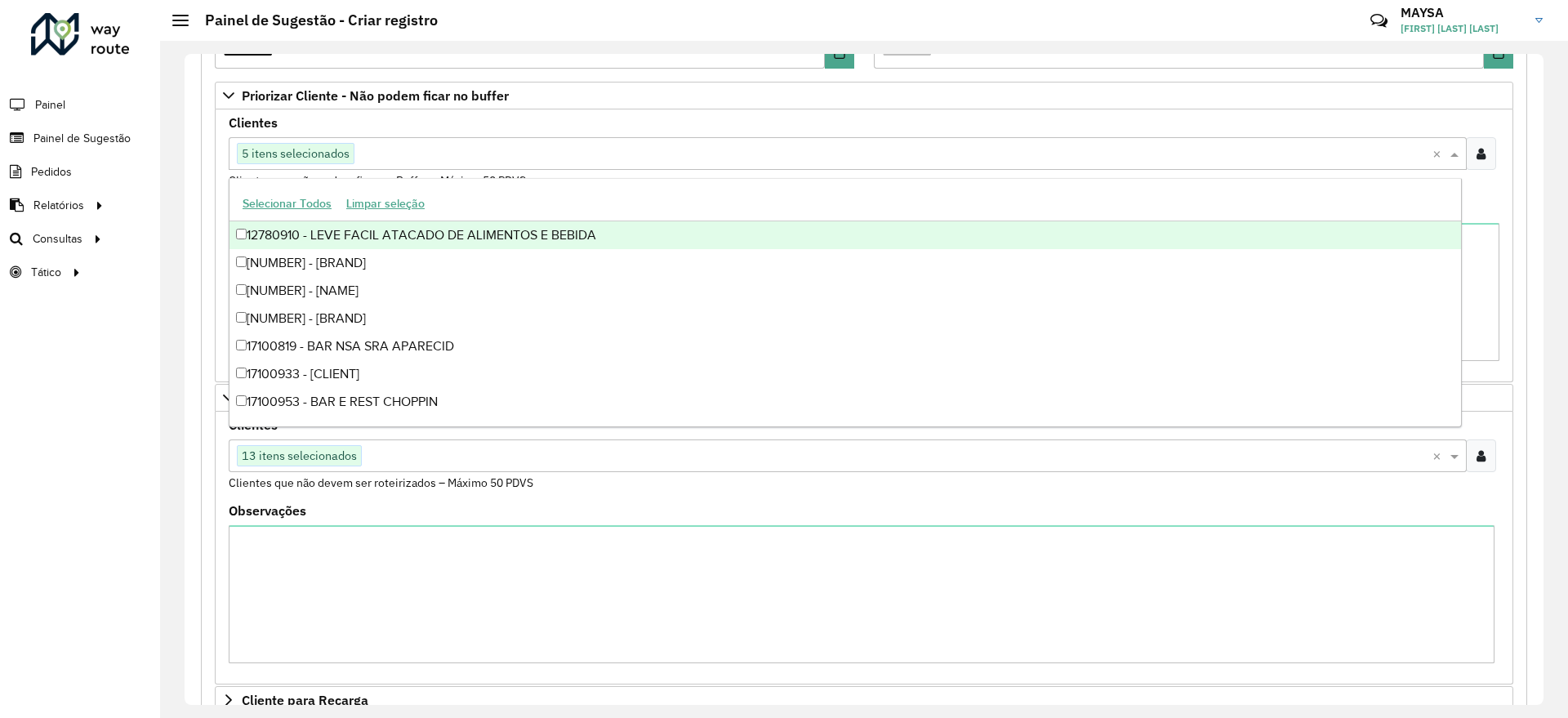 click on "Clique no botão para buscar clientes [NUMBER] itens selecionados" at bounding box center [831, 154] 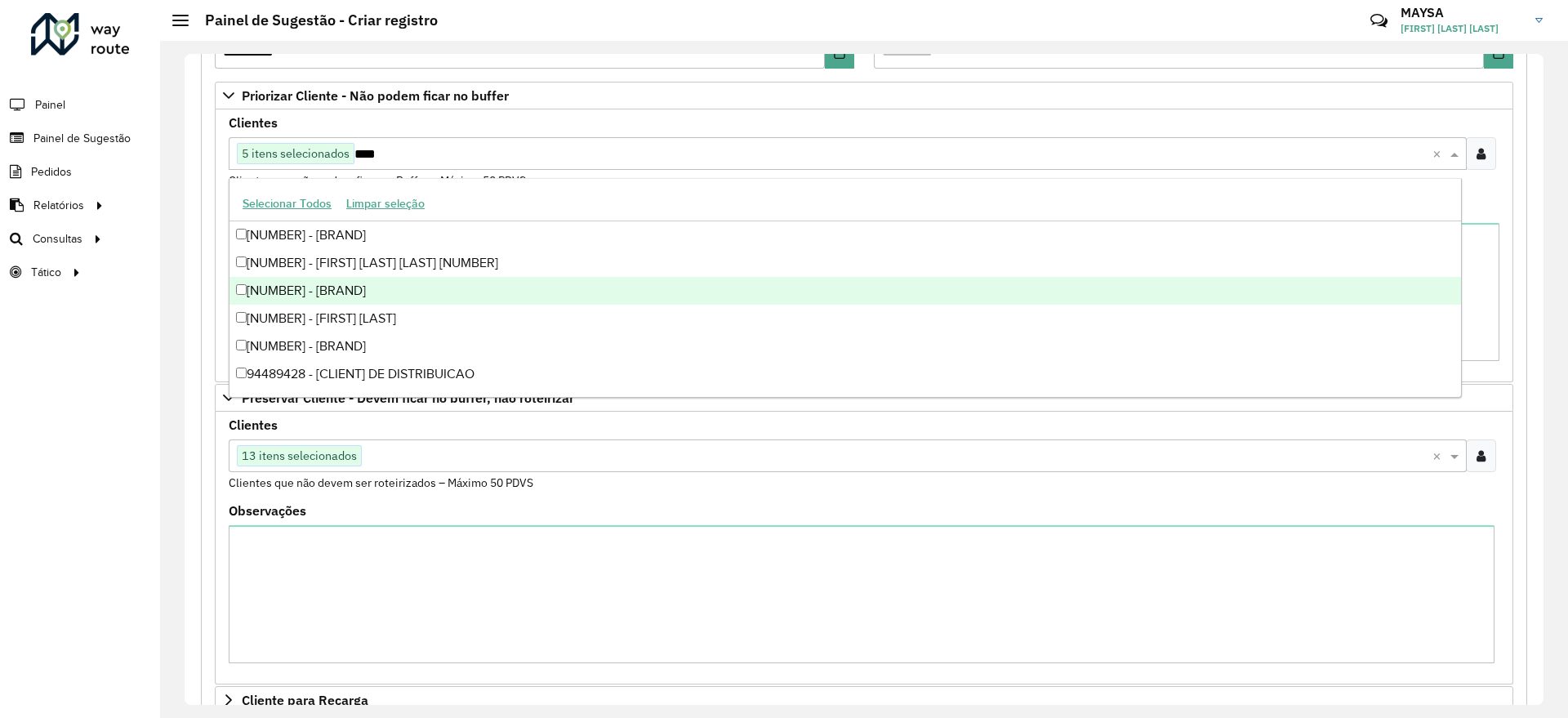type on "****" 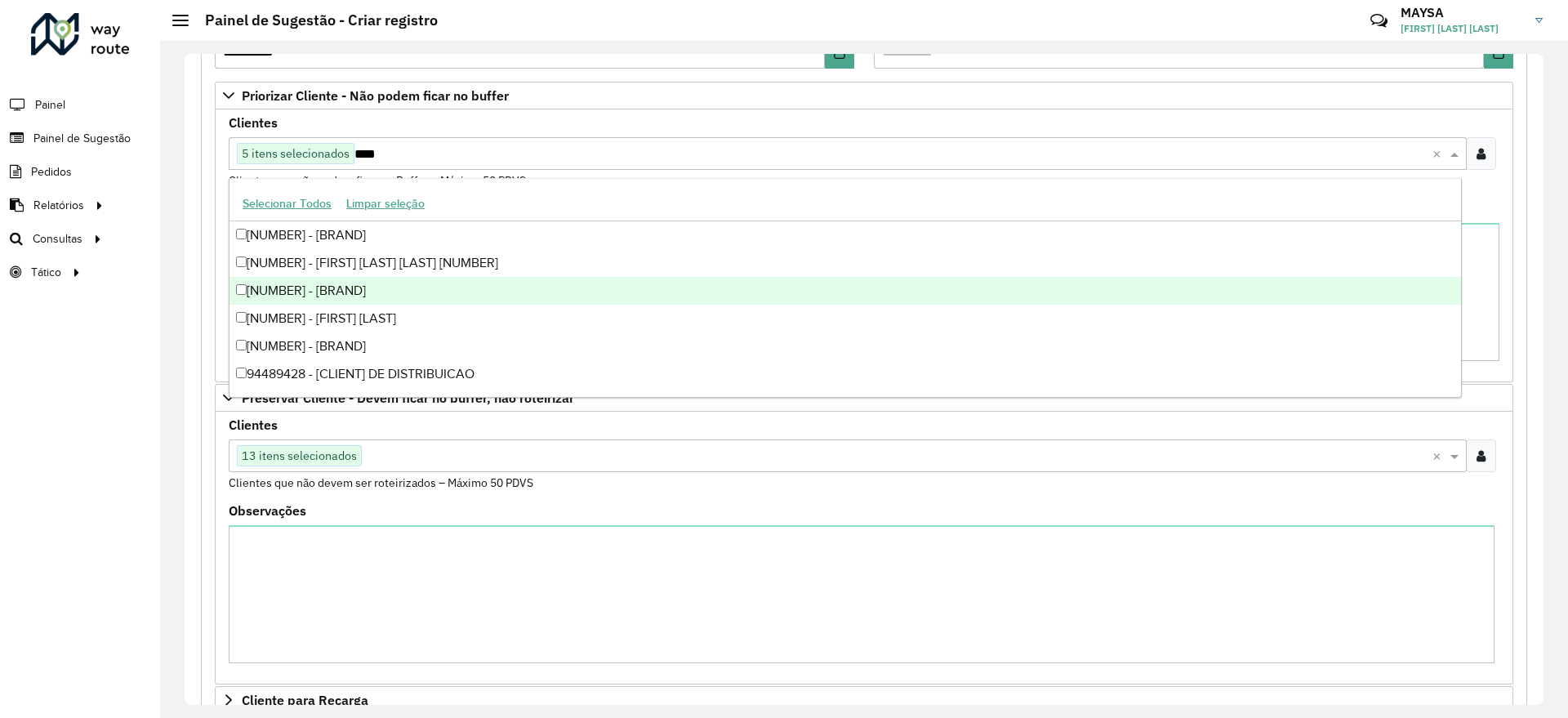 type 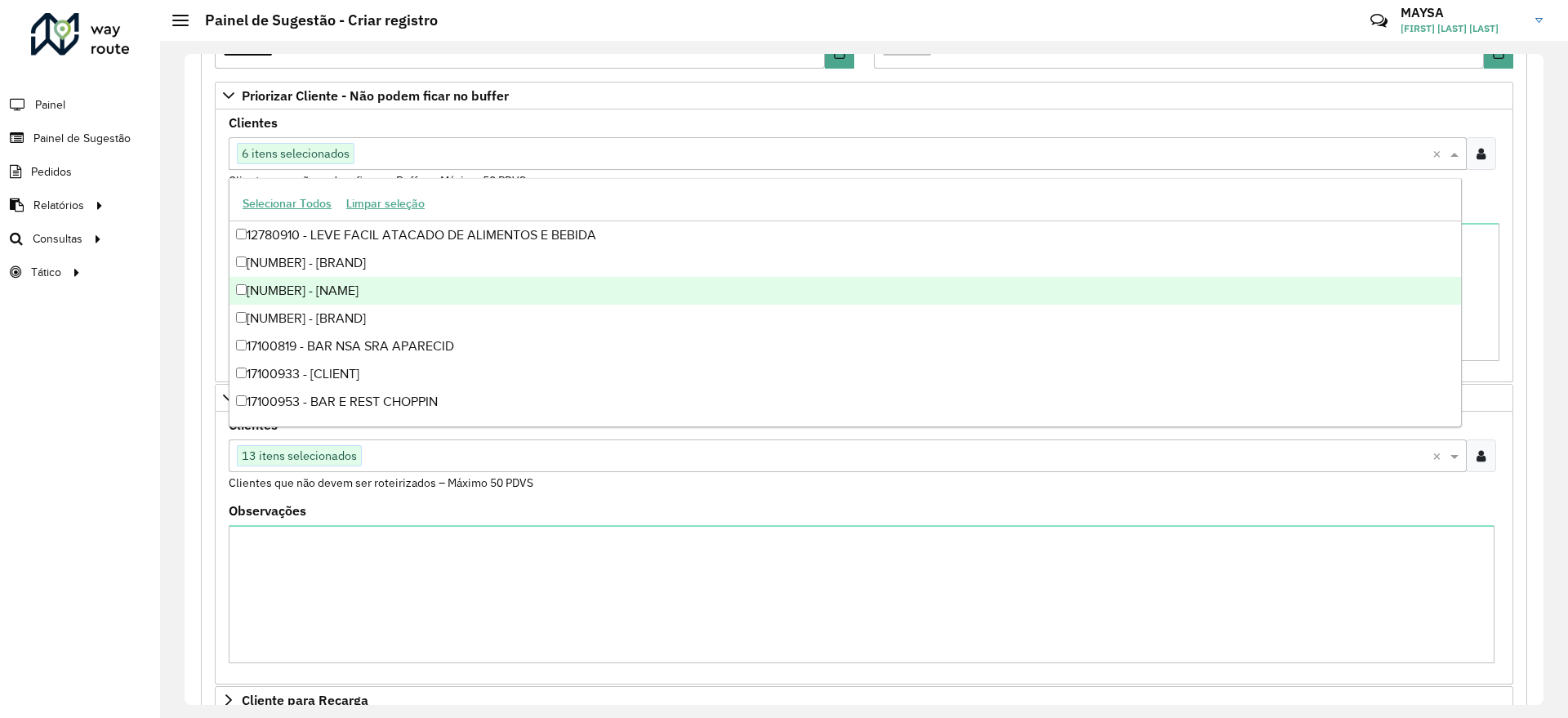 click on "**********" at bounding box center (864, 1273) 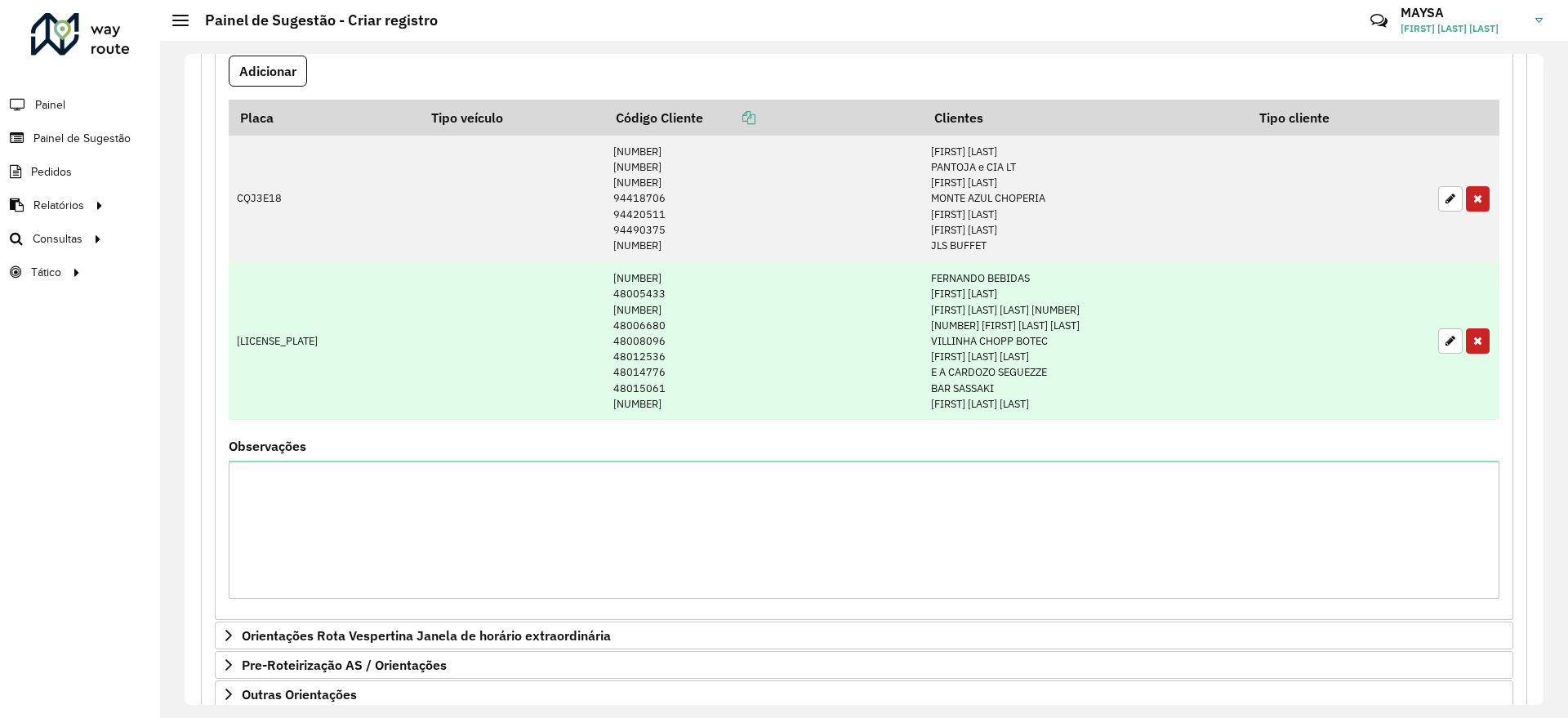 scroll, scrollTop: 2210, scrollLeft: 0, axis: vertical 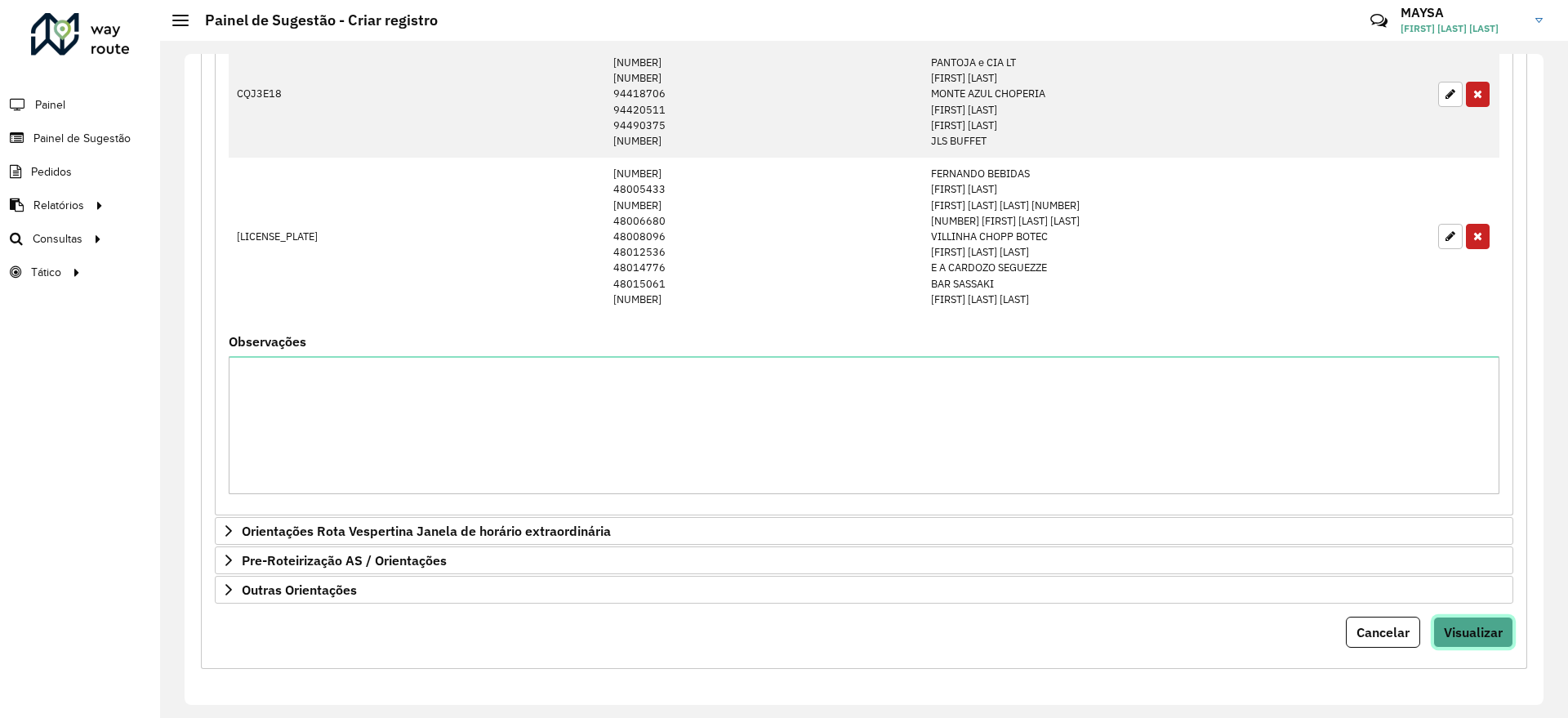 click on "Visualizar" at bounding box center [1473, 632] 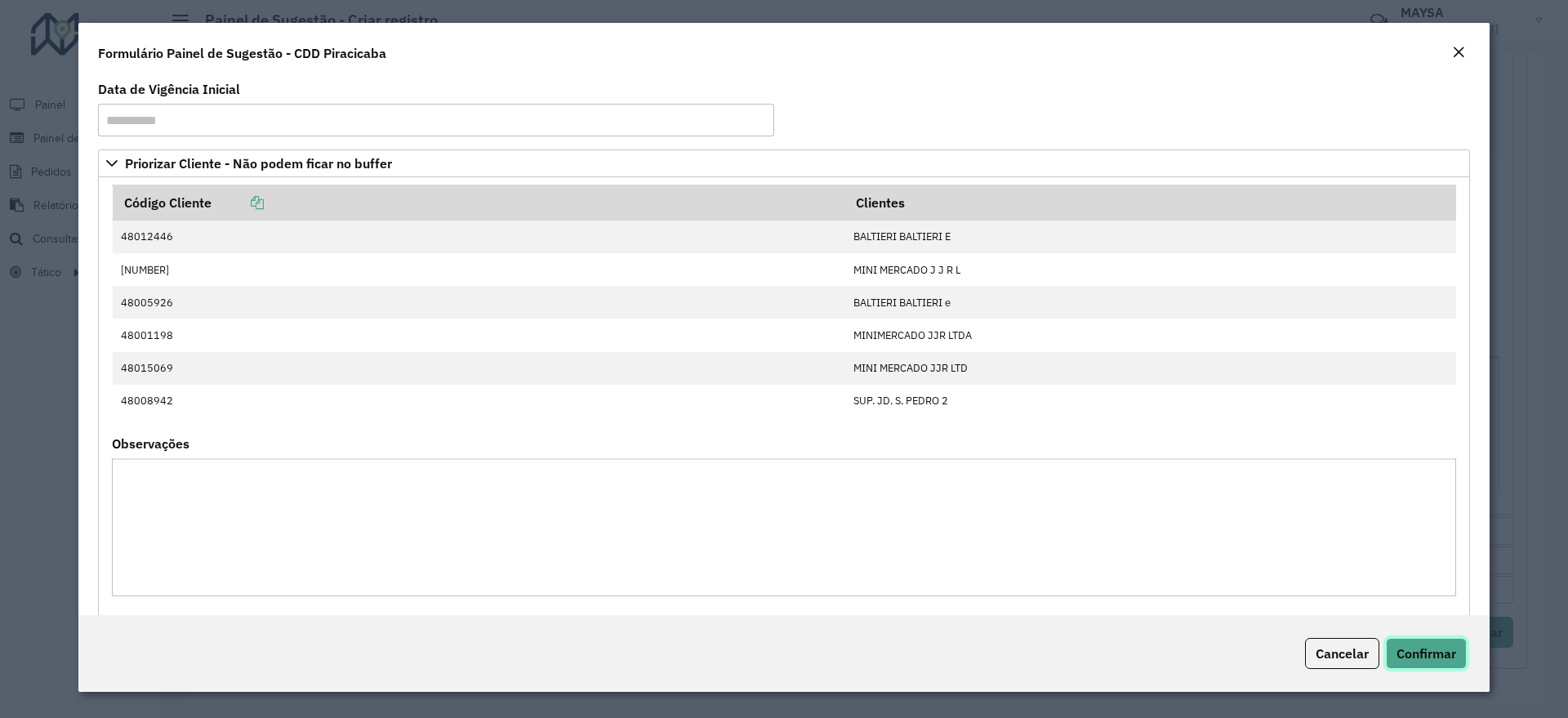 click on "Confirmar" 